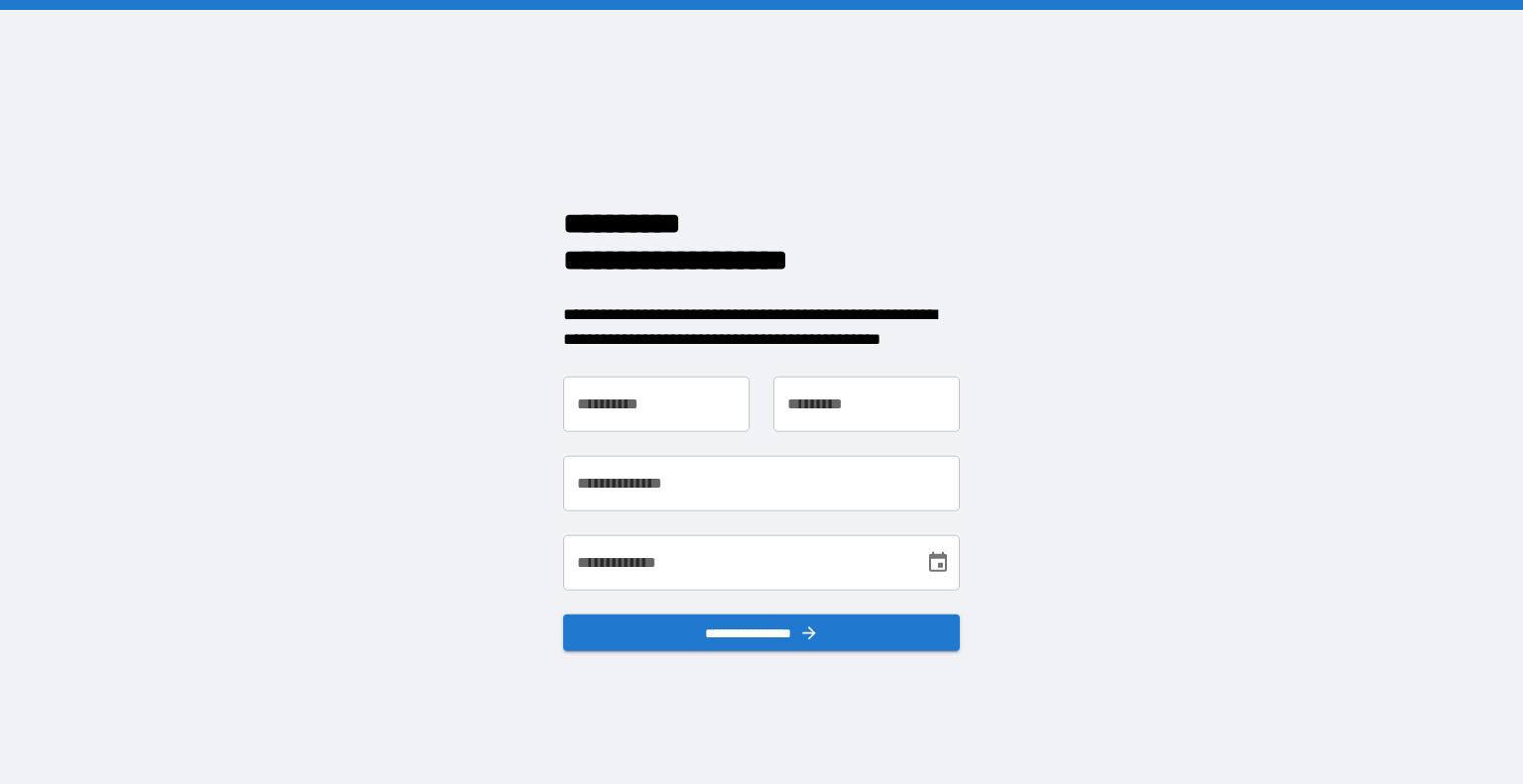 scroll, scrollTop: 0, scrollLeft: 0, axis: both 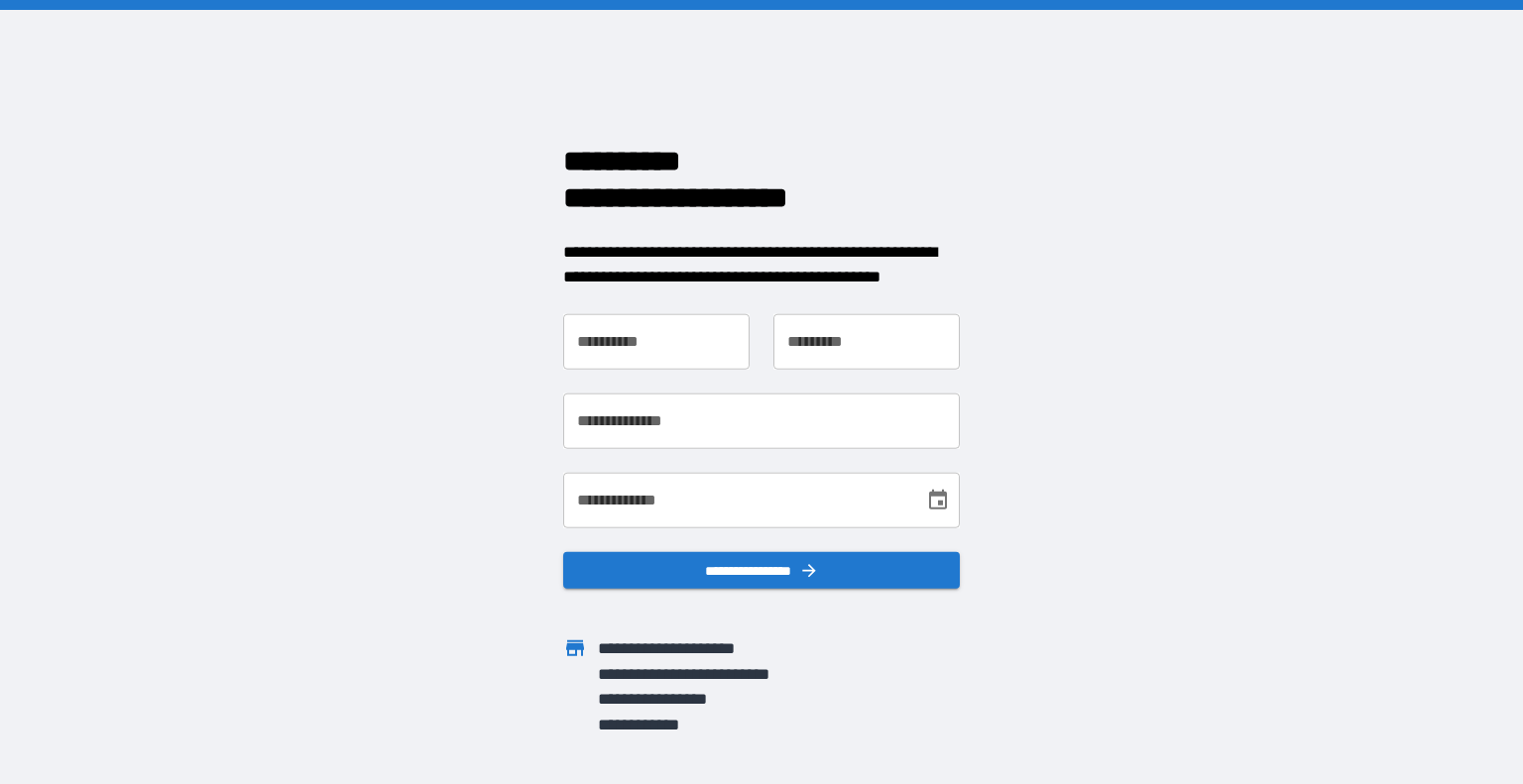 click on "**********" at bounding box center [656, 341] 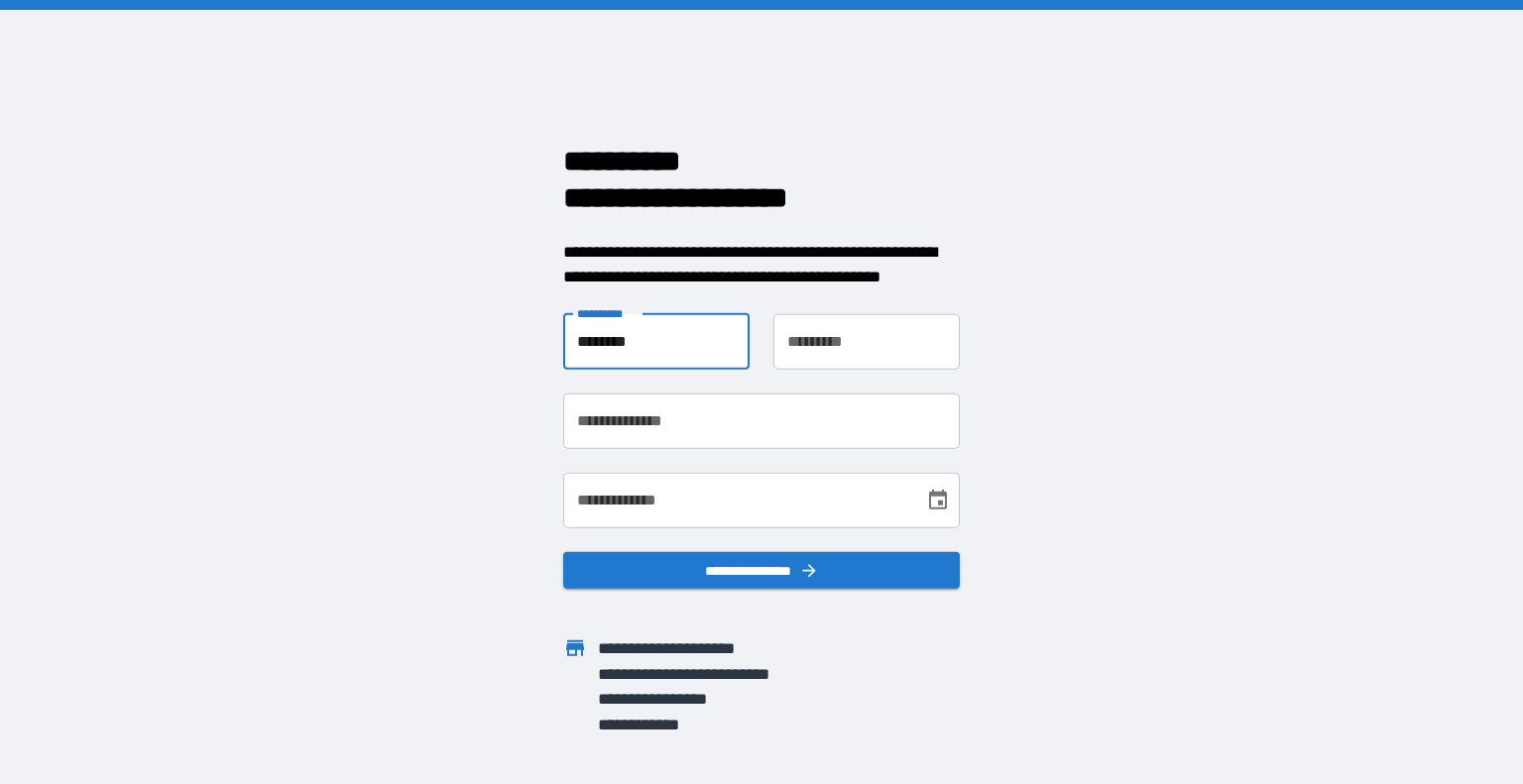 type on "********" 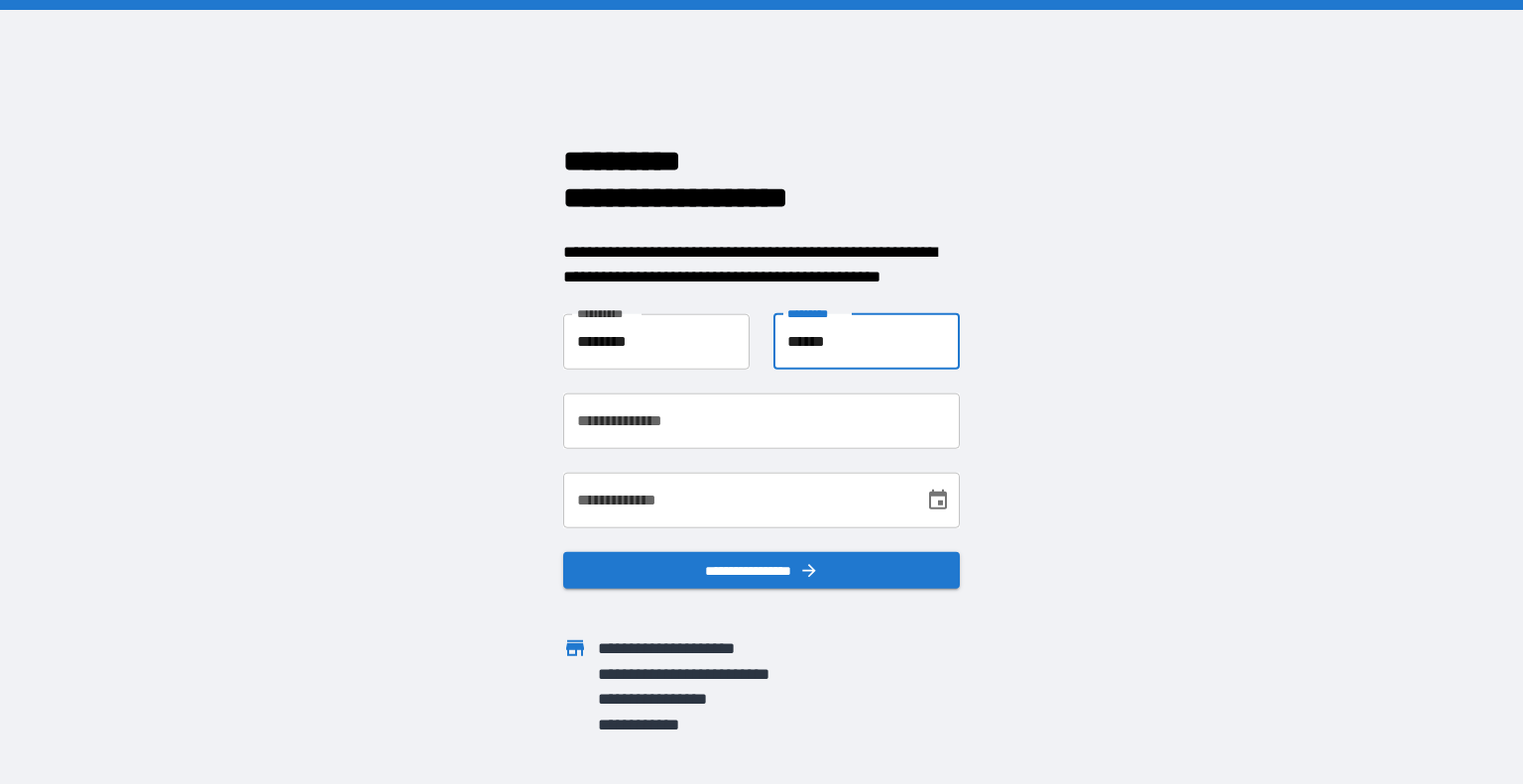 type on "******" 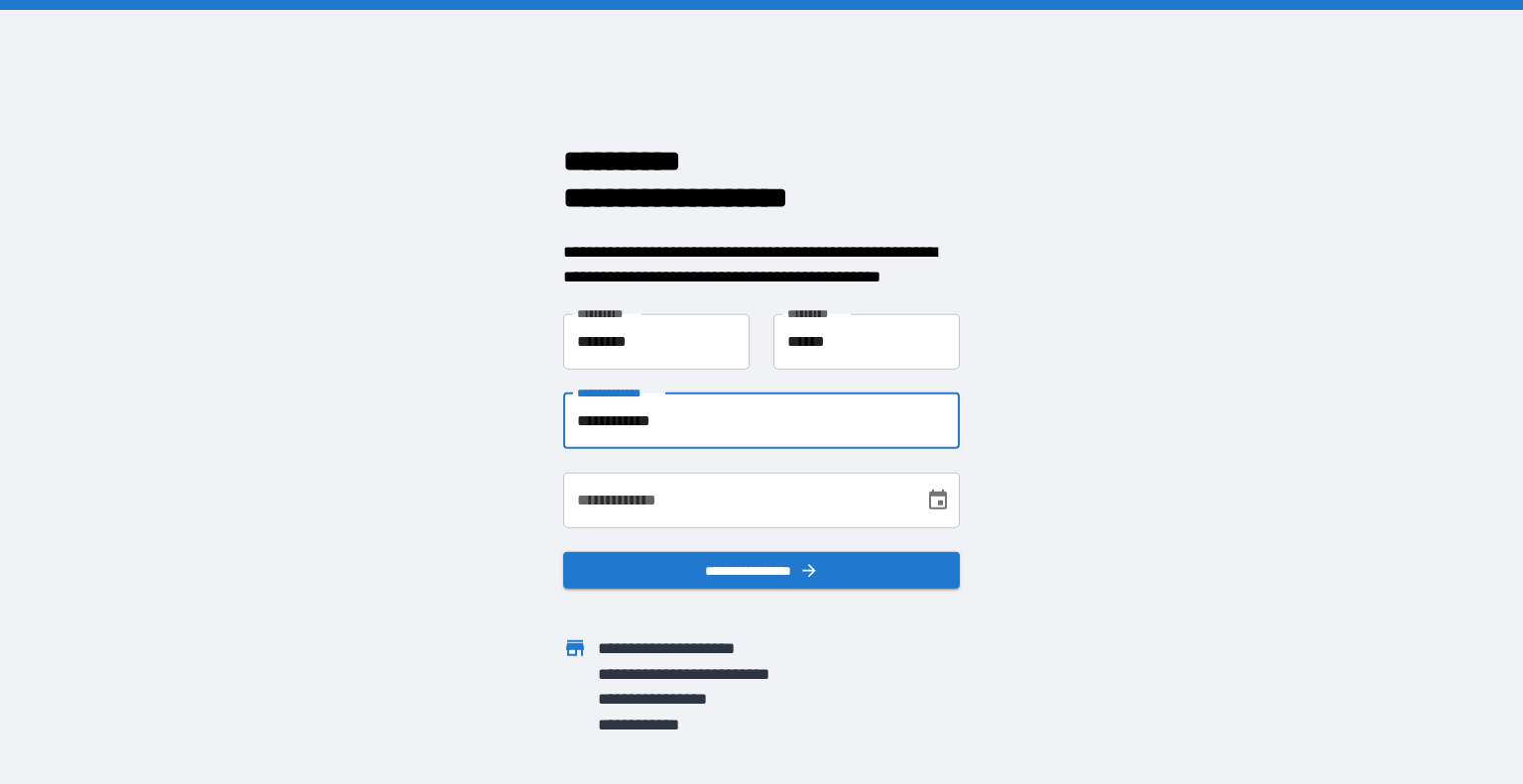 type on "**********" 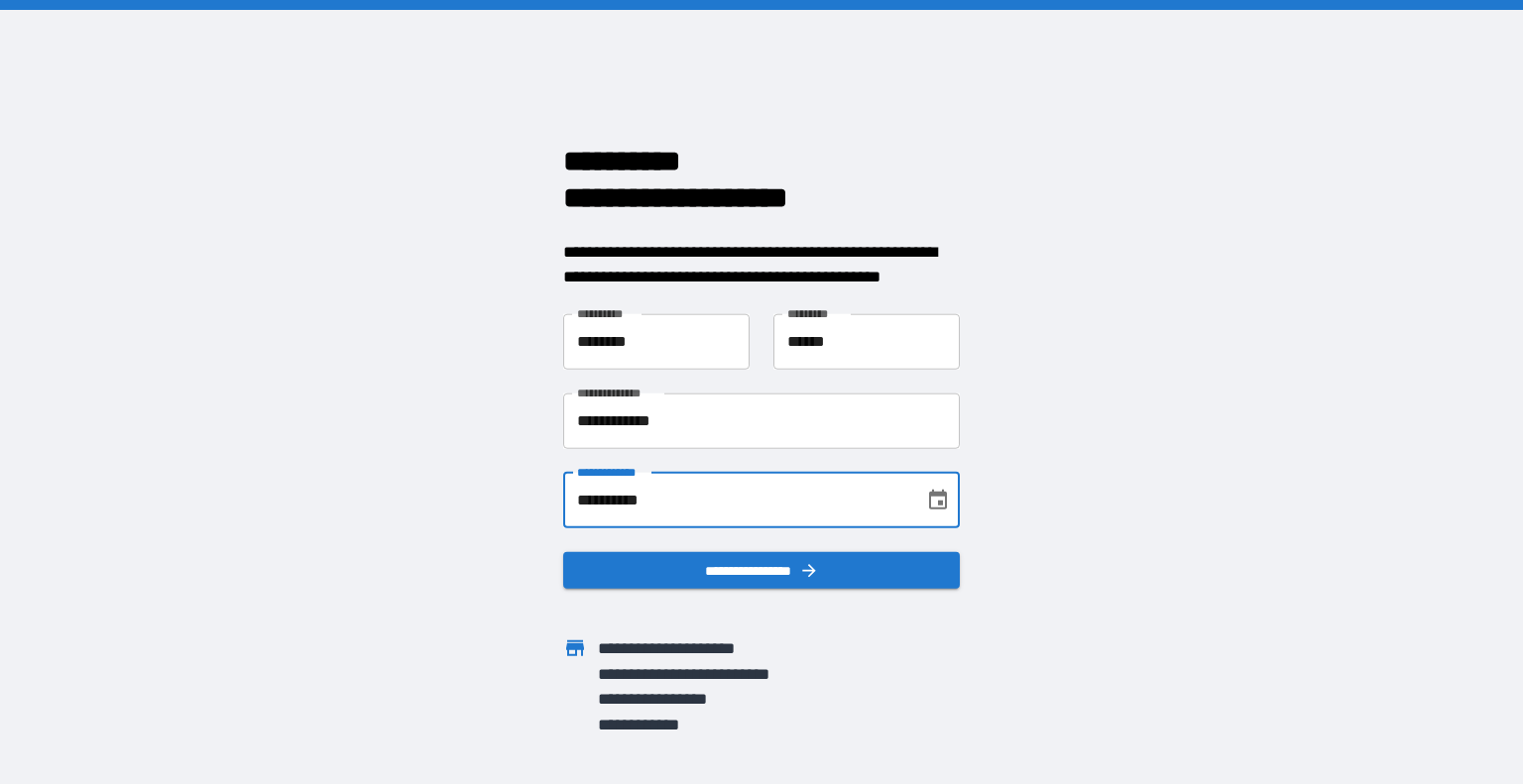 type on "**********" 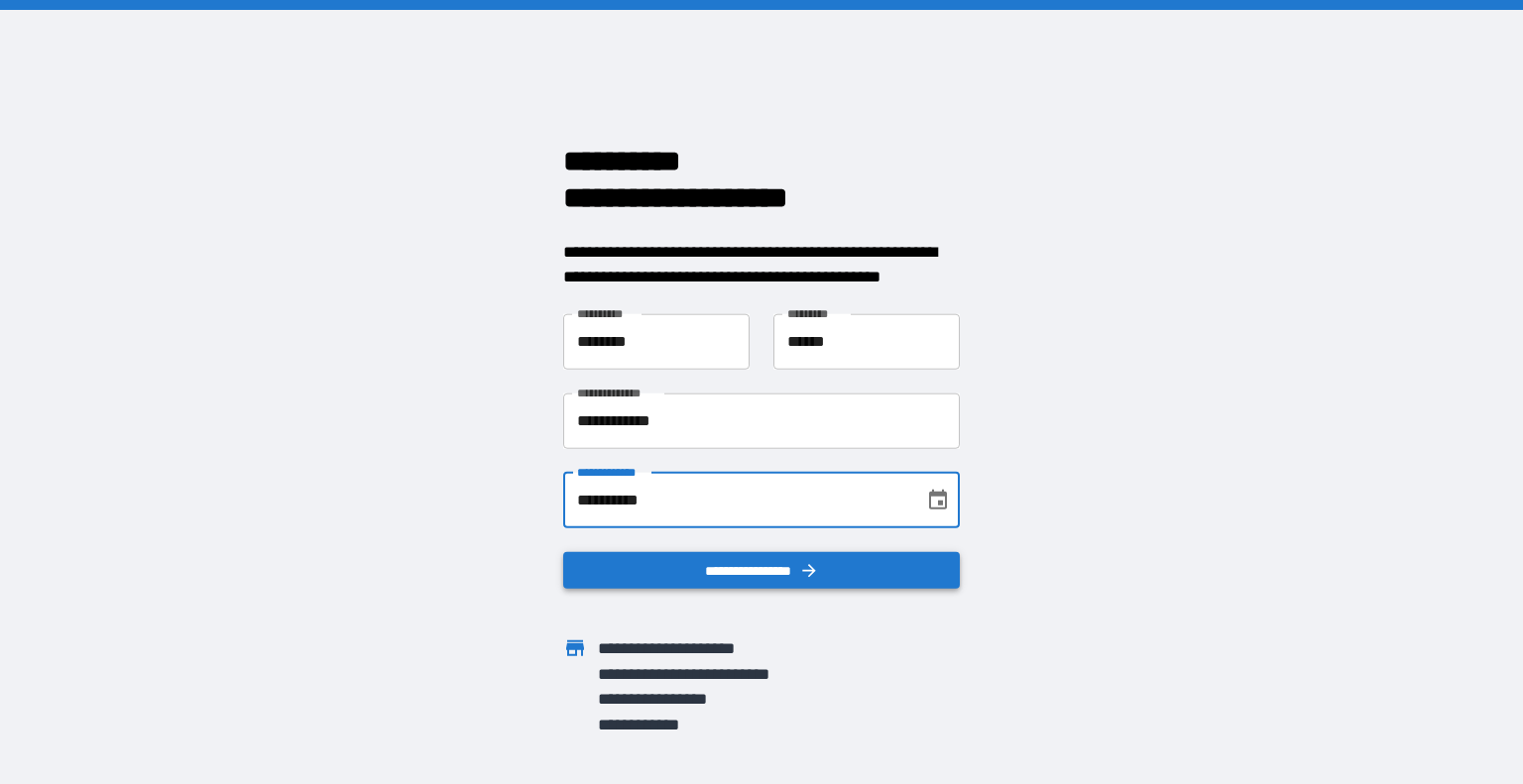click on "**********" at bounding box center [762, 570] 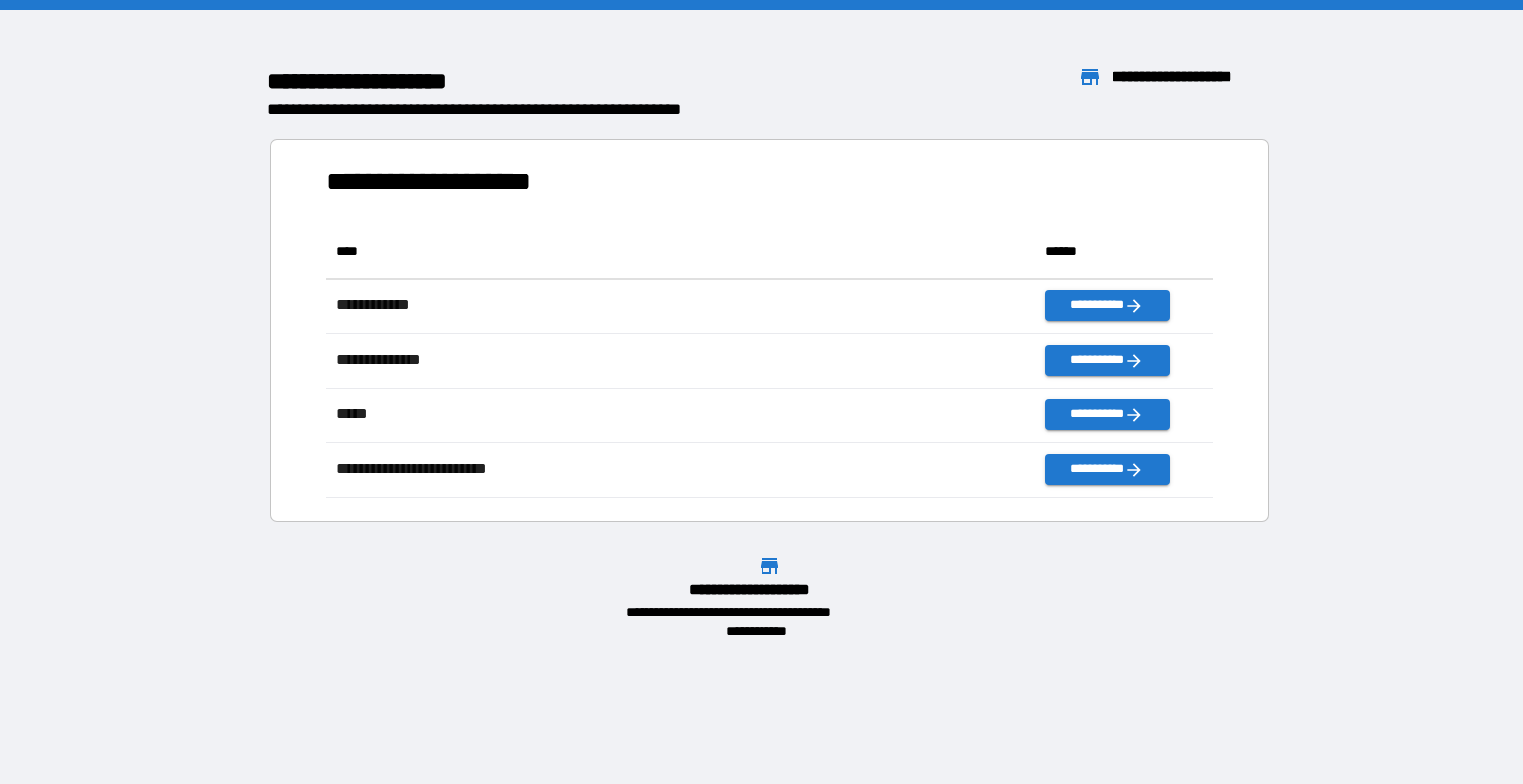 scroll, scrollTop: 16, scrollLeft: 16, axis: both 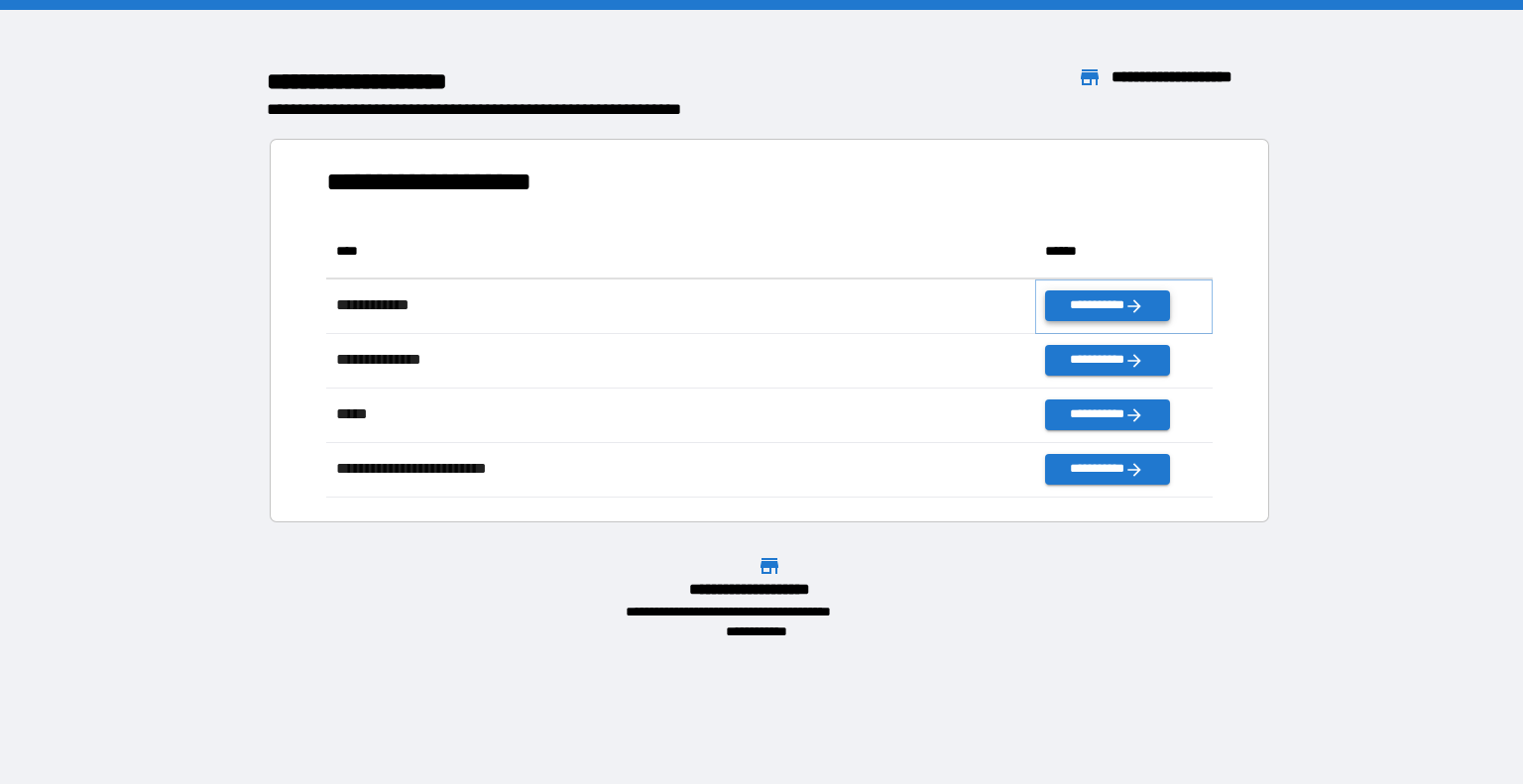 click on "**********" at bounding box center (1107, 305) 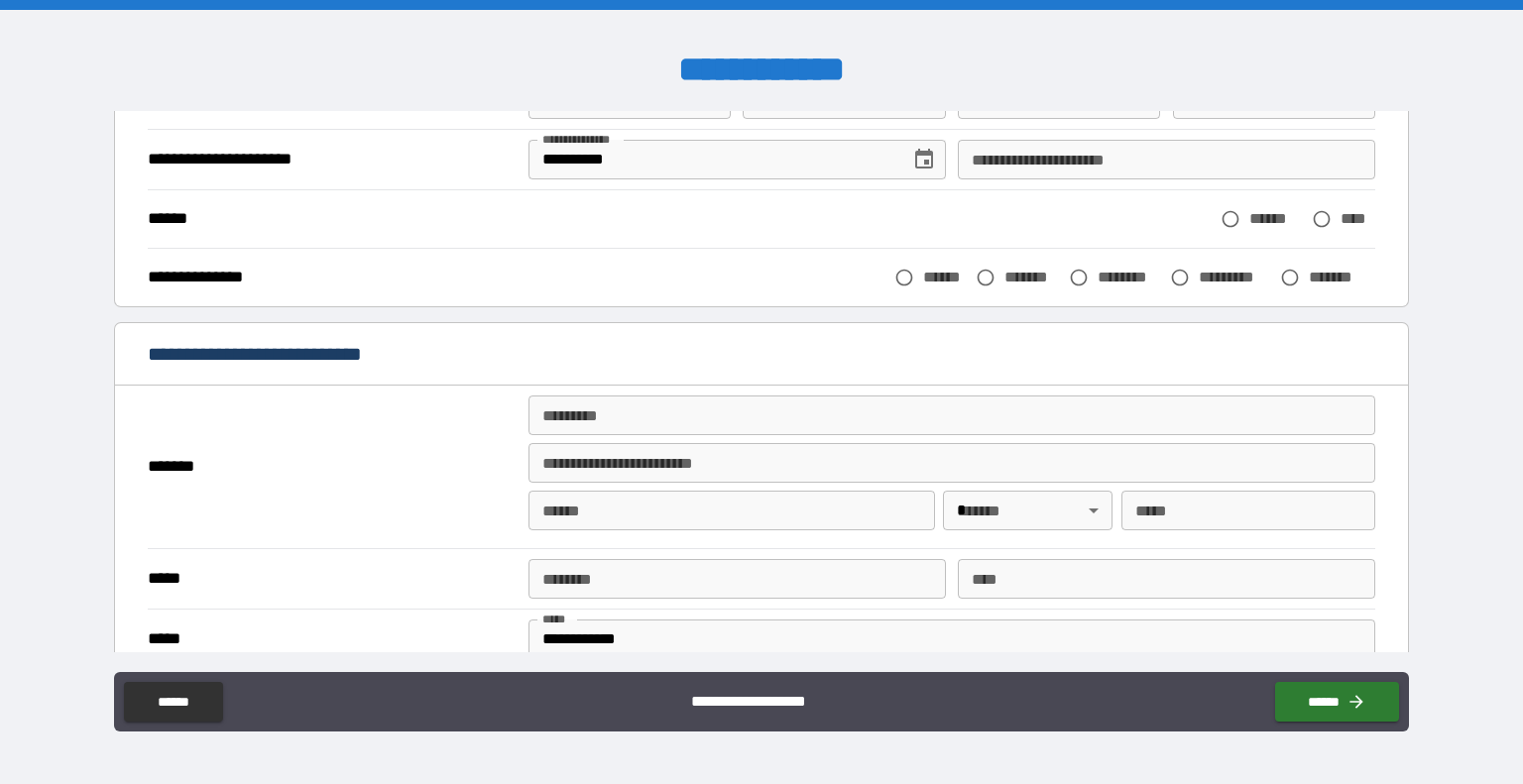 scroll, scrollTop: 186, scrollLeft: 0, axis: vertical 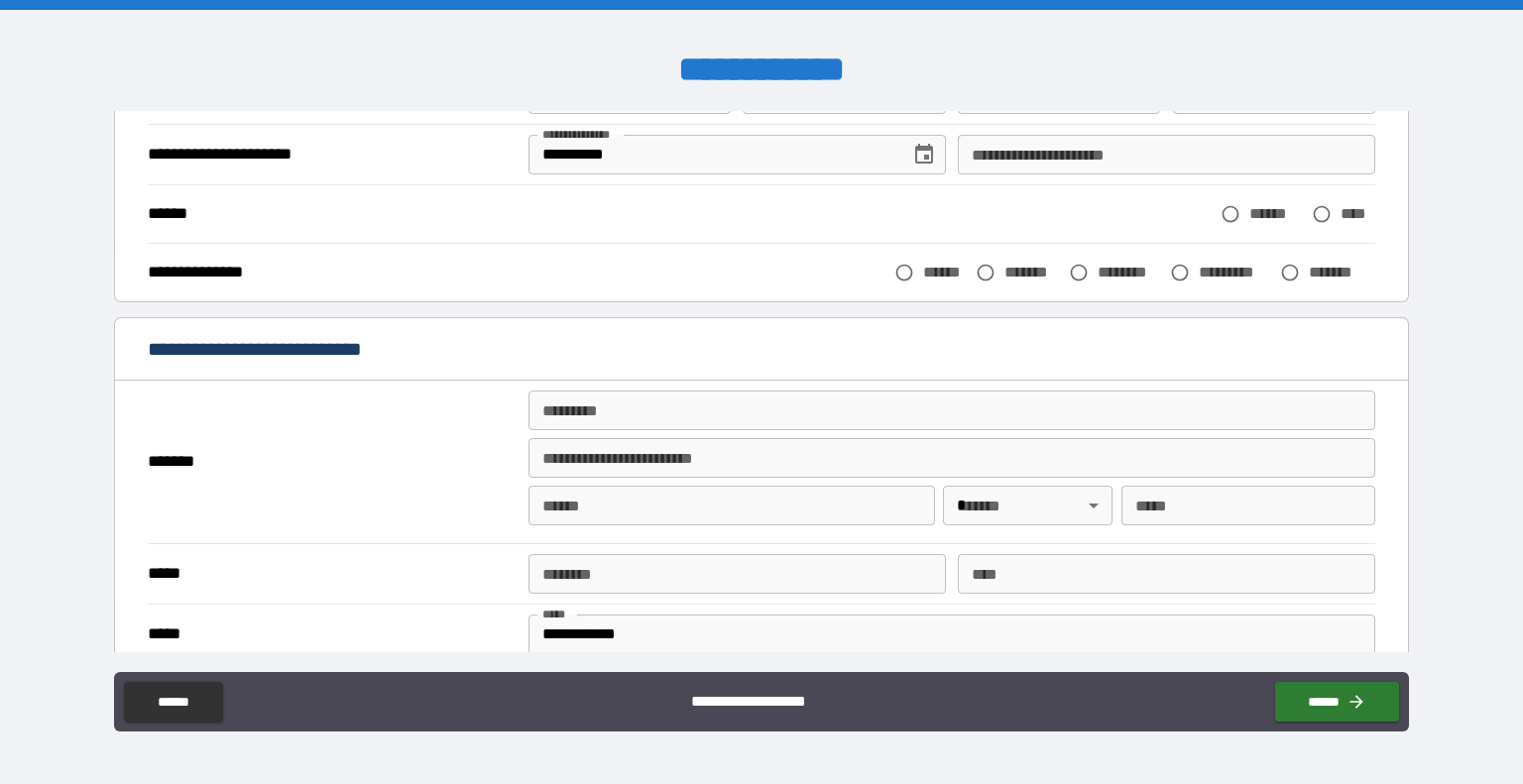 click on "*******   *" at bounding box center [952, 410] 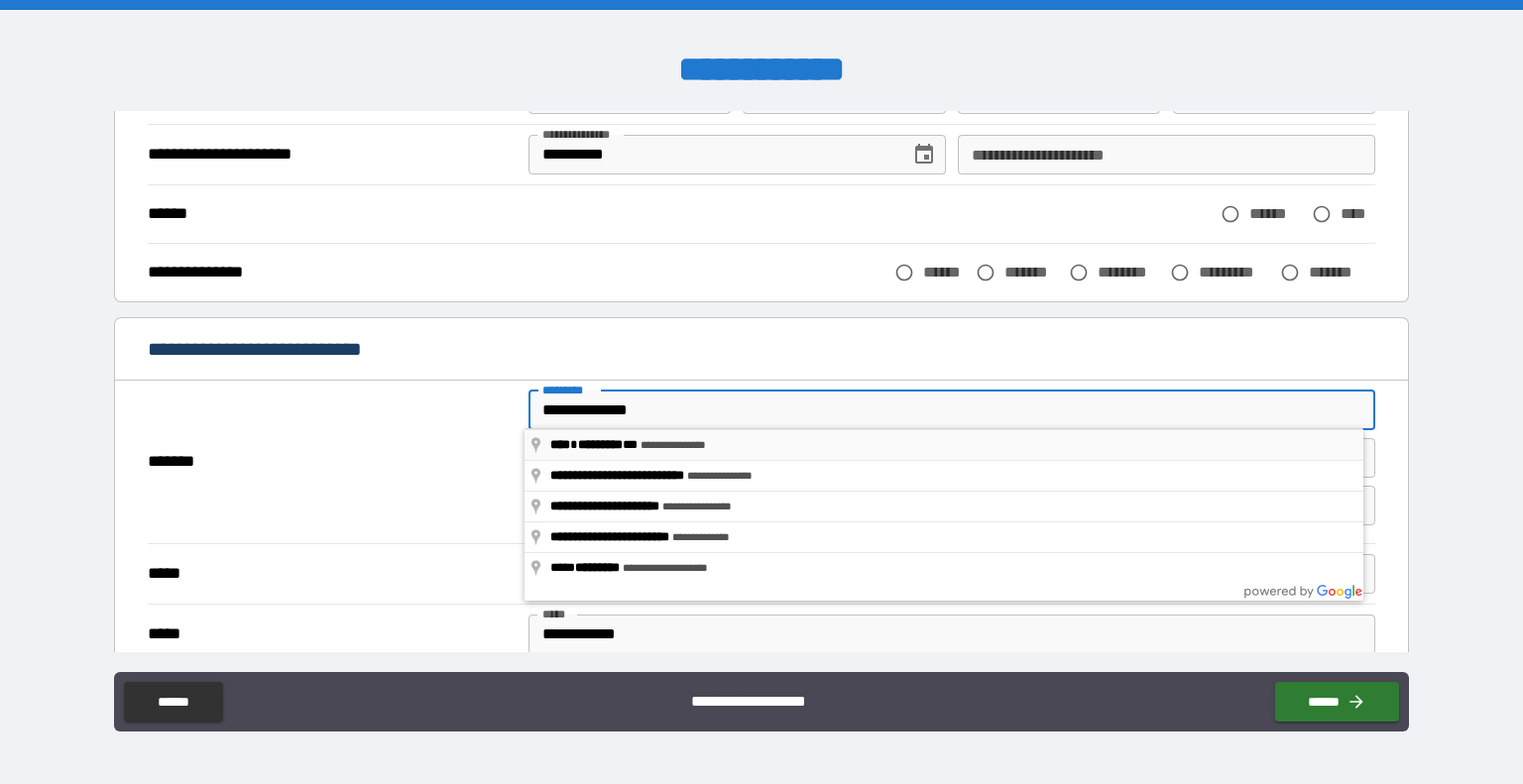 type on "**********" 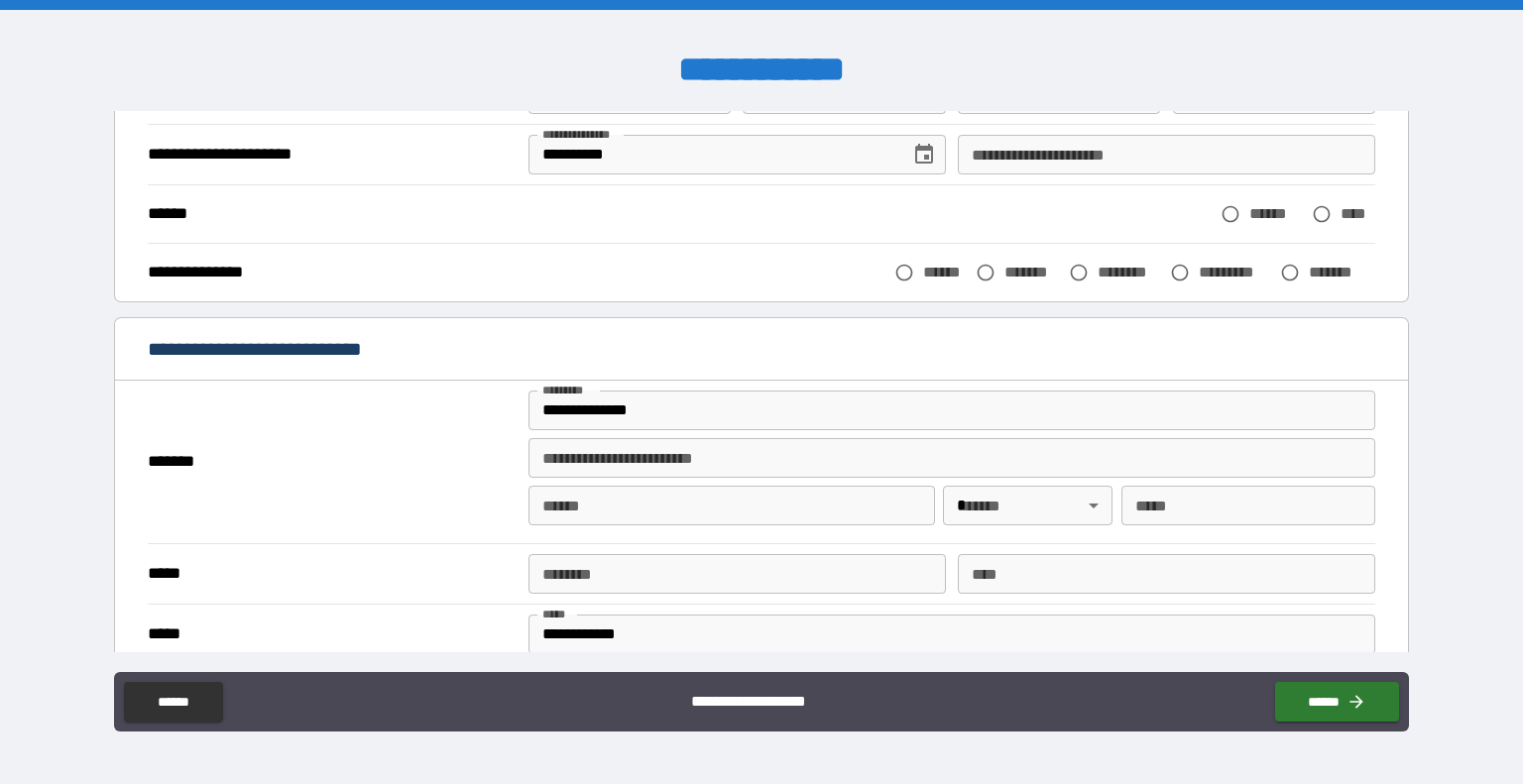 type on "*******" 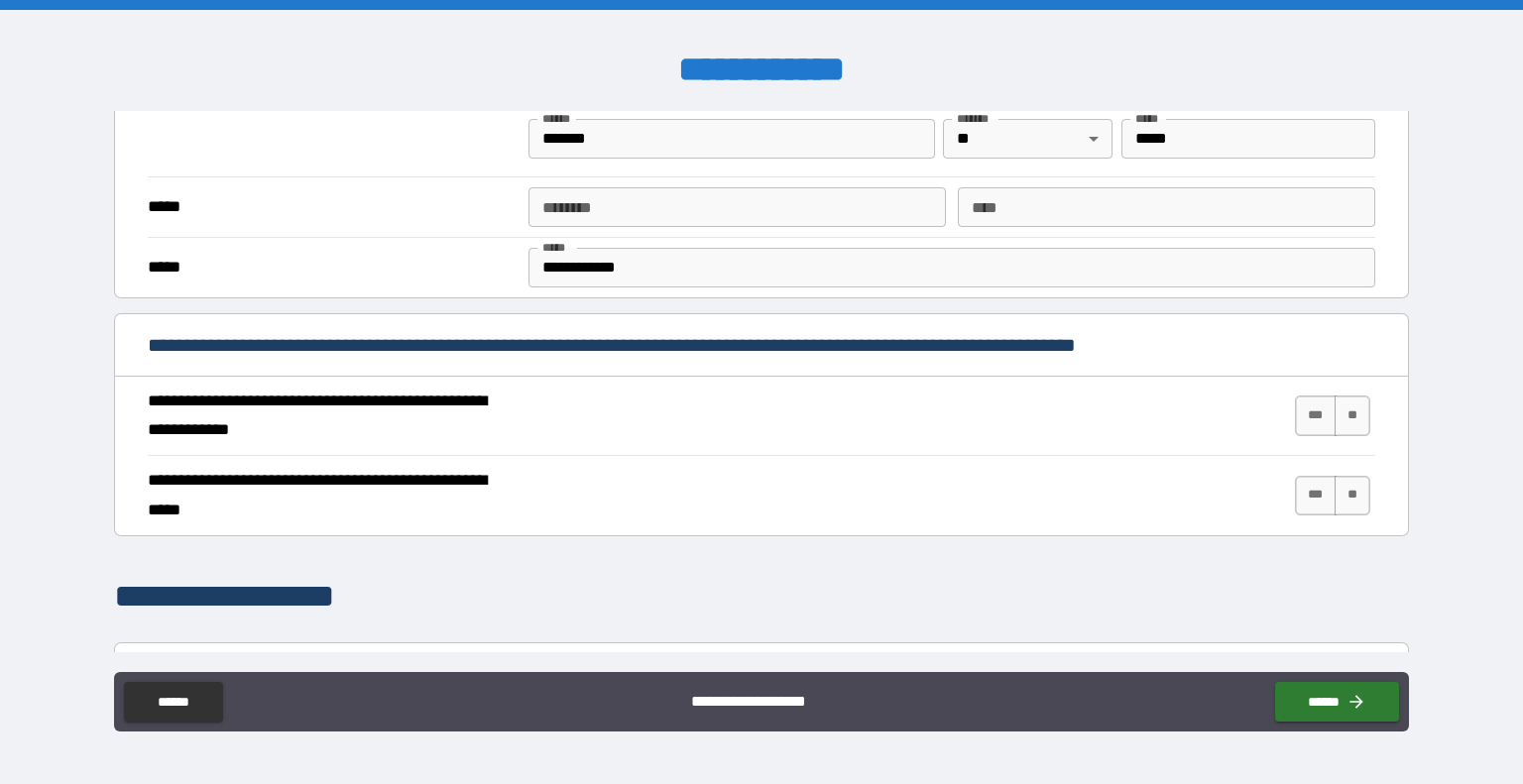 scroll, scrollTop: 555, scrollLeft: 0, axis: vertical 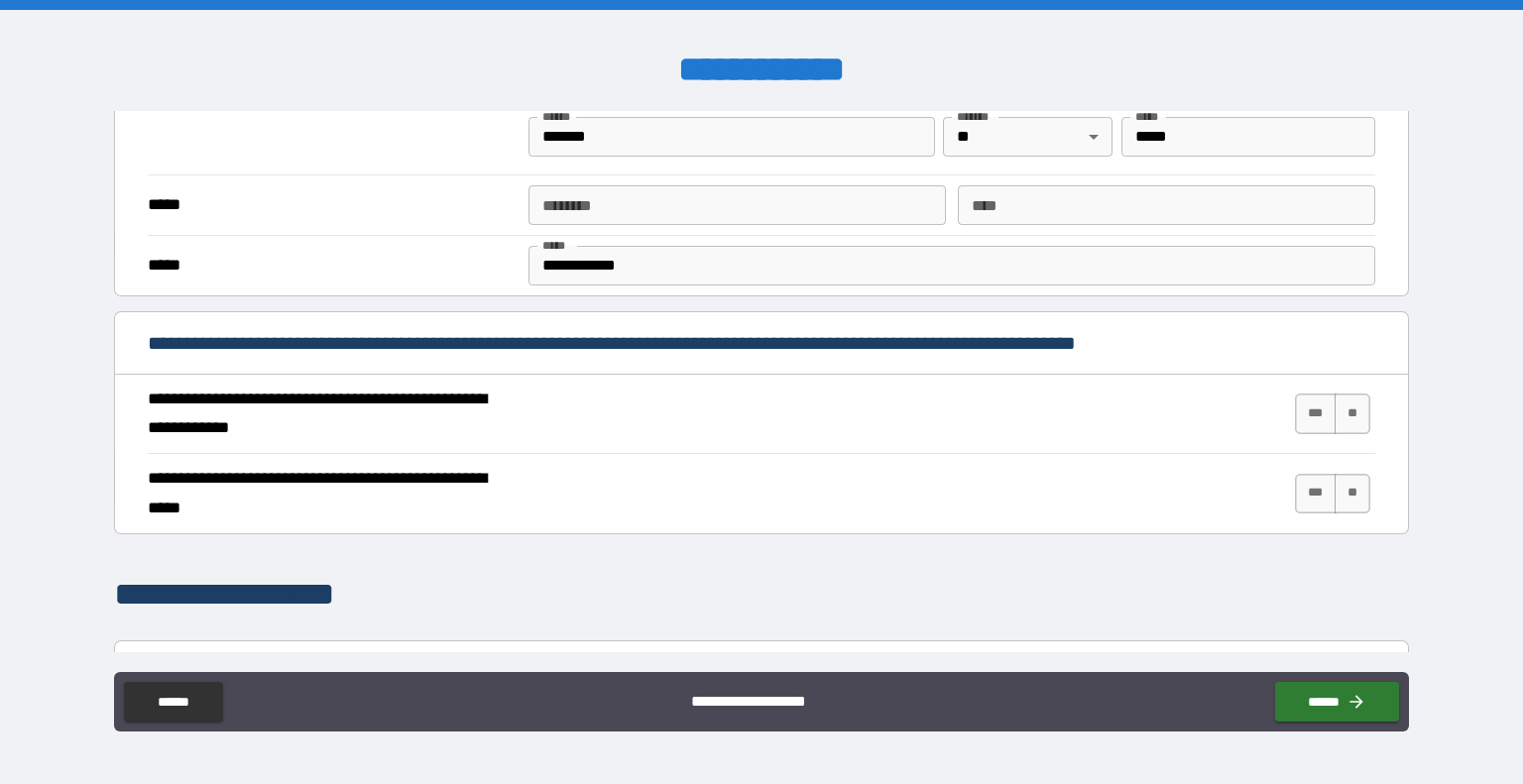 click on "******   *" at bounding box center (737, 205) 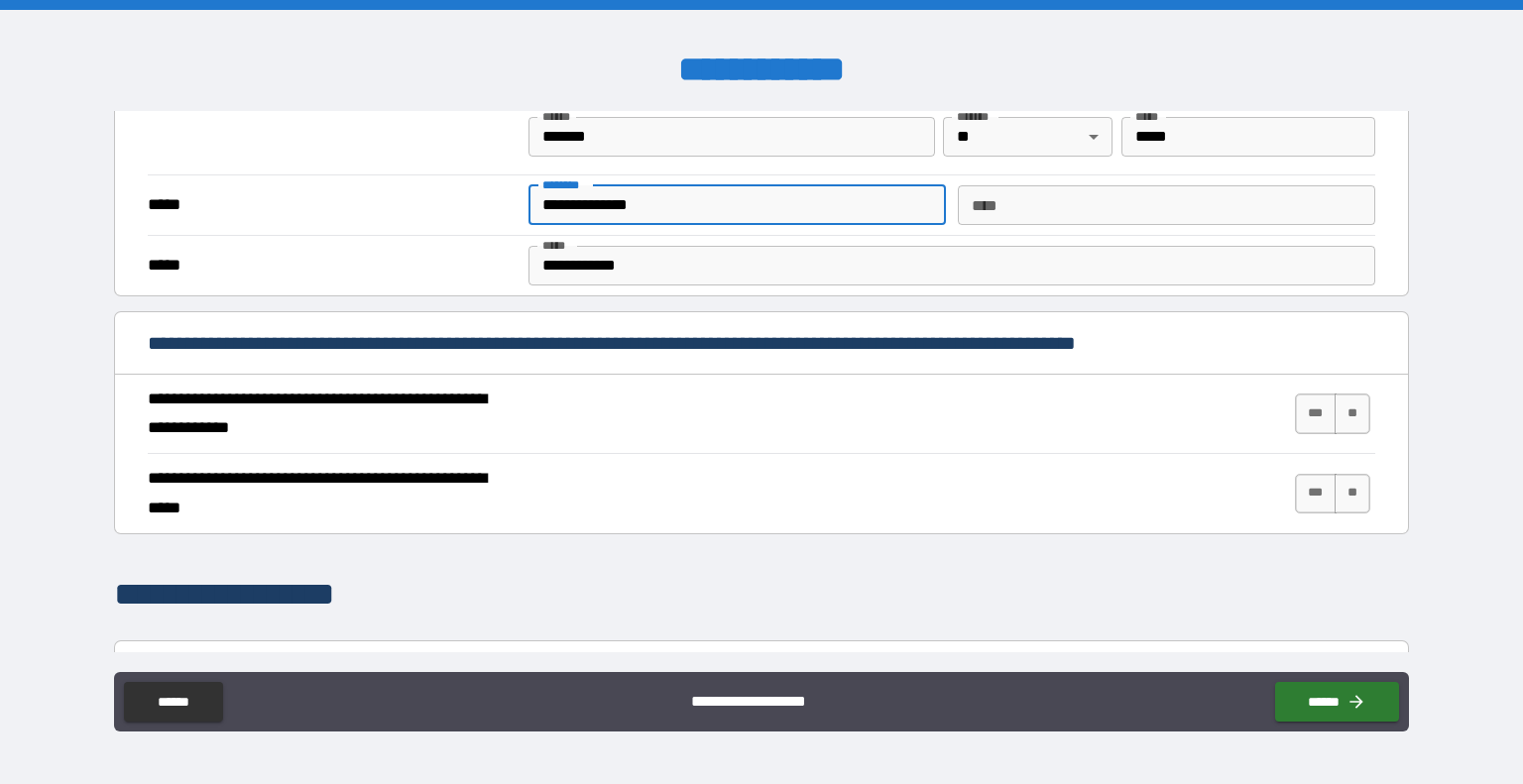type on "**********" 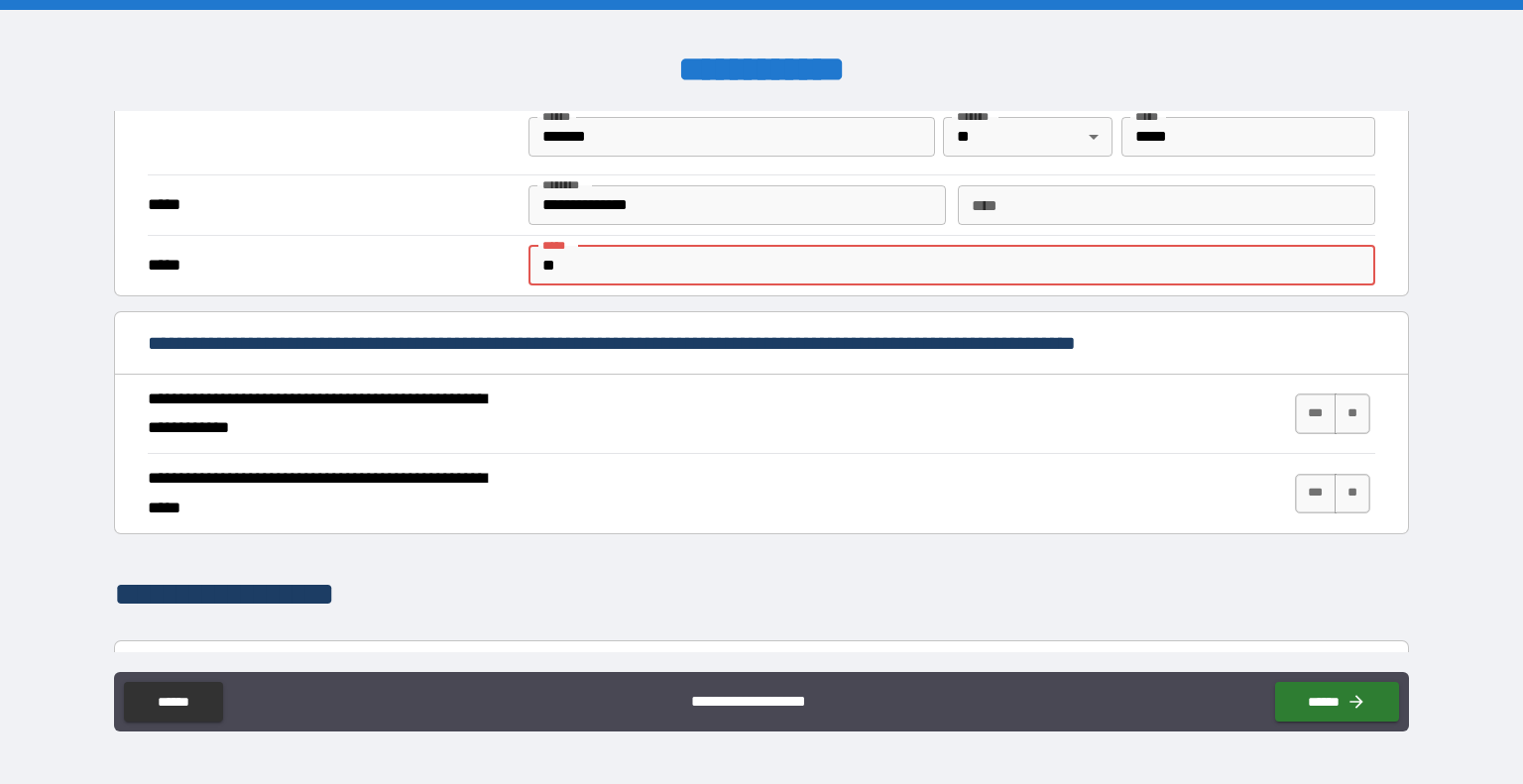 type on "*" 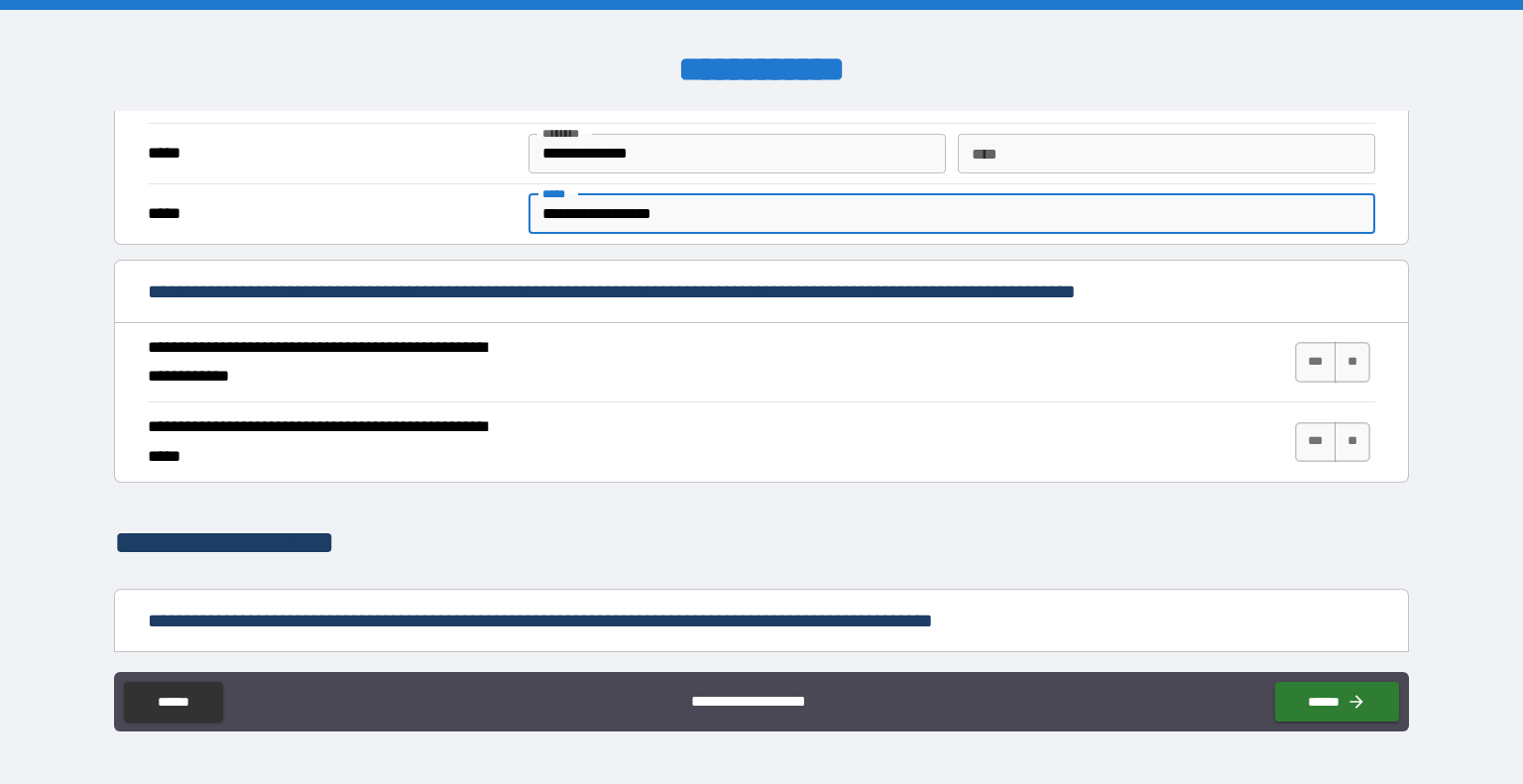 scroll, scrollTop: 631, scrollLeft: 0, axis: vertical 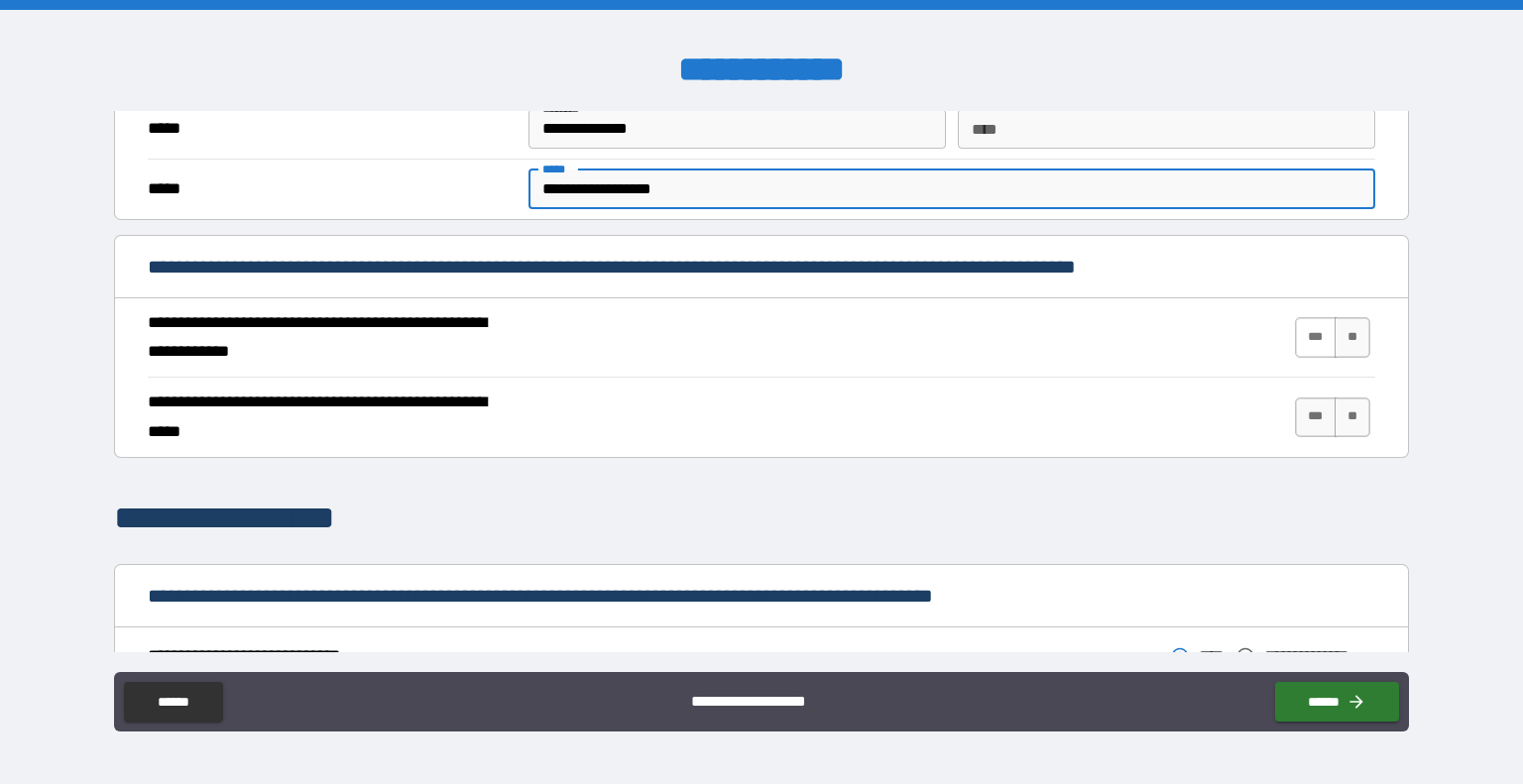 type on "**********" 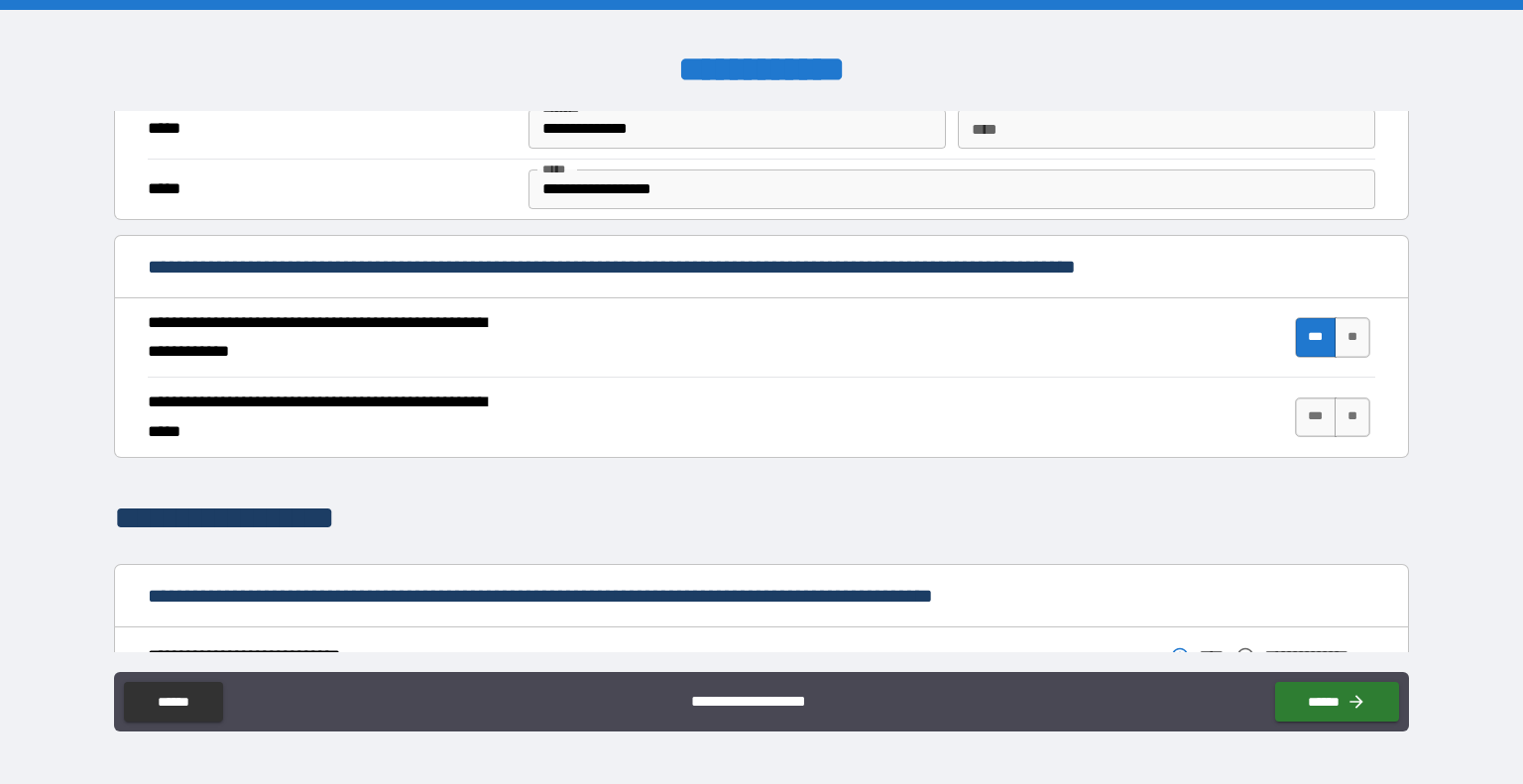 click on "***" at bounding box center (1316, 417) 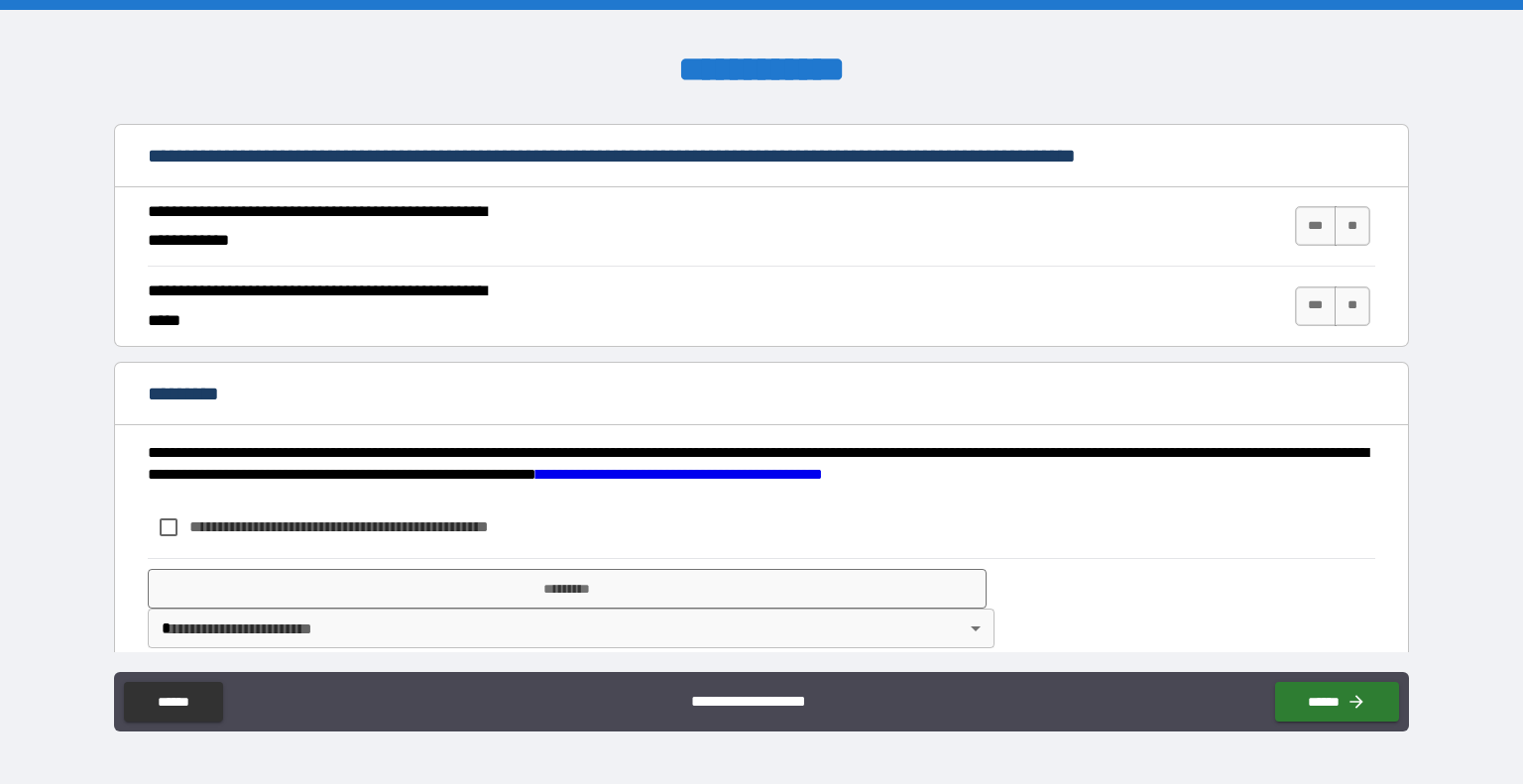 scroll, scrollTop: 1790, scrollLeft: 0, axis: vertical 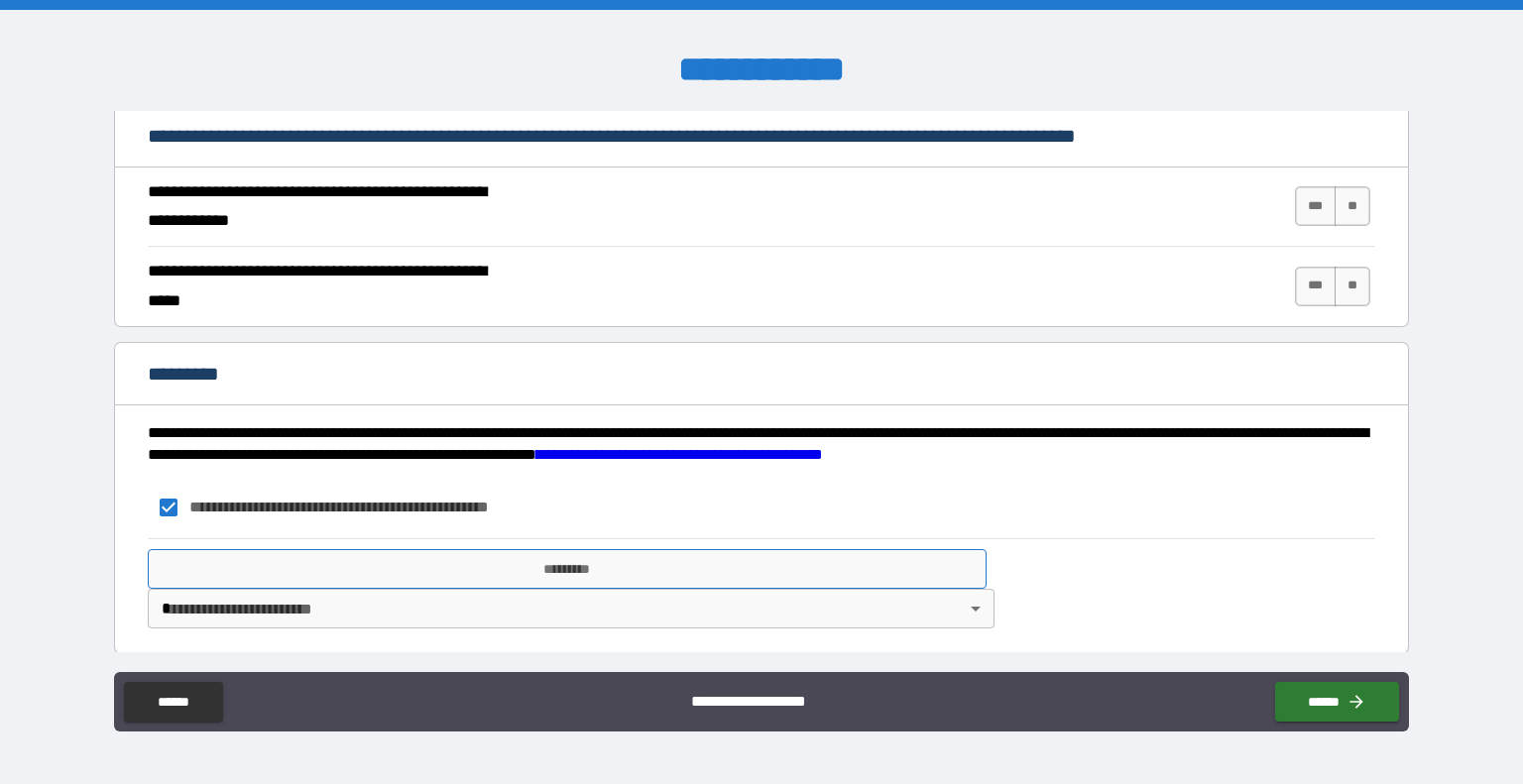 click on "*********" at bounding box center (567, 569) 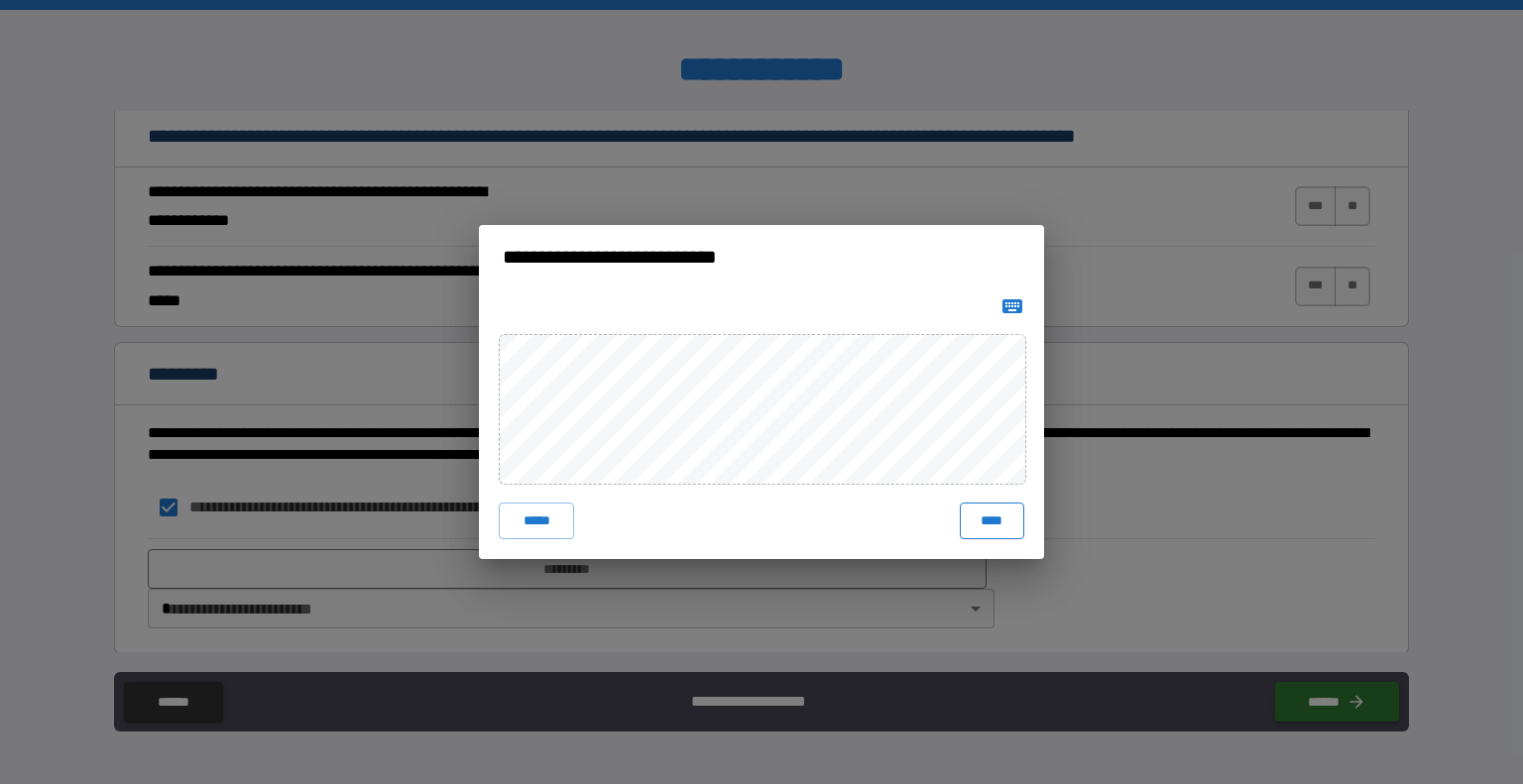 click on "****" at bounding box center (992, 520) 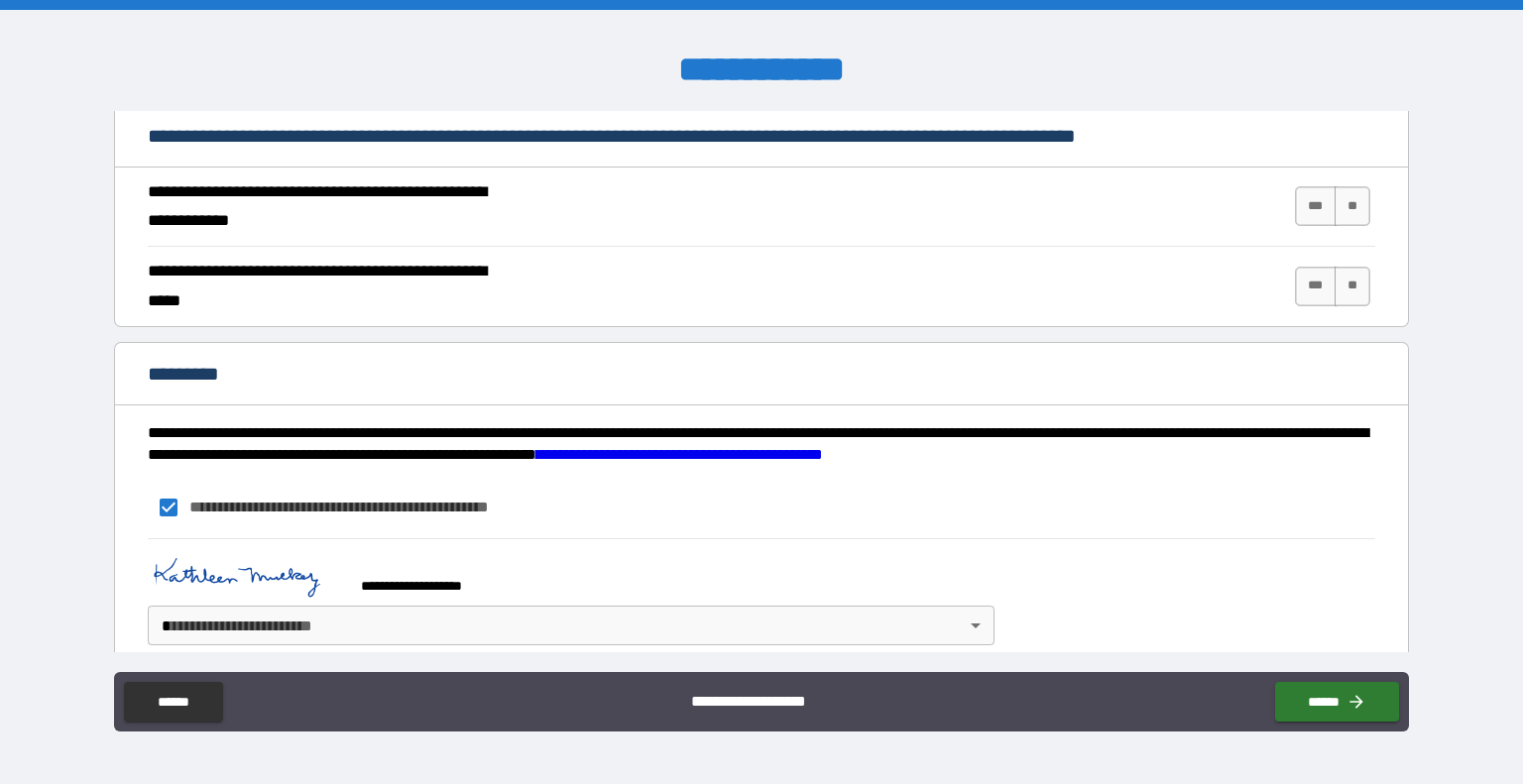 scroll, scrollTop: 1807, scrollLeft: 0, axis: vertical 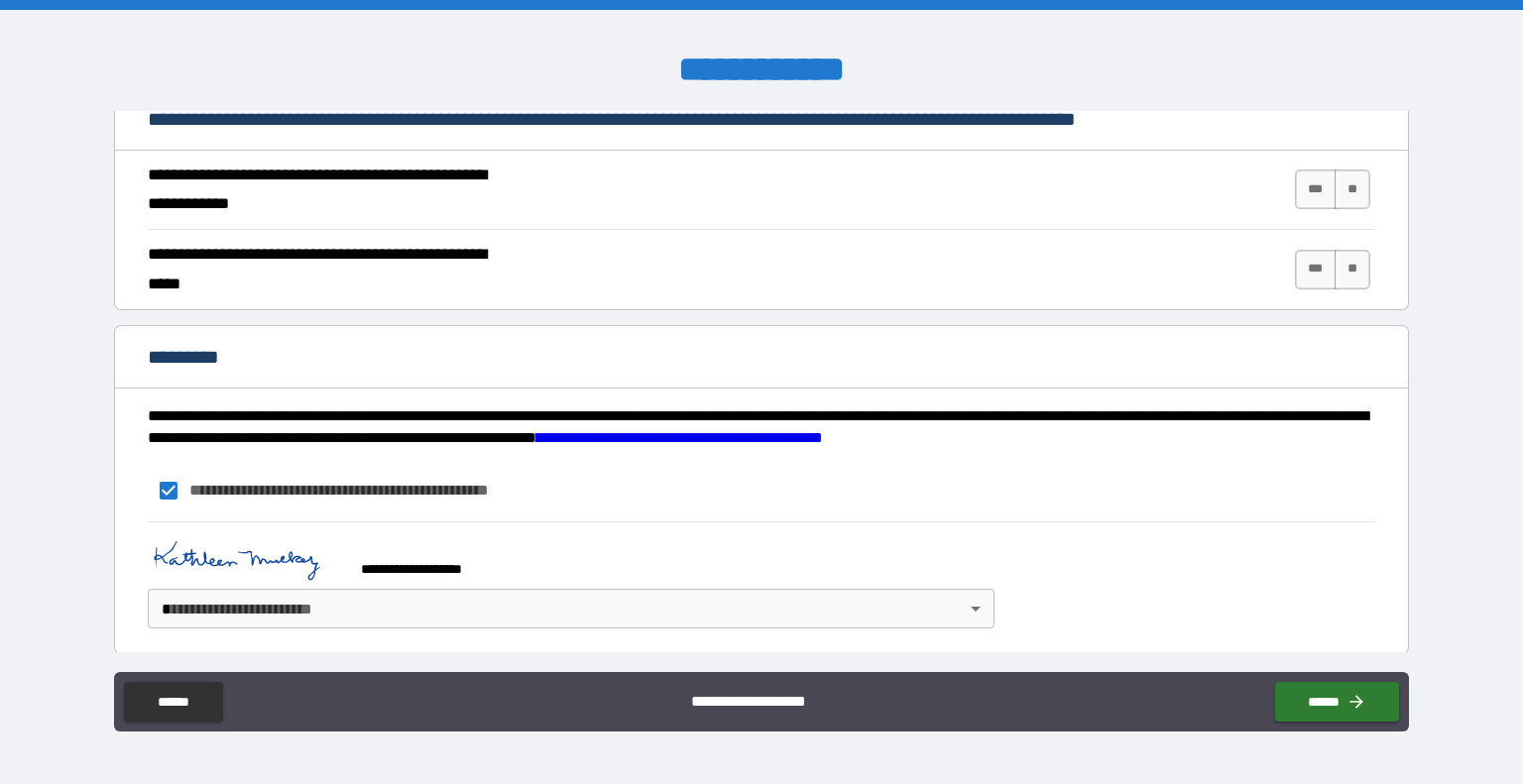 click on "[FIRST] [LAST] [STREET] [CITY], [STATE] [ZIP] [COUNTRY] [PHONE] [EMAIL] [SSN] [DLN] [CCNUM]" at bounding box center [762, 392] 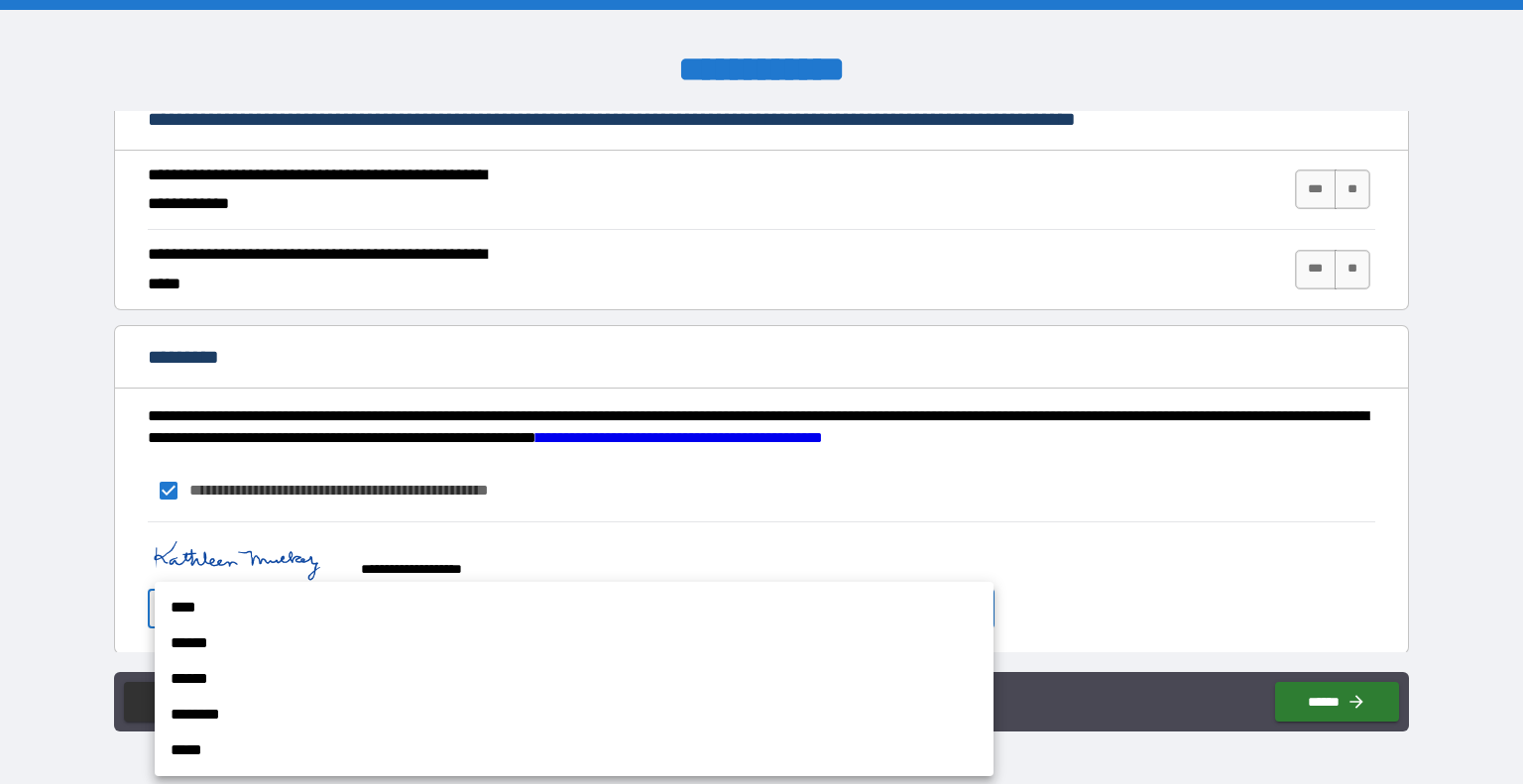 click on "****" at bounding box center [574, 608] 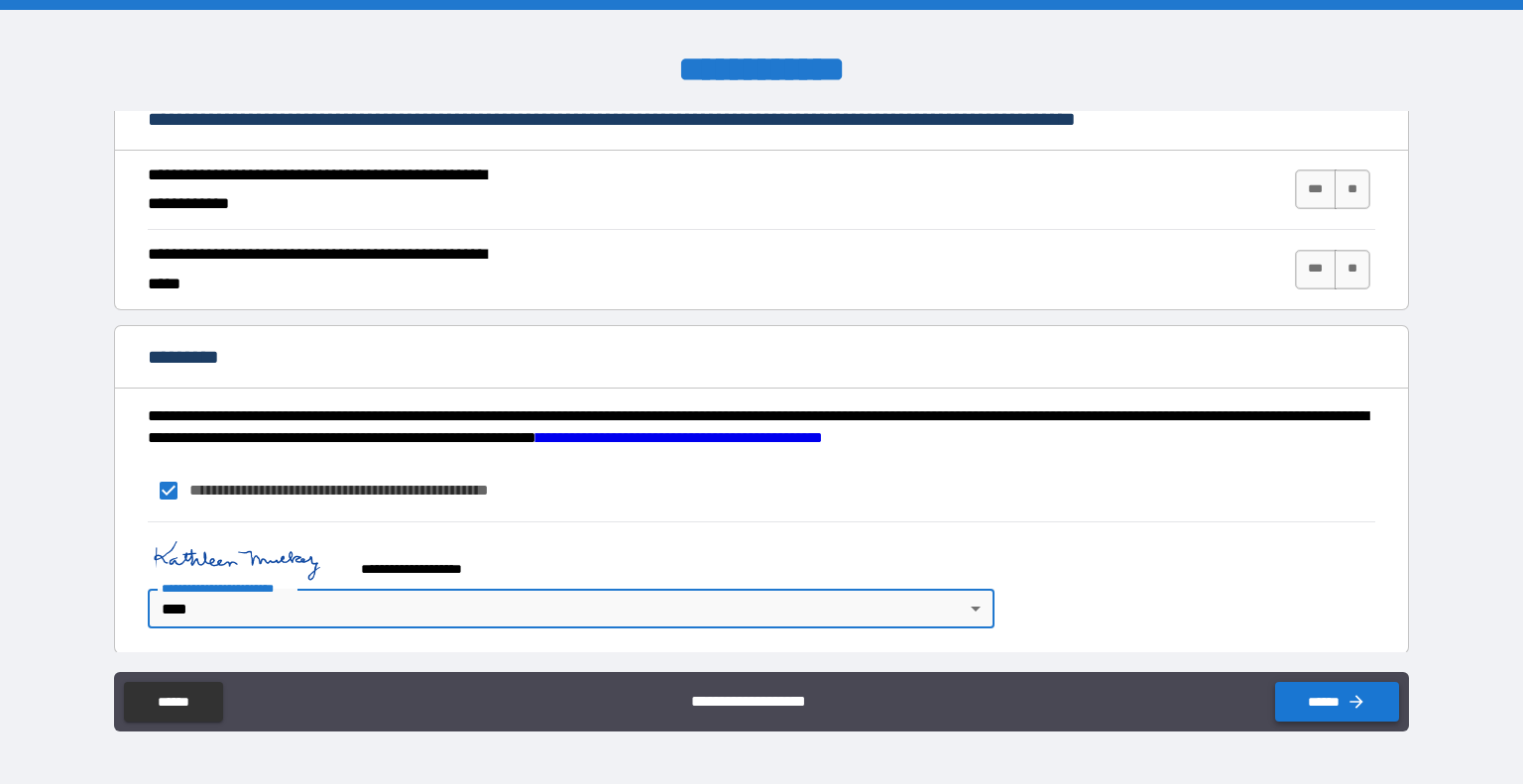click on "******" at bounding box center (1337, 702) 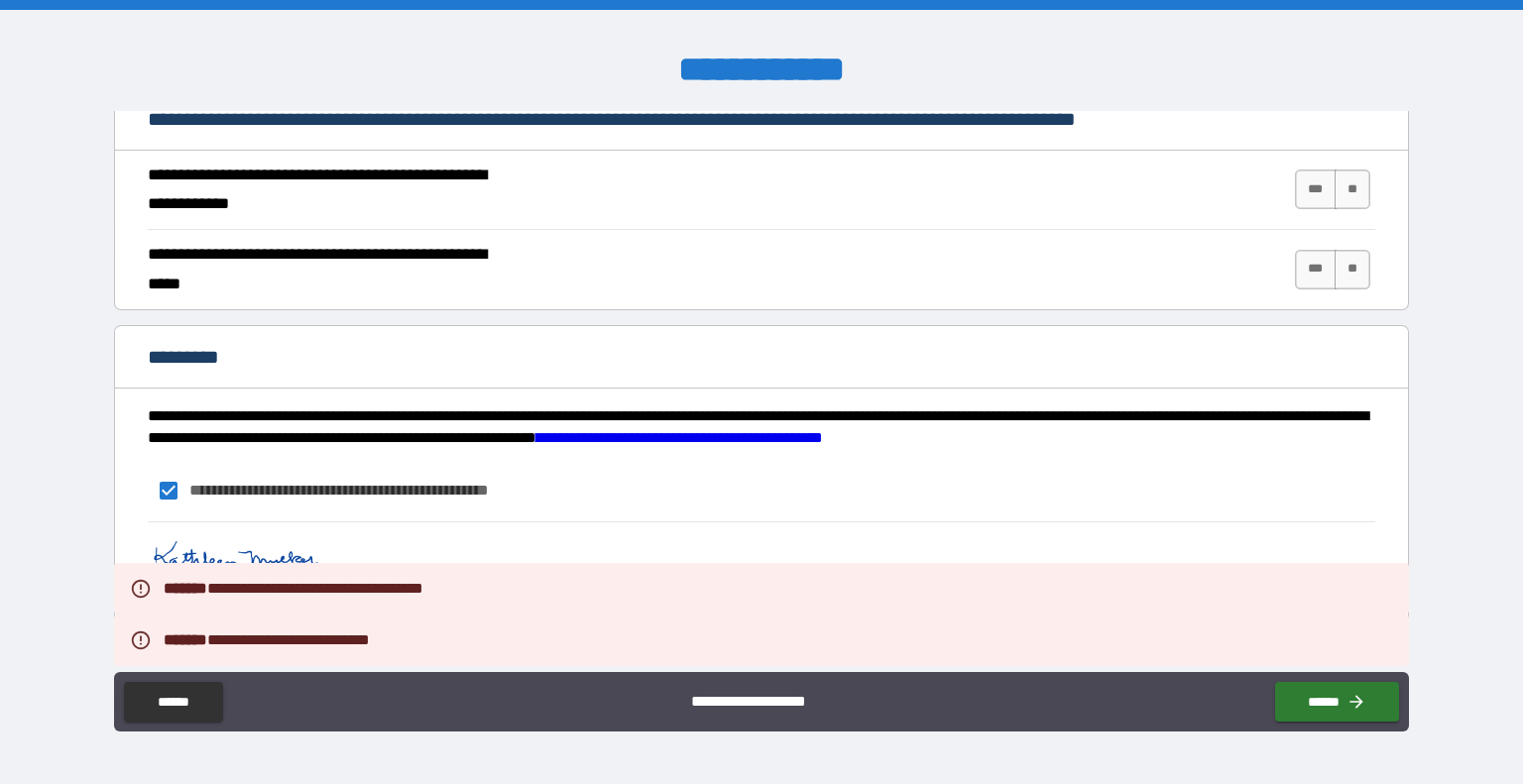 click on "**********" at bounding box center [762, 580] 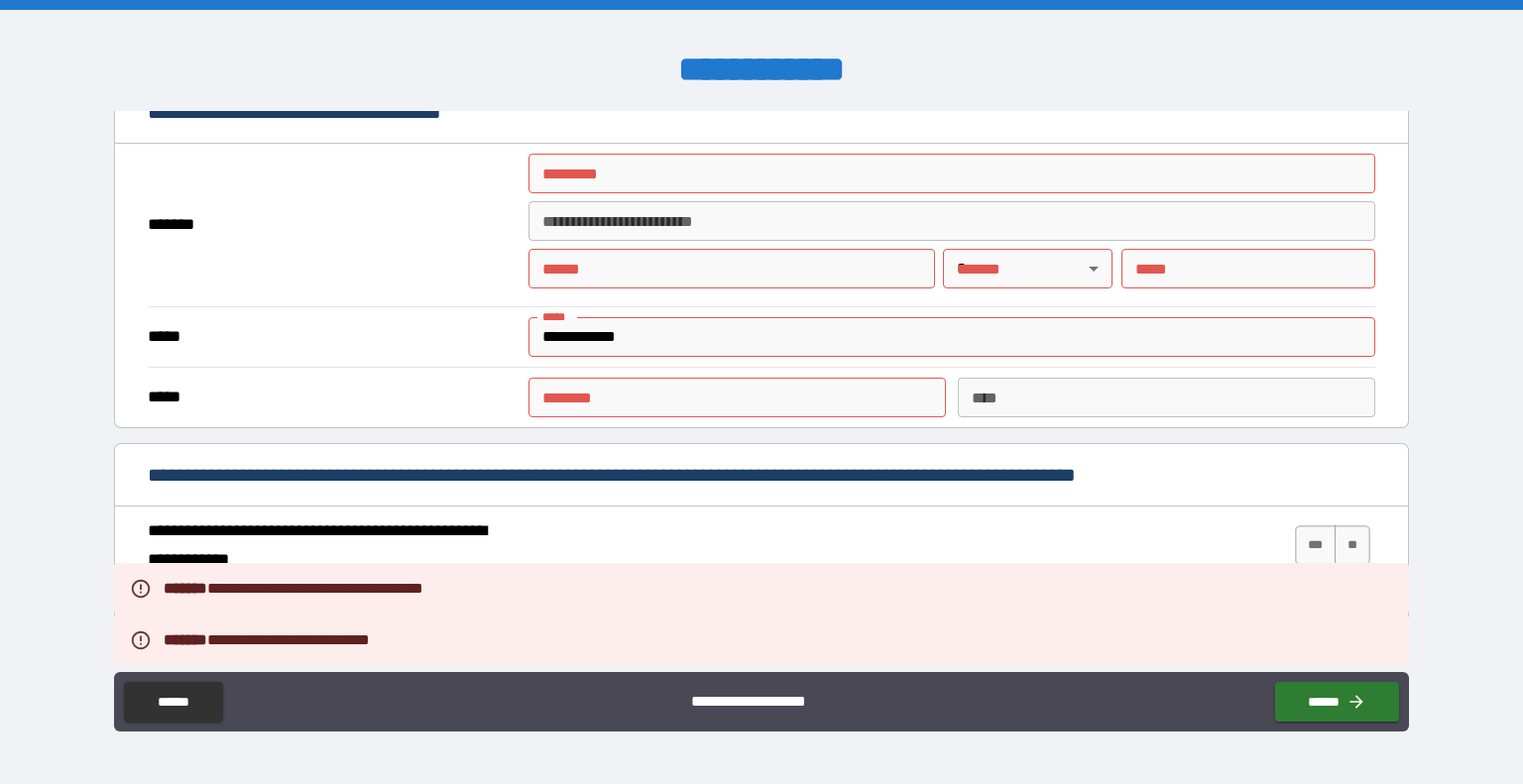 scroll, scrollTop: 1425, scrollLeft: 0, axis: vertical 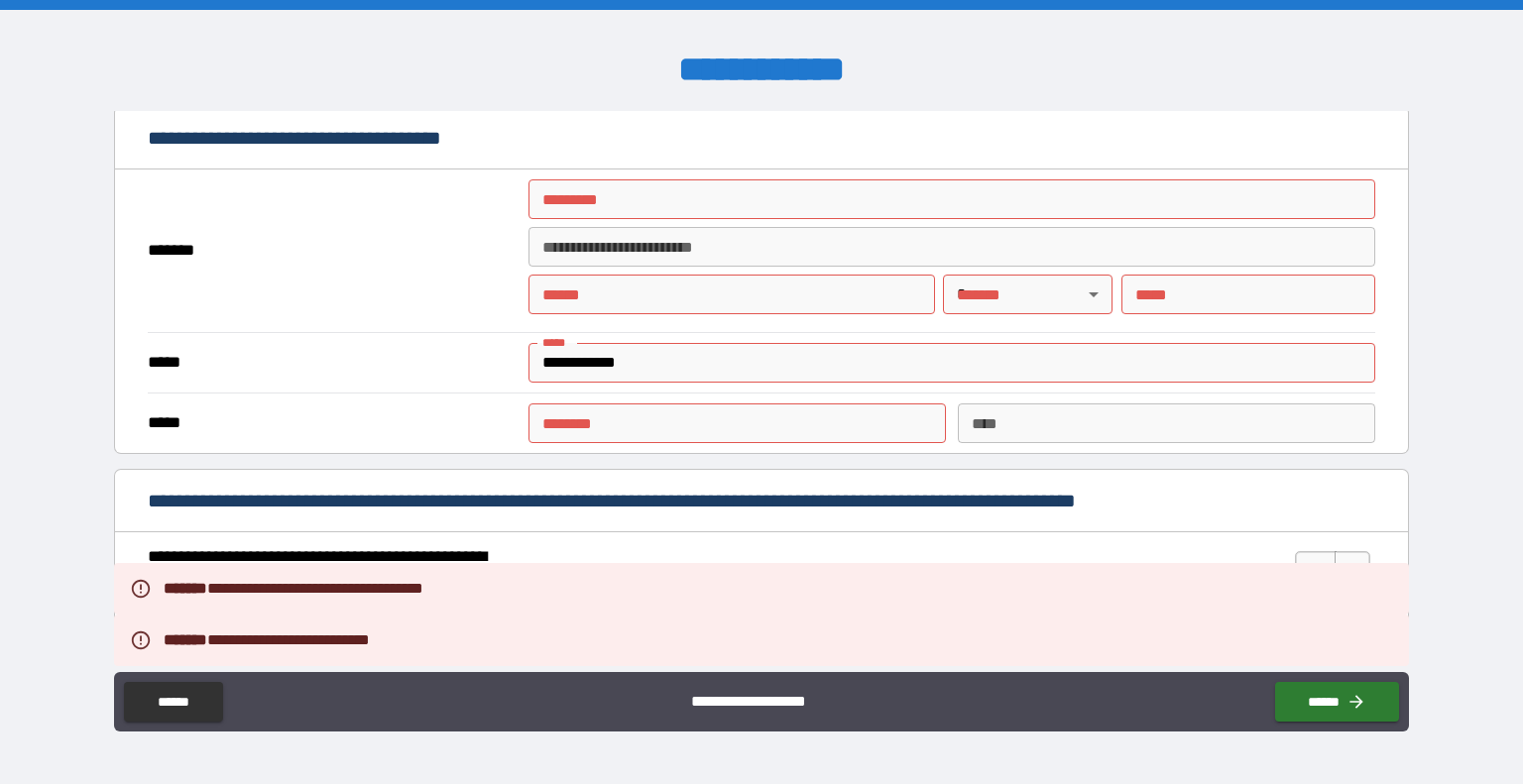 click on "******   *" at bounding box center [737, 423] 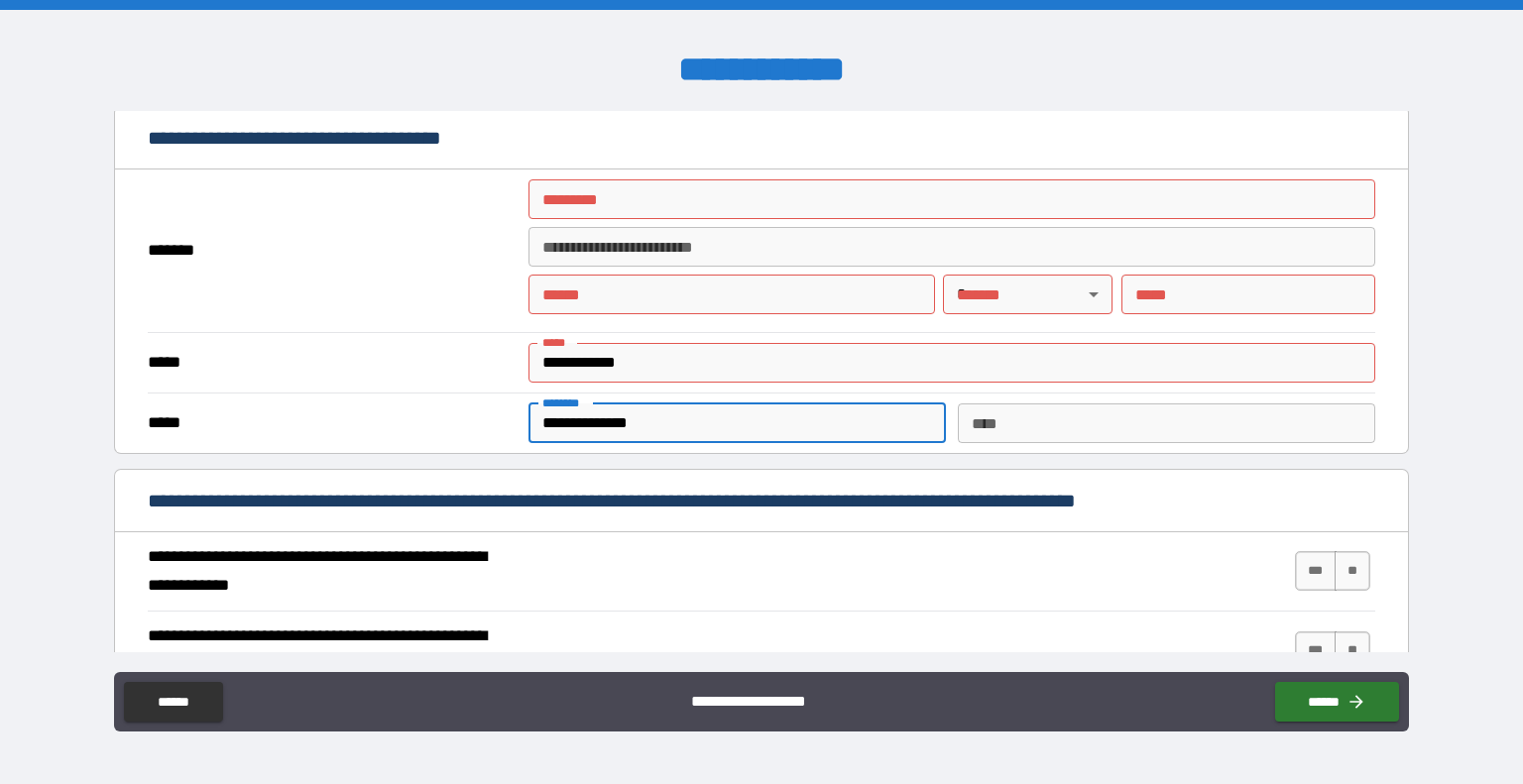 type on "**********" 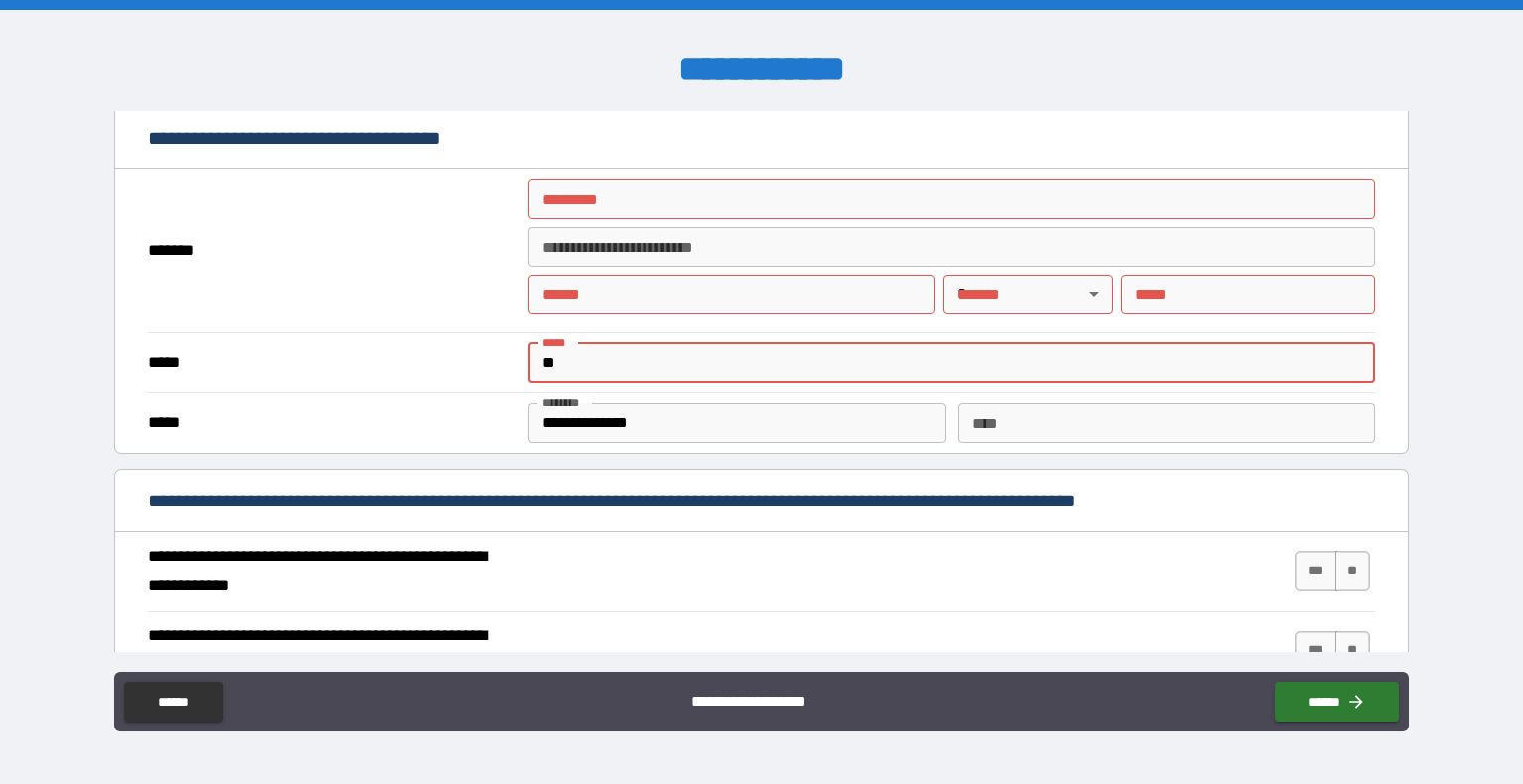 type on "*" 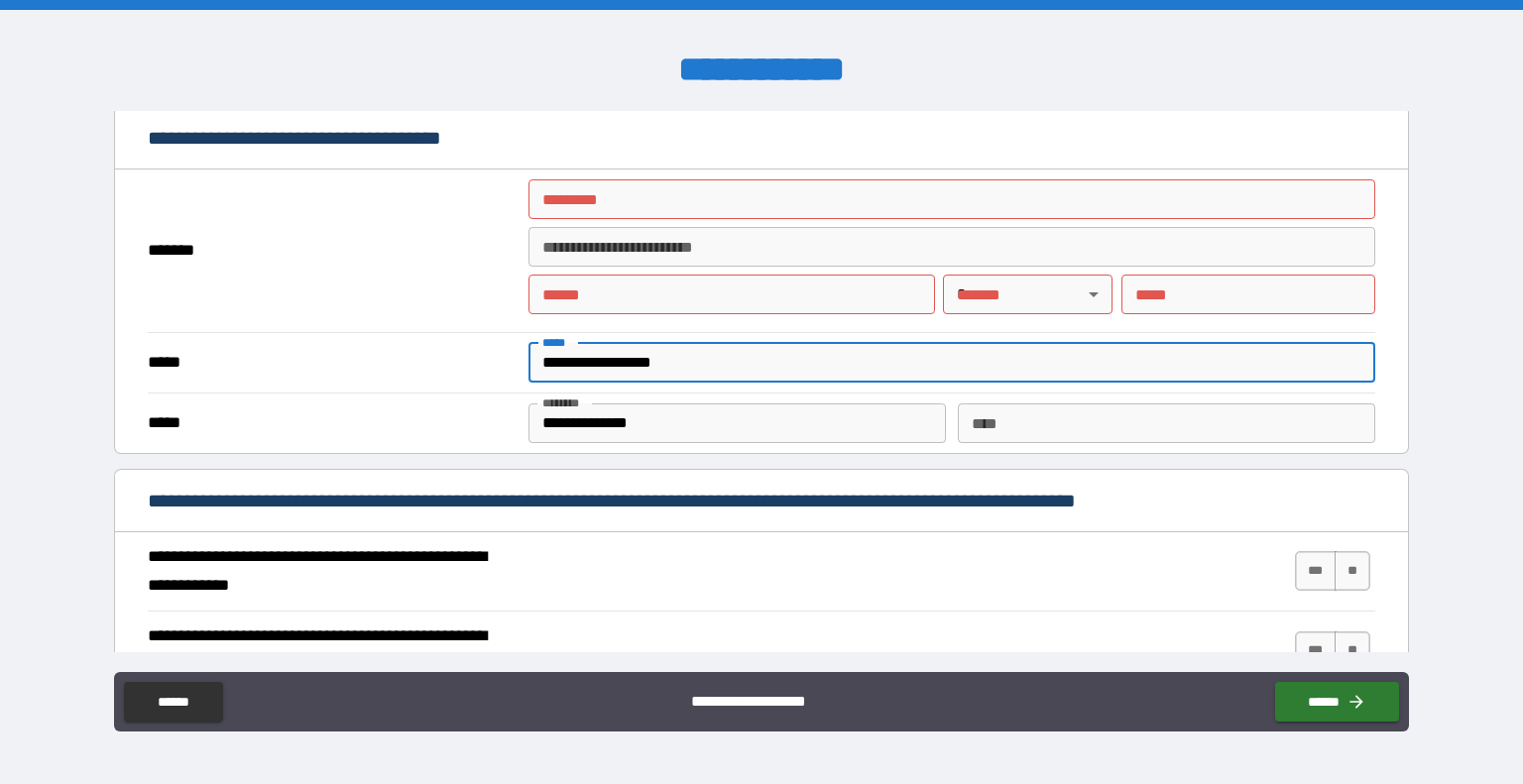 type on "**********" 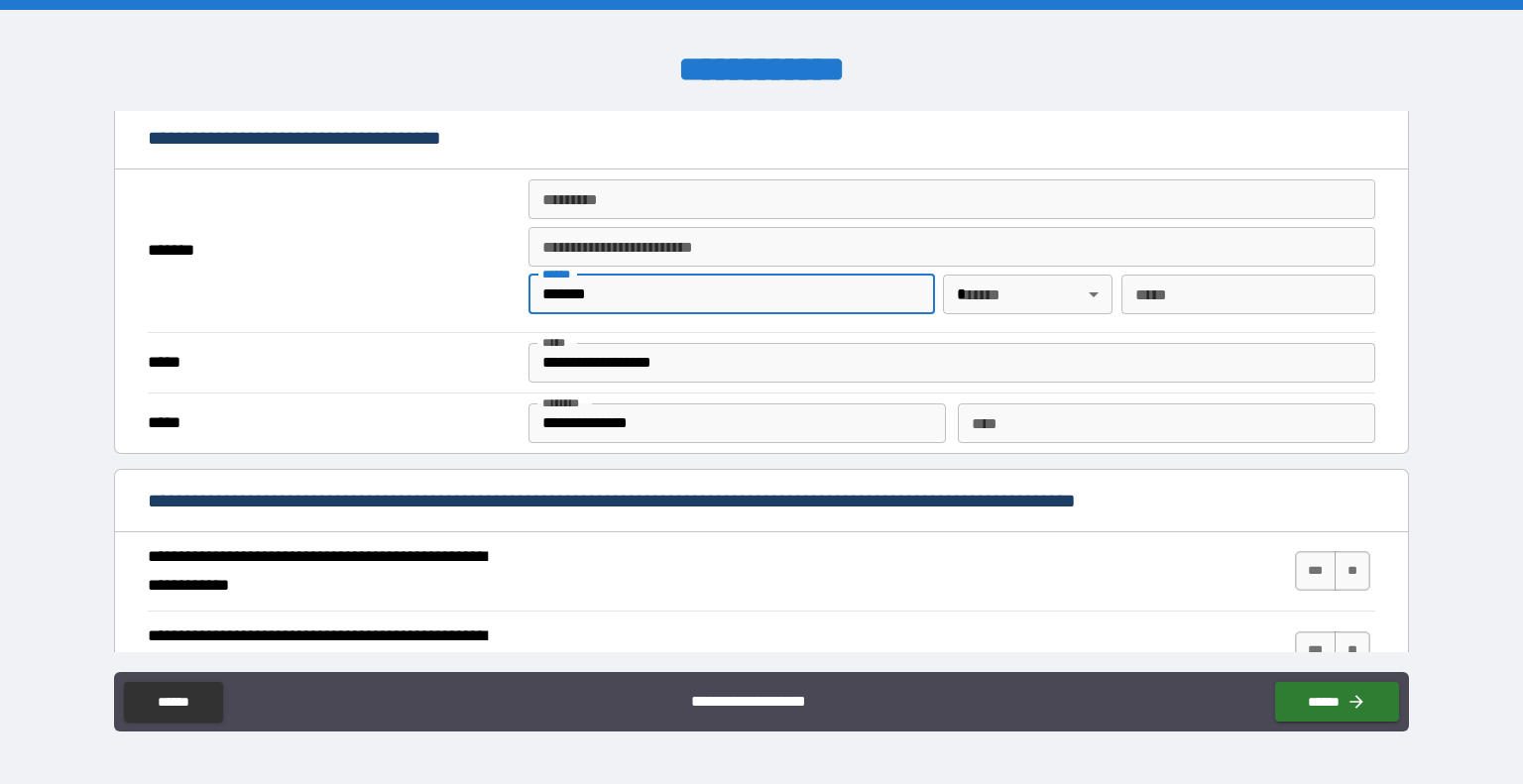 type on "*******" 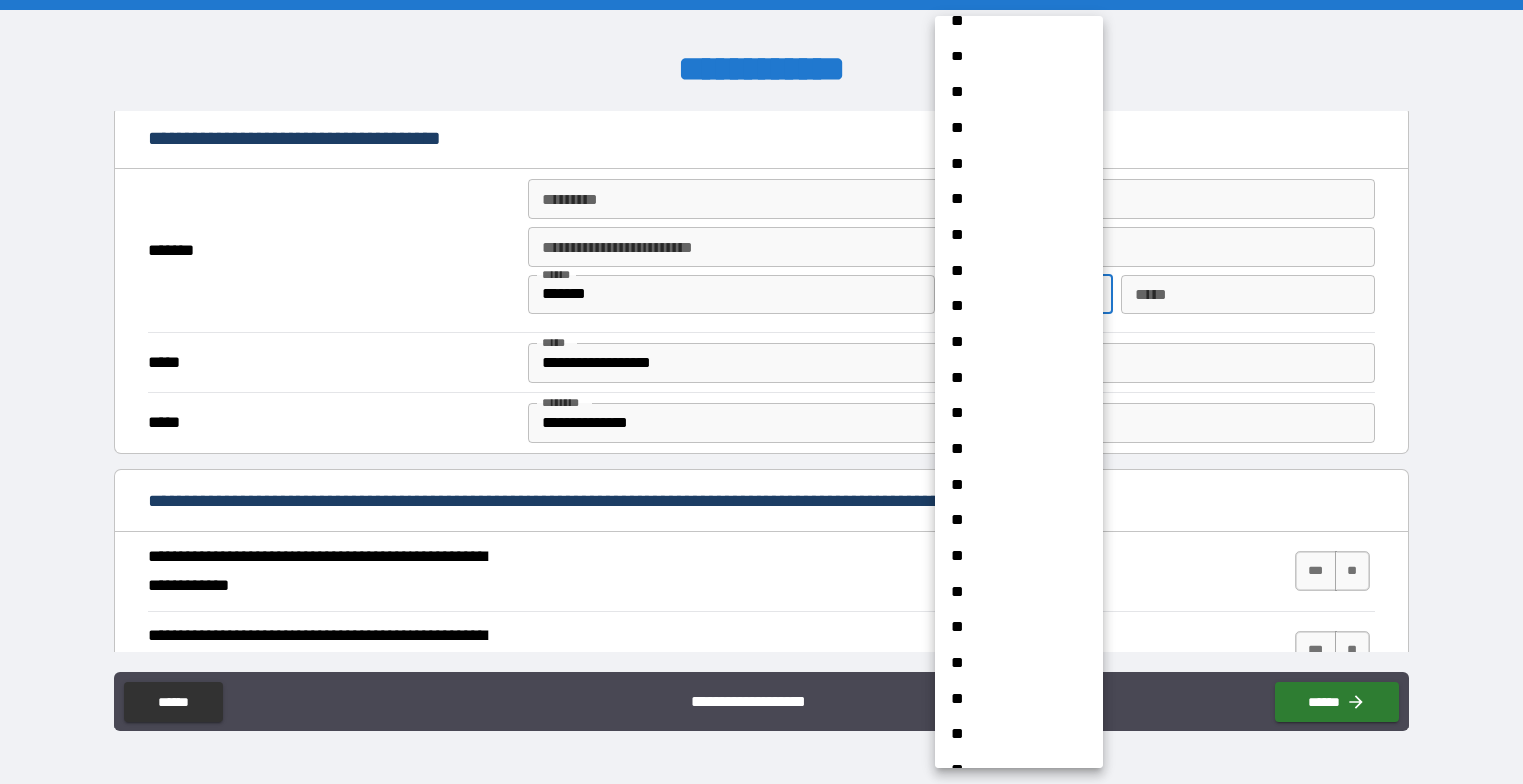 scroll, scrollTop: 401, scrollLeft: 0, axis: vertical 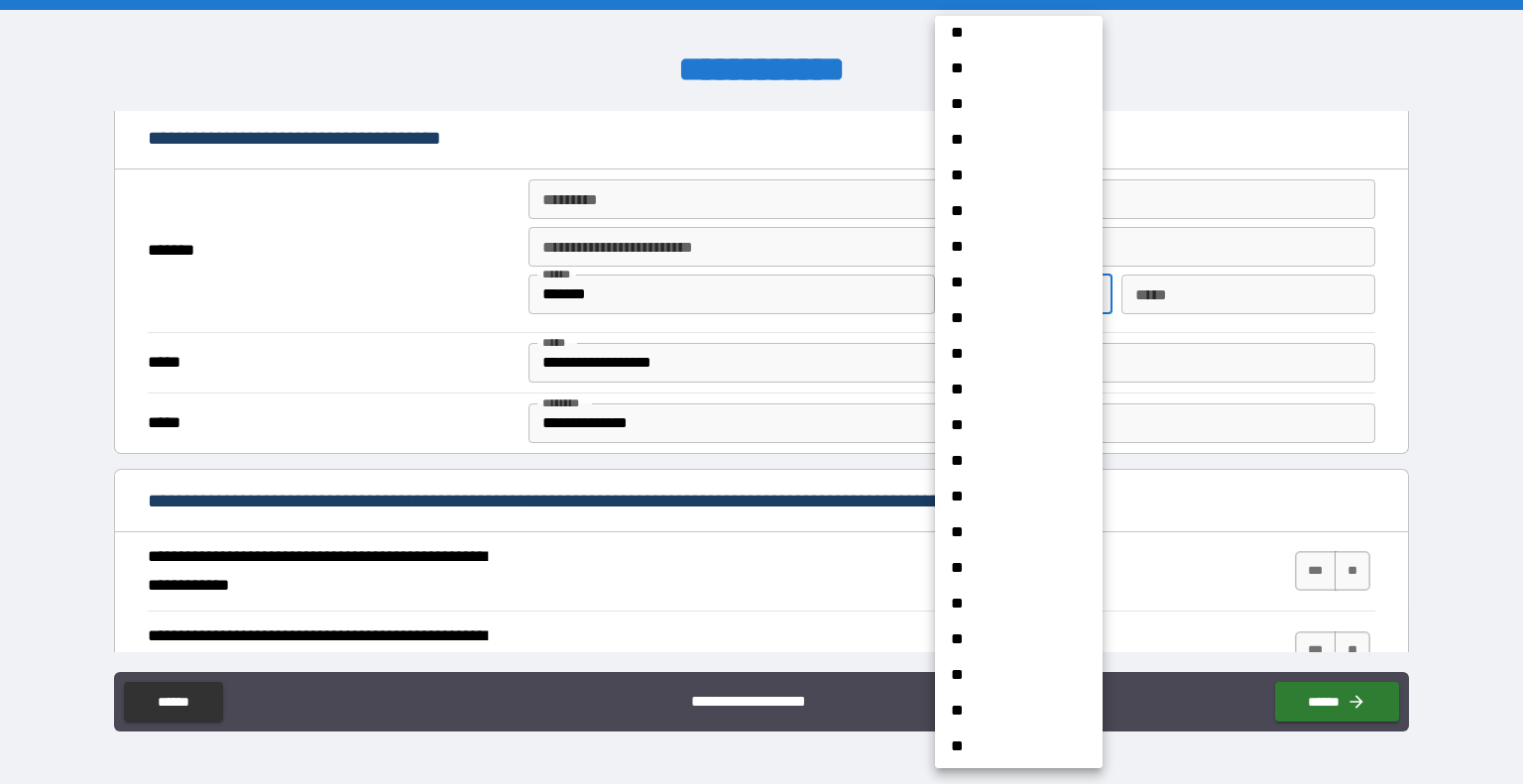 click on "**" at bounding box center (1011, 604) 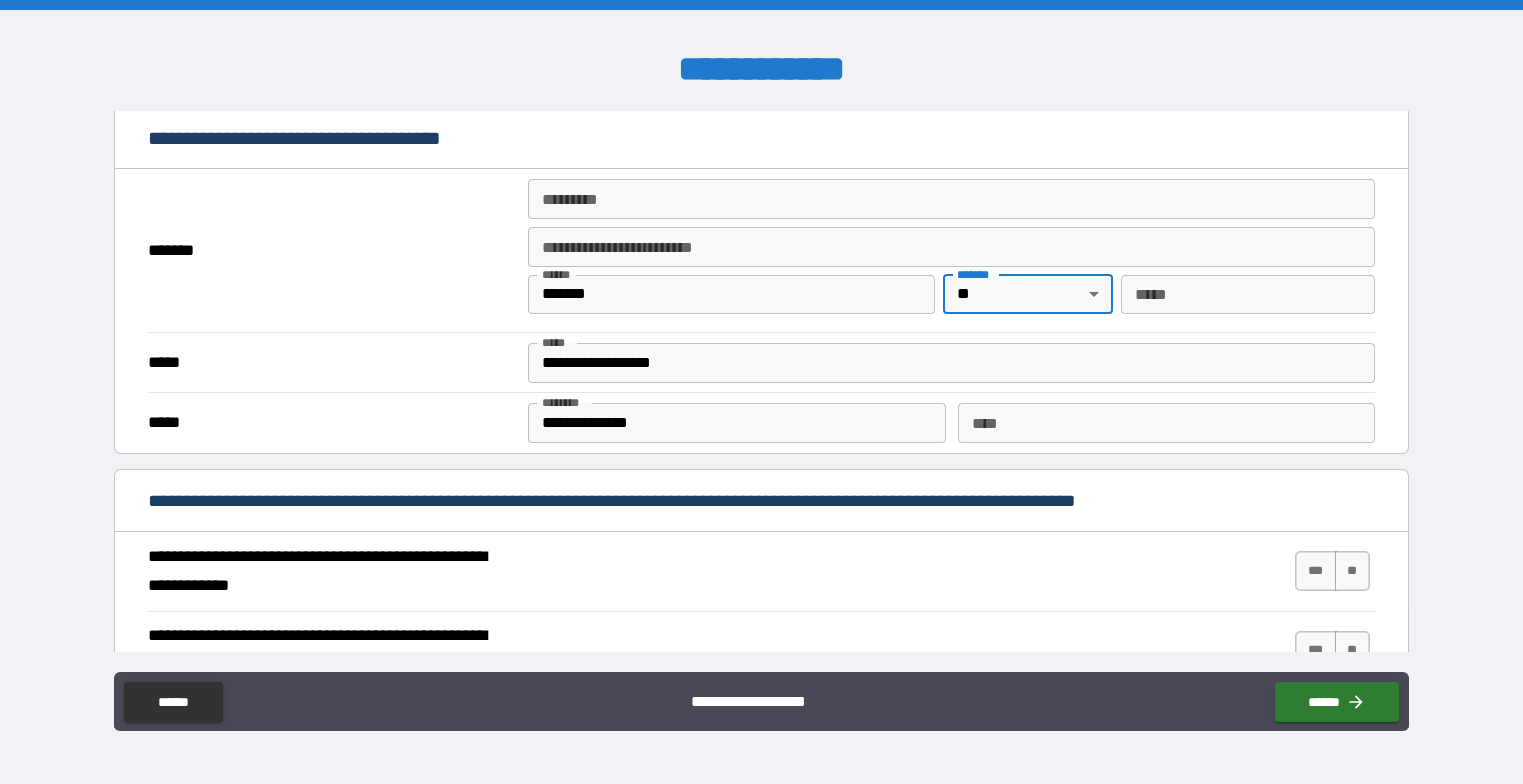 click on "***   *" at bounding box center [1248, 294] 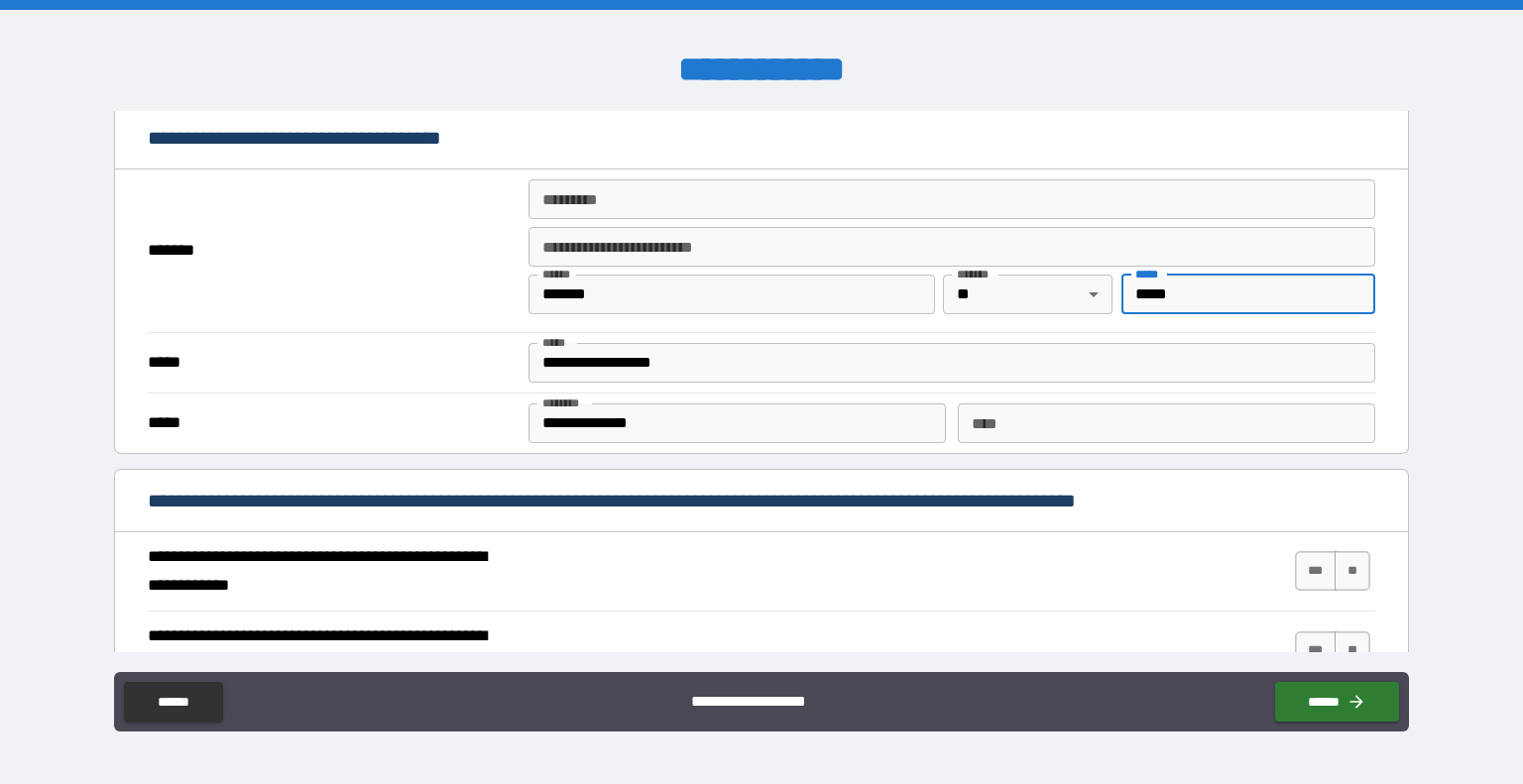 type on "*****" 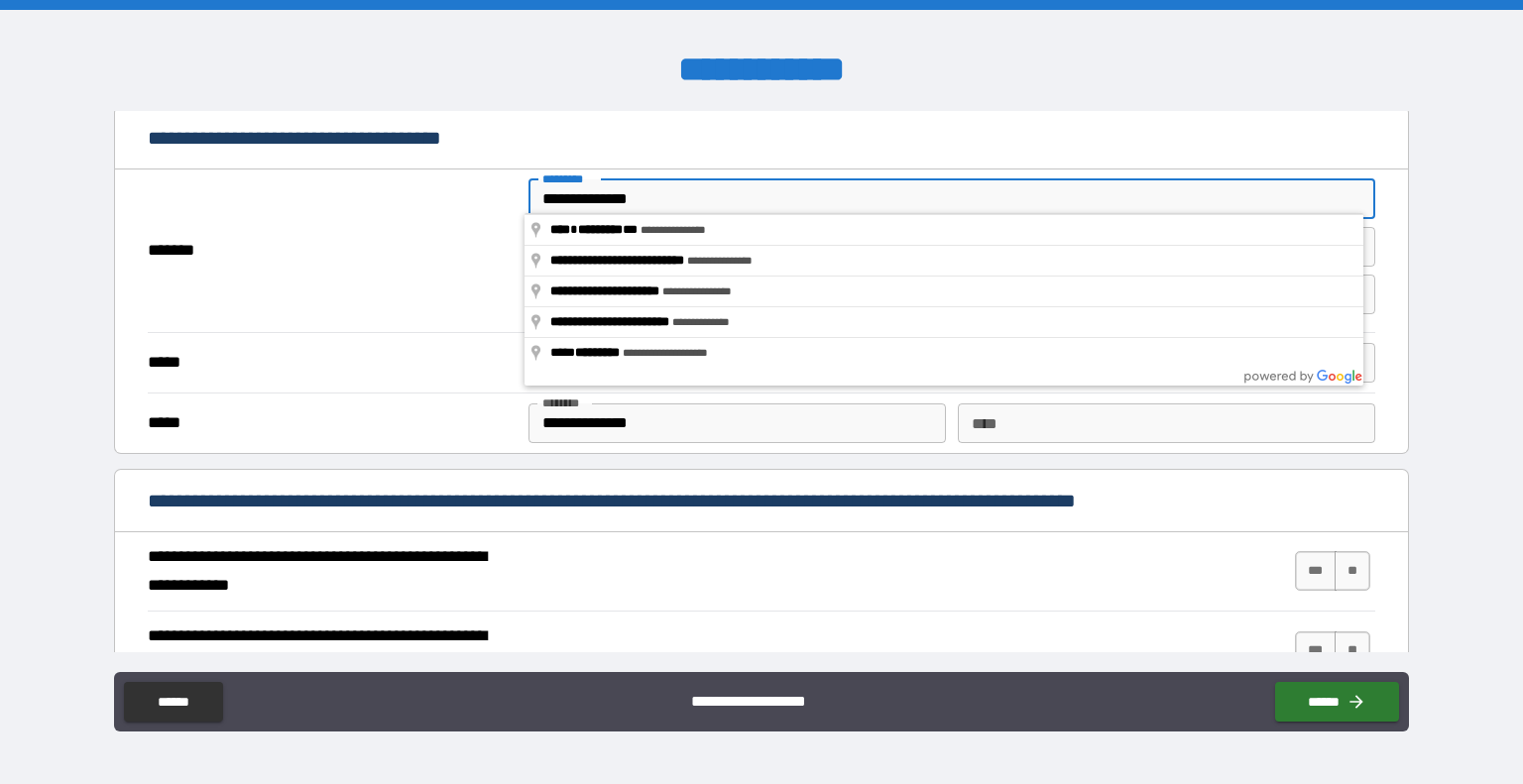 type on "**********" 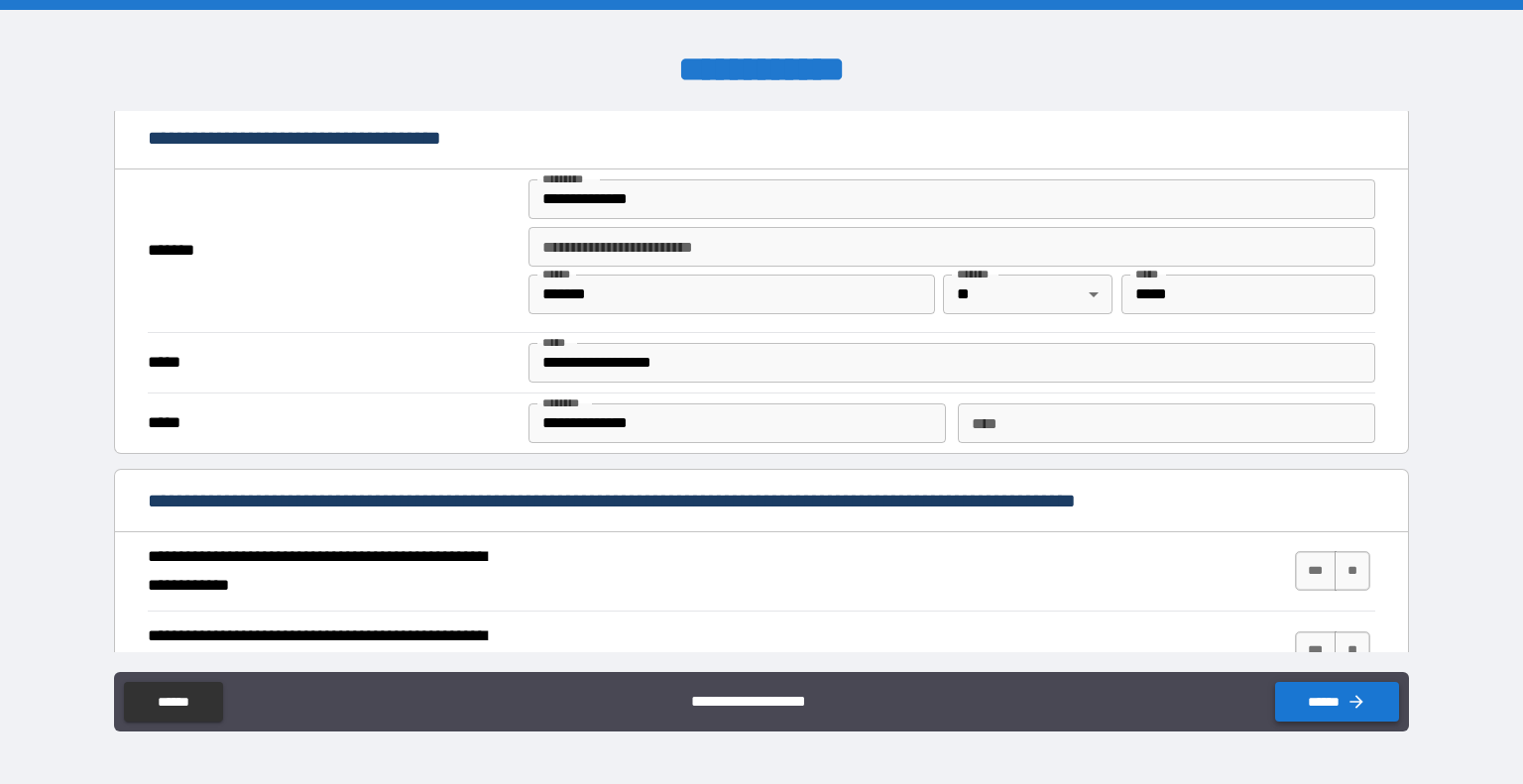 click on "******" at bounding box center (1337, 702) 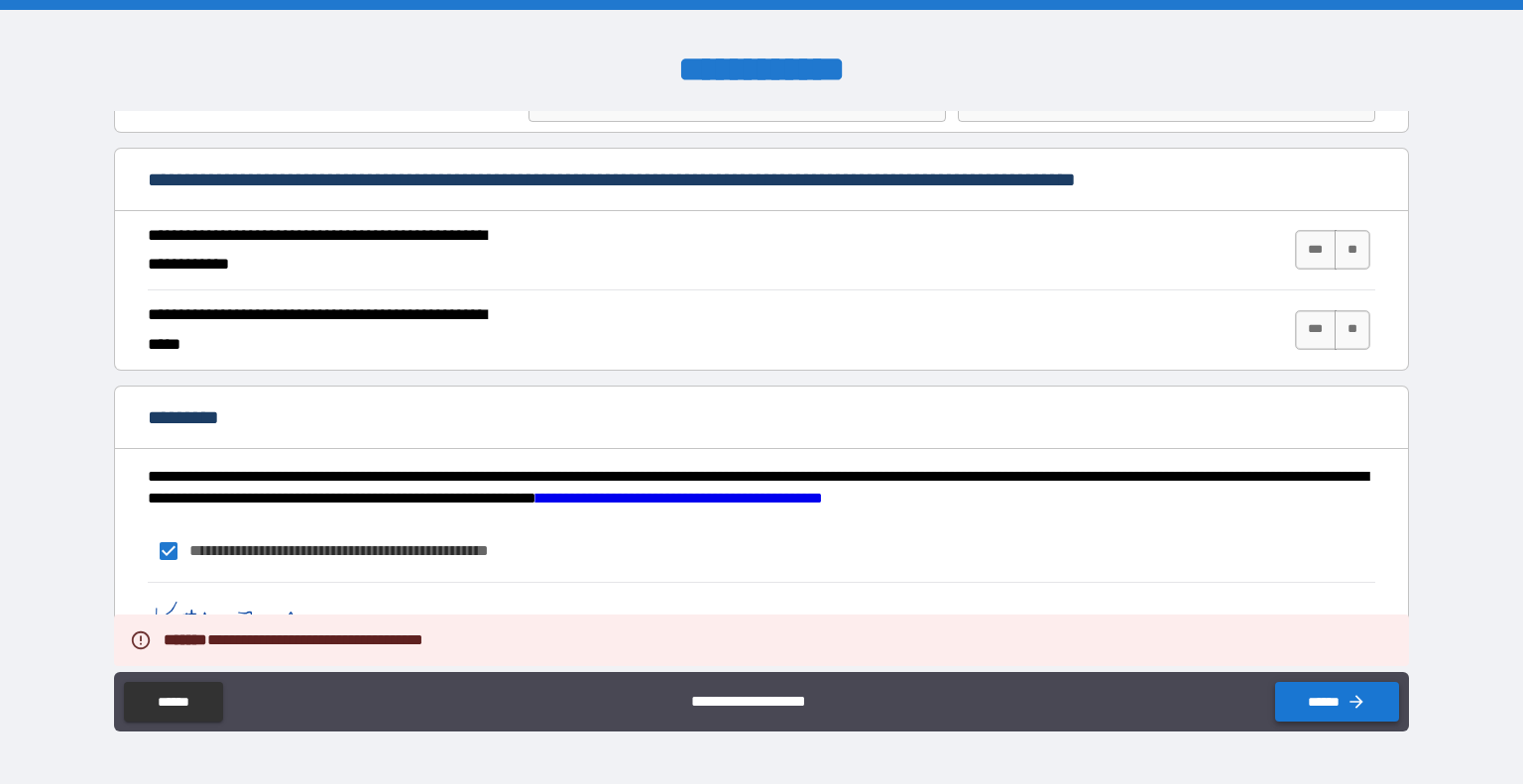scroll, scrollTop: 1748, scrollLeft: 0, axis: vertical 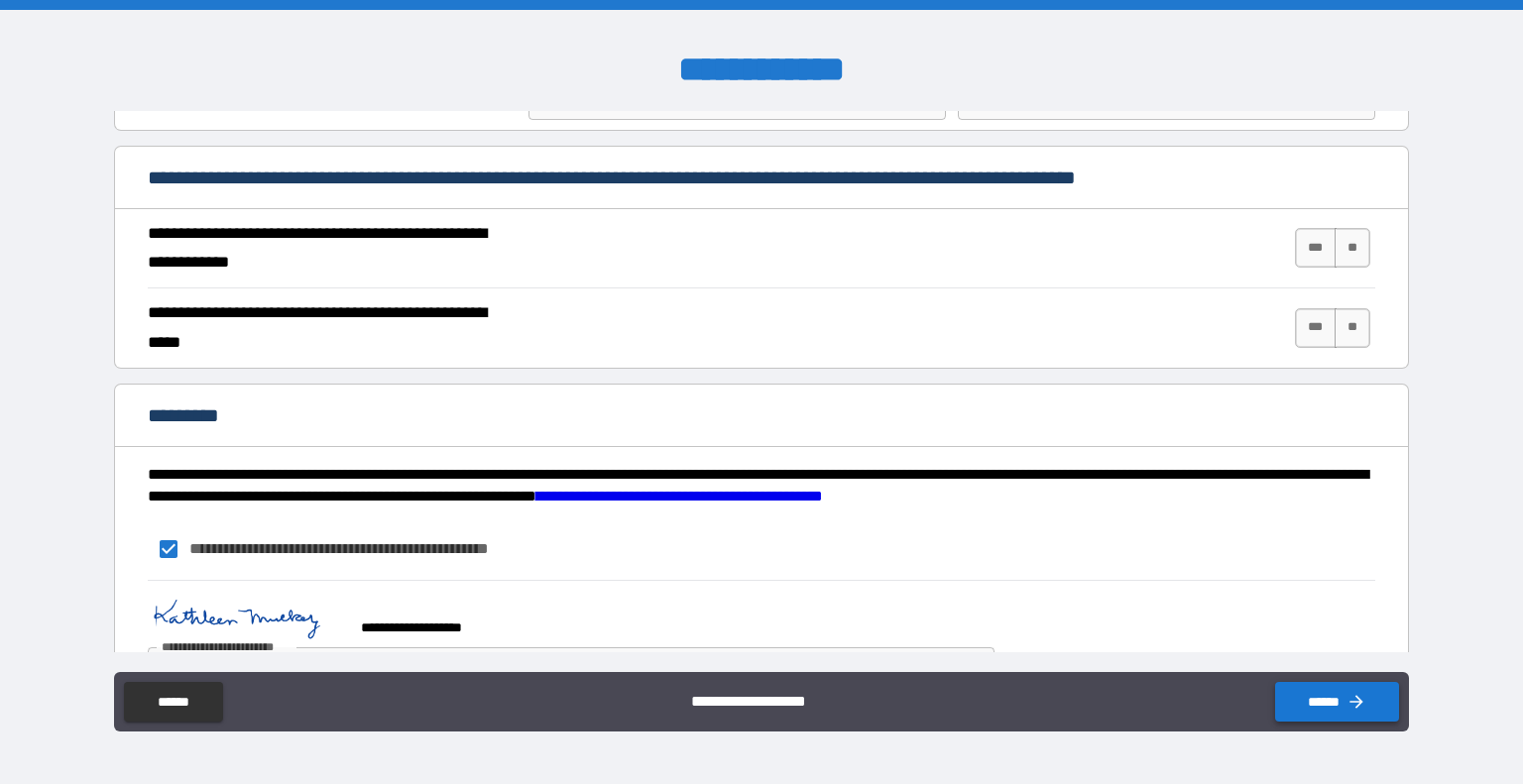 click on "***" at bounding box center [1316, 248] 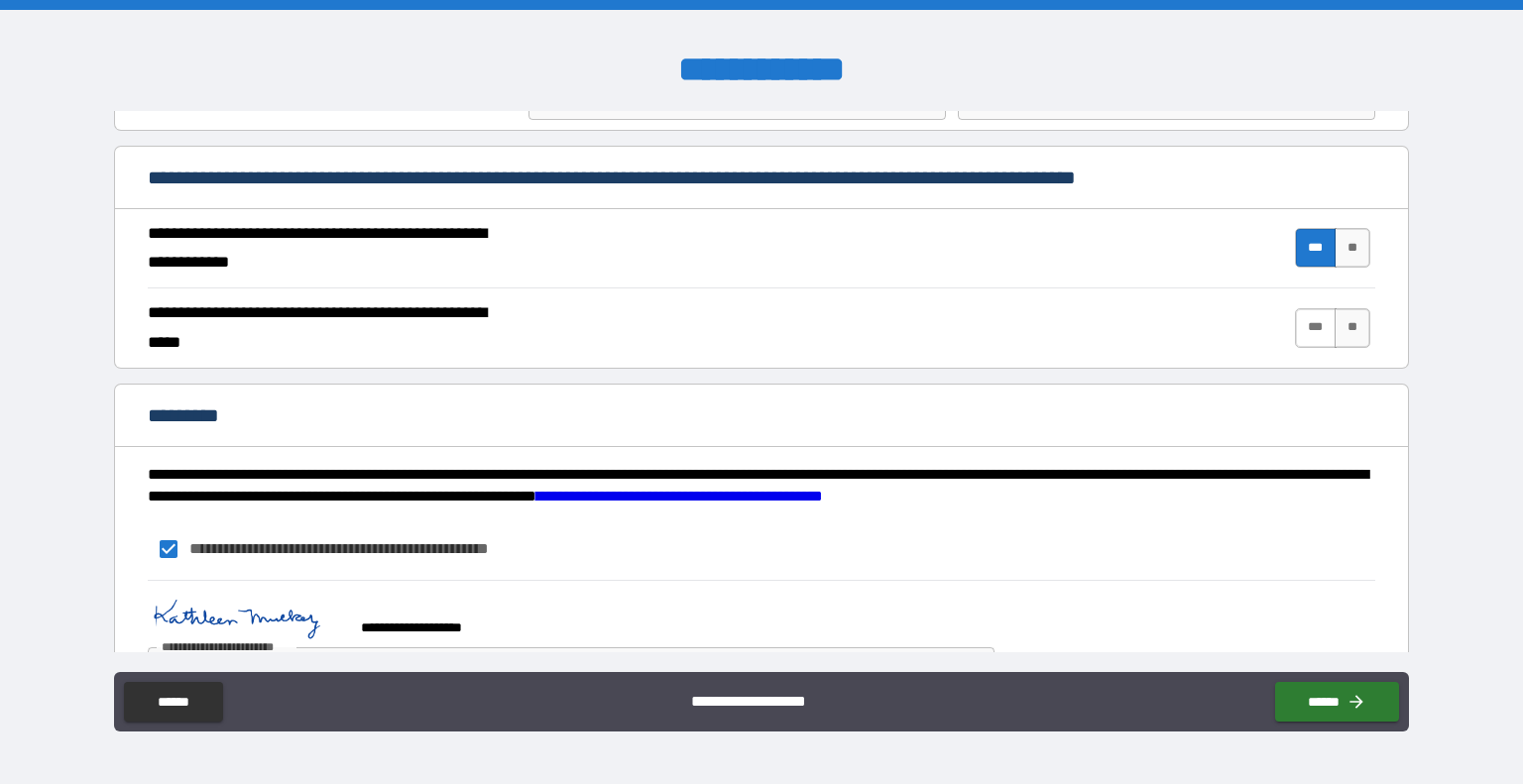 click on "***" at bounding box center (1316, 328) 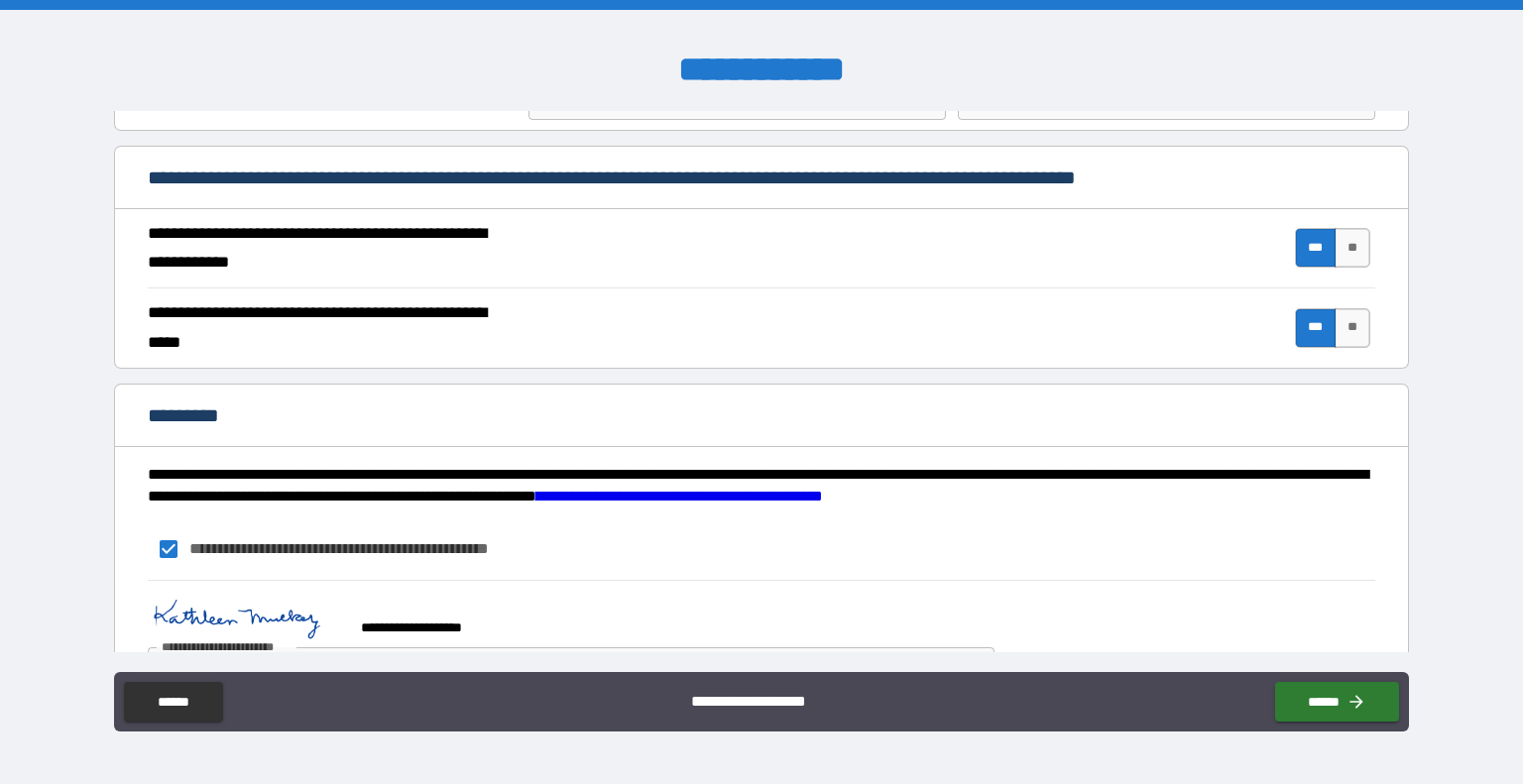 scroll, scrollTop: 1807, scrollLeft: 0, axis: vertical 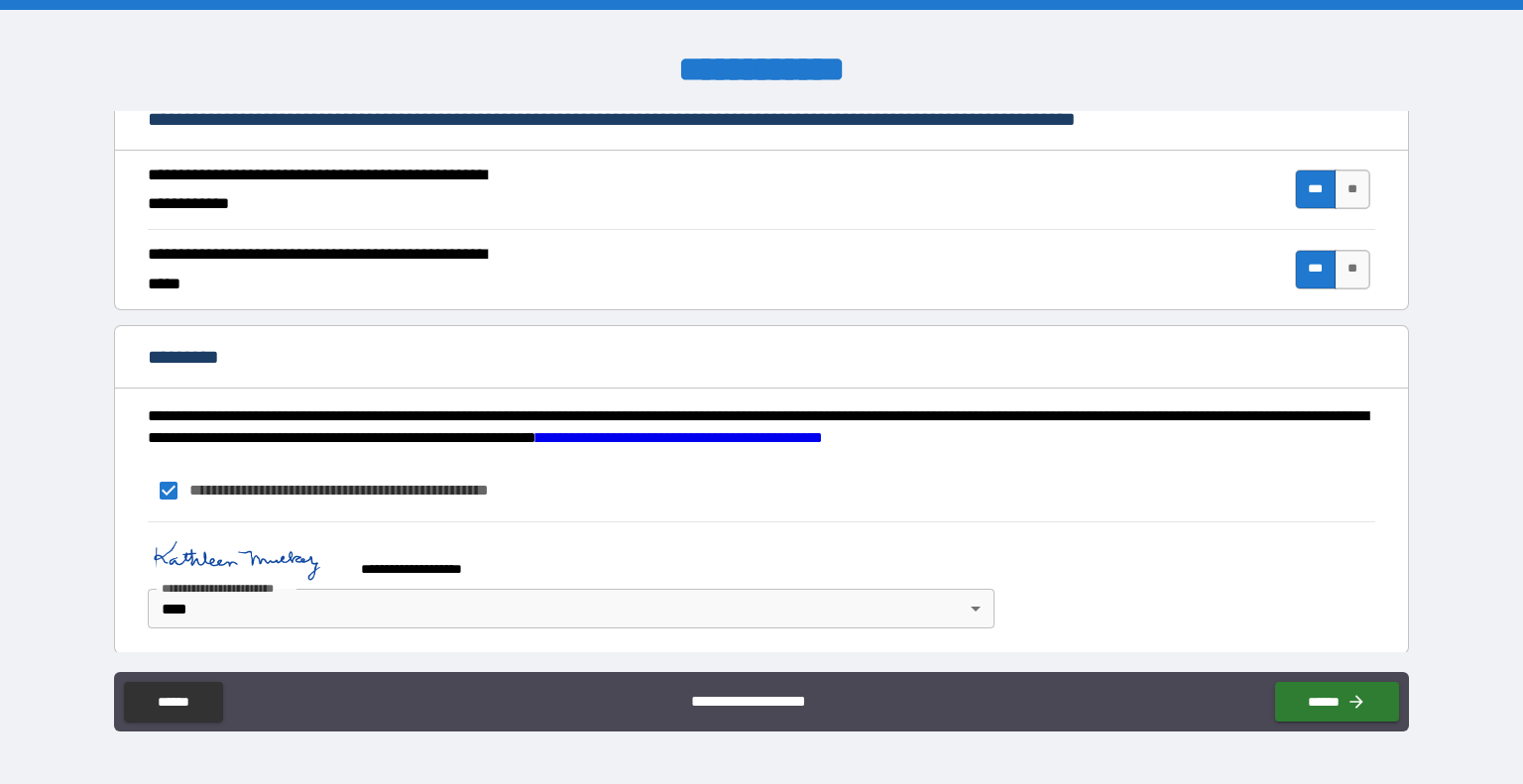 click on "******" at bounding box center (1337, 702) 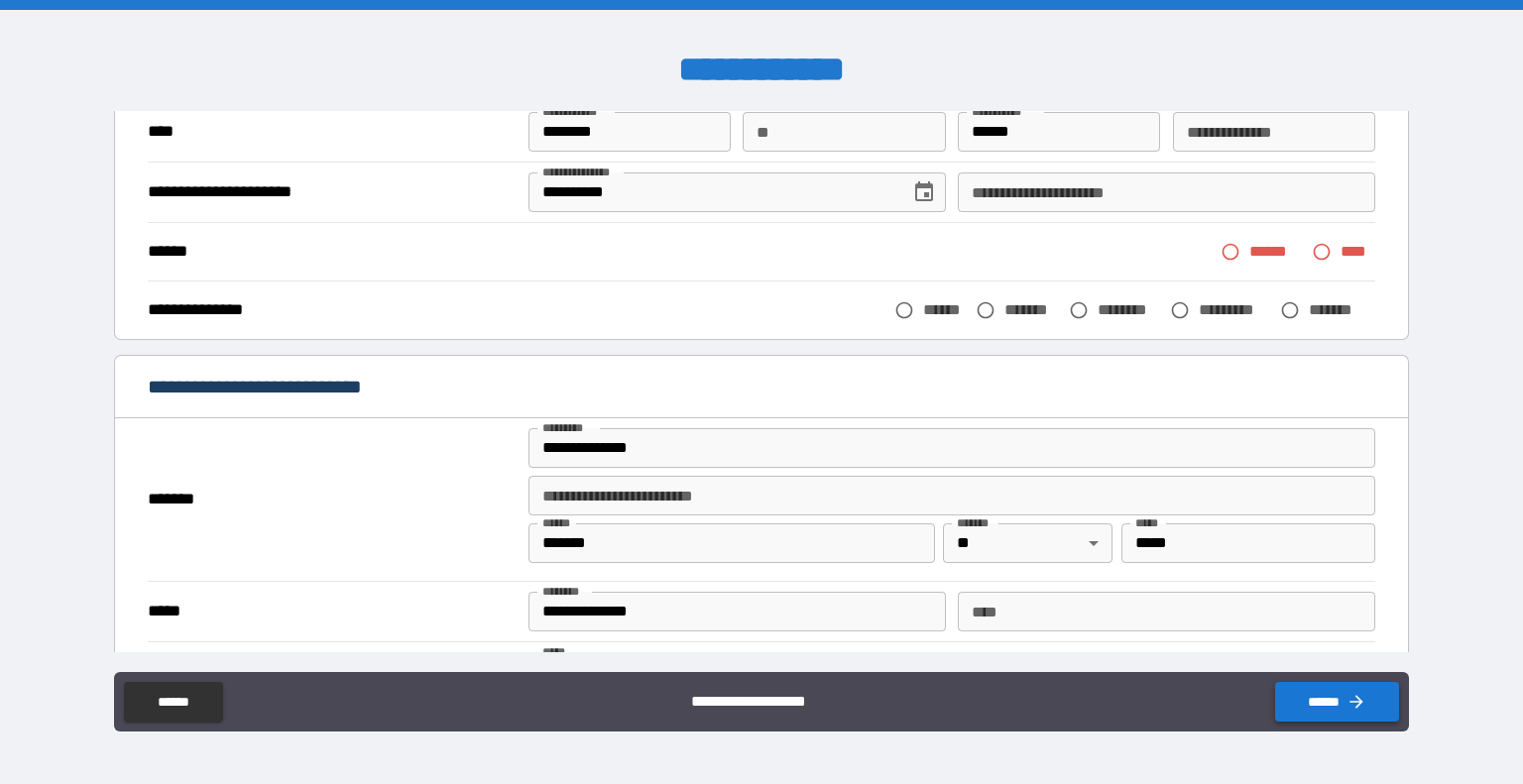 scroll, scrollTop: 144, scrollLeft: 0, axis: vertical 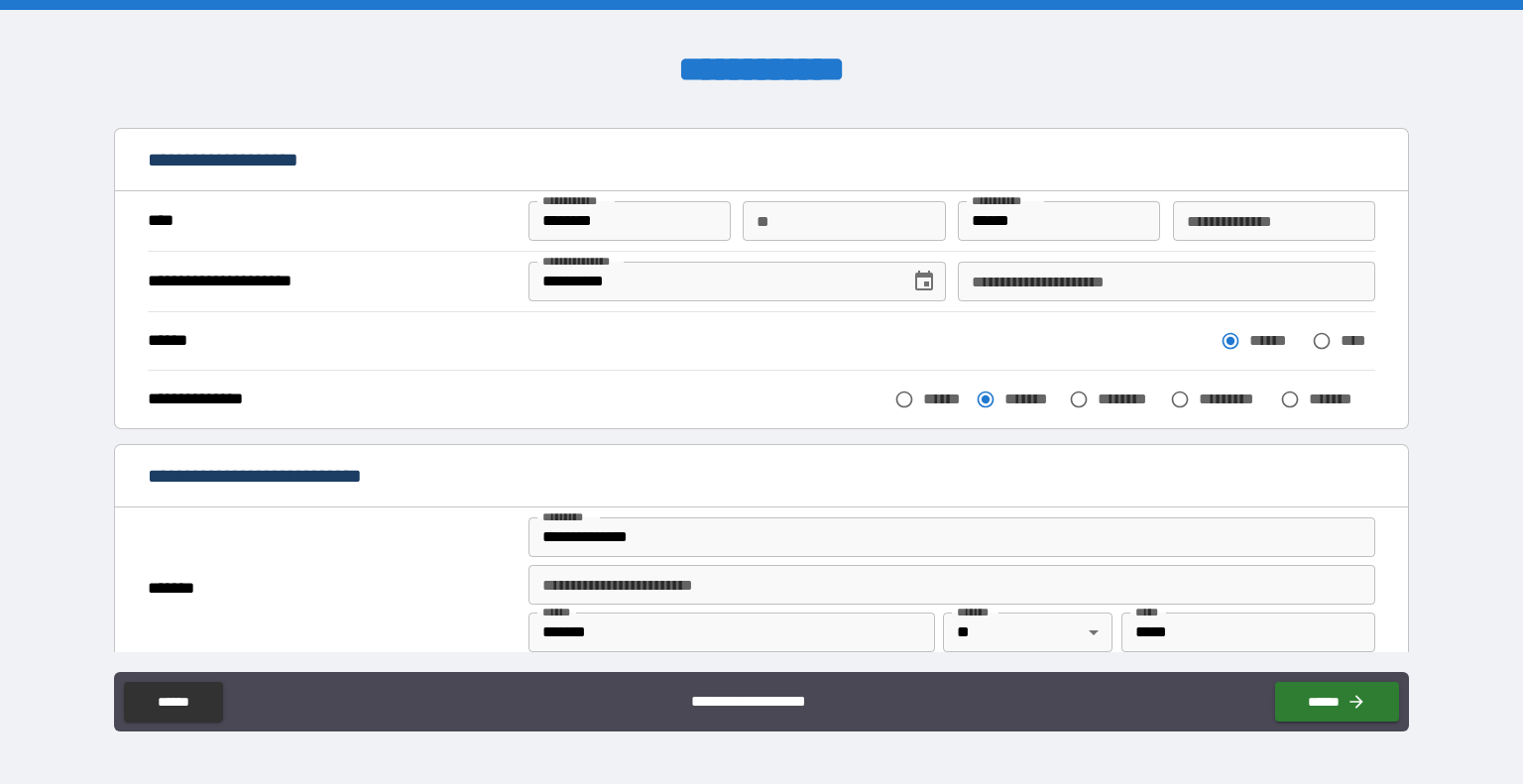 click on "**********" at bounding box center [1274, 221] 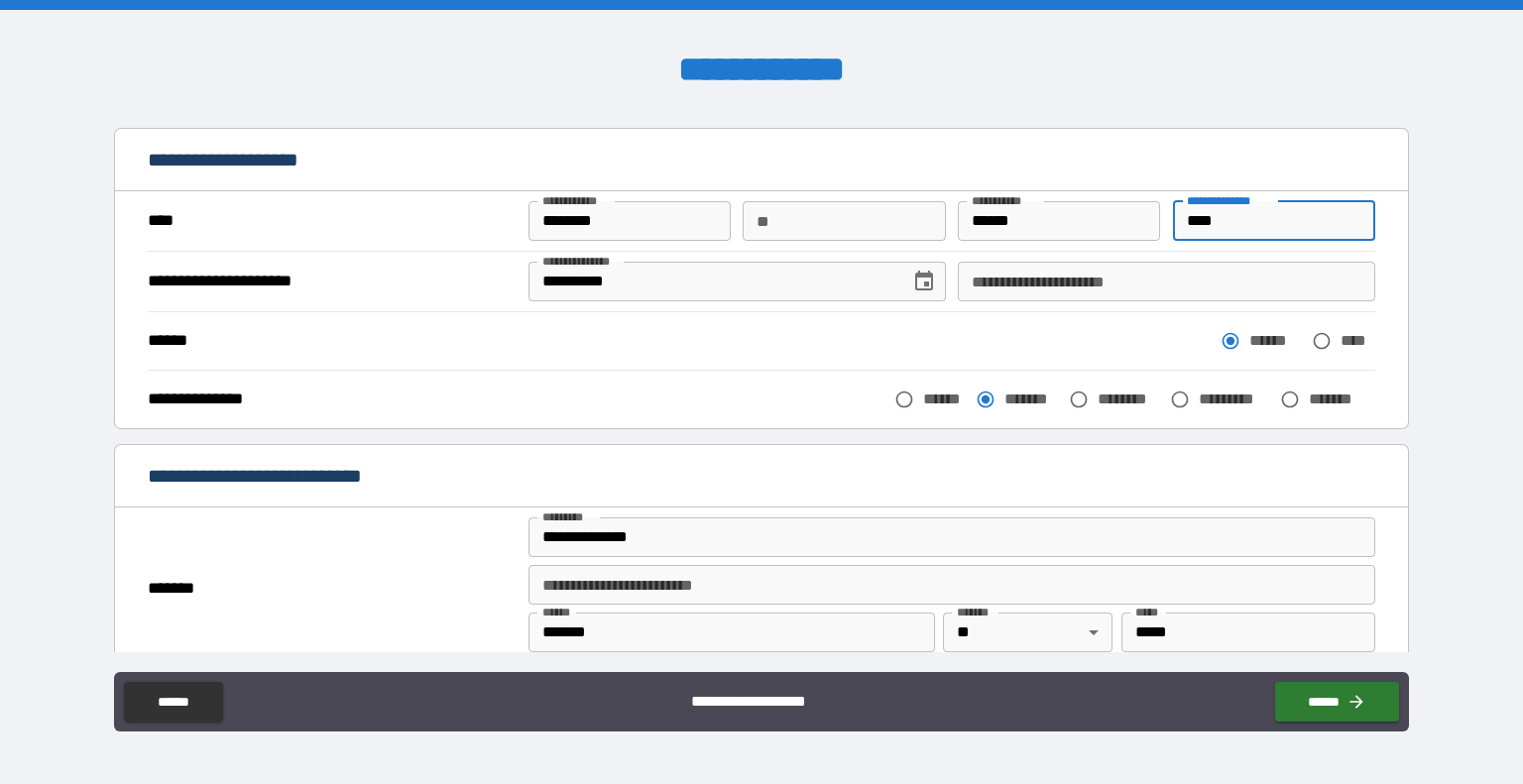 type on "*****" 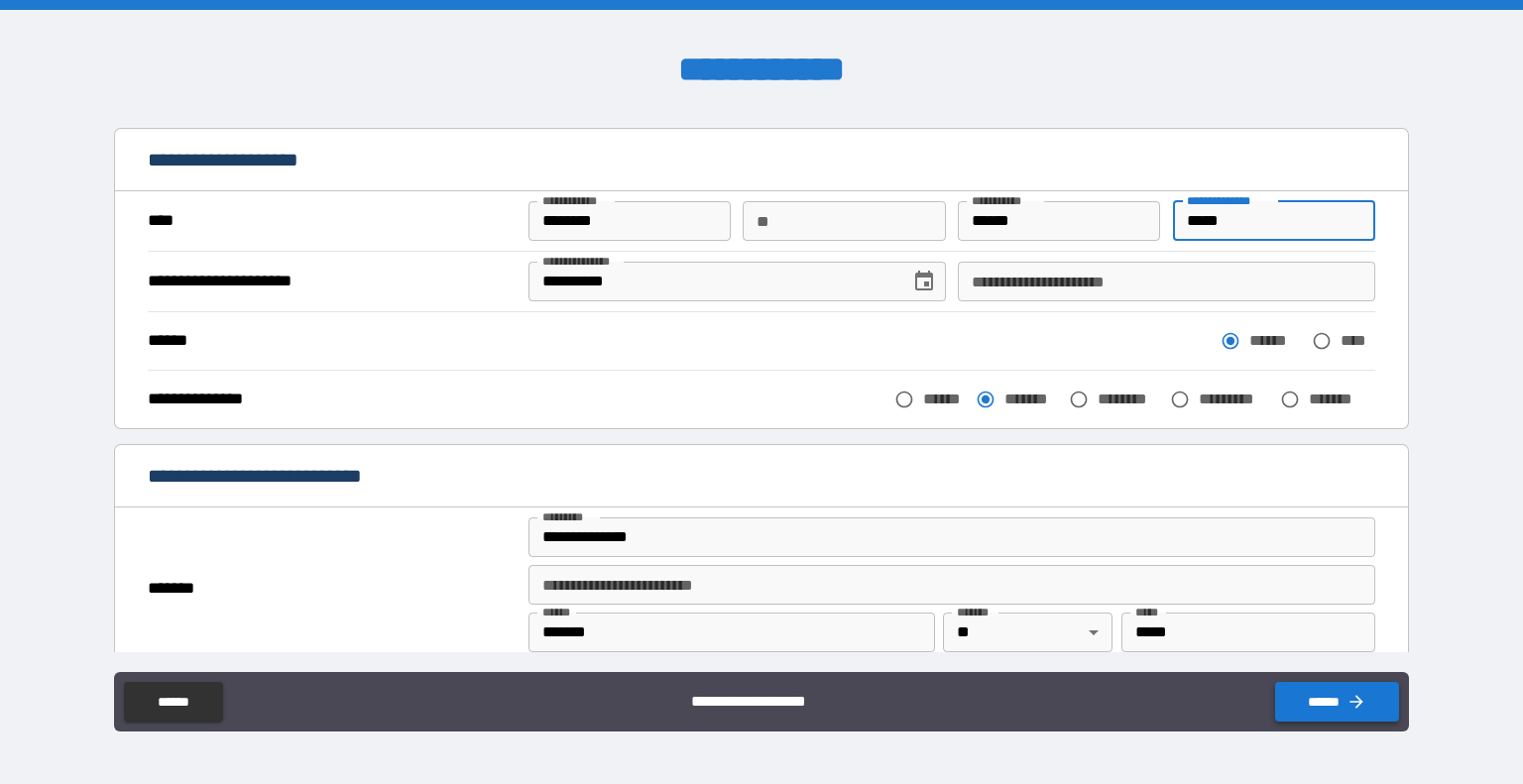 click on "******" at bounding box center (1337, 702) 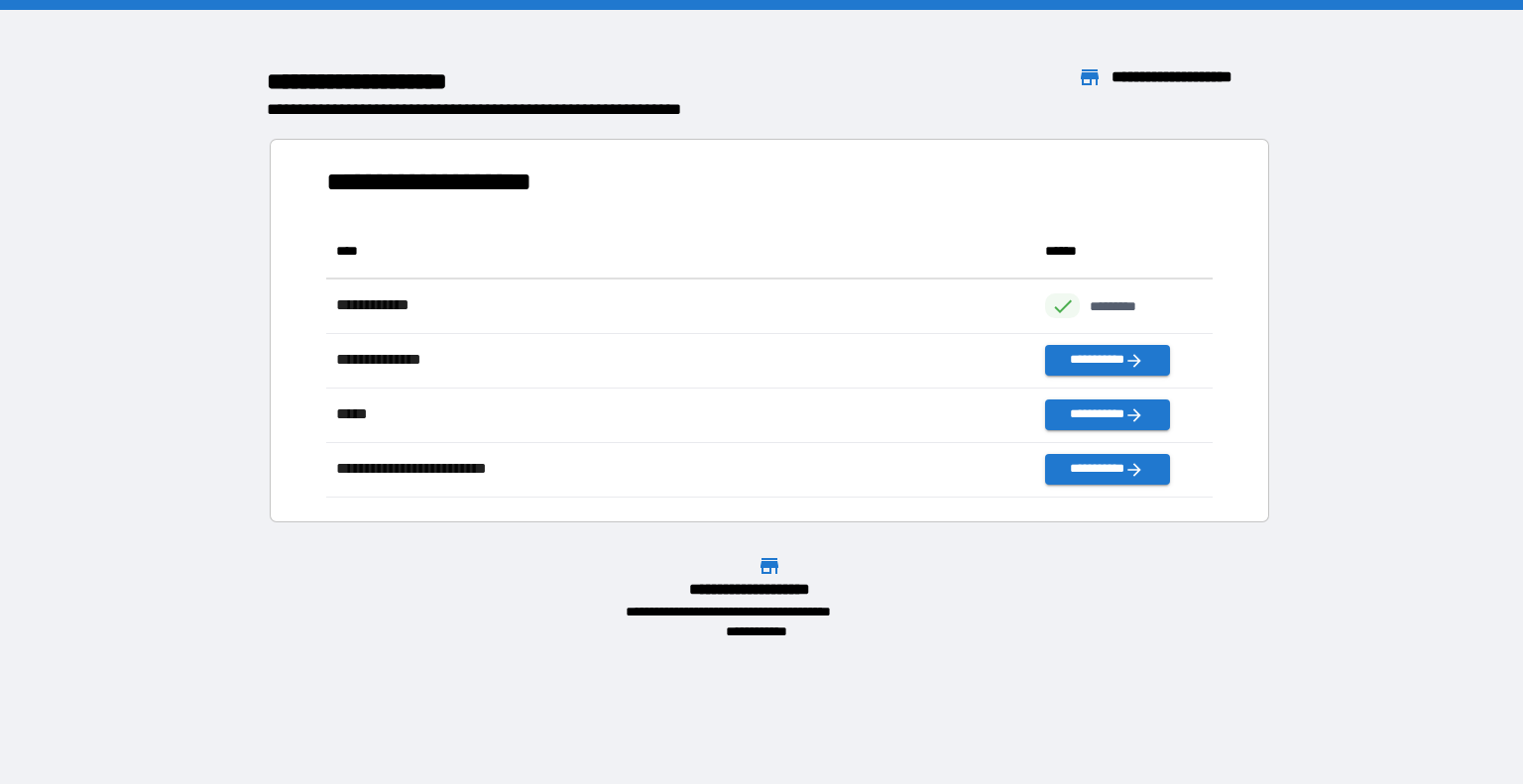scroll, scrollTop: 16, scrollLeft: 16, axis: both 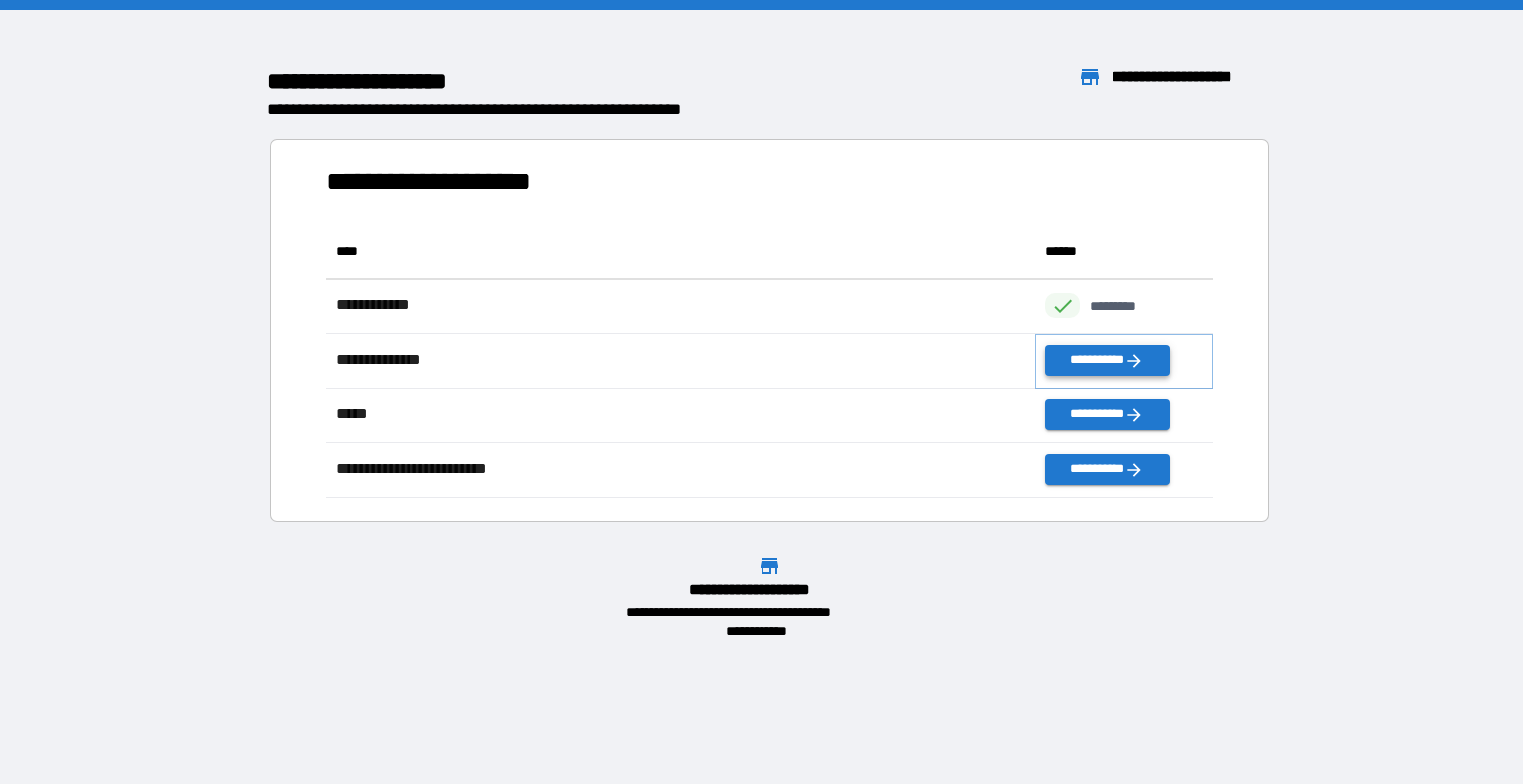 click on "**********" at bounding box center [1107, 360] 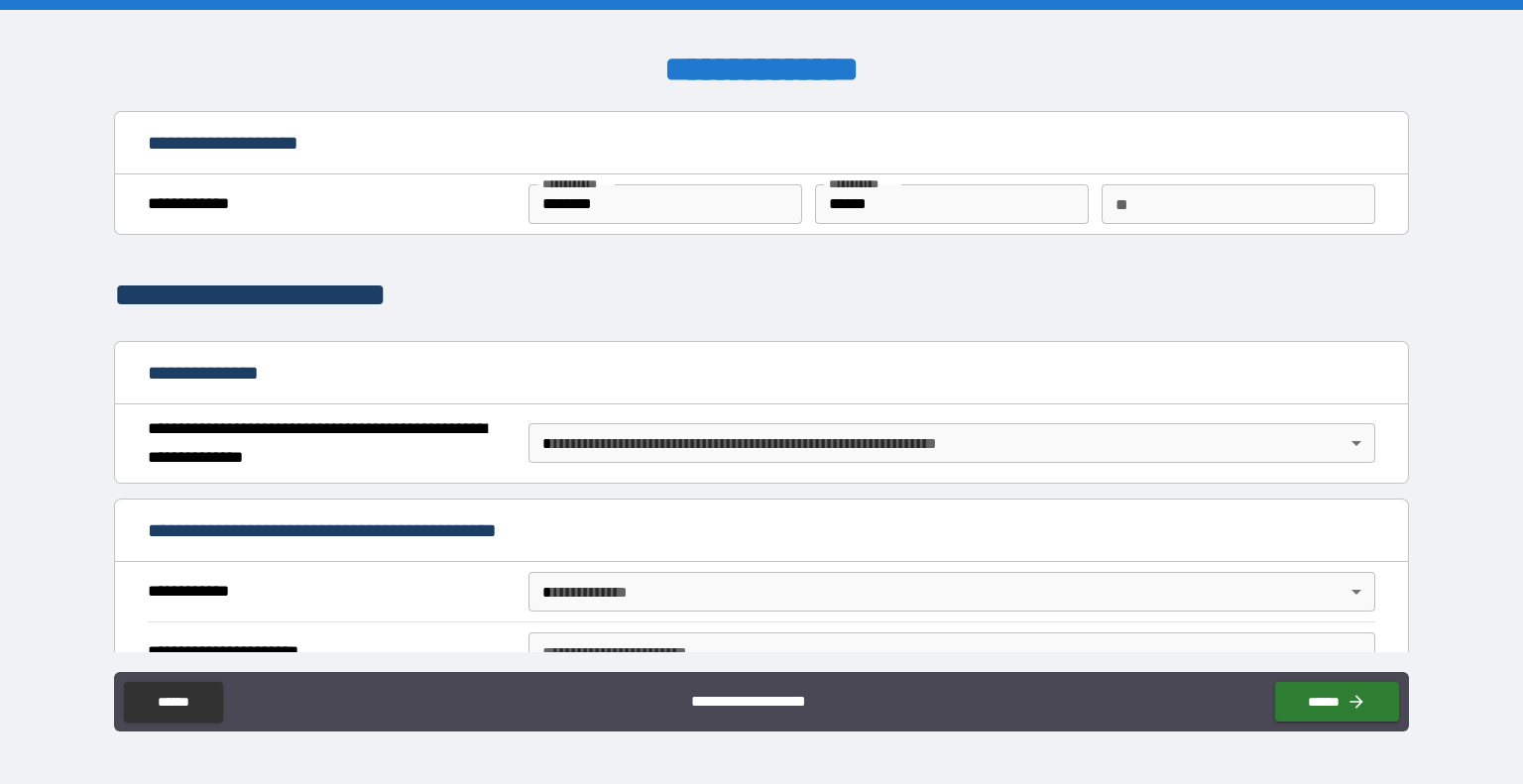 click on "**" at bounding box center (1238, 204) 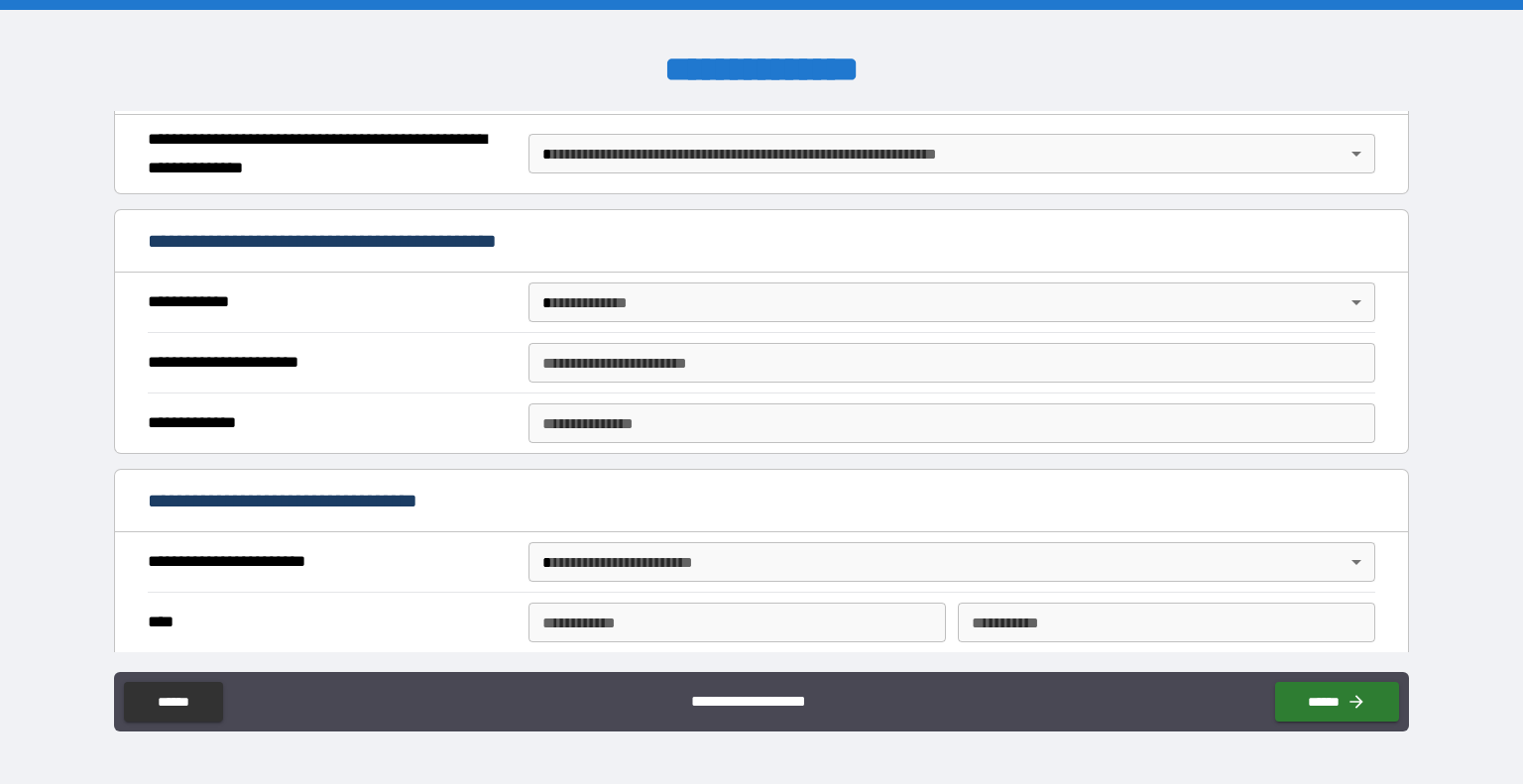 scroll, scrollTop: 311, scrollLeft: 0, axis: vertical 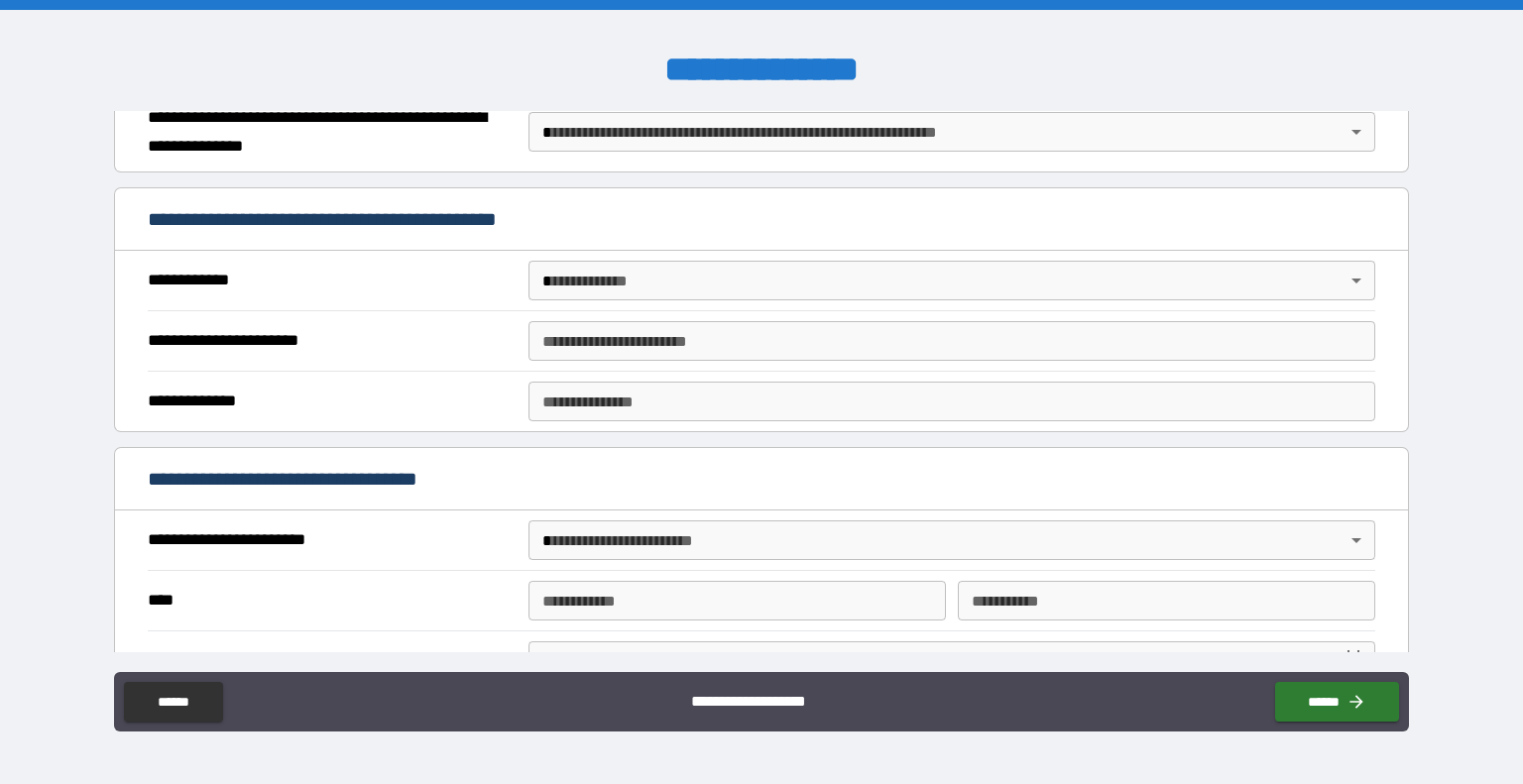 type on "*" 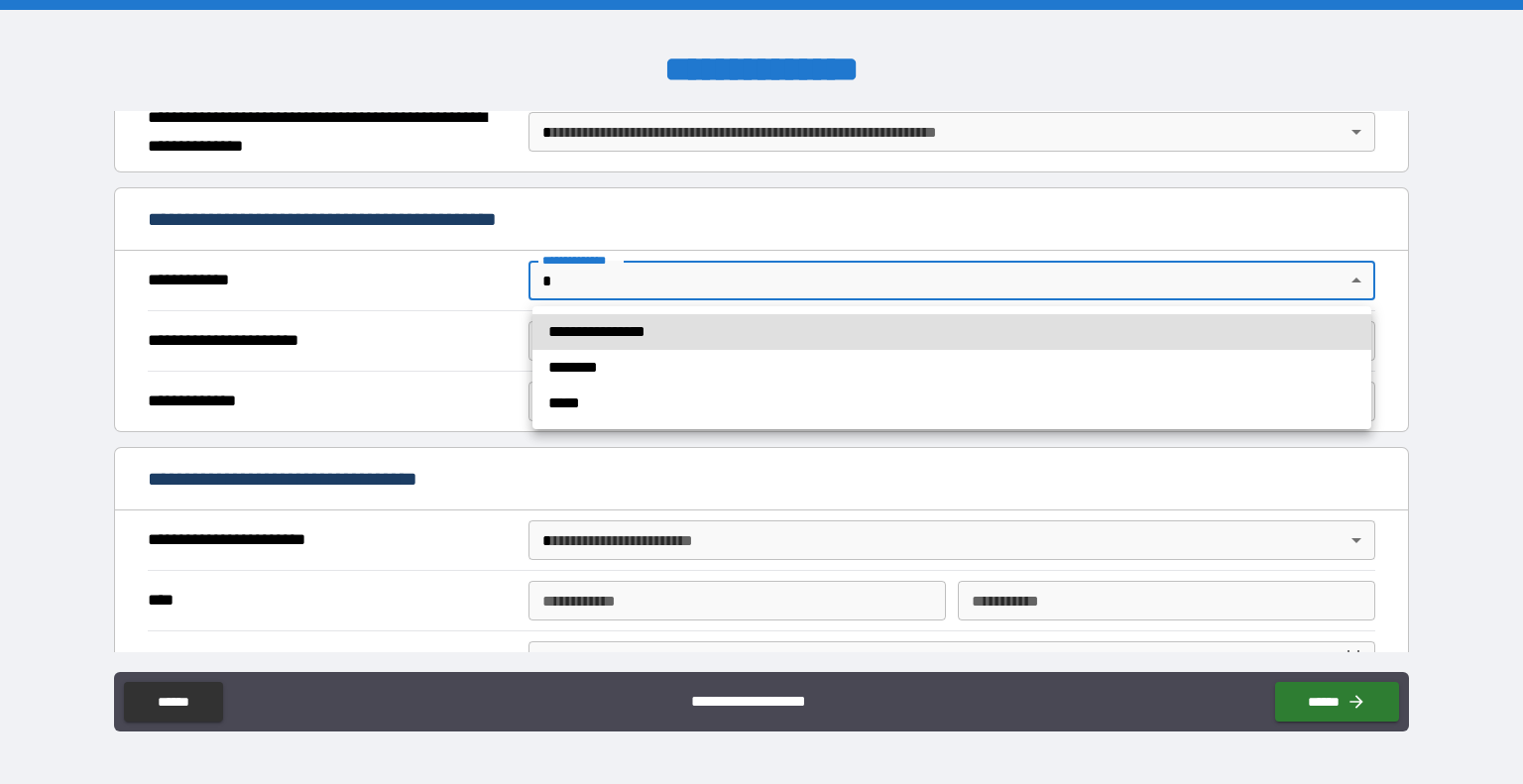 click on "**********" at bounding box center (952, 332) 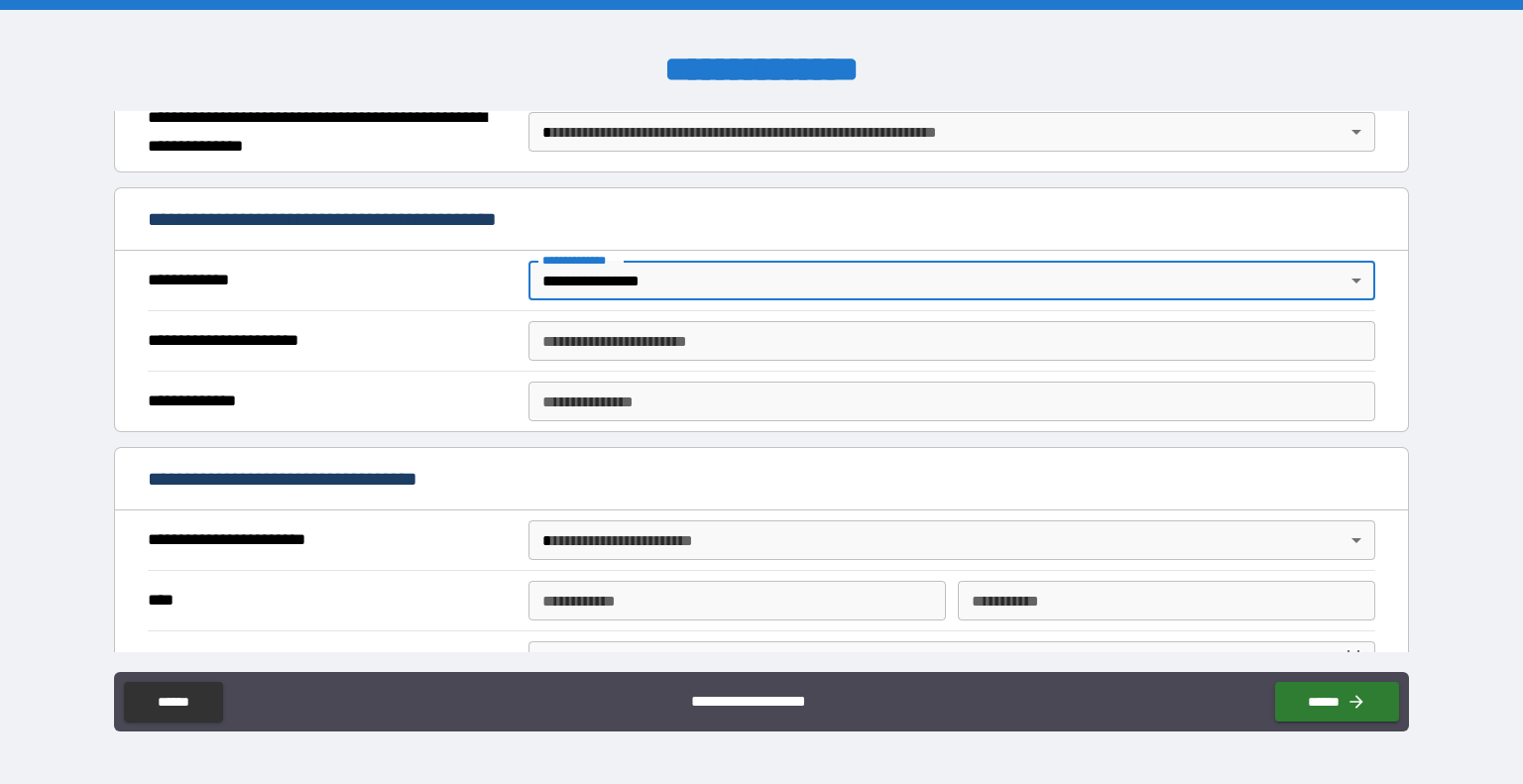 click on "**********" at bounding box center [952, 341] 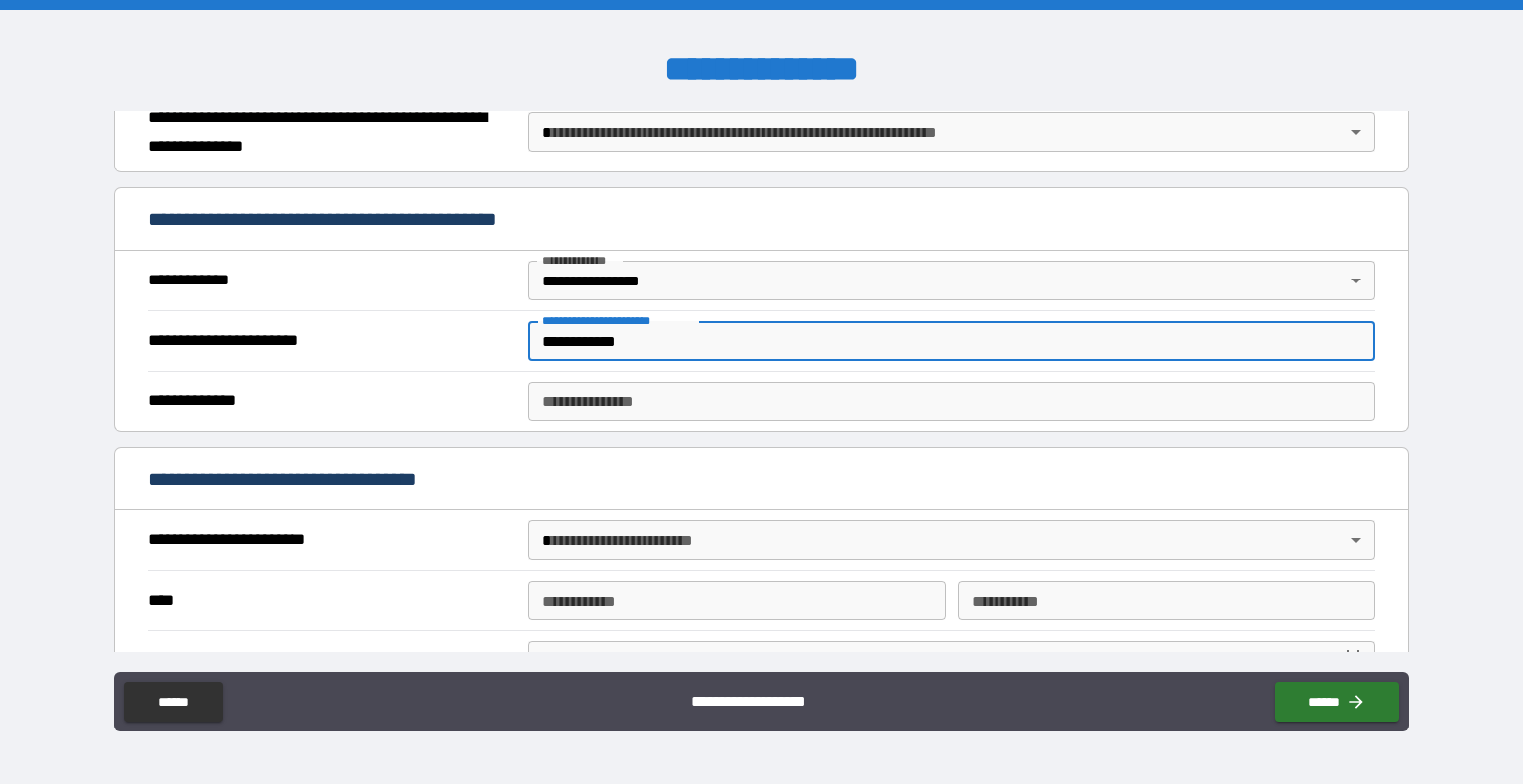 type on "**********" 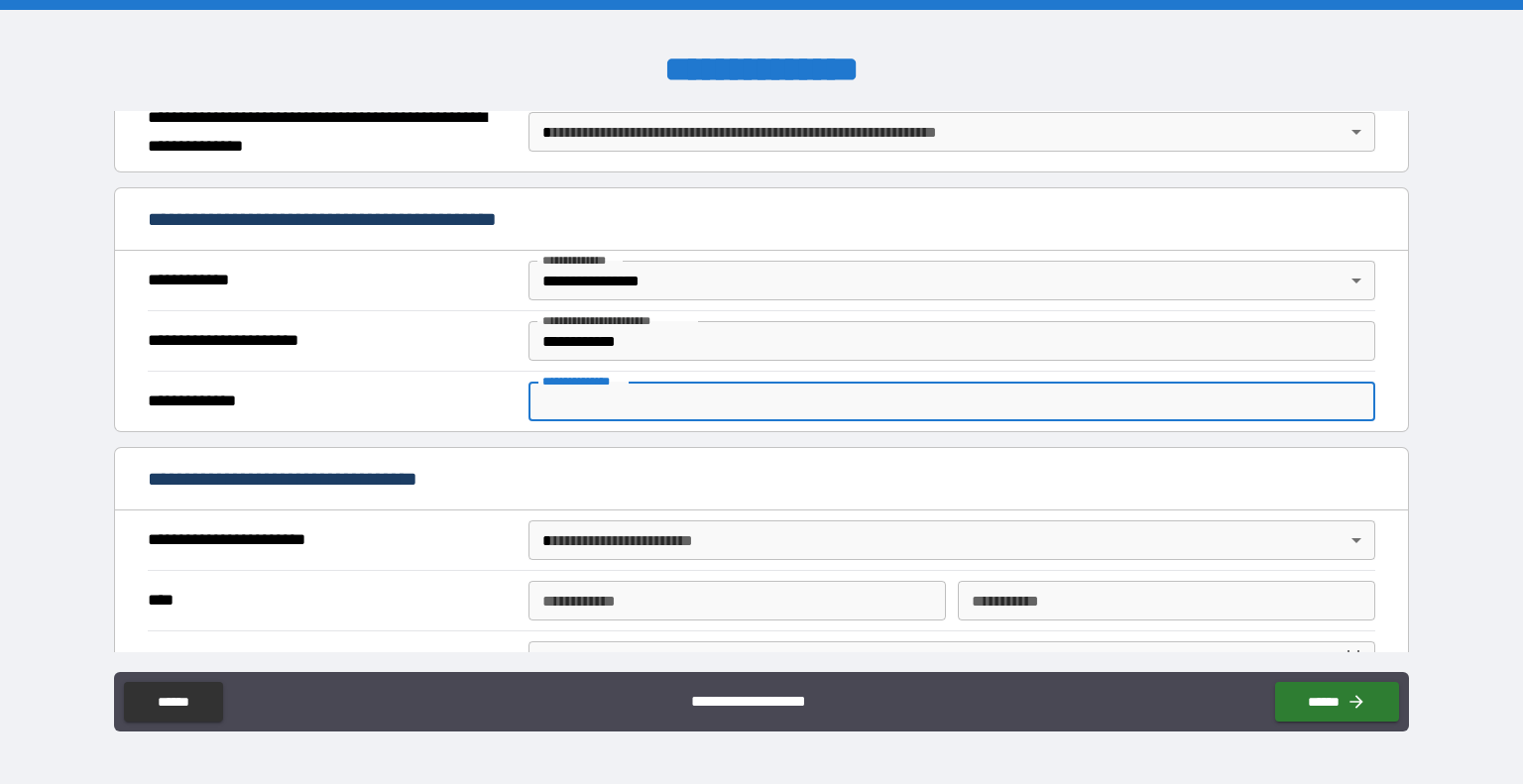 click on "[FIRST] [LAST] [STREET] [CITY], [STATE] [ZIP] [COUNTRY] [PHONE] [EMAIL] [SSN] [DLN] [CCNUM]" at bounding box center (762, 392) 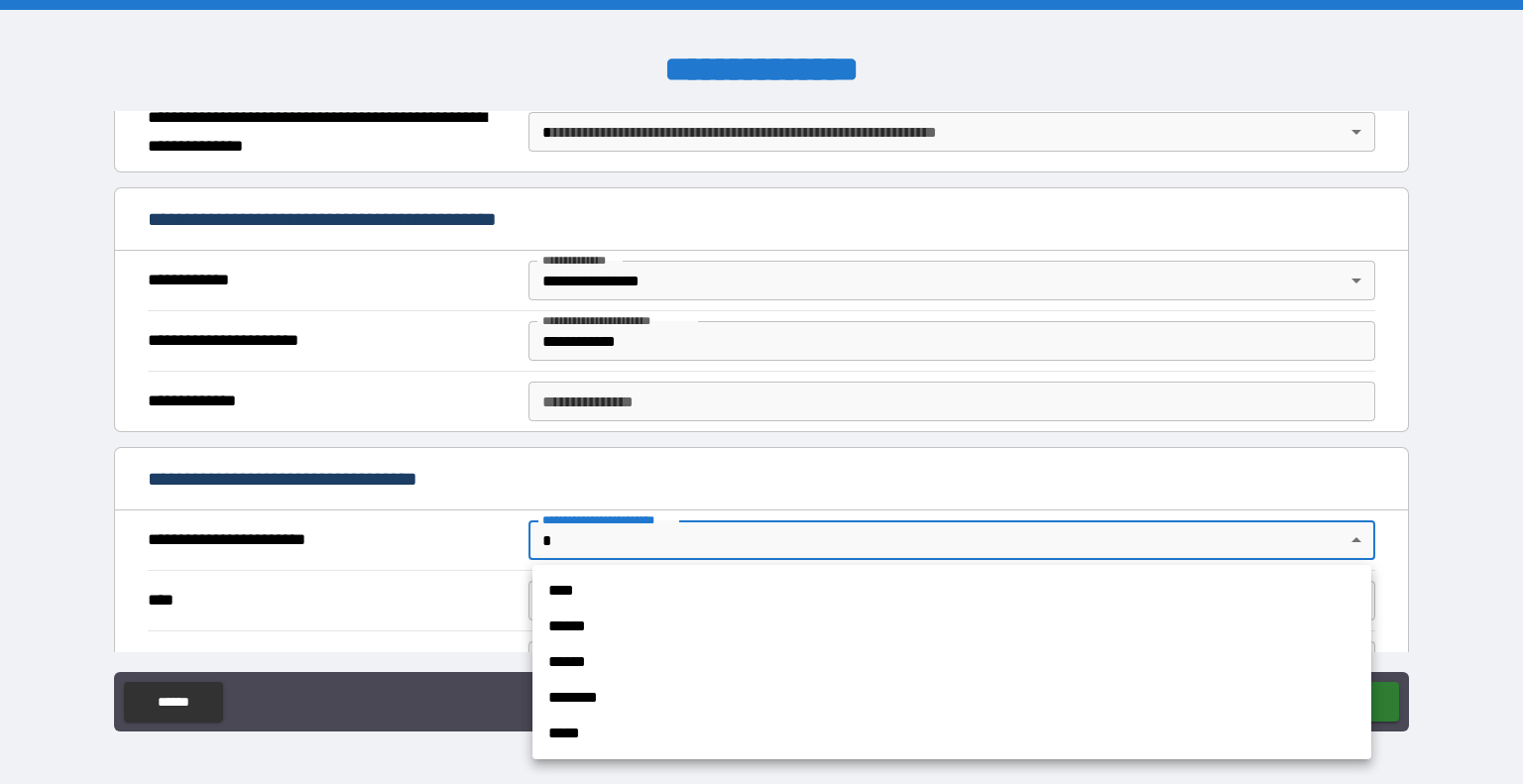 click on "****" at bounding box center (952, 591) 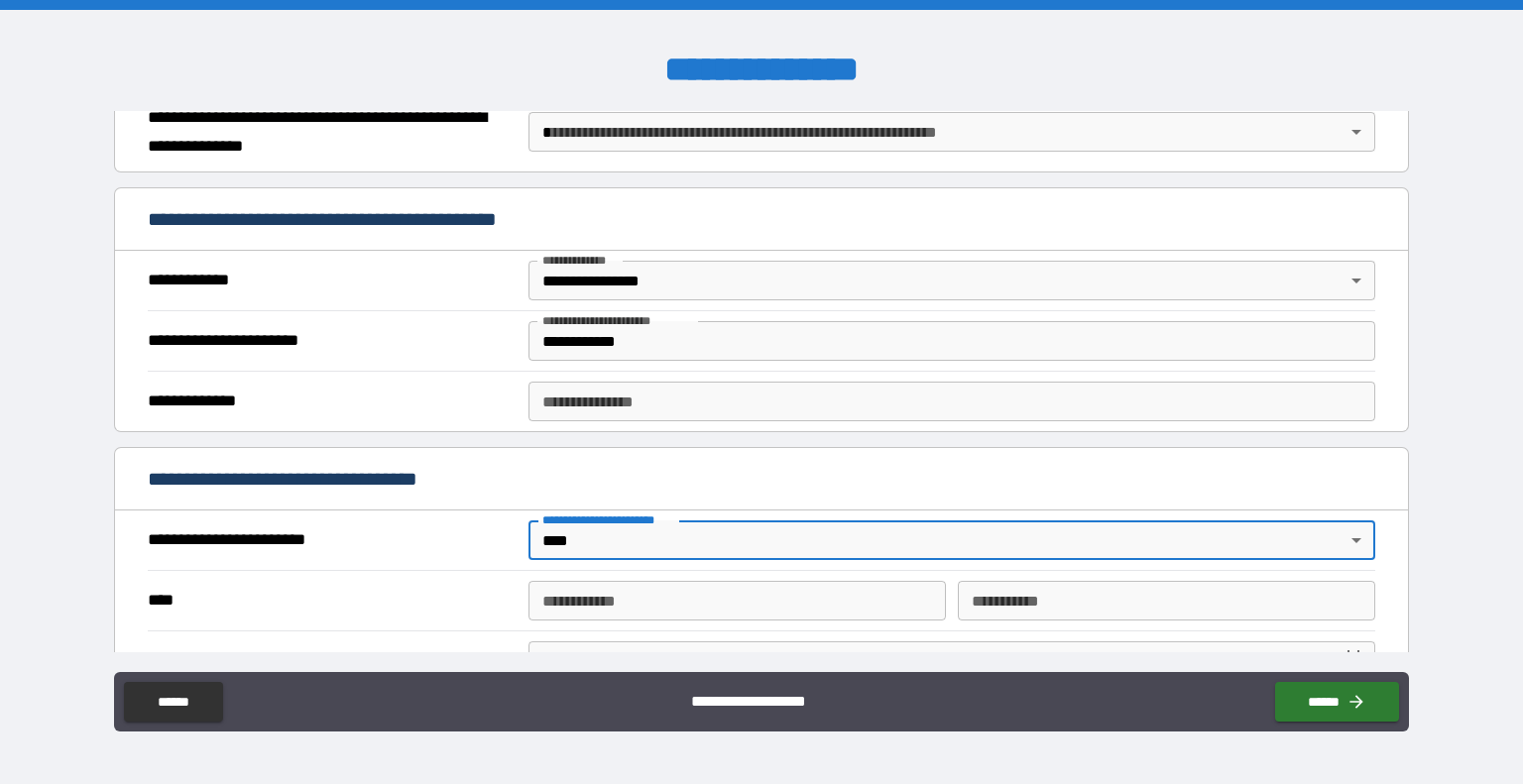 click on "**********" at bounding box center [952, 401] 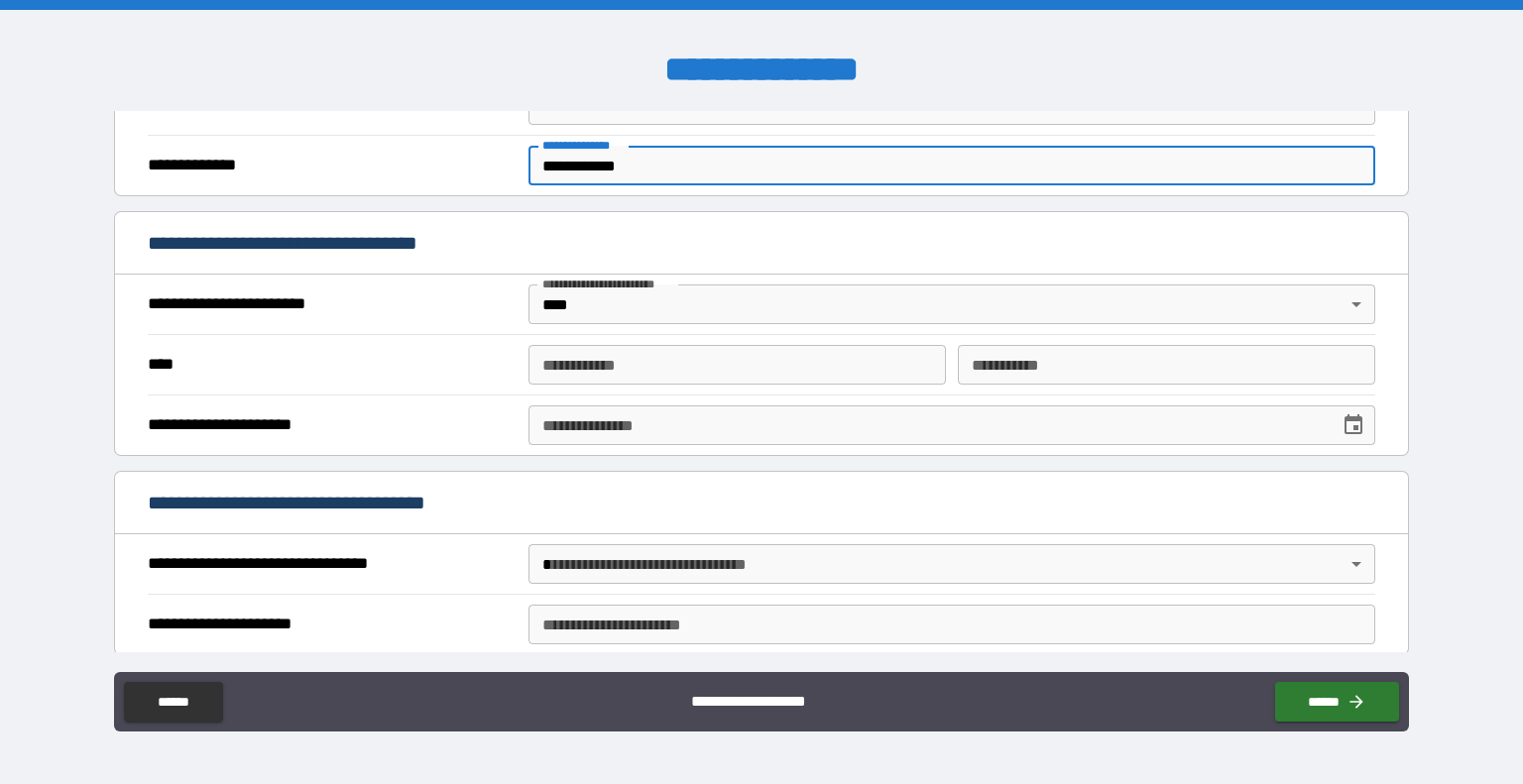 scroll, scrollTop: 564, scrollLeft: 0, axis: vertical 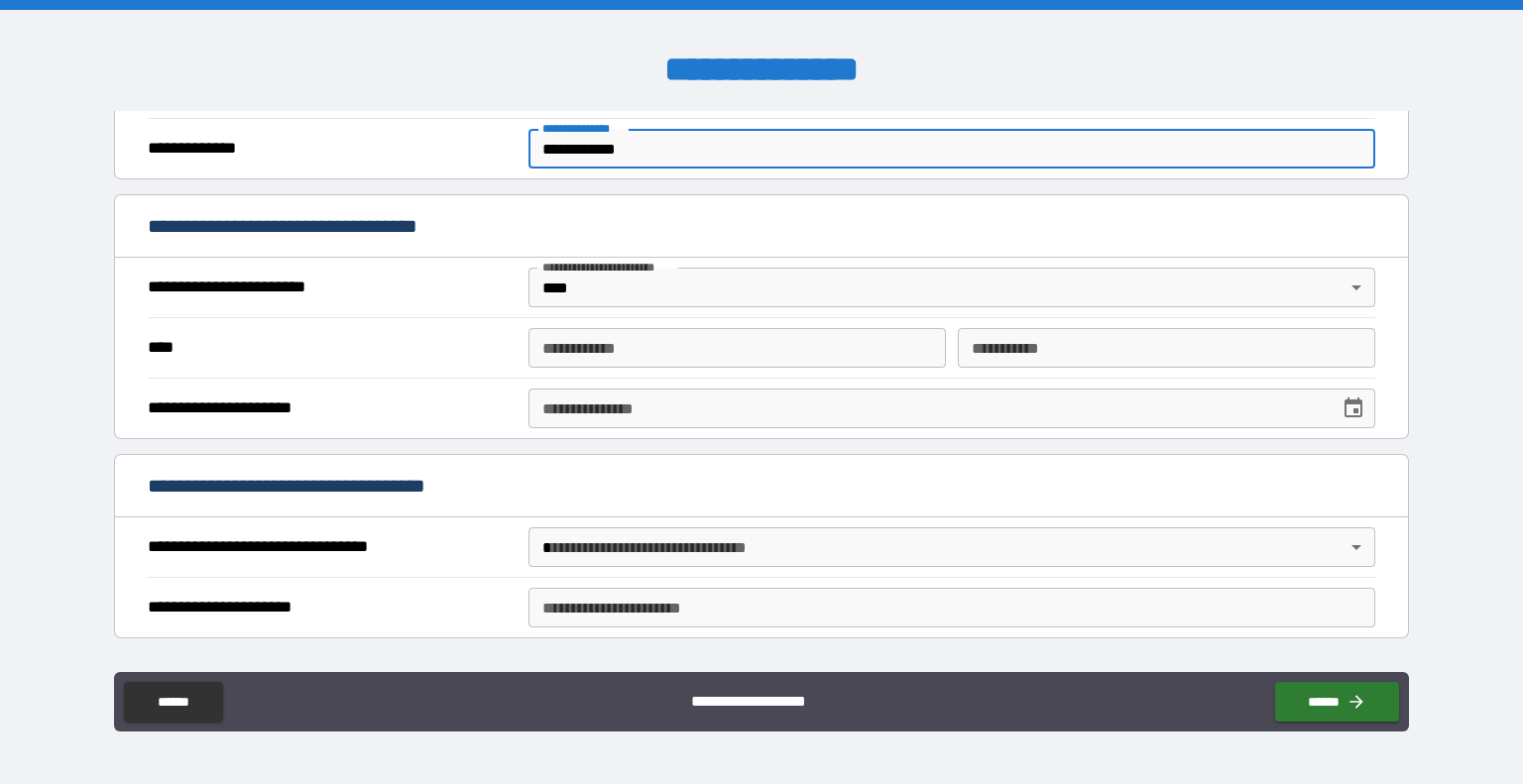 type on "**********" 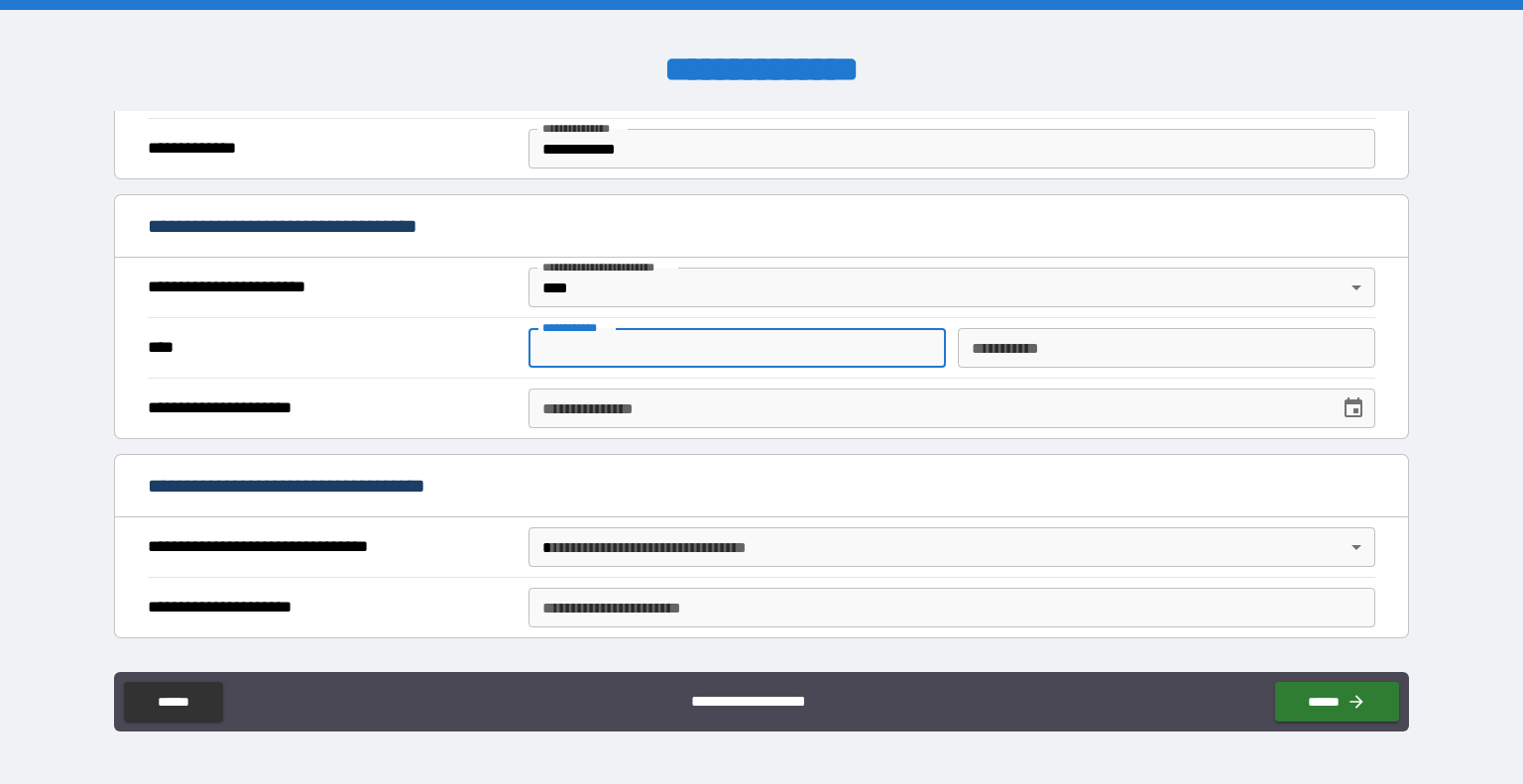 click on "[FIRST] [LAST] [STREET] [CITY], [STATE] [ZIP] [COUNTRY] [PHONE] [EMAIL] [SSN] [DLN] [CCNUM]" at bounding box center (762, 392) 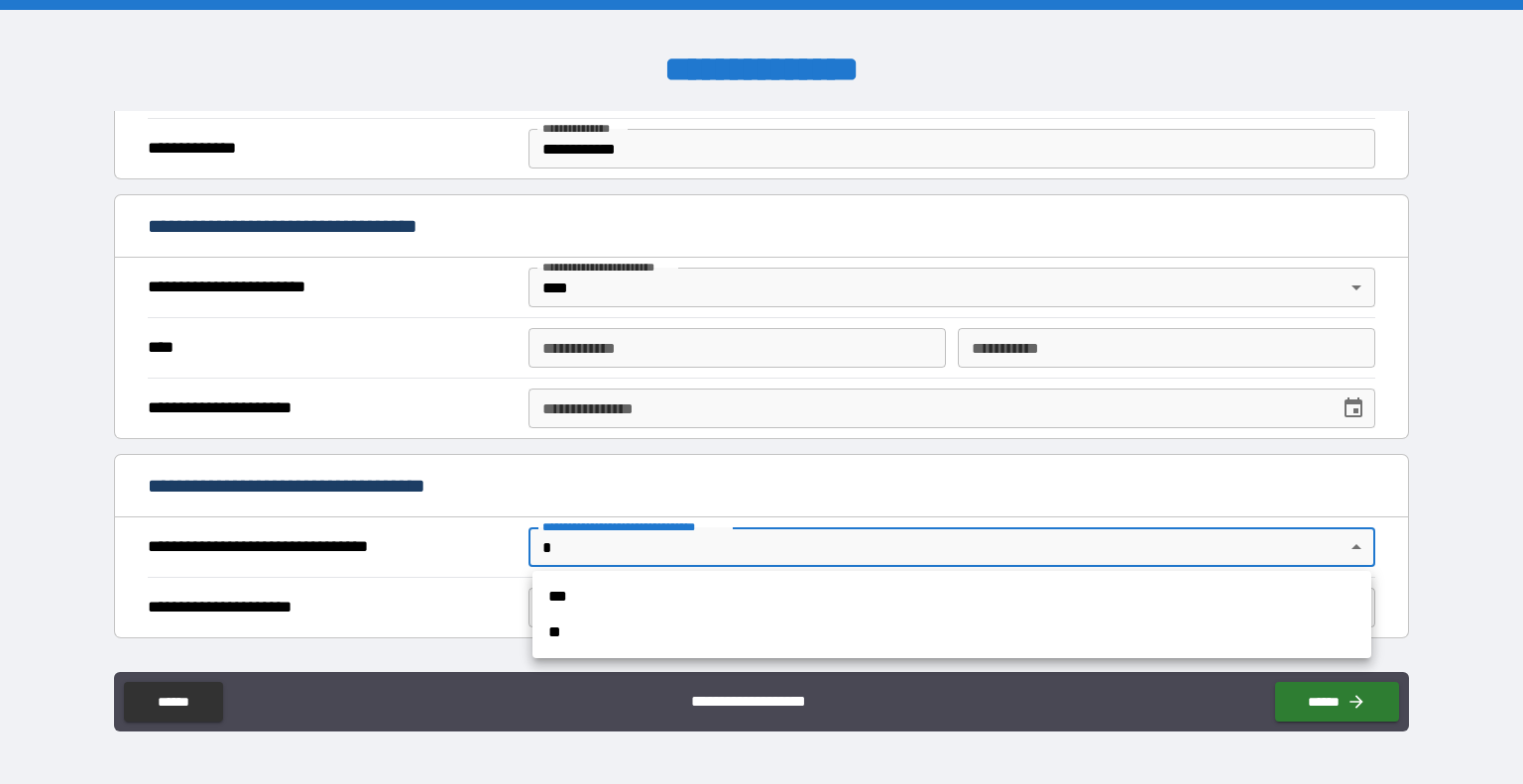 click on "**" at bounding box center (952, 632) 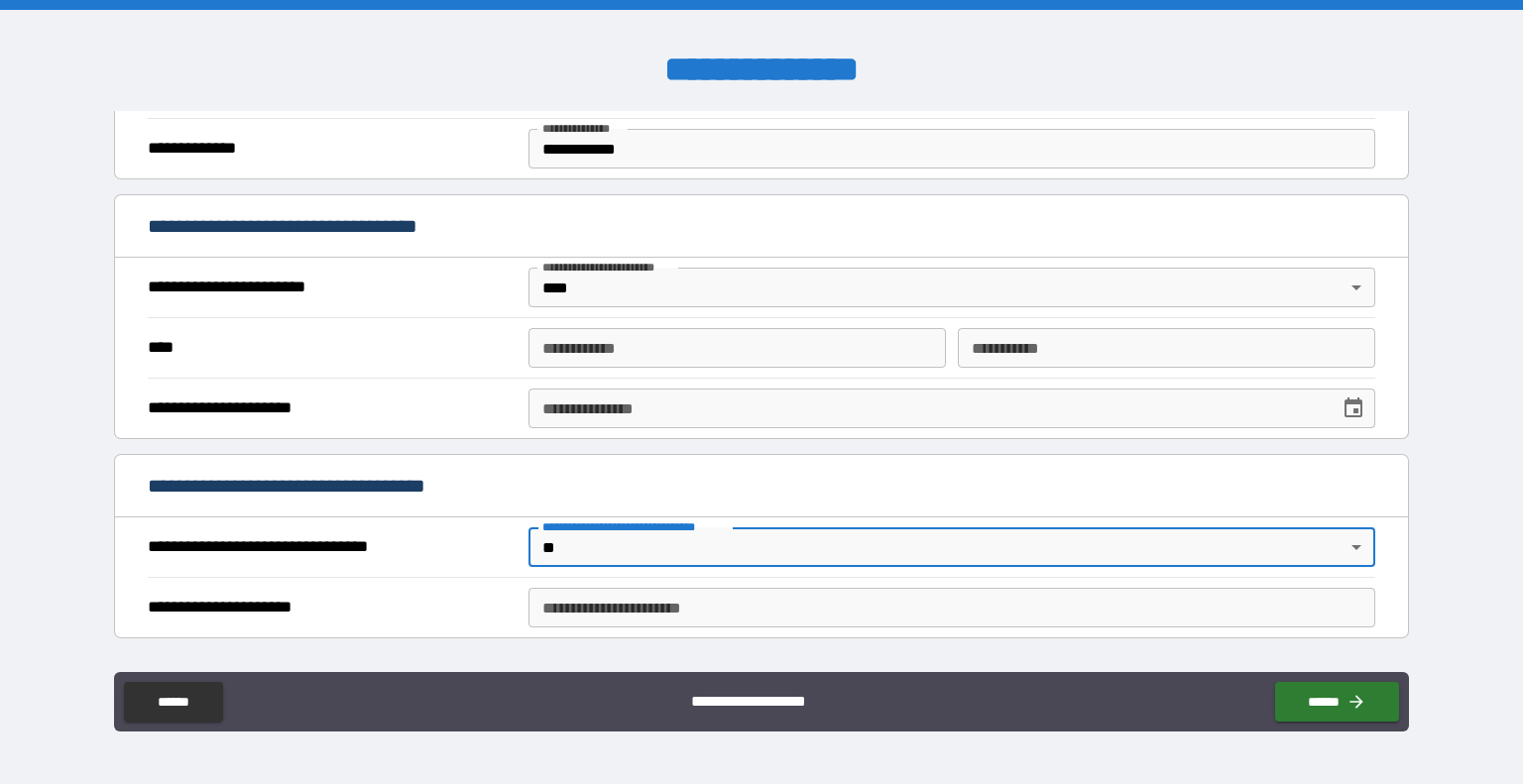 click on "**********" at bounding box center [737, 348] 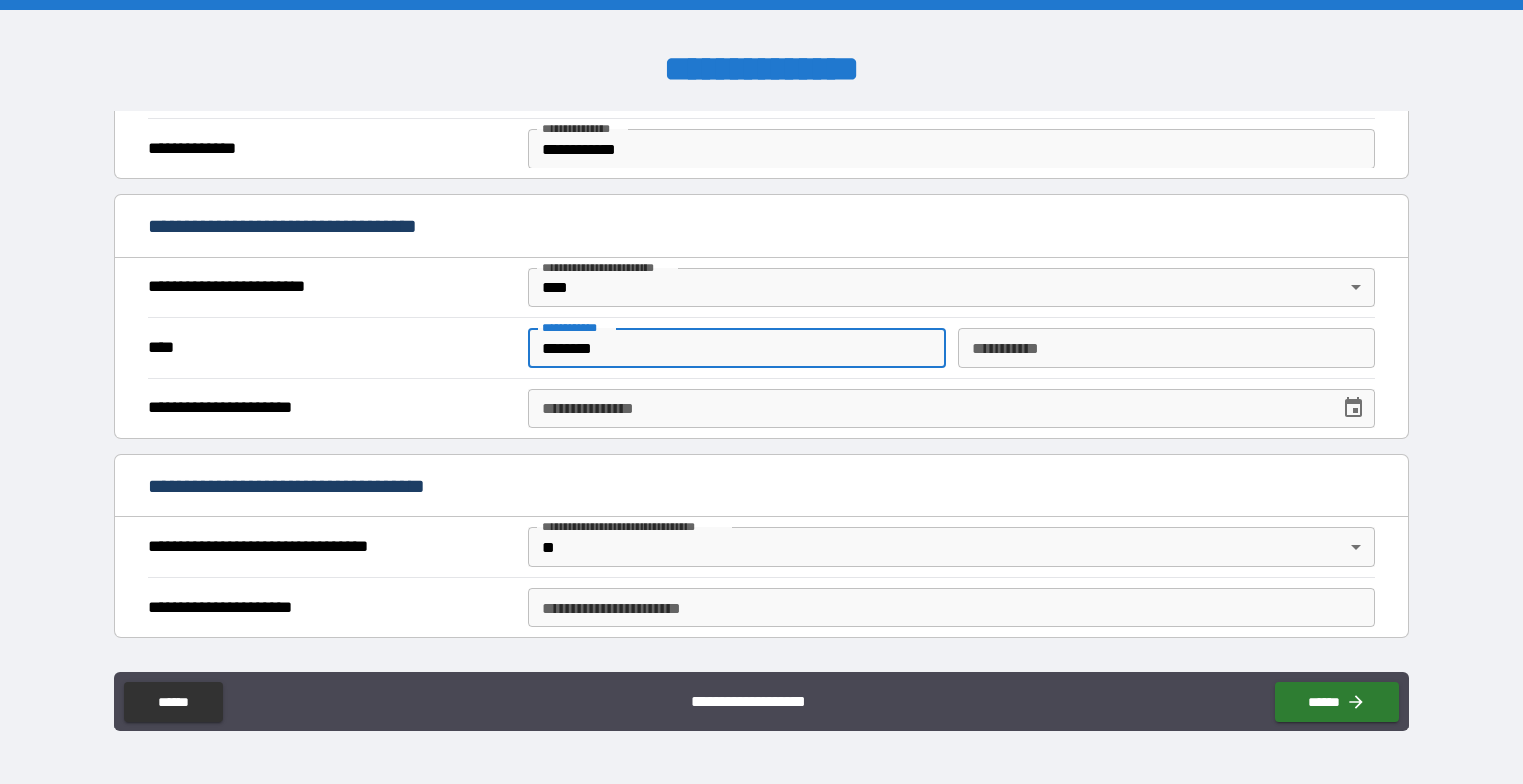 type on "********" 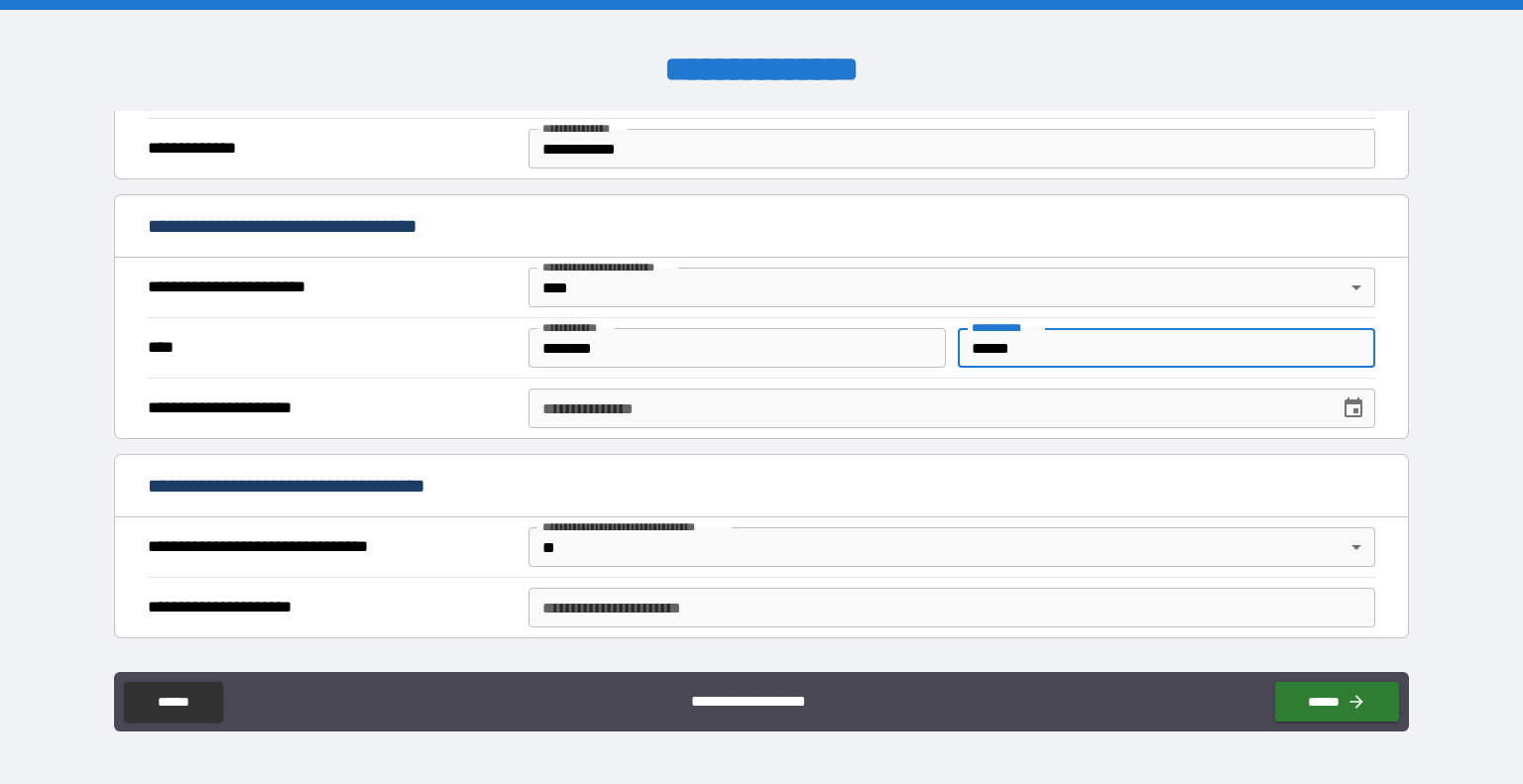 type on "******" 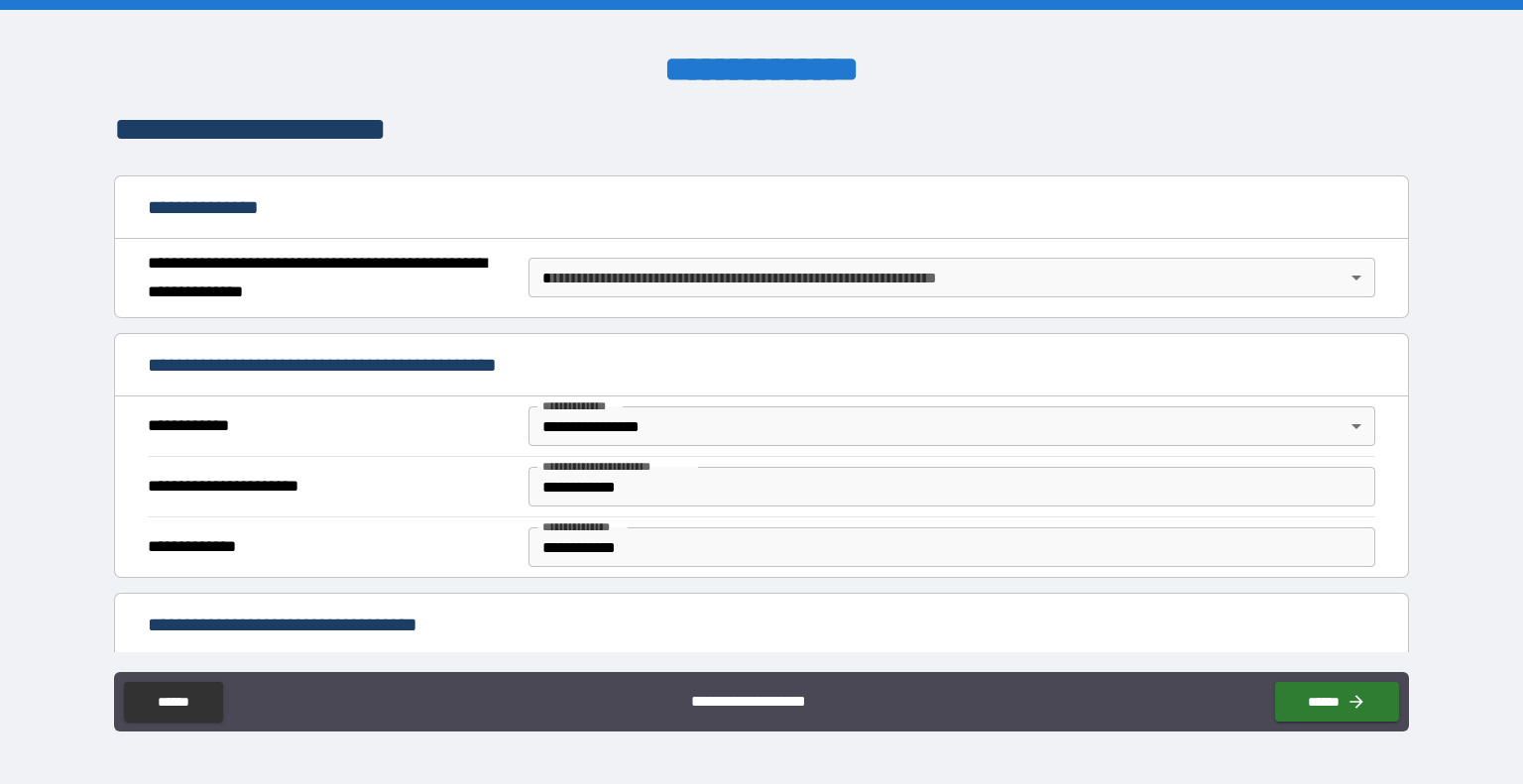 scroll, scrollTop: 159, scrollLeft: 0, axis: vertical 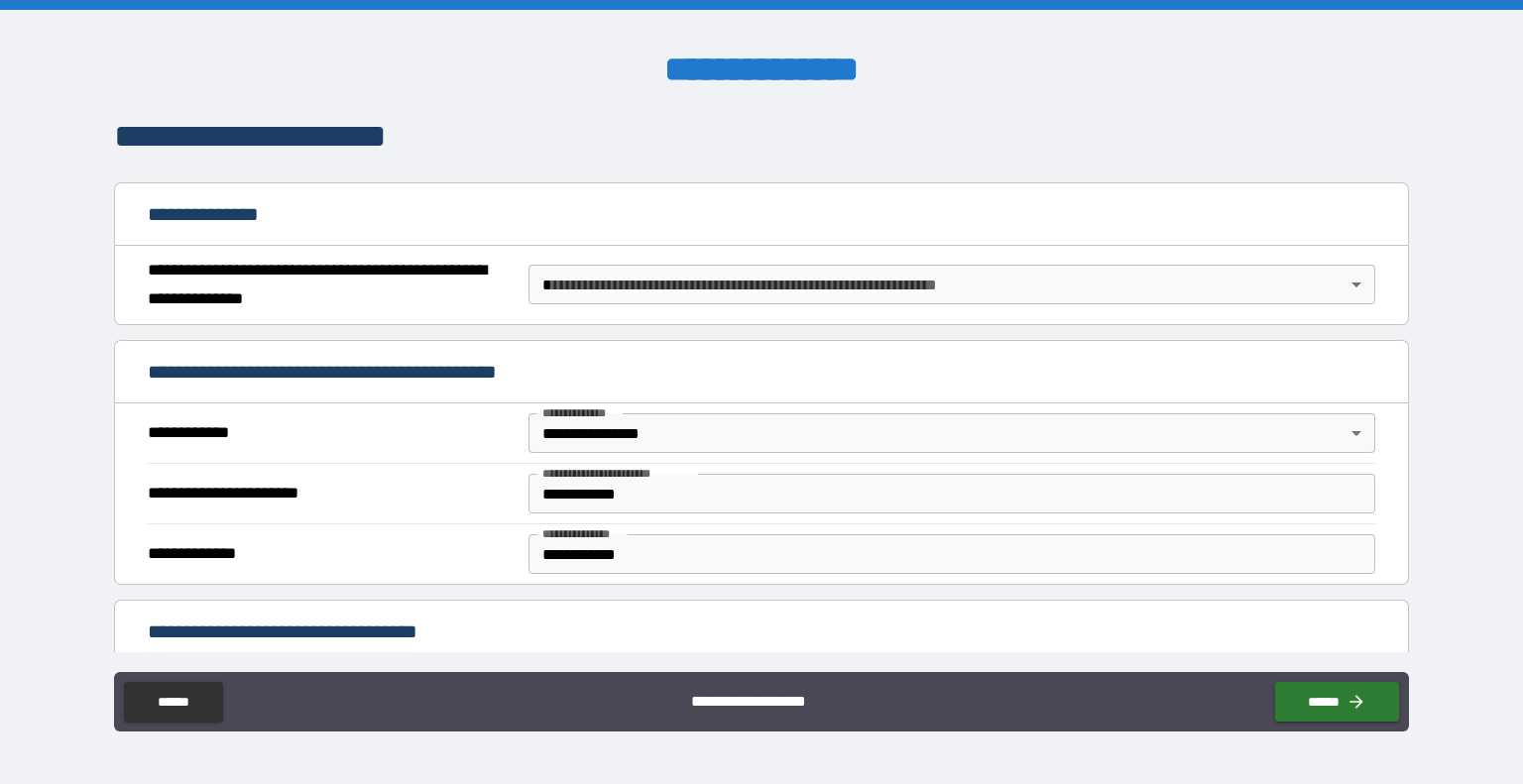 type on "**********" 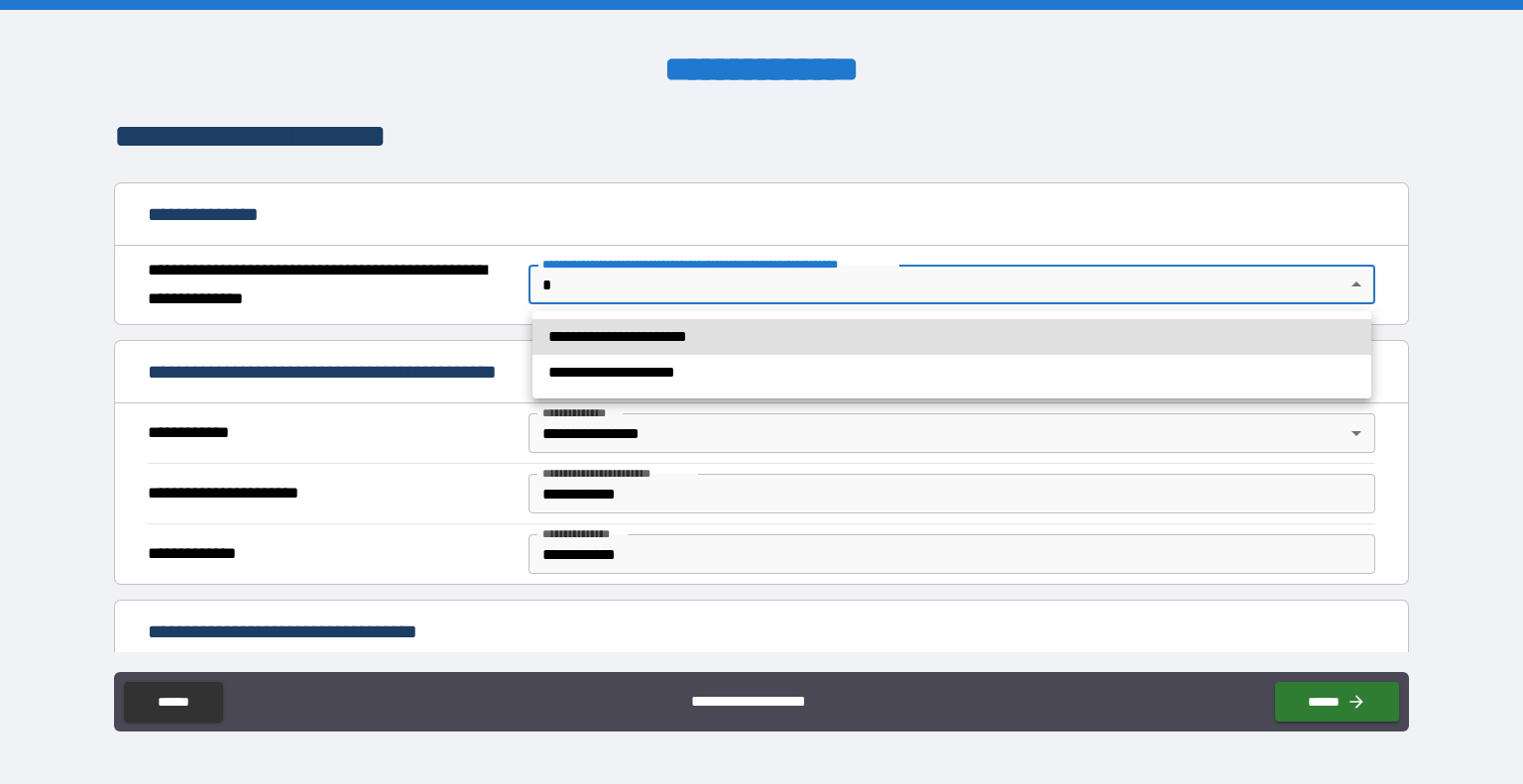click on "**********" at bounding box center [952, 337] 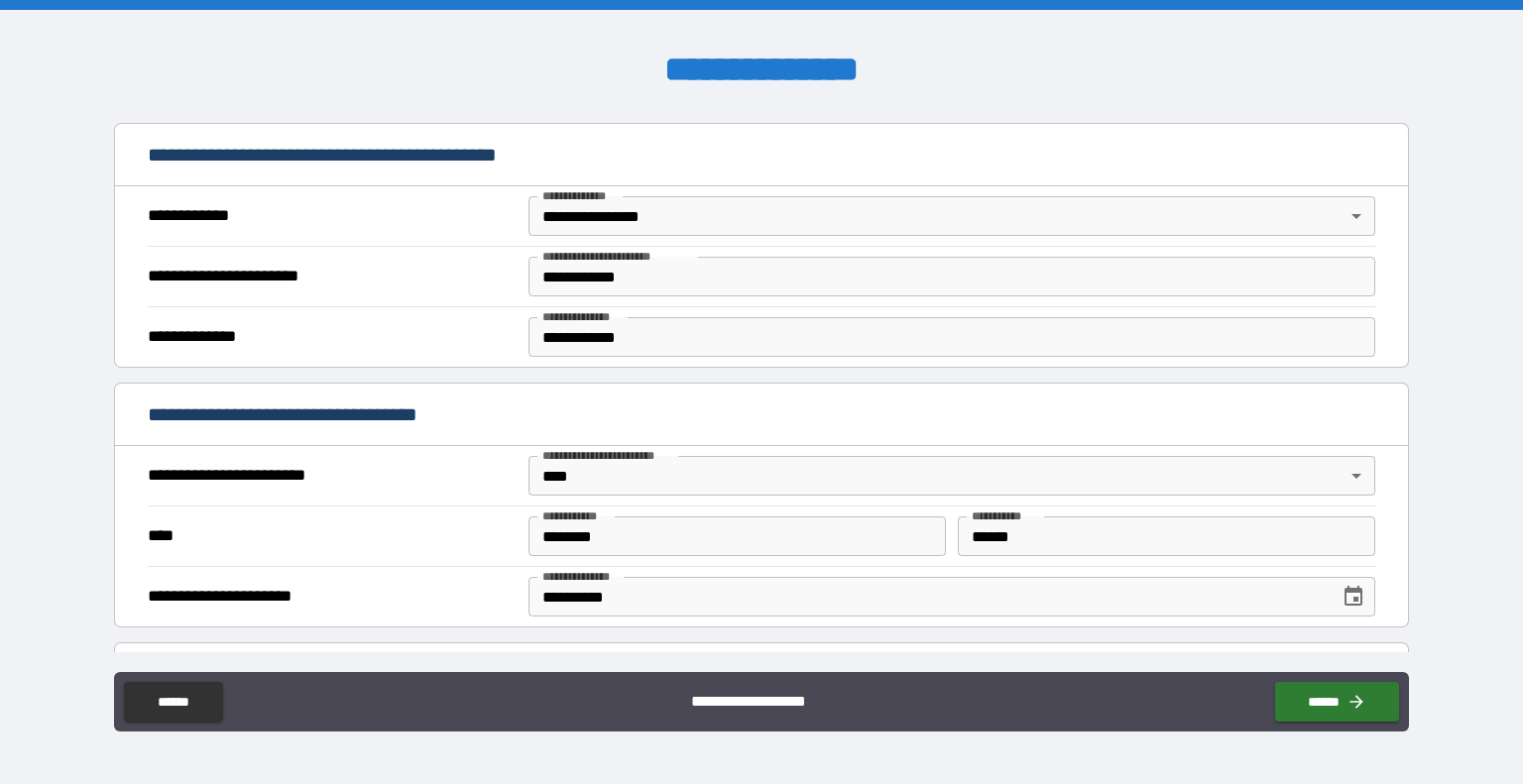 scroll, scrollTop: 345, scrollLeft: 0, axis: vertical 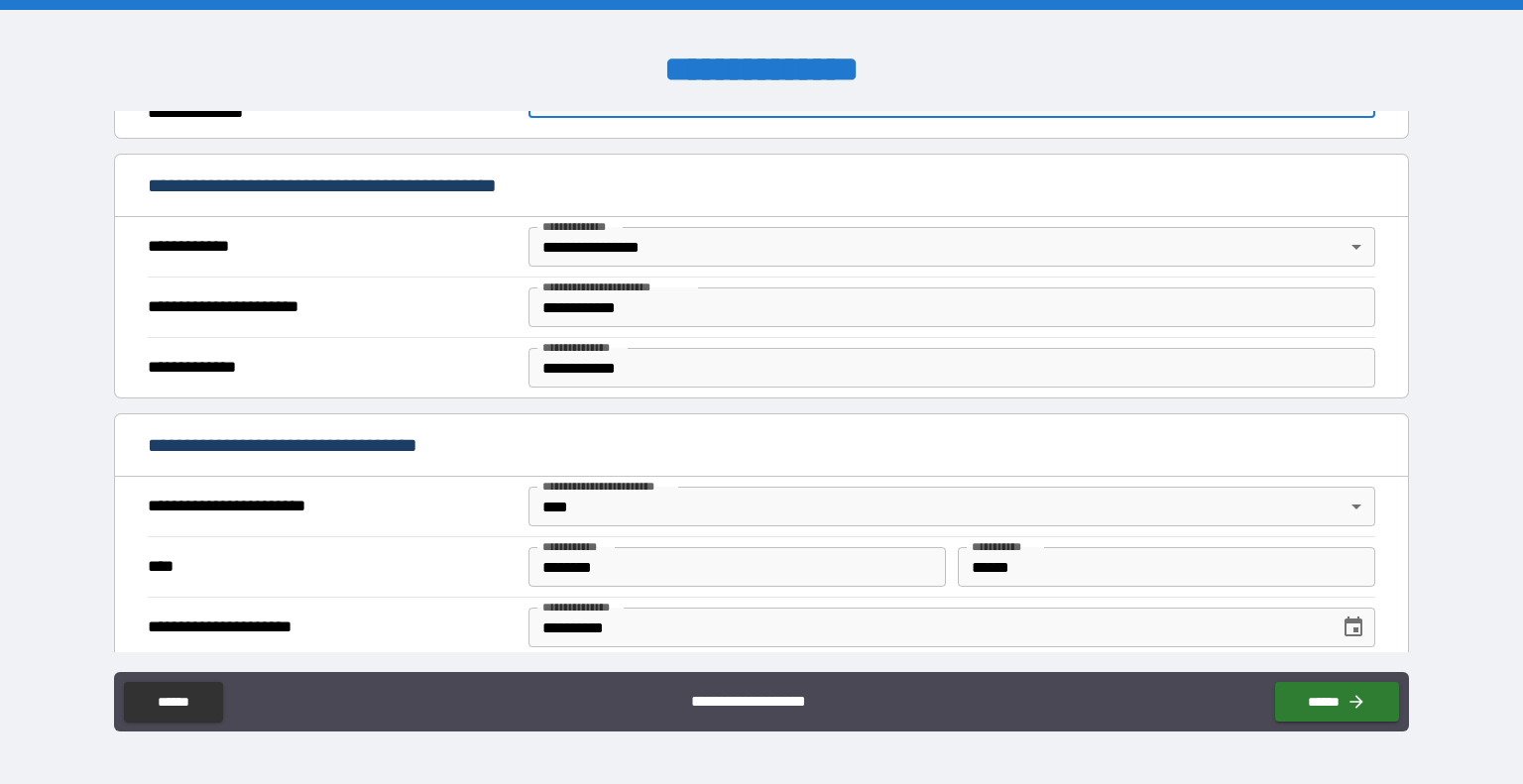 click on "**********" at bounding box center (952, 307) 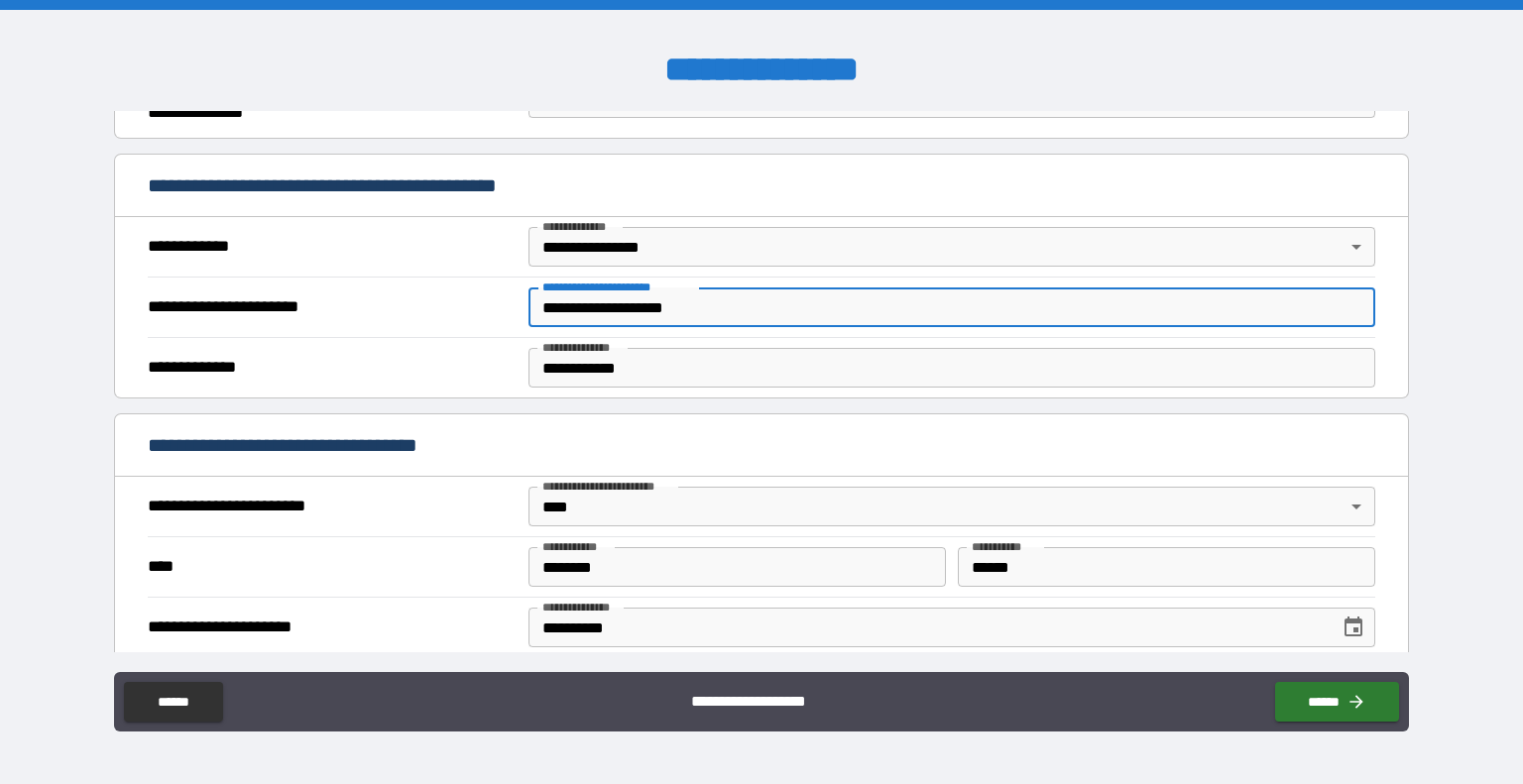 click on "**********" at bounding box center (952, 307) 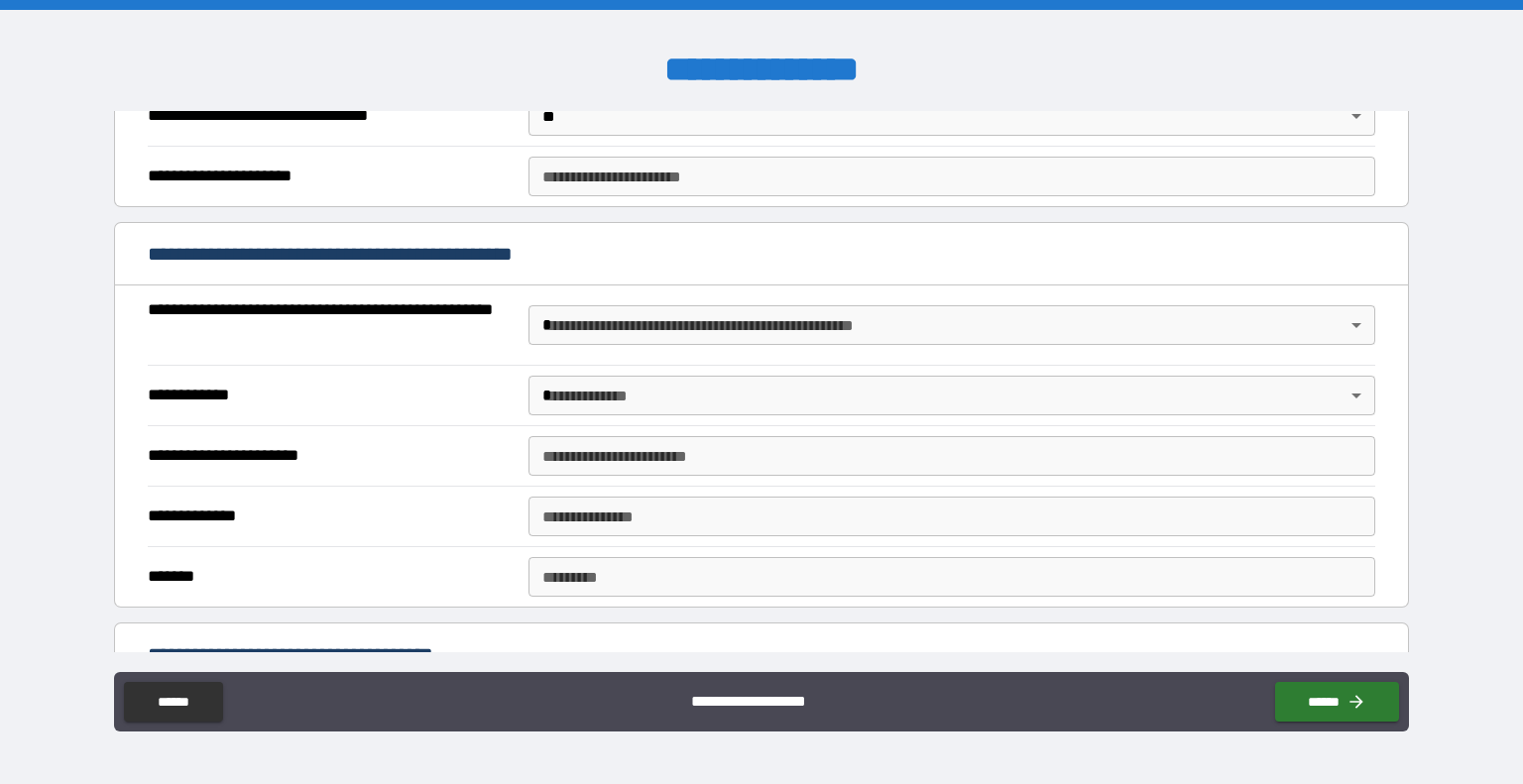 scroll, scrollTop: 1004, scrollLeft: 0, axis: vertical 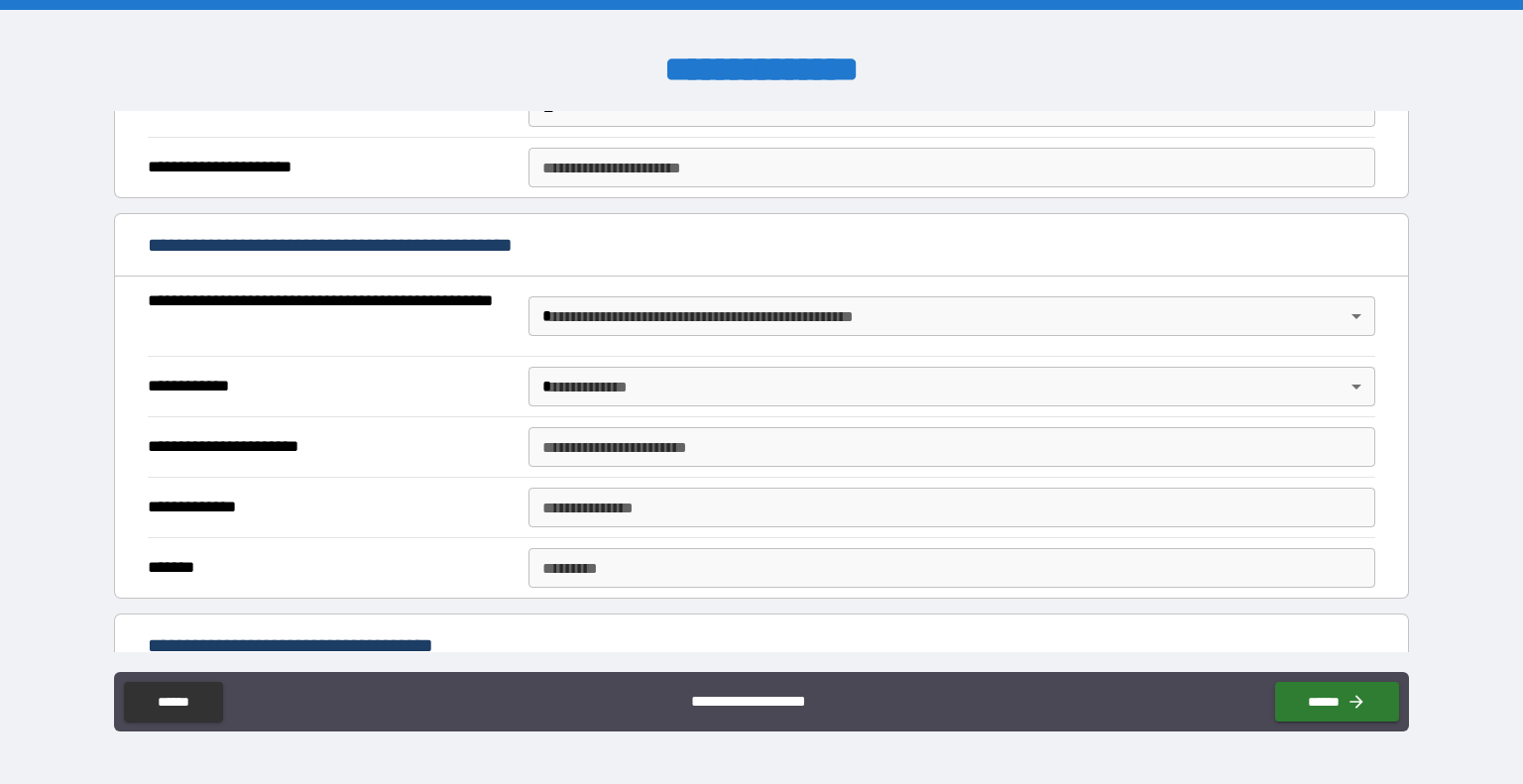 type on "**********" 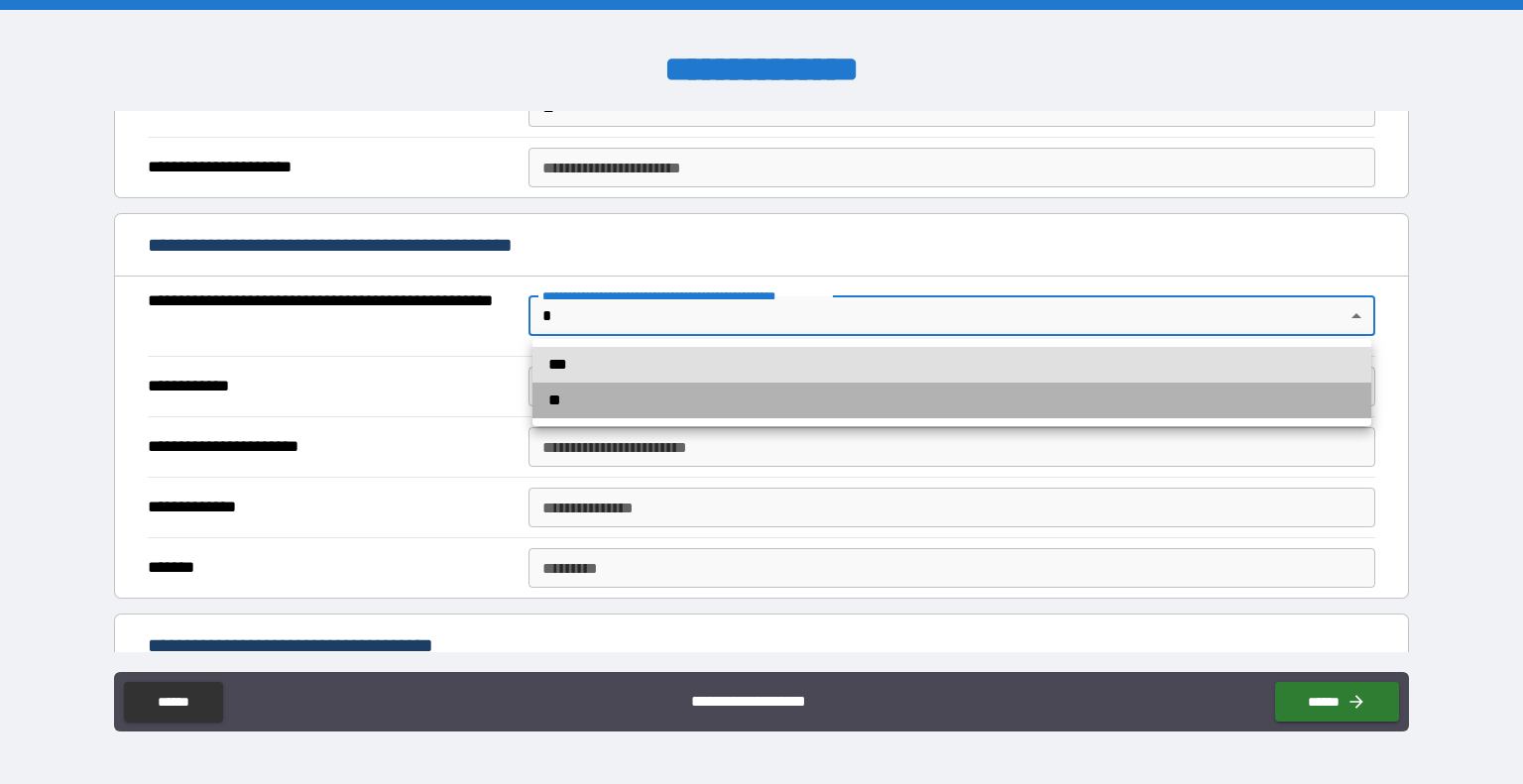 click on "**" at bounding box center [952, 400] 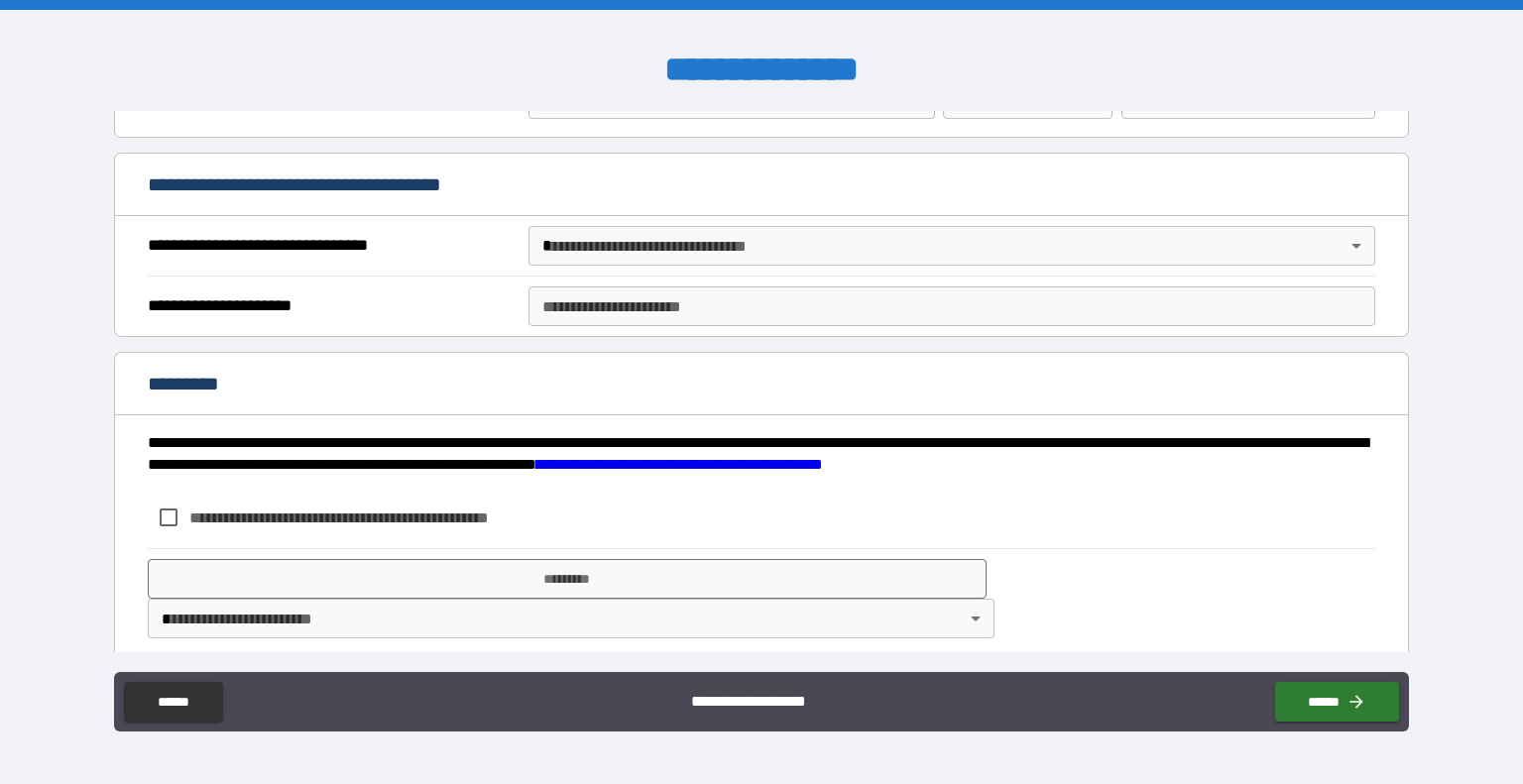 scroll, scrollTop: 1896, scrollLeft: 0, axis: vertical 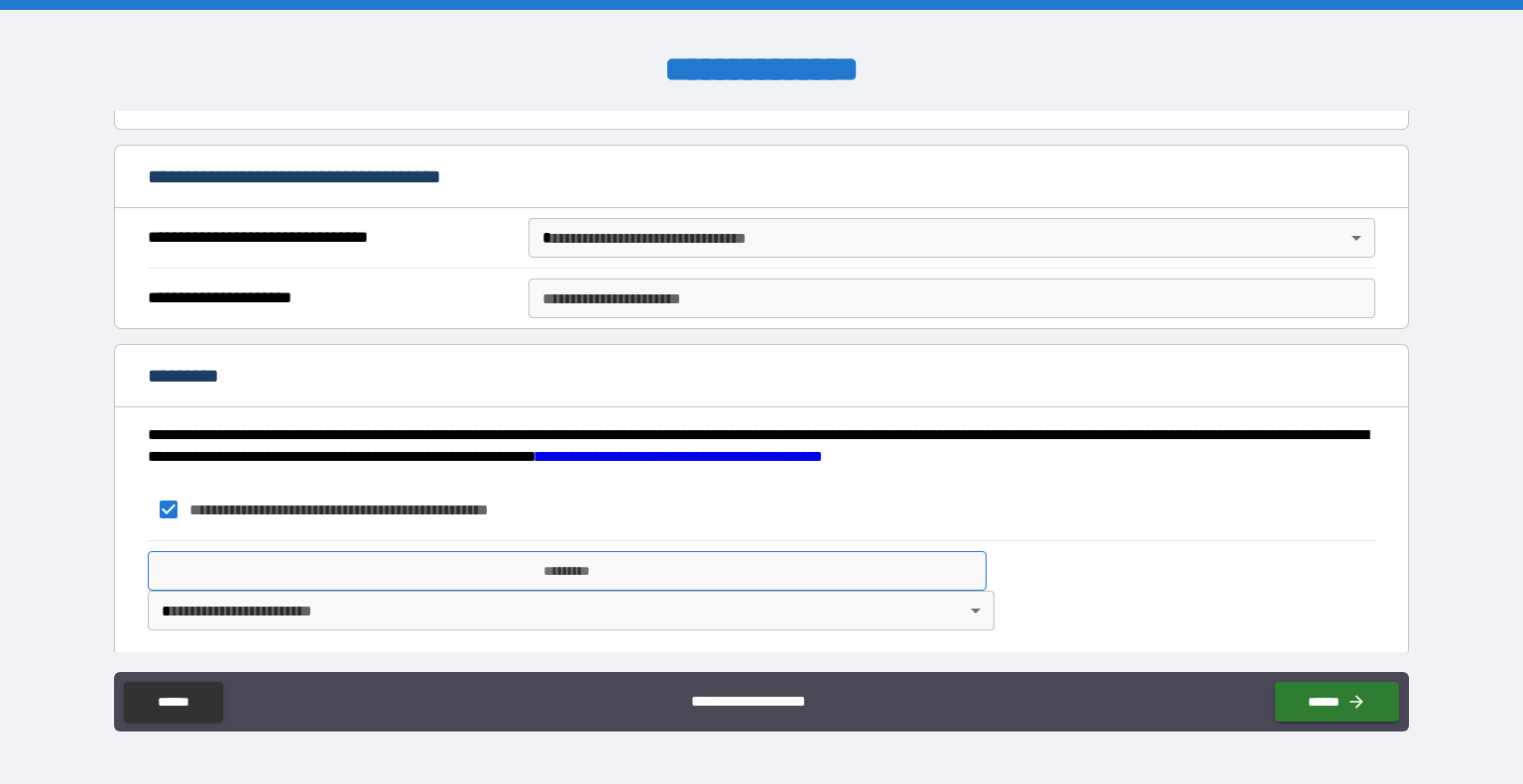 click on "*********" at bounding box center [567, 571] 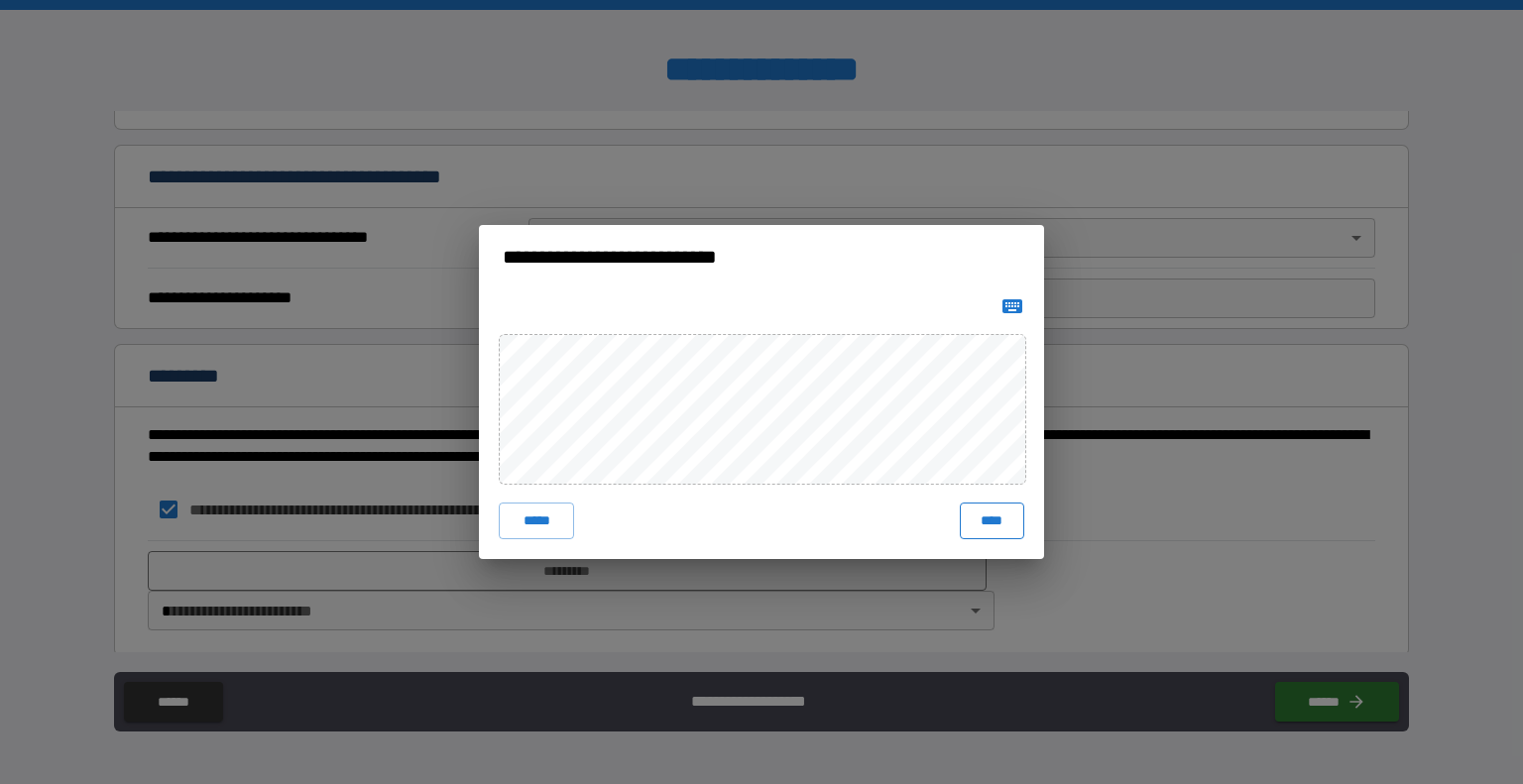 click on "****" at bounding box center [992, 520] 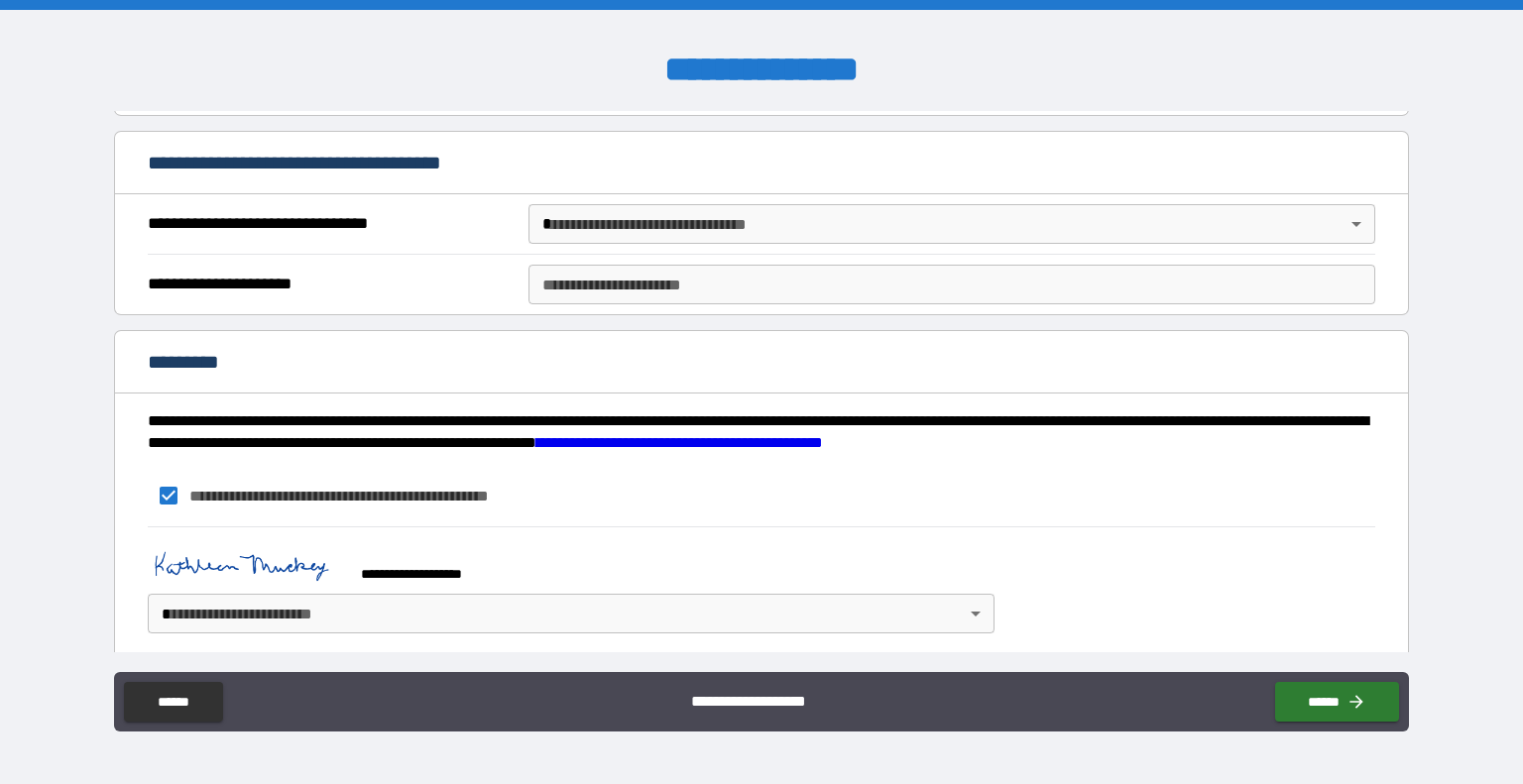 scroll, scrollTop: 1914, scrollLeft: 0, axis: vertical 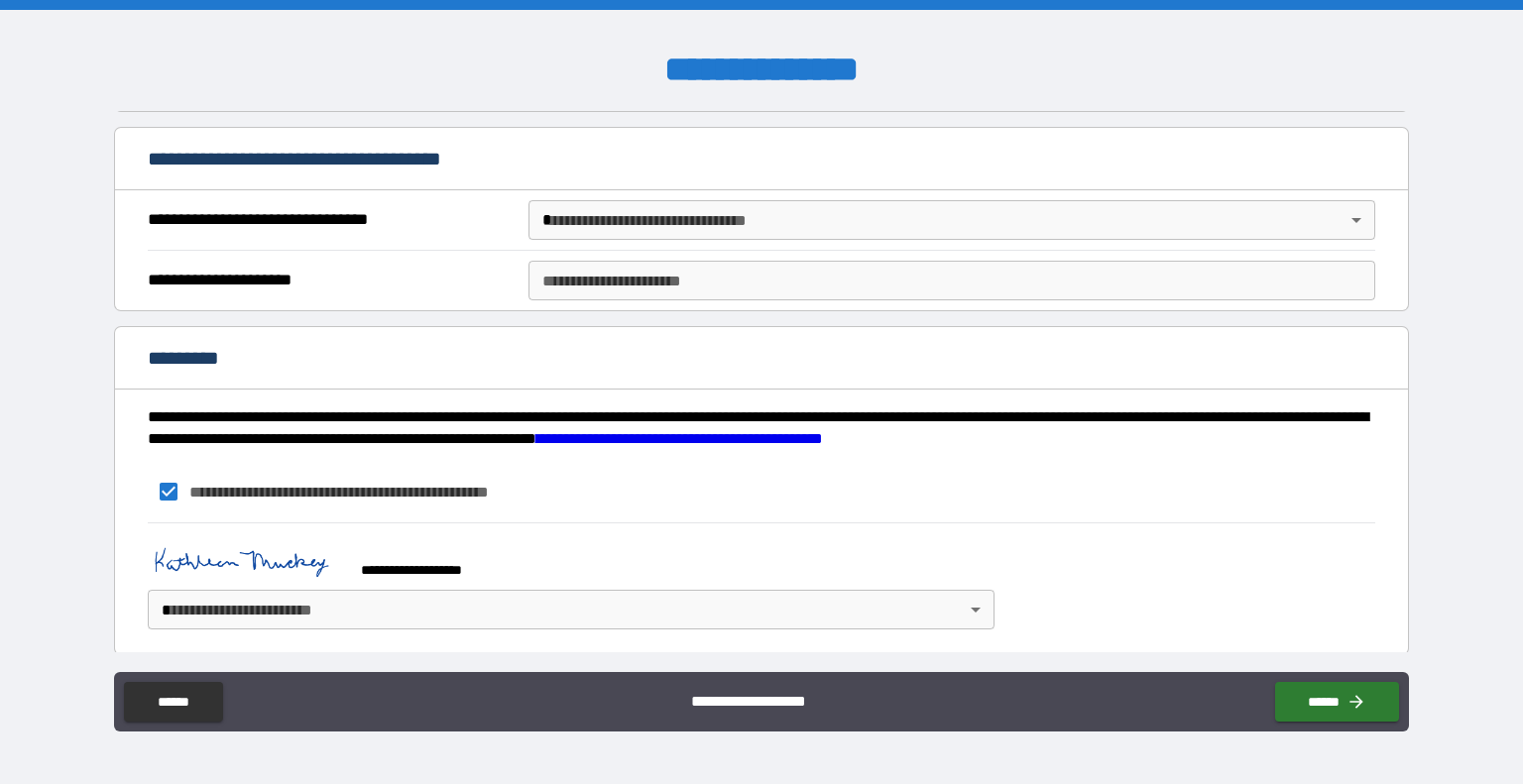 click on "[FIRST] [LAST] [STREET] [CITY], [STATE] [ZIP] [COUNTRY] [PHONE] [EMAIL] [SSN] [DLN] [CCNUM]" at bounding box center [762, 392] 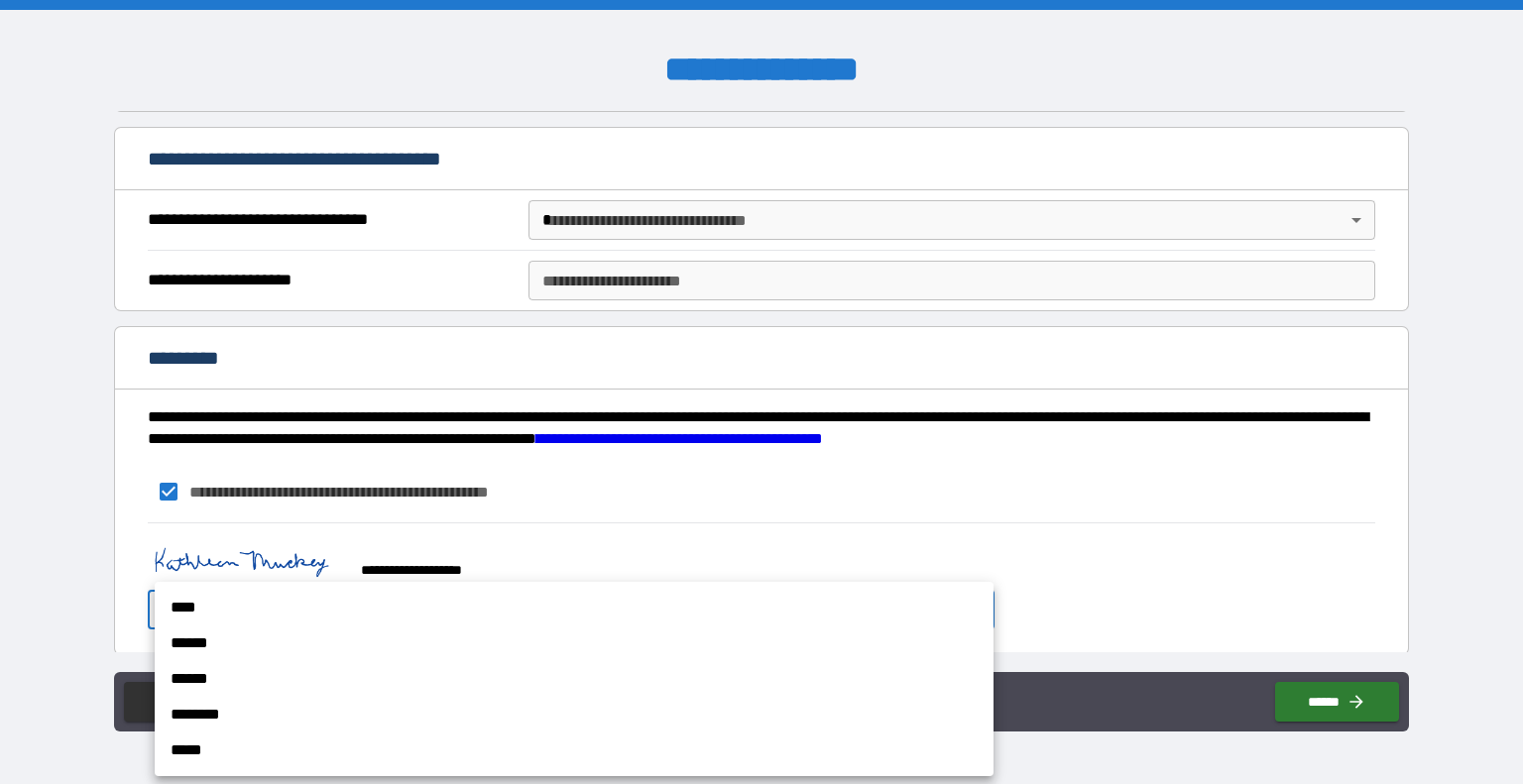 click on "******" at bounding box center [574, 643] 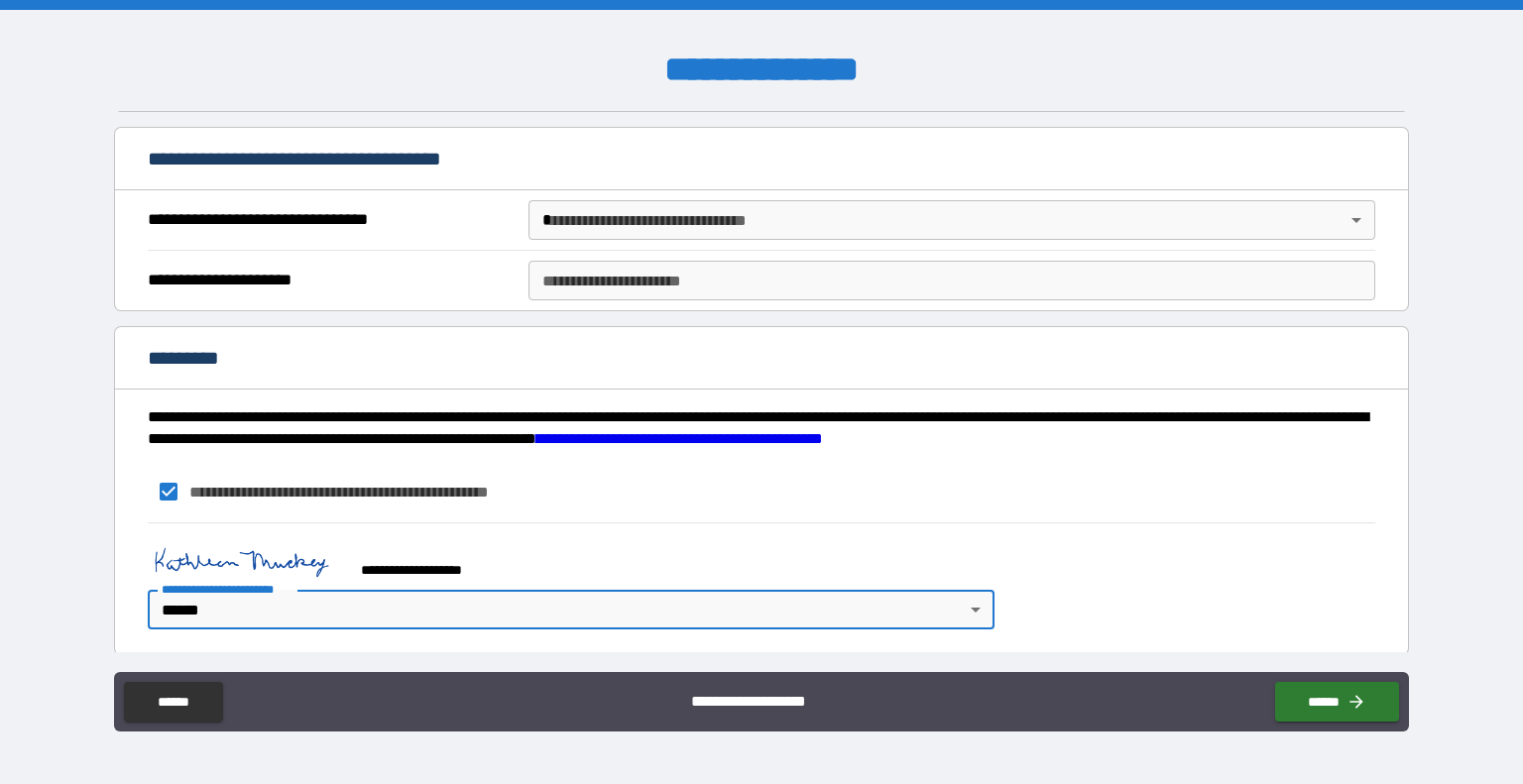 click on "[FIRST] [LAST] [STREET] [CITY], [STATE] [ZIP] [COUNTRY] [PHONE] [EMAIL] [SSN] [DLN] [CCNUM]" at bounding box center [762, 392] 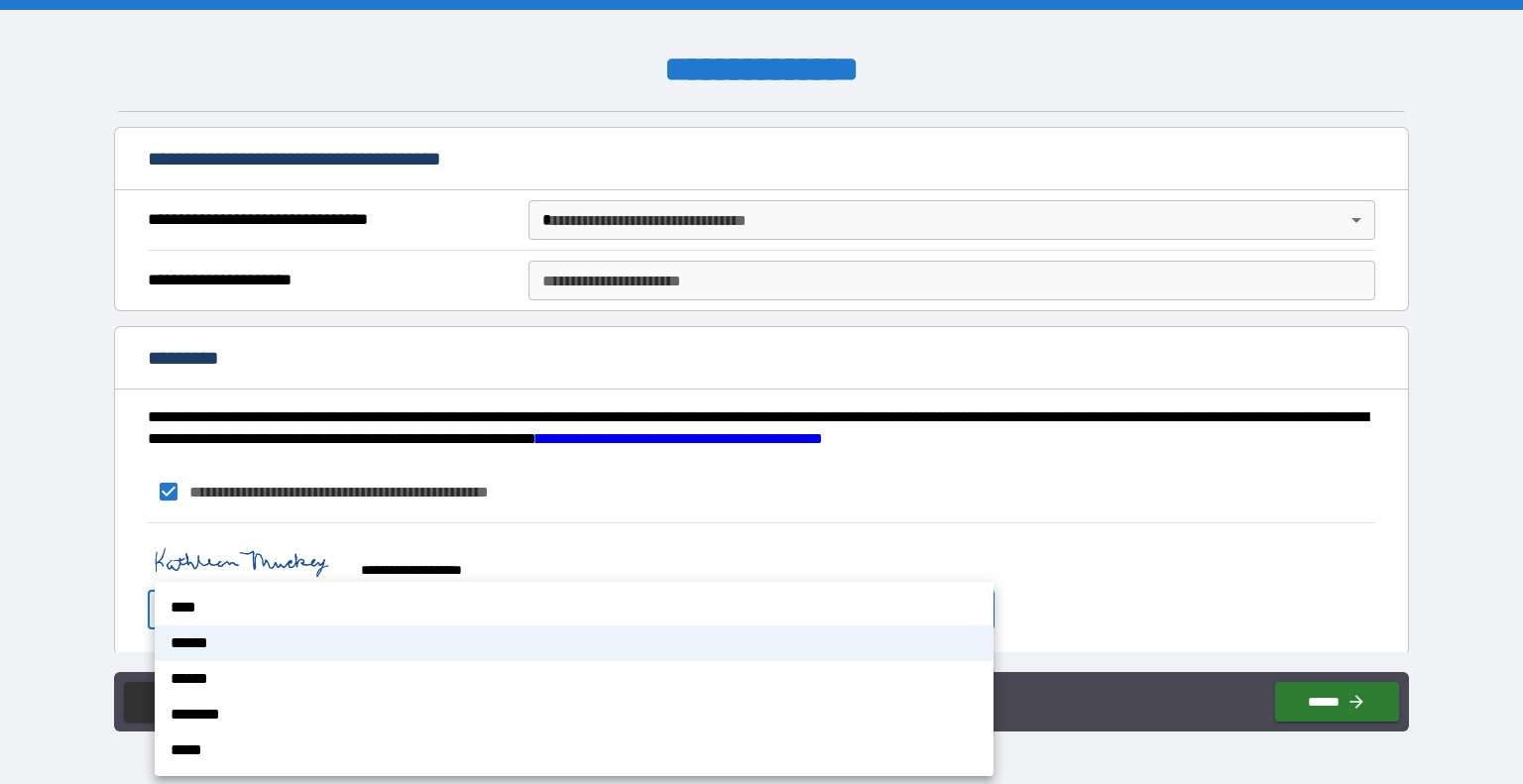 click on "****" at bounding box center (574, 608) 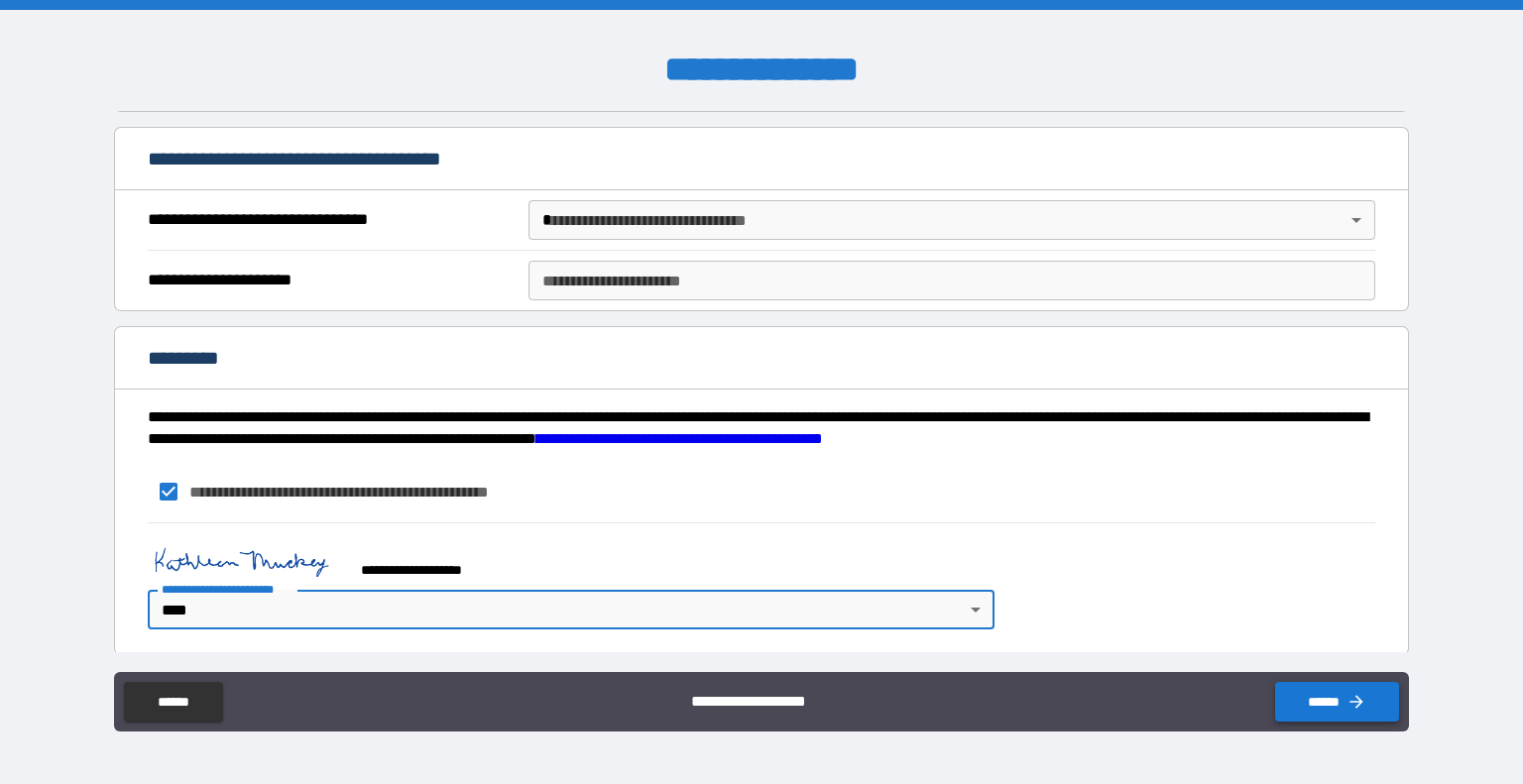 click on "******" at bounding box center (1337, 702) 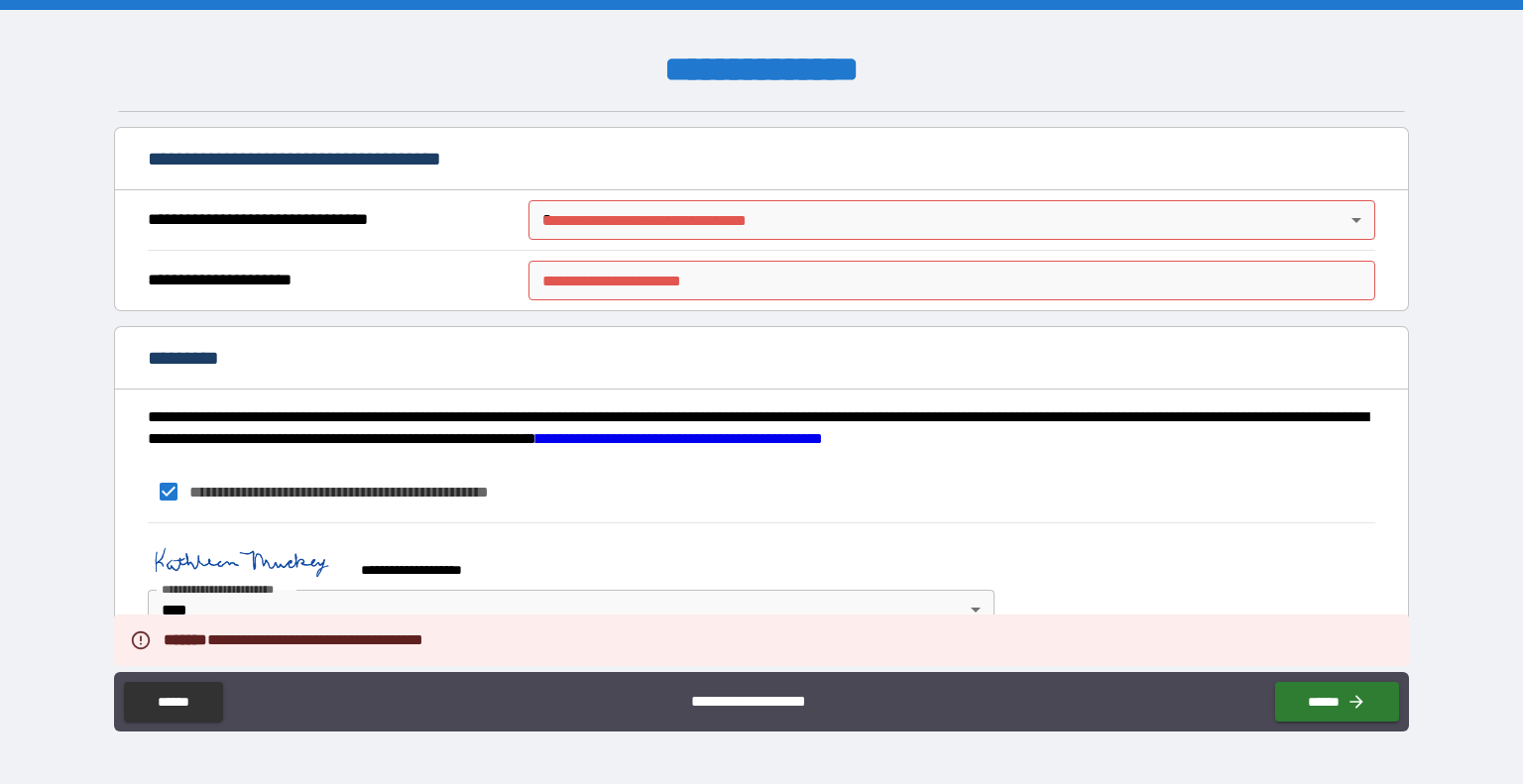 click on "[FIRST] [LAST] [STREET] [CITY], [STATE] [ZIP] [COUNTRY] [PHONE] [EMAIL] [SSN] [DLN] [CCNUM]" at bounding box center (762, 392) 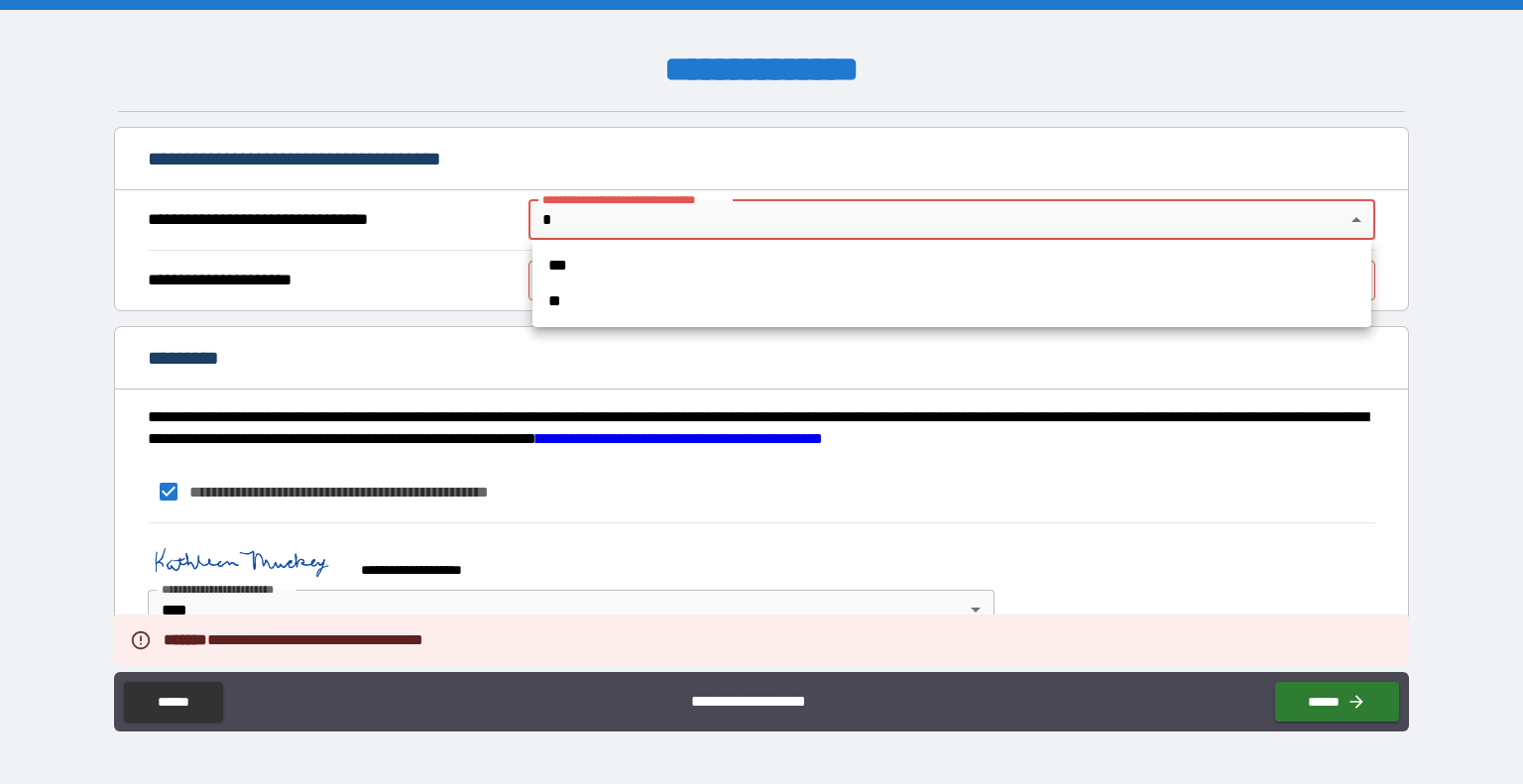click on "**" at bounding box center (952, 301) 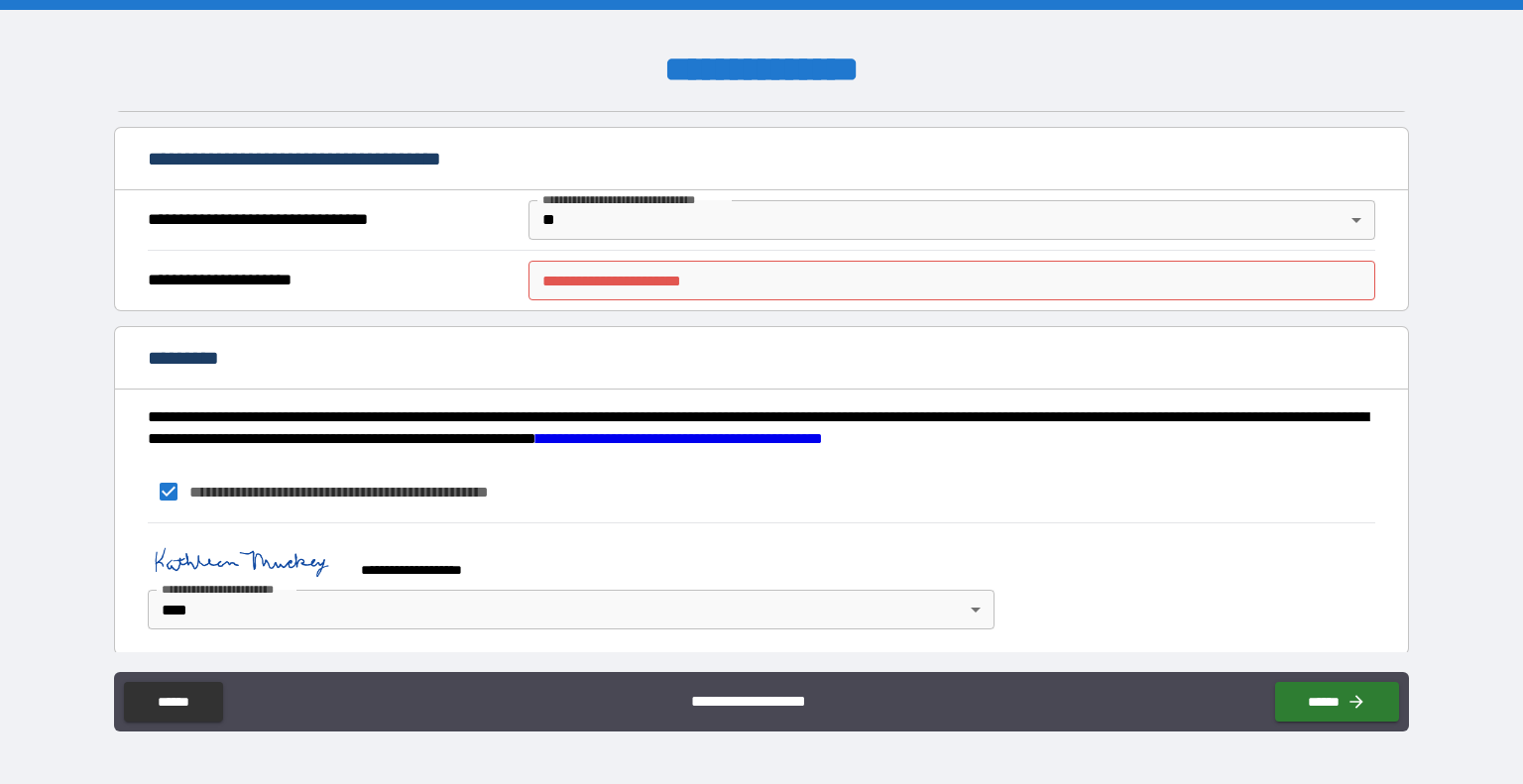 click on "**********" at bounding box center [762, 492] 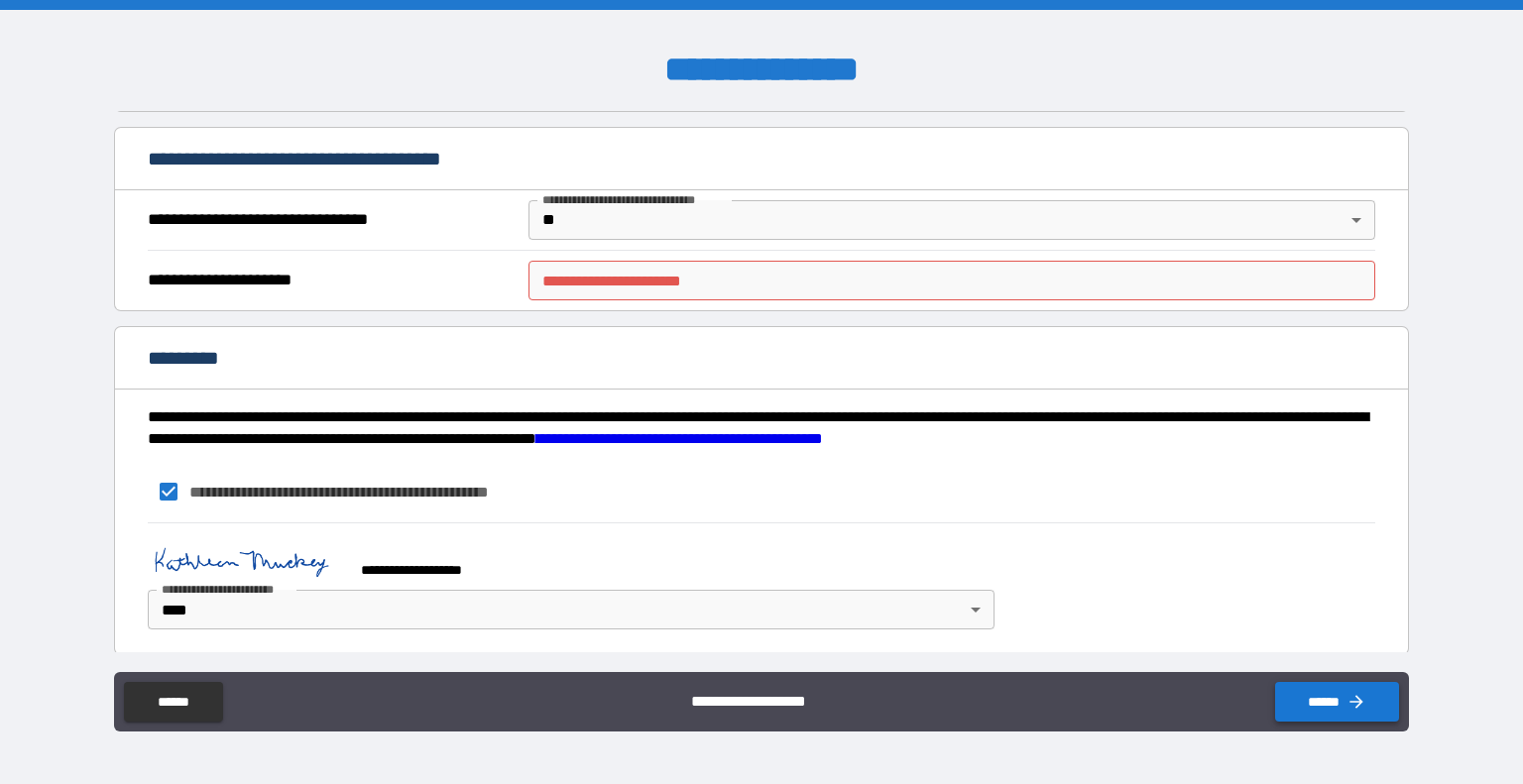 click on "******" at bounding box center [1337, 702] 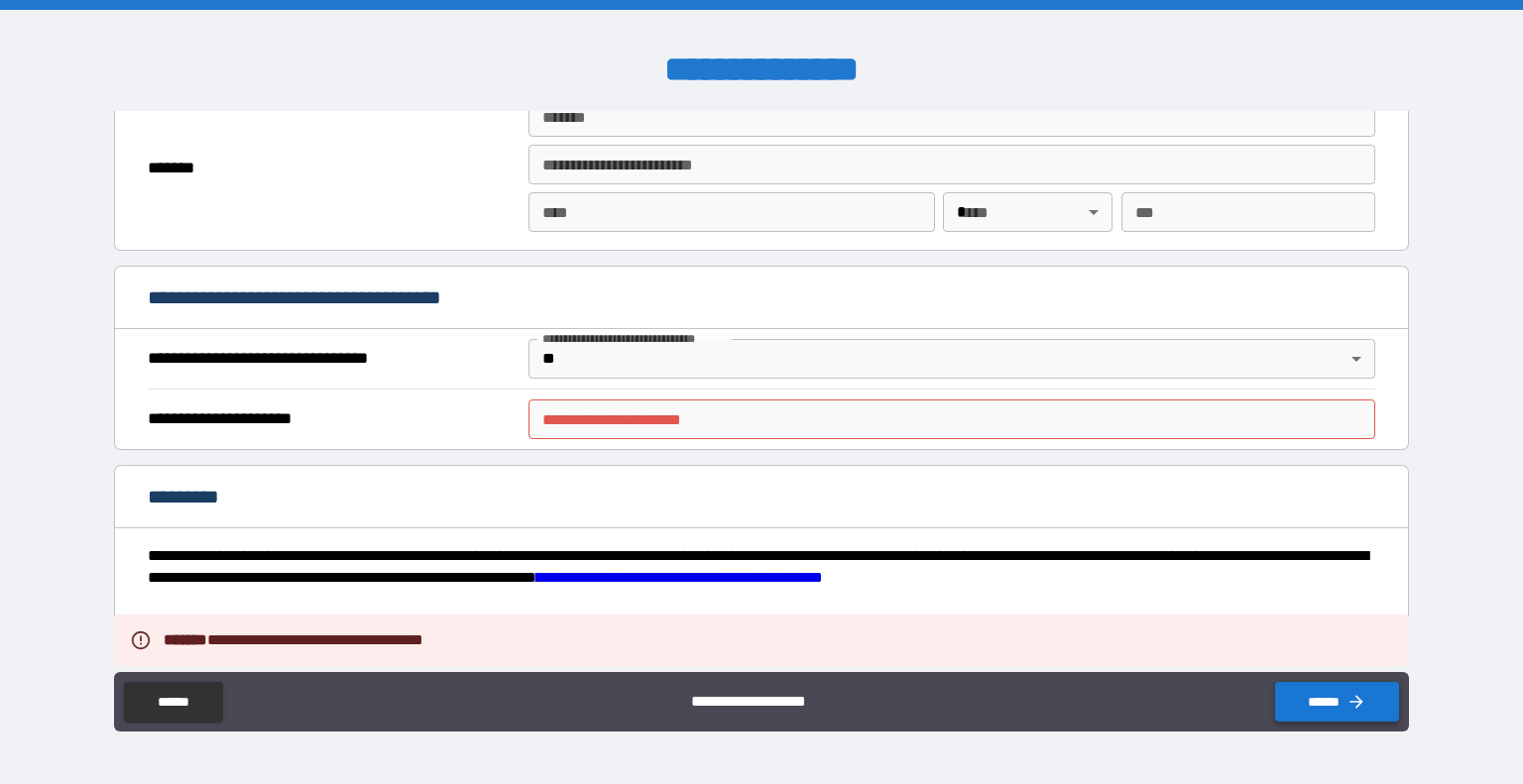 scroll, scrollTop: 1772, scrollLeft: 0, axis: vertical 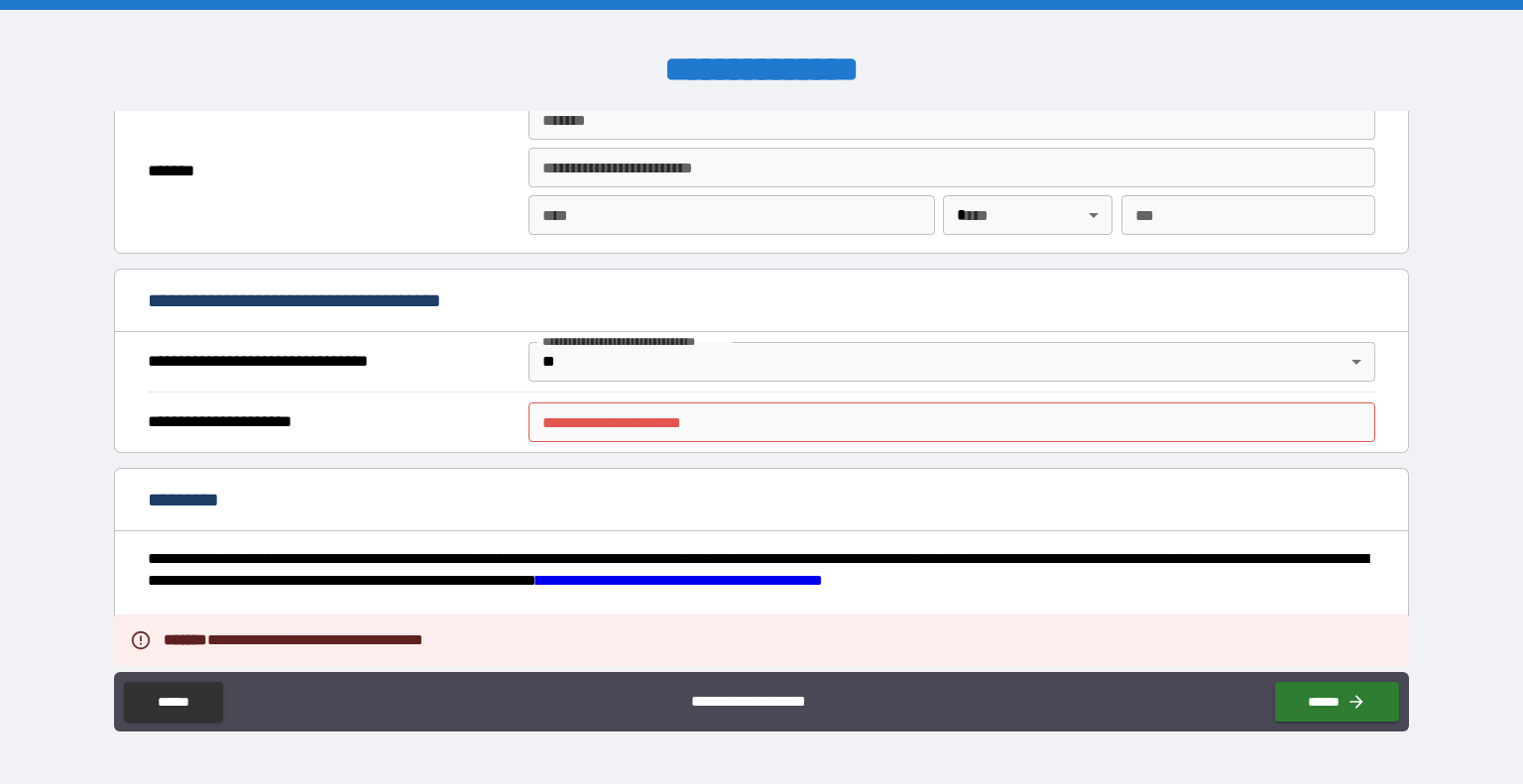 click on "**********" at bounding box center [952, 422] 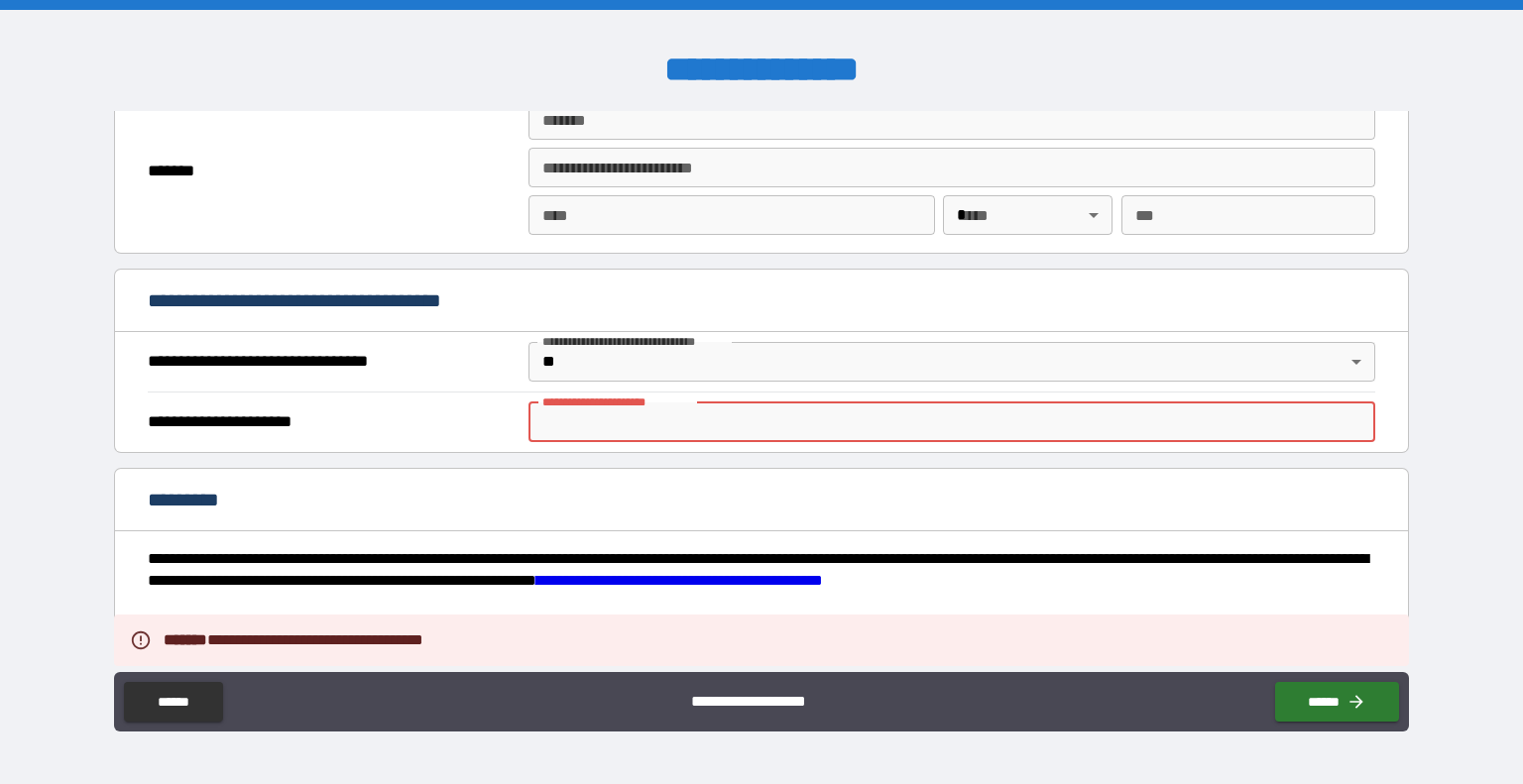 click on "**********" at bounding box center (952, 422) 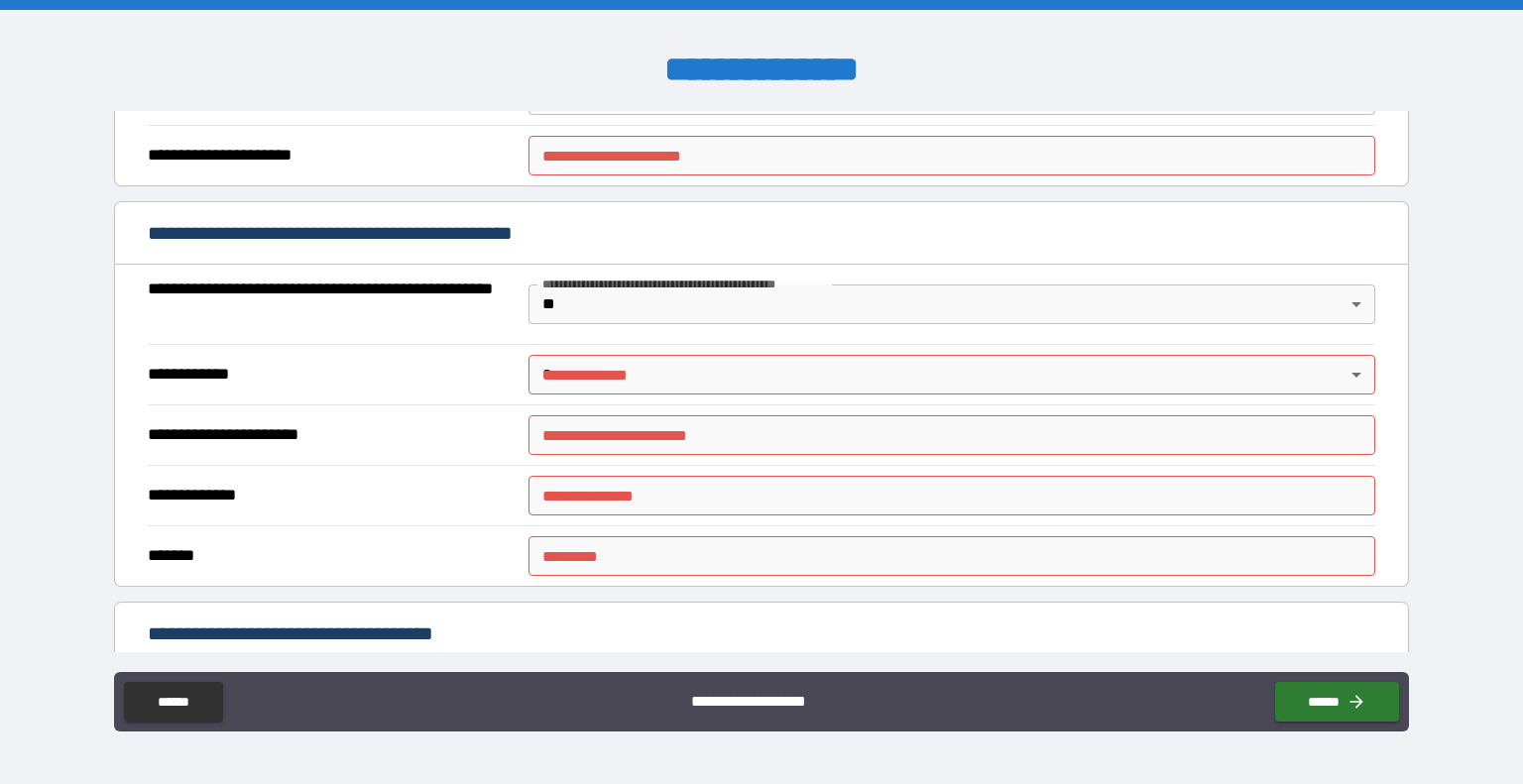 scroll, scrollTop: 1018, scrollLeft: 0, axis: vertical 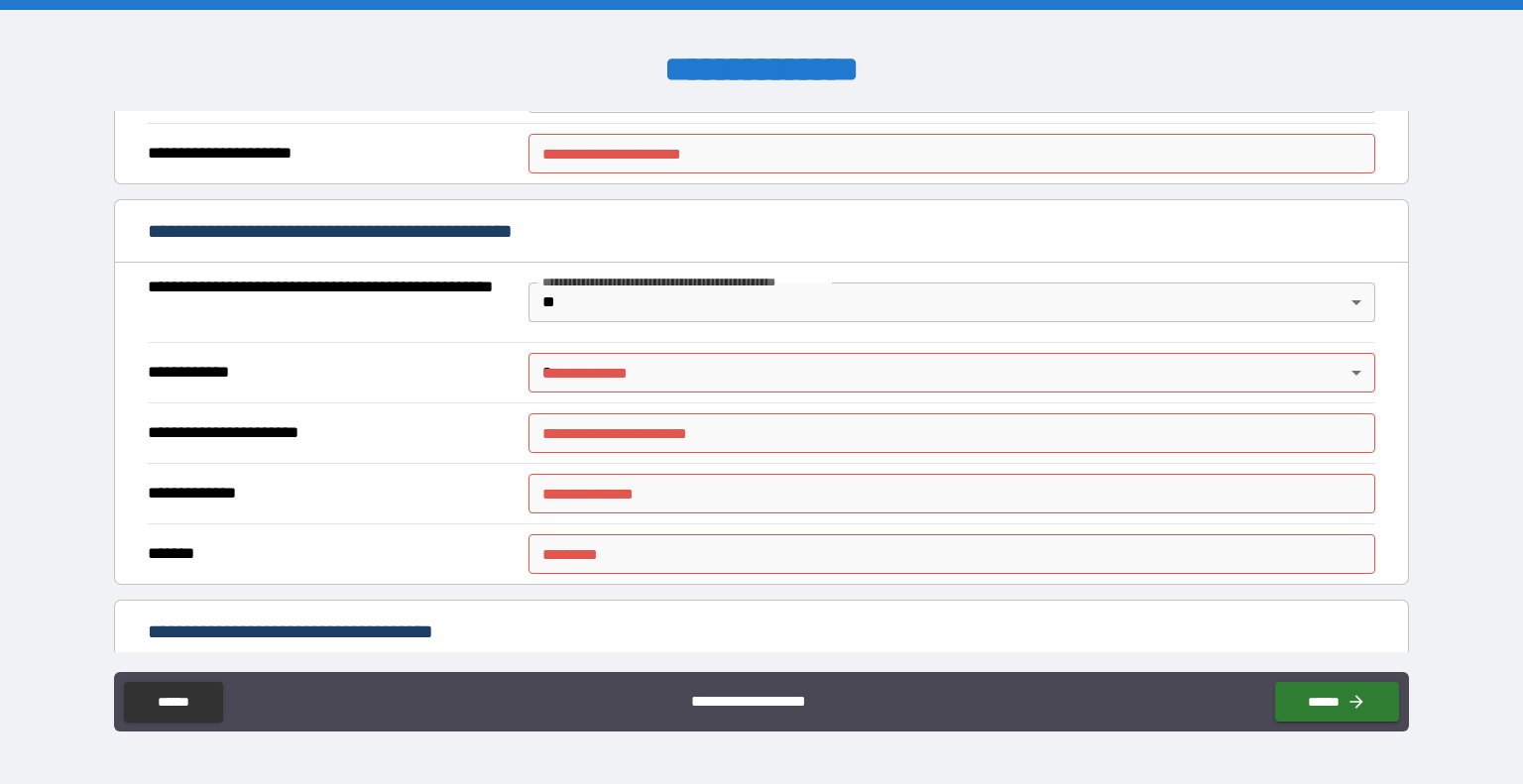 click on "[FIRST] [LAST] [STREET] [CITY], [STATE] [ZIP] [COUNTRY] [PHONE] [EMAIL] [SSN] [DLN] [CCNUM]" at bounding box center [762, 392] 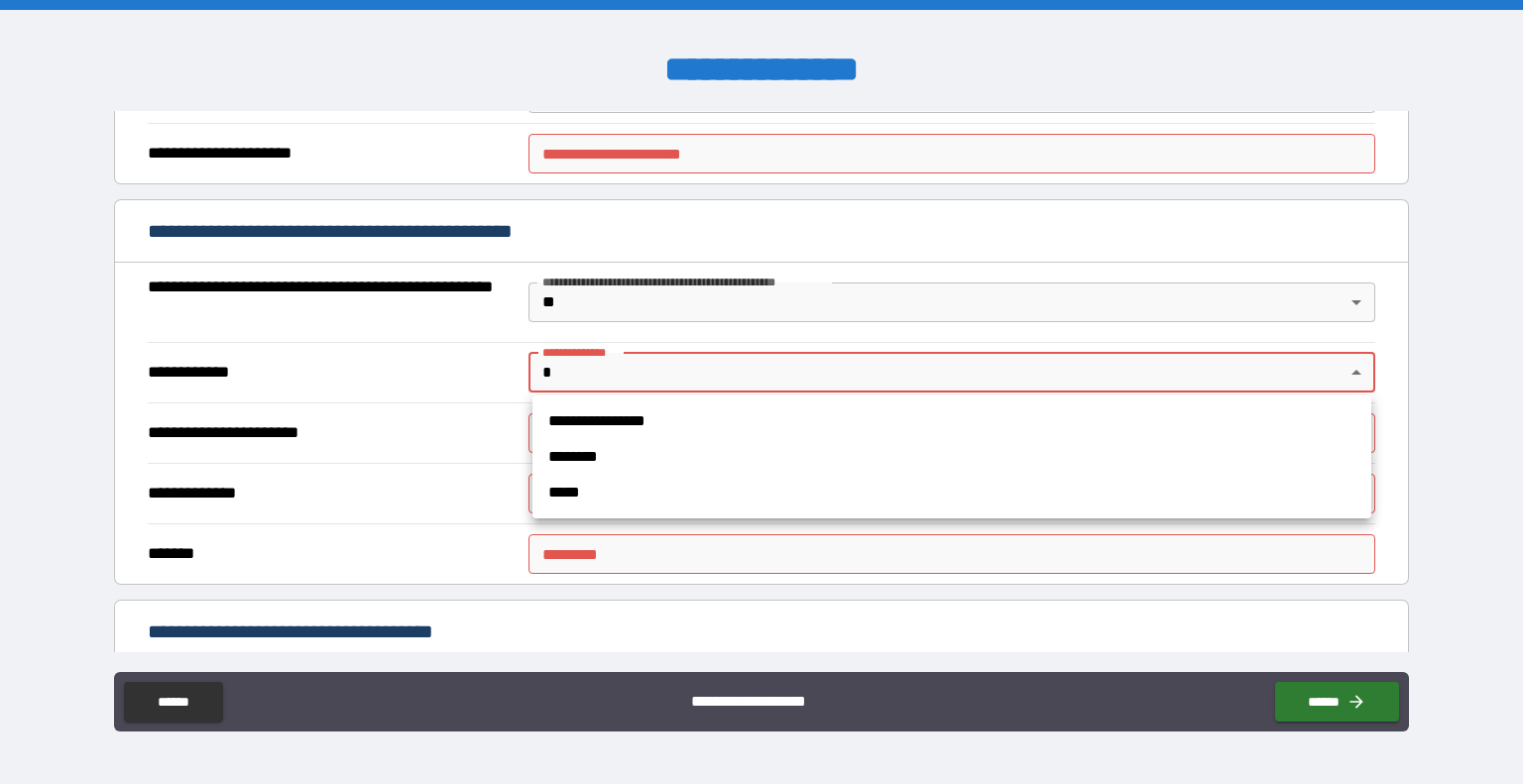 click at bounding box center (762, 392) 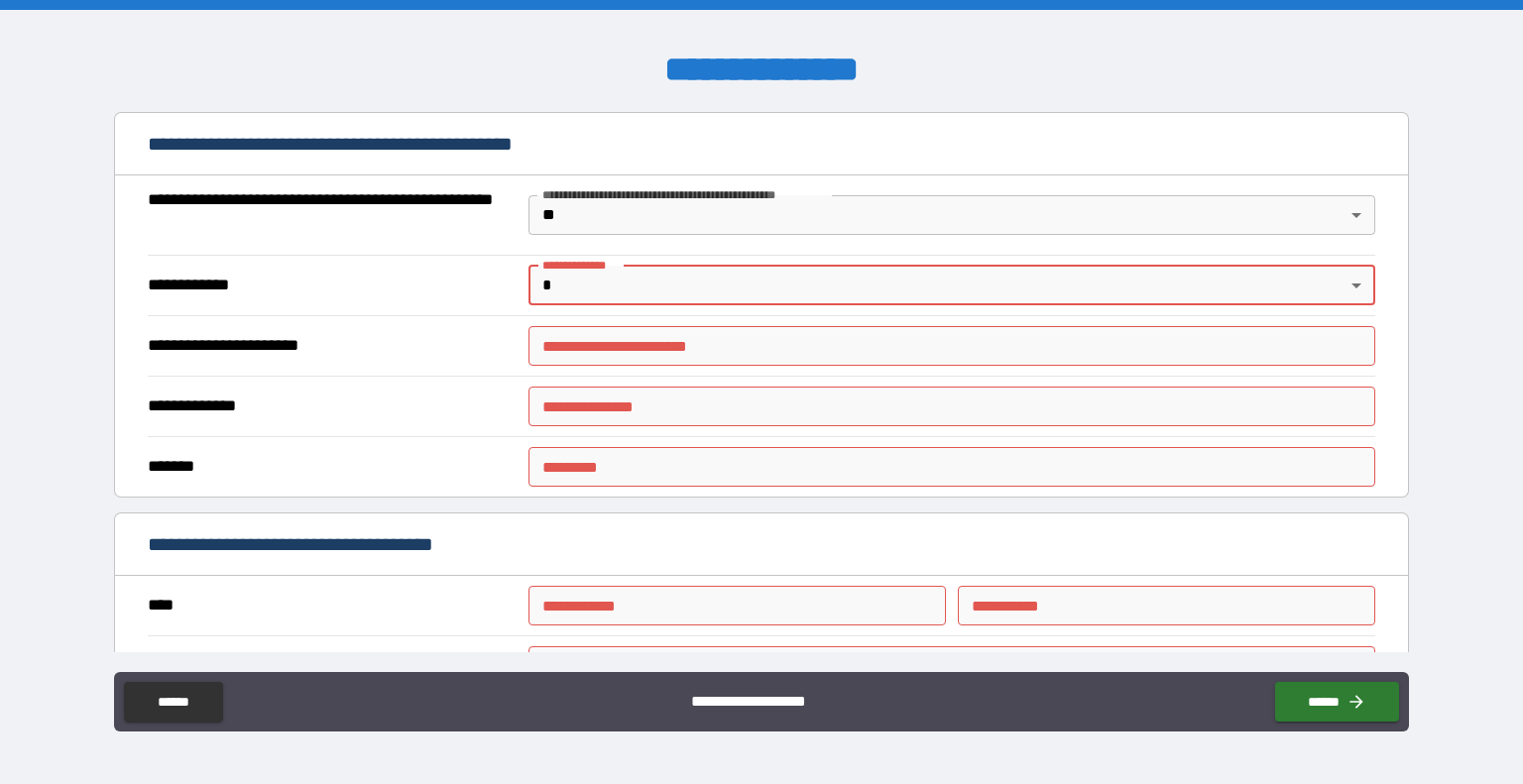 scroll, scrollTop: 1059, scrollLeft: 0, axis: vertical 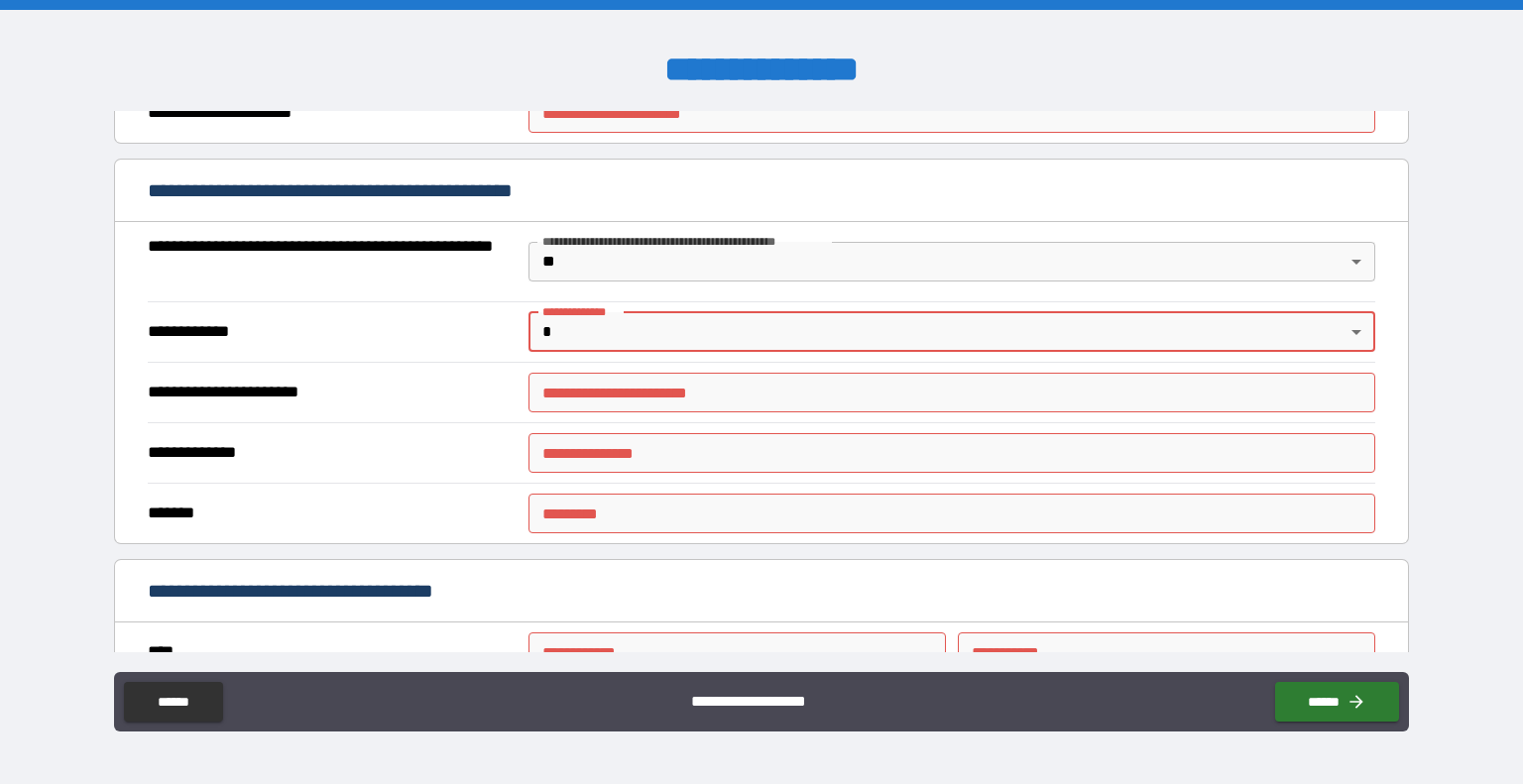 click on "[FIRST] [LAST] [STREET] [CITY], [STATE] [ZIP] [COUNTRY] [PHONE] [EMAIL] [SSN] [DLN] [CCNUM]" at bounding box center (762, 392) 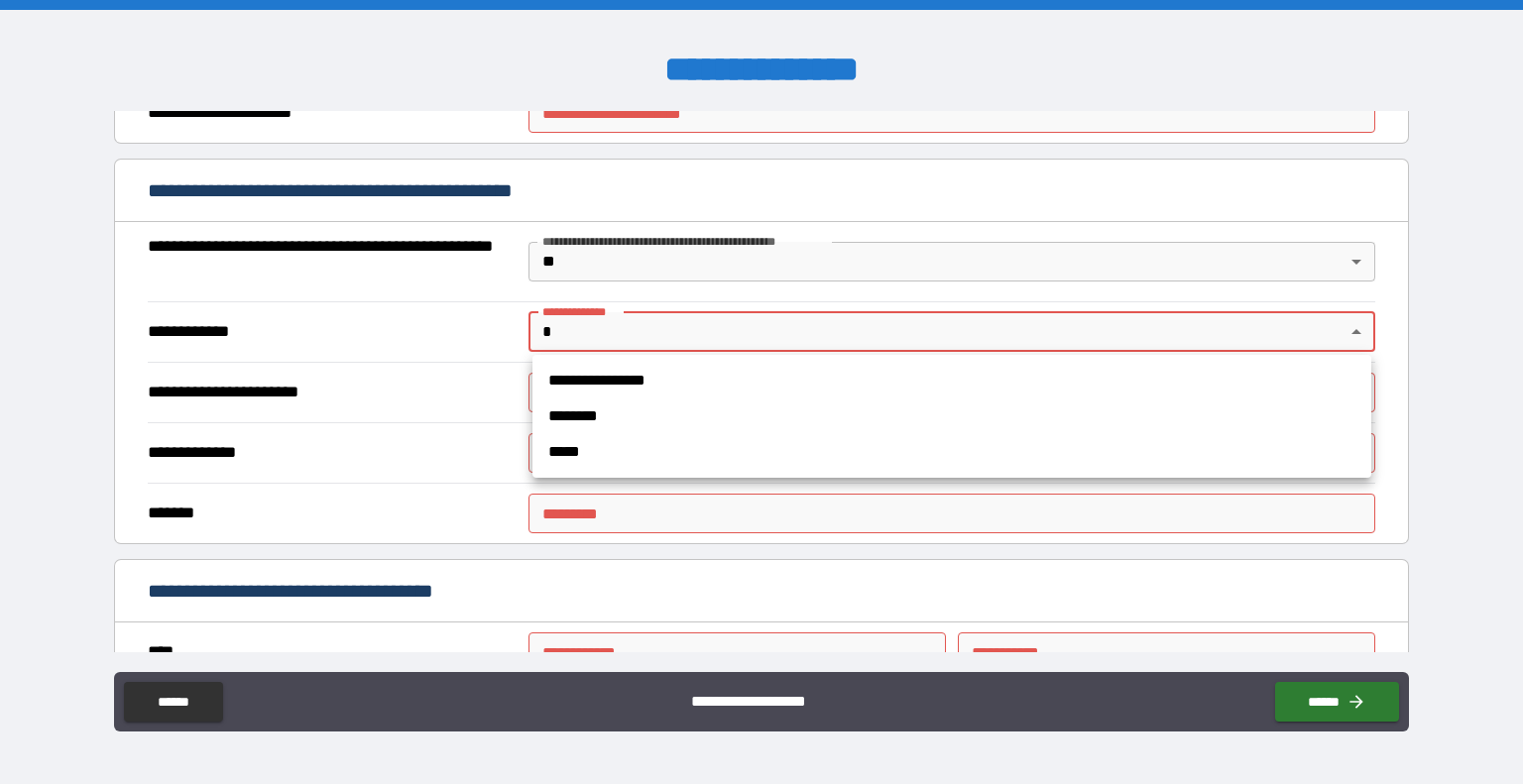 click on "**********" at bounding box center [952, 381] 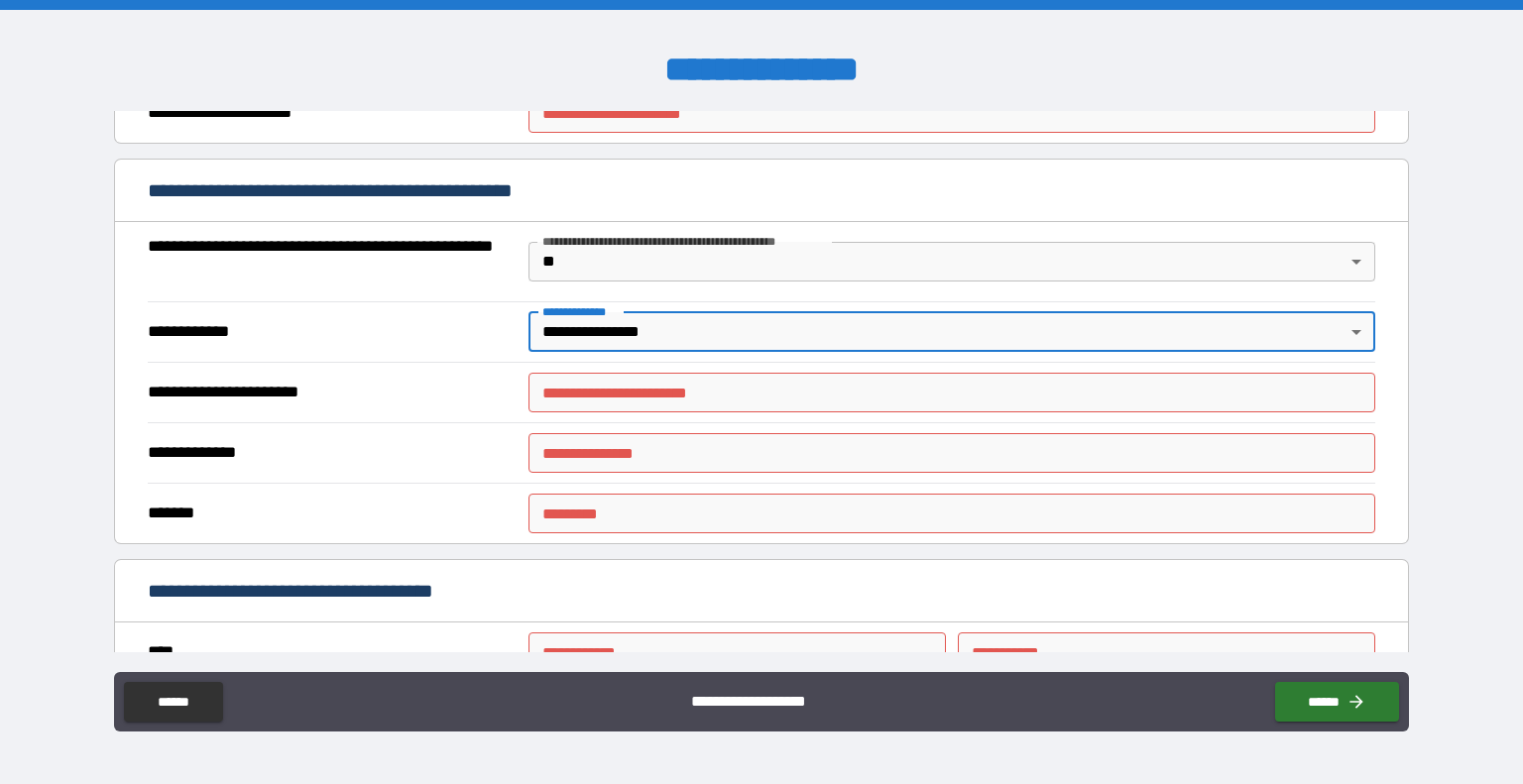 click on "**********" at bounding box center [952, 392] 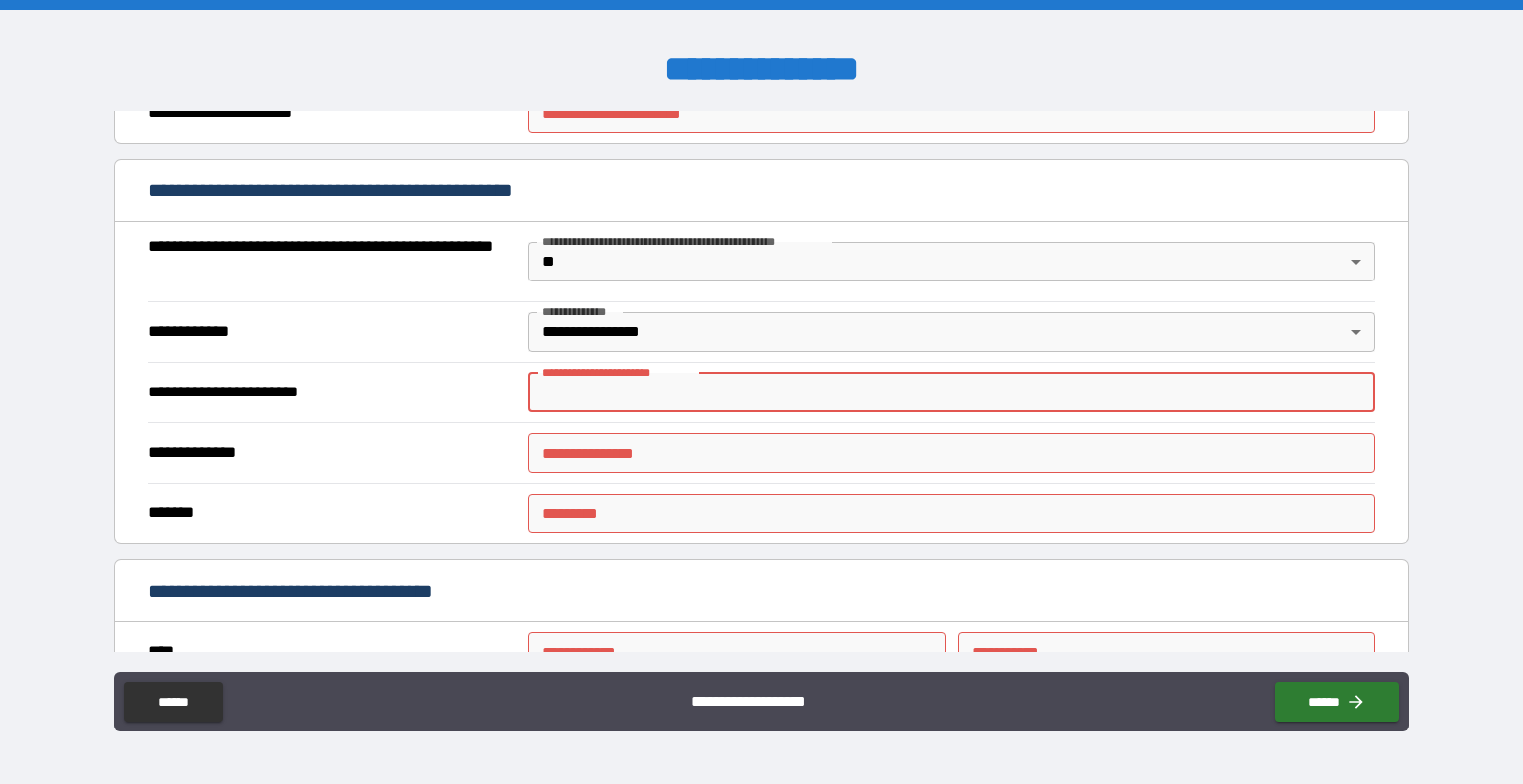 click on "[FIRST] [LAST] [STREET] [CITY], [STATE] [ZIP] [COUNTRY] [PHONE] [EMAIL] [SSN] [DLN] [CCNUM]" at bounding box center [762, 392] 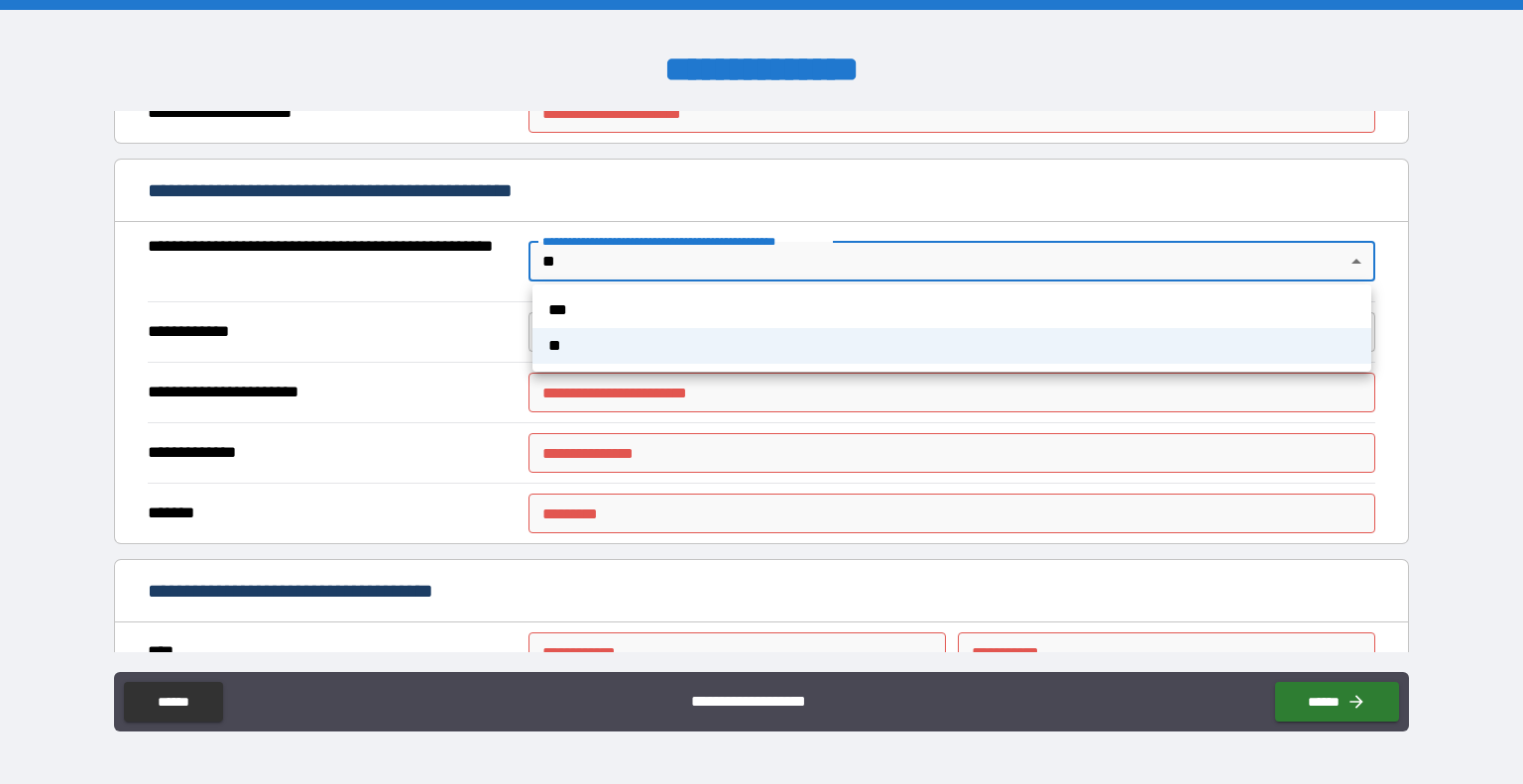 click on "**" at bounding box center (952, 346) 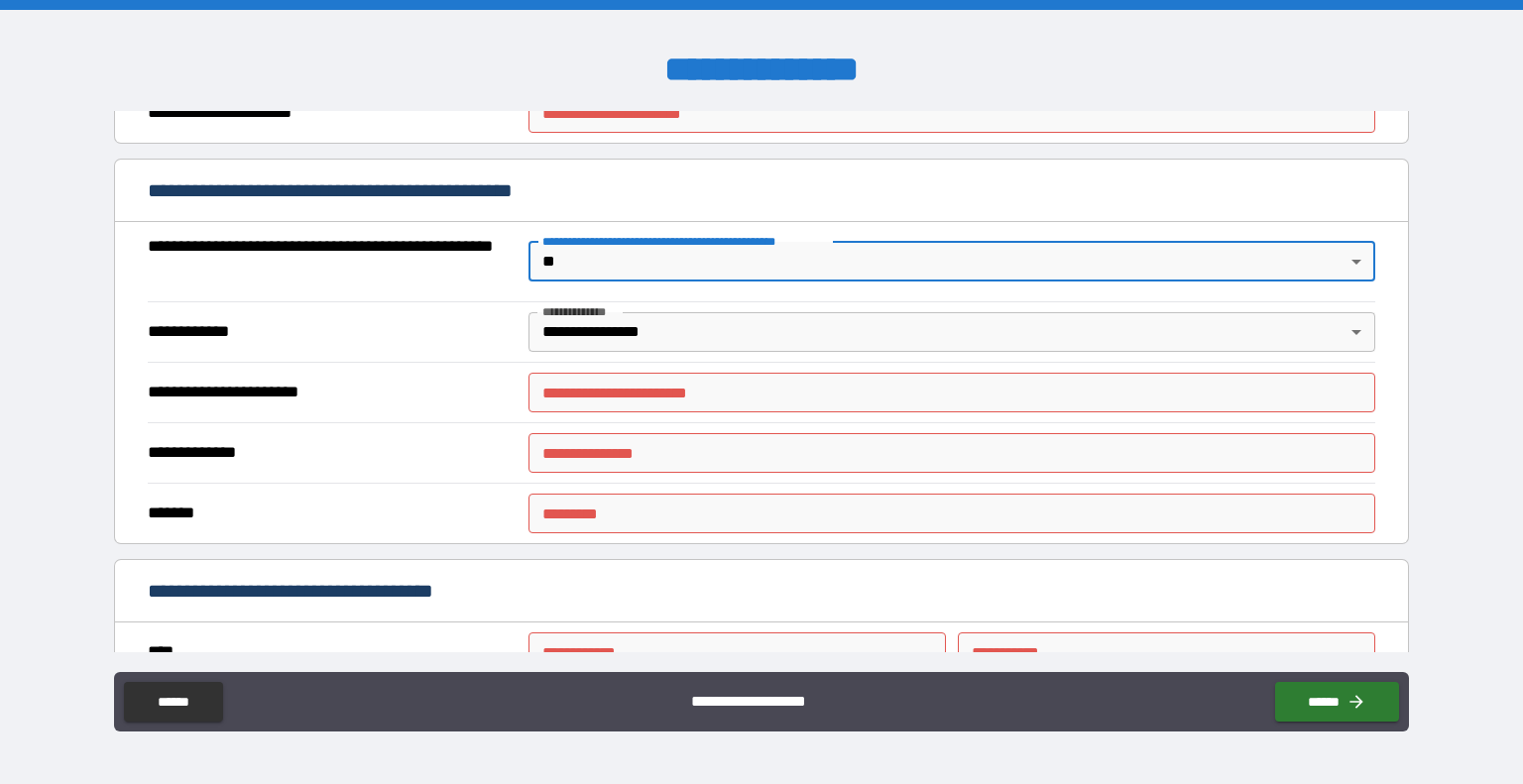click on "[FIRST] [LAST] [STREET] [CITY], [STATE] [ZIP] [COUNTRY] [PHONE] [EMAIL] [SSN] [DLN] [CCNUM]" at bounding box center [762, 392] 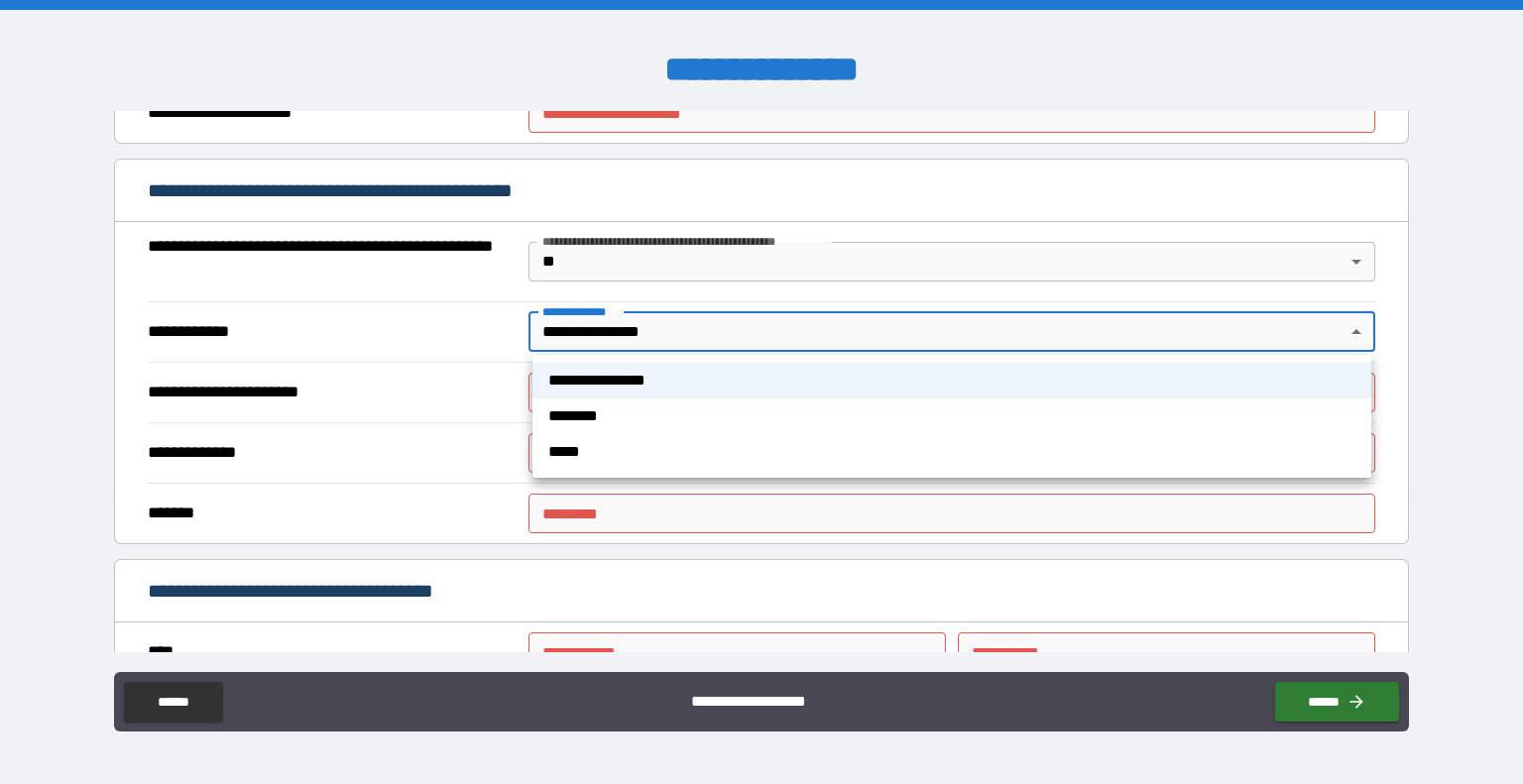 click on "**********" at bounding box center [952, 416] 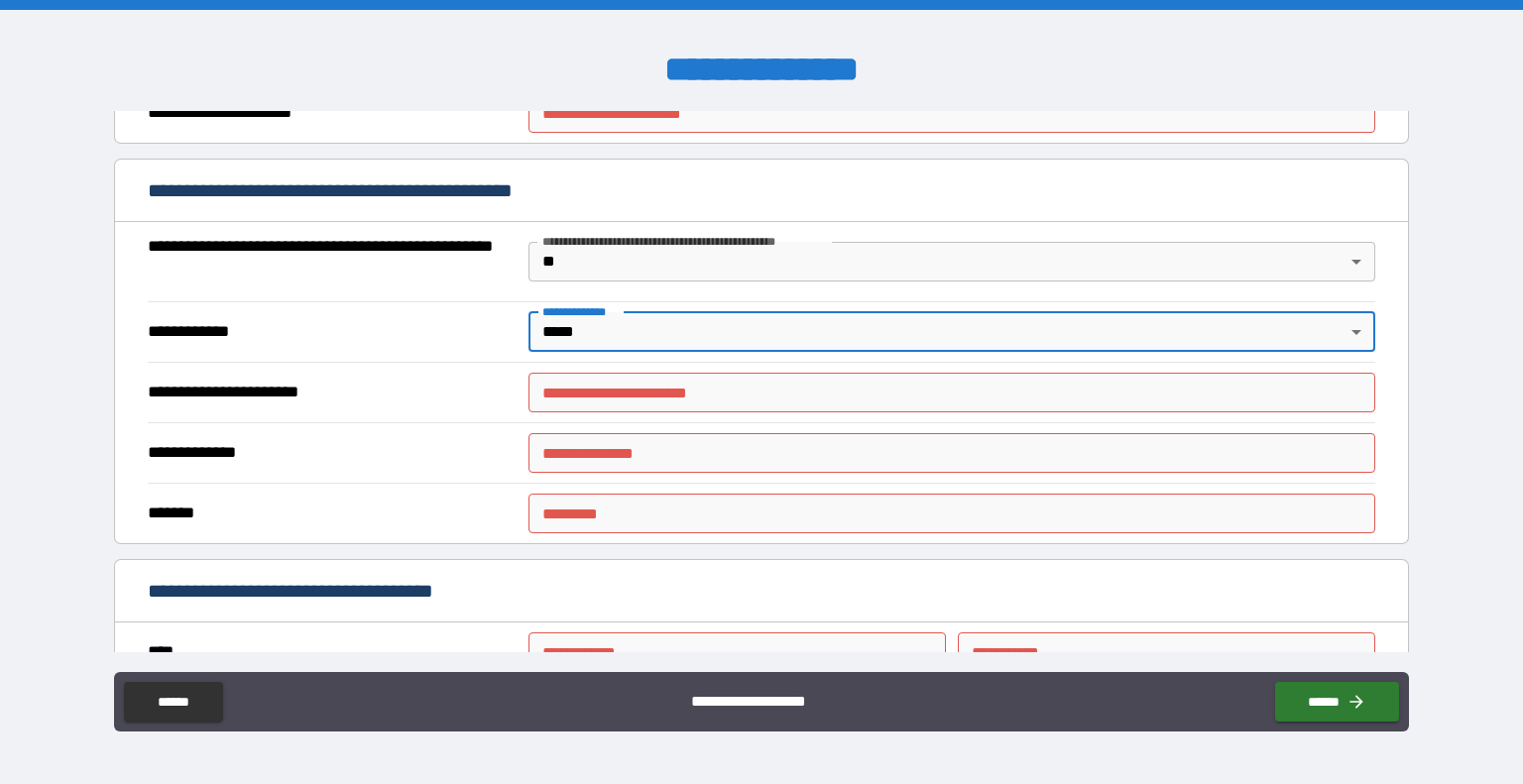 click on "**********" at bounding box center [952, 392] 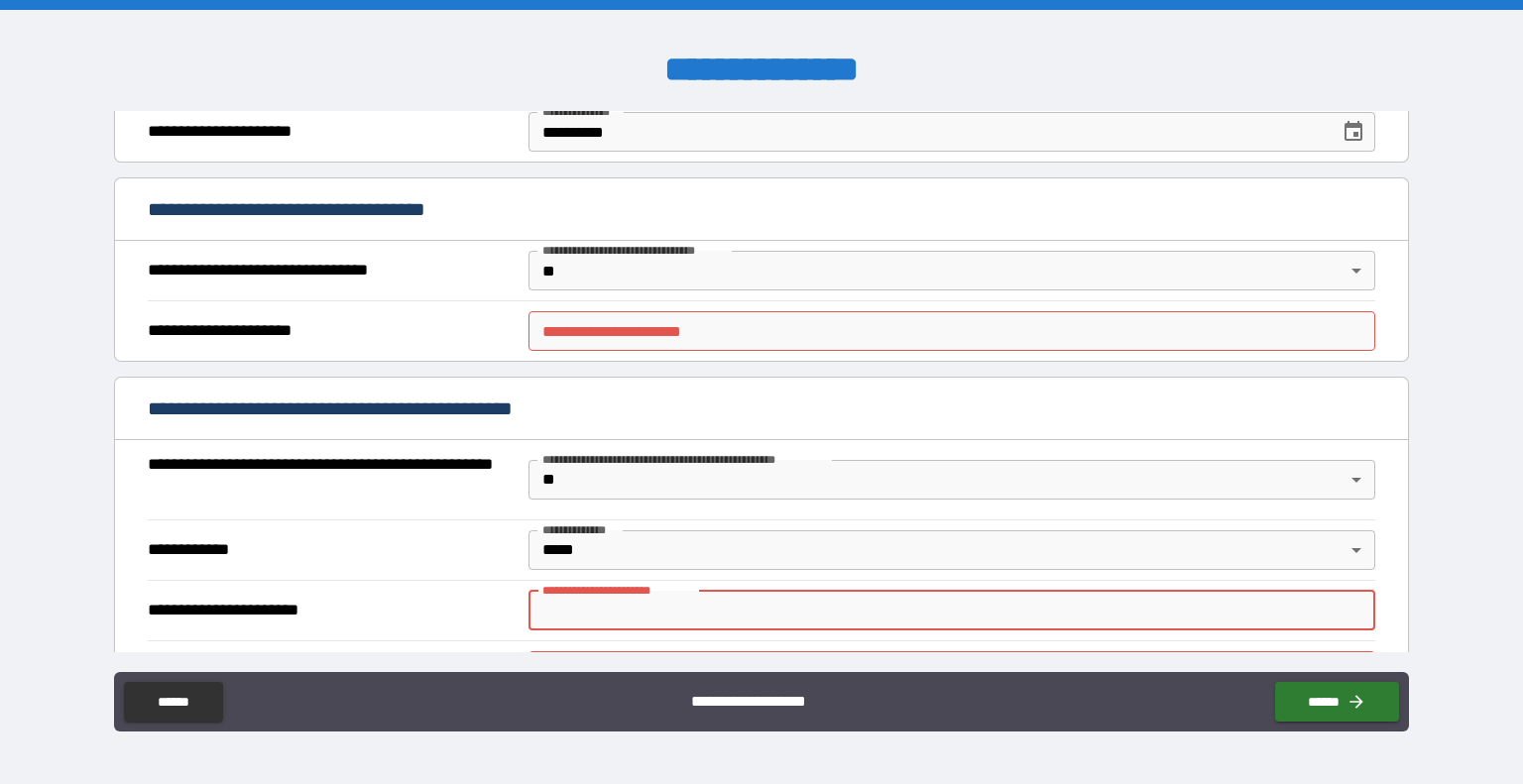 scroll, scrollTop: 851, scrollLeft: 0, axis: vertical 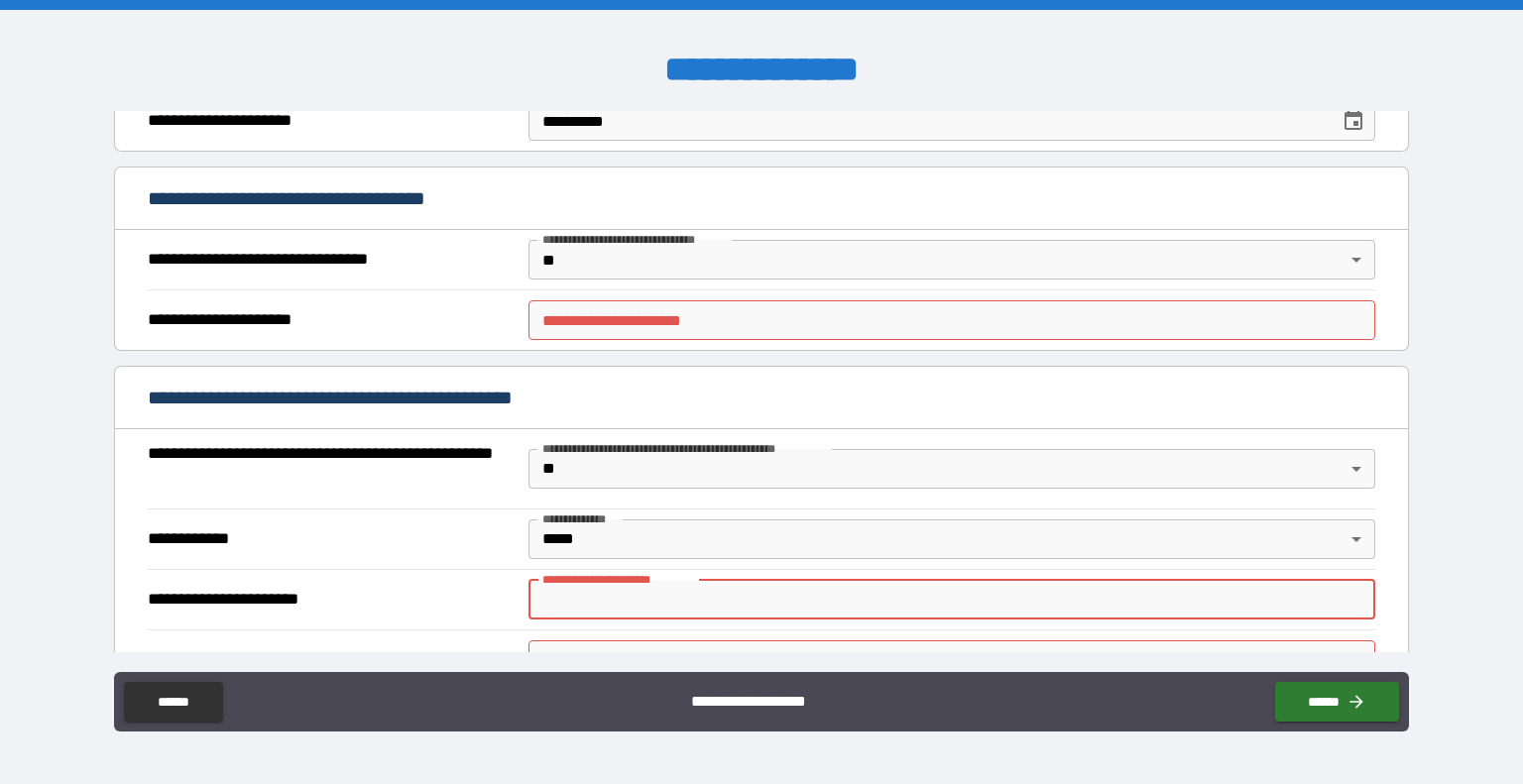 click on "**********" at bounding box center [952, 320] 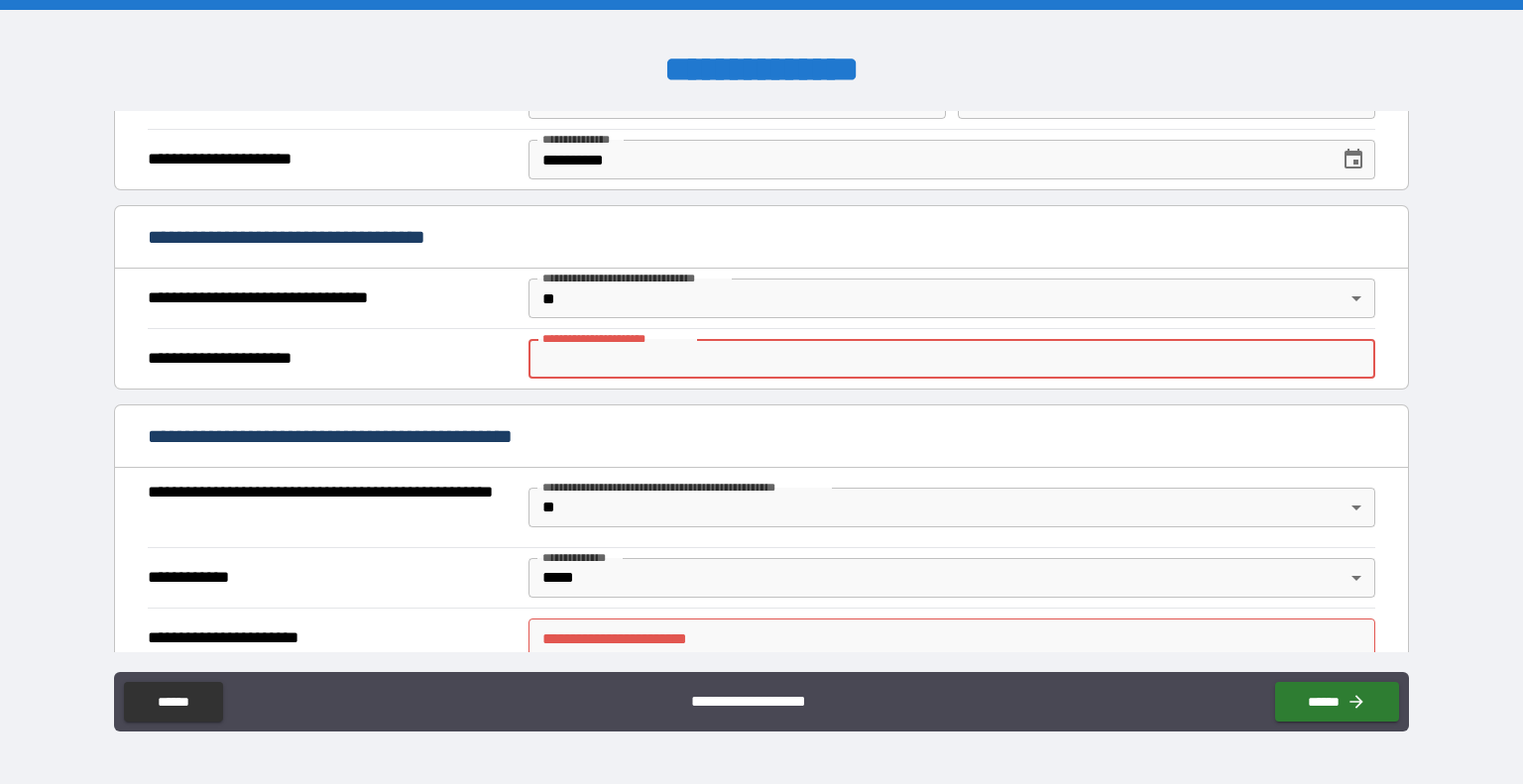 scroll, scrollTop: 813, scrollLeft: 0, axis: vertical 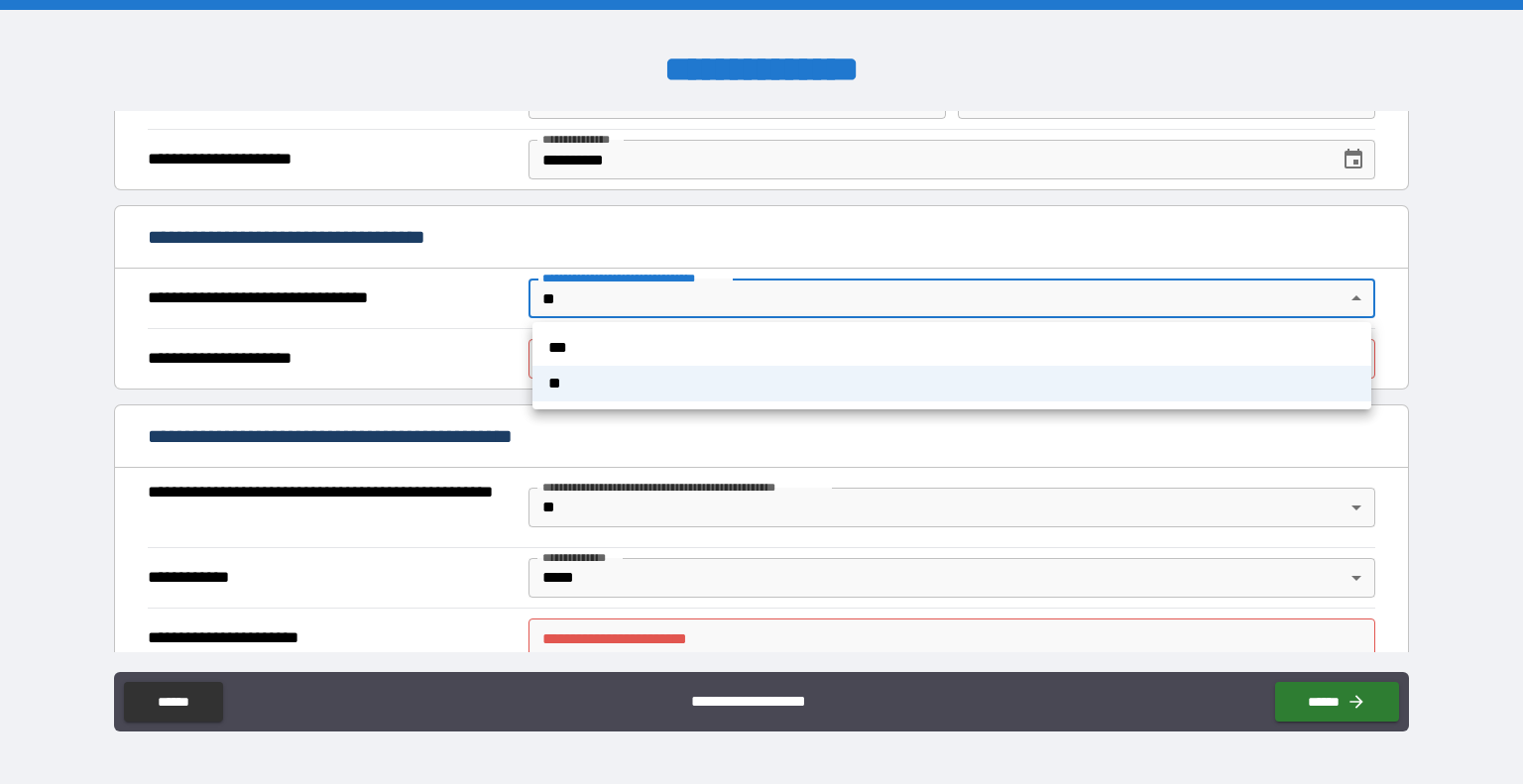 click on "**" at bounding box center [952, 384] 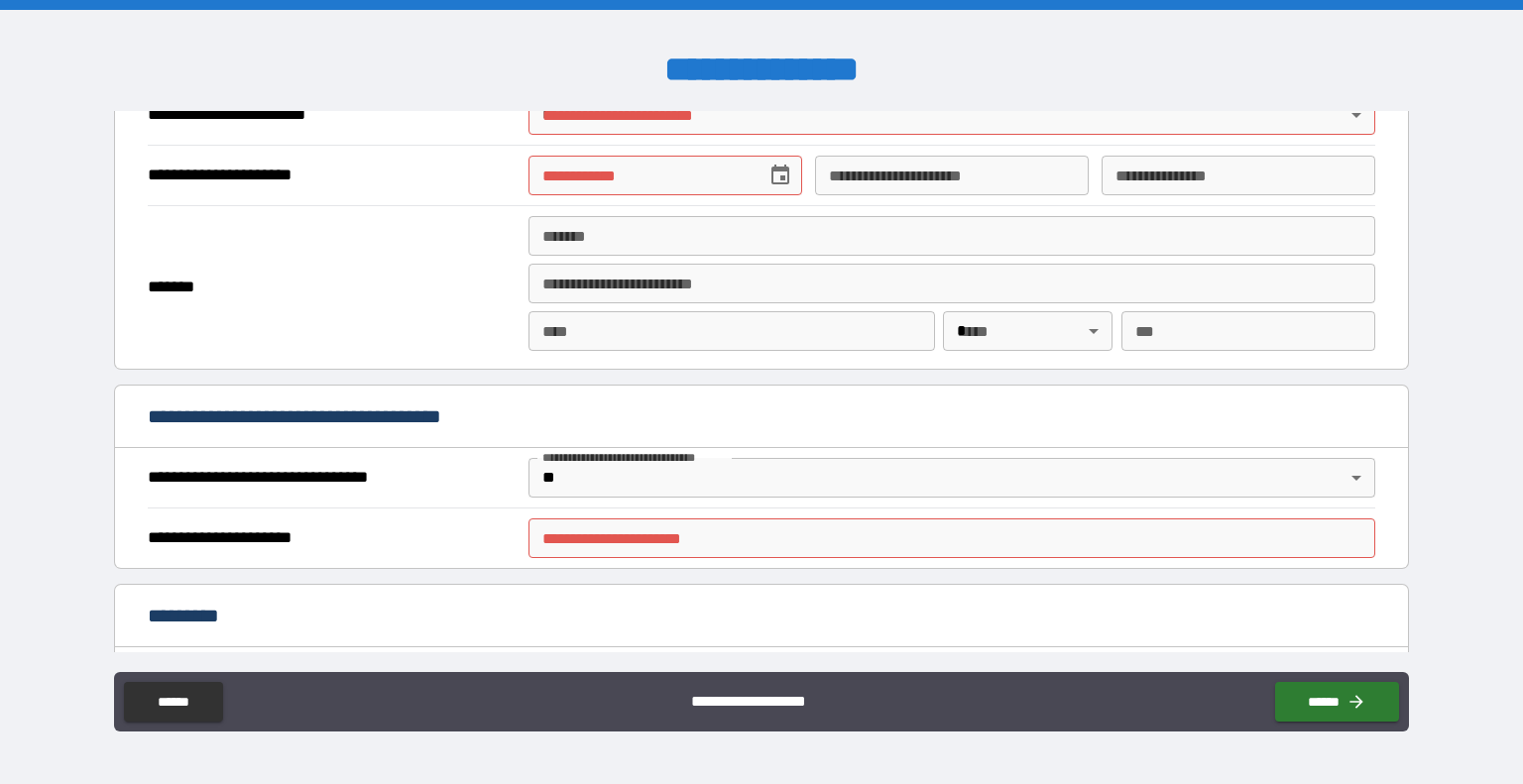 scroll, scrollTop: 1914, scrollLeft: 0, axis: vertical 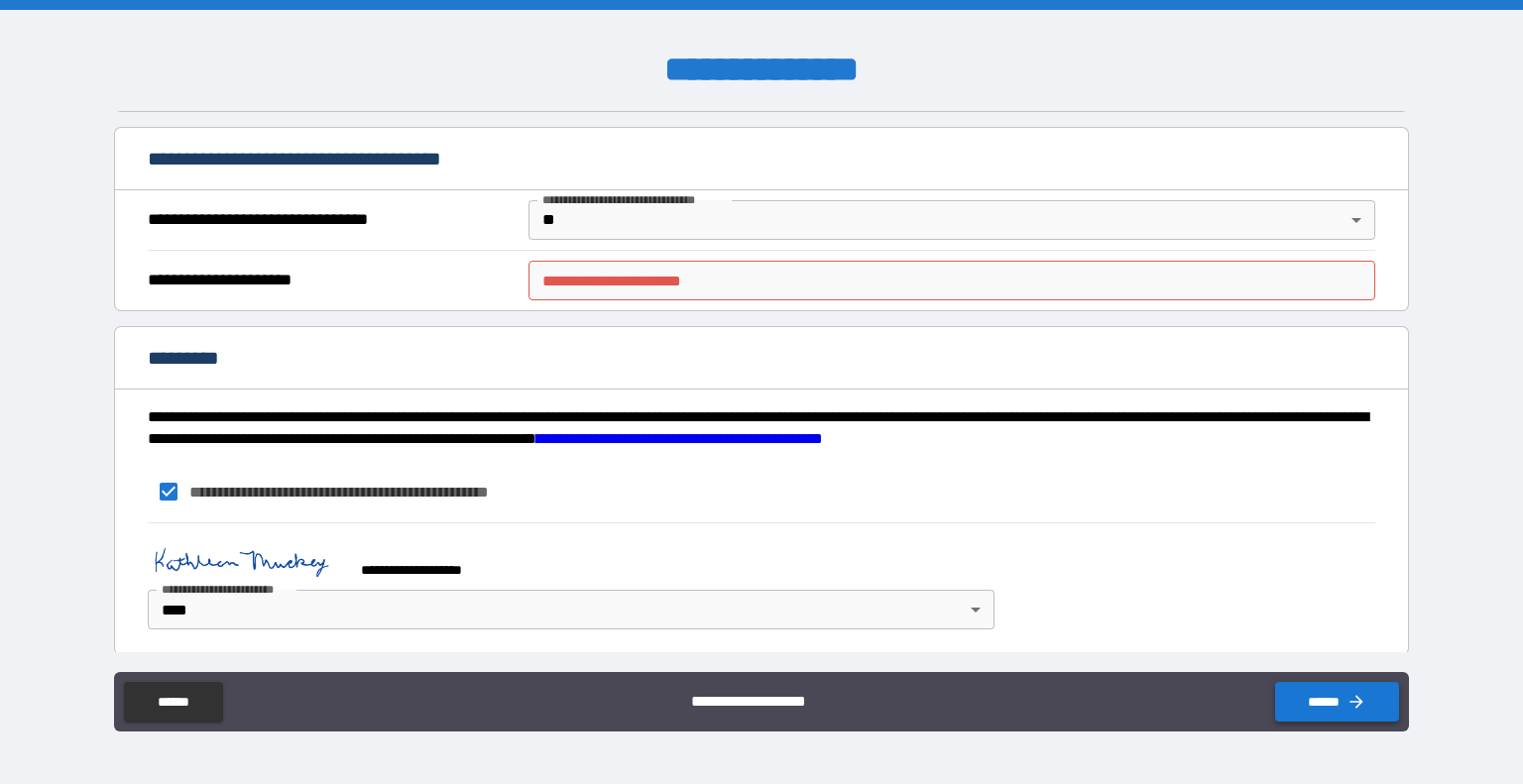 click on "******" at bounding box center (1337, 702) 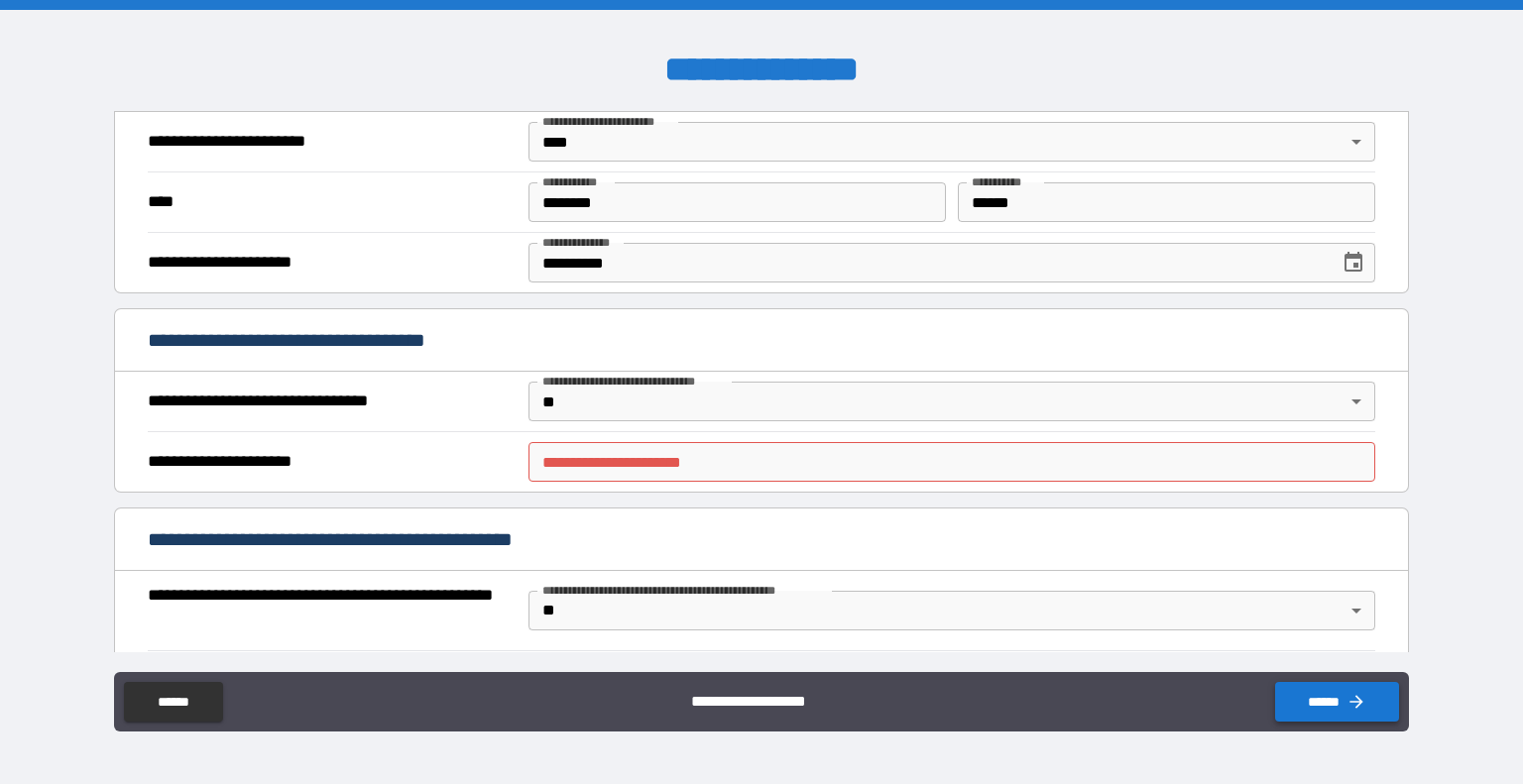 scroll, scrollTop: 706, scrollLeft: 0, axis: vertical 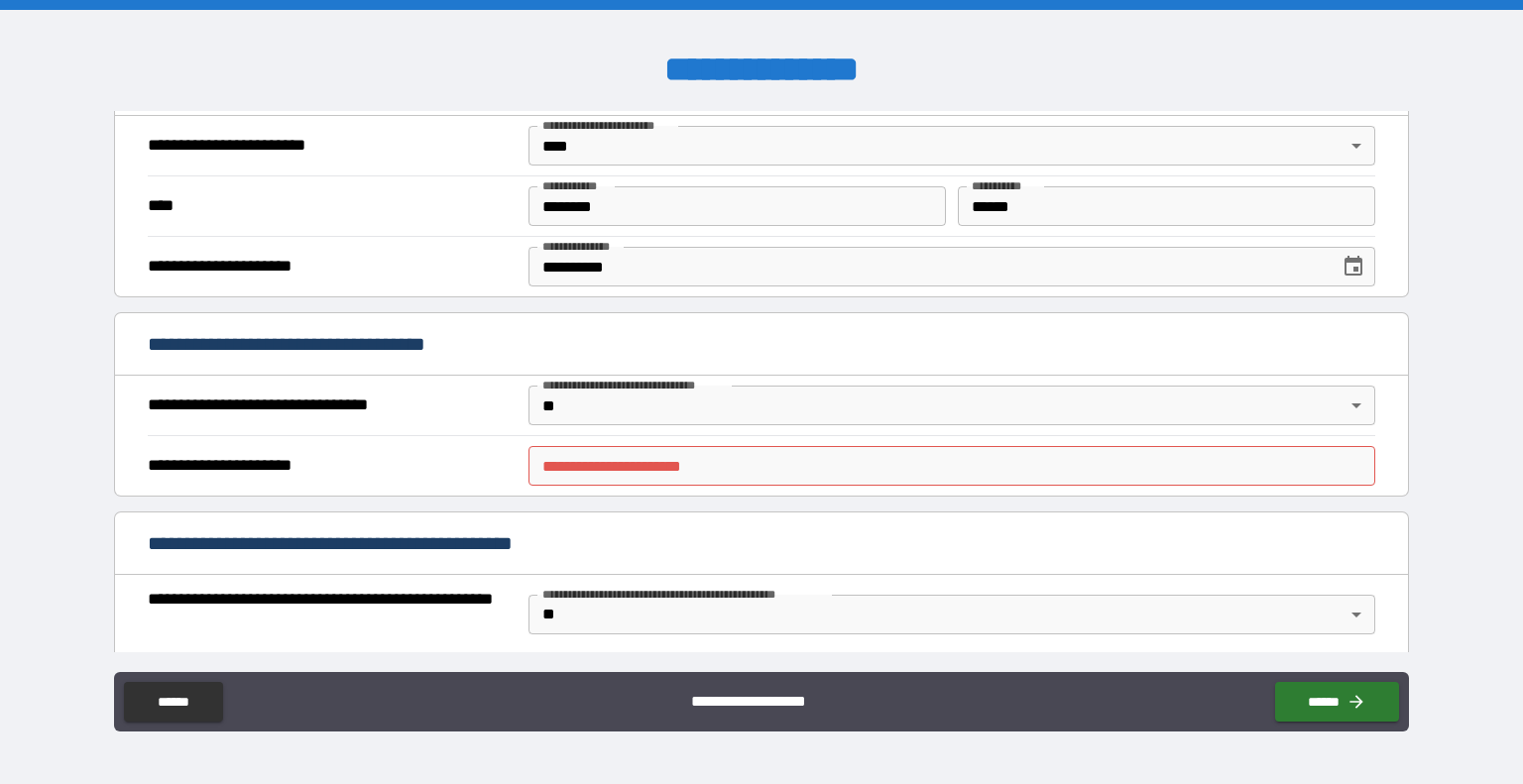 click on "**********" at bounding box center [952, 466] 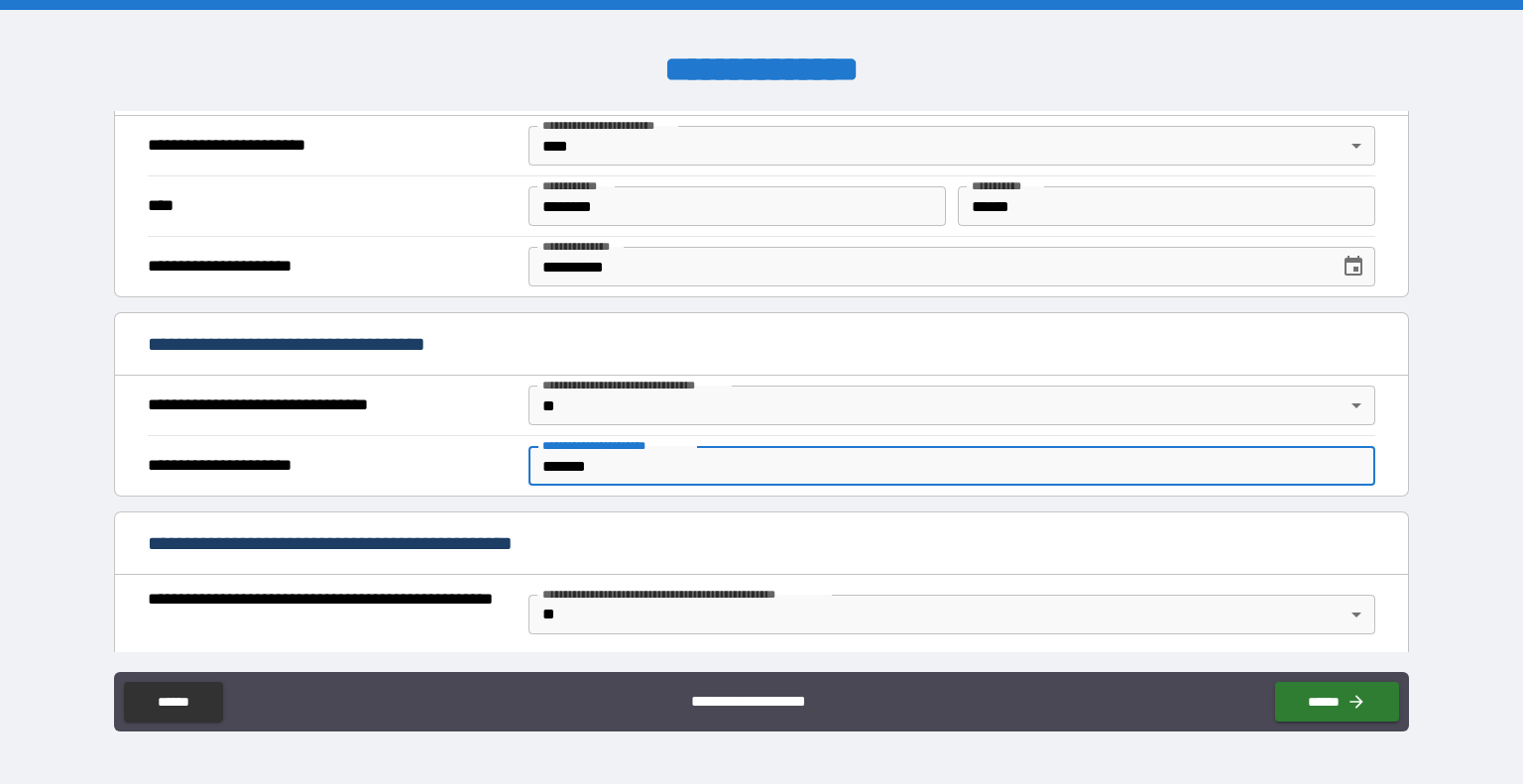 type on "*******" 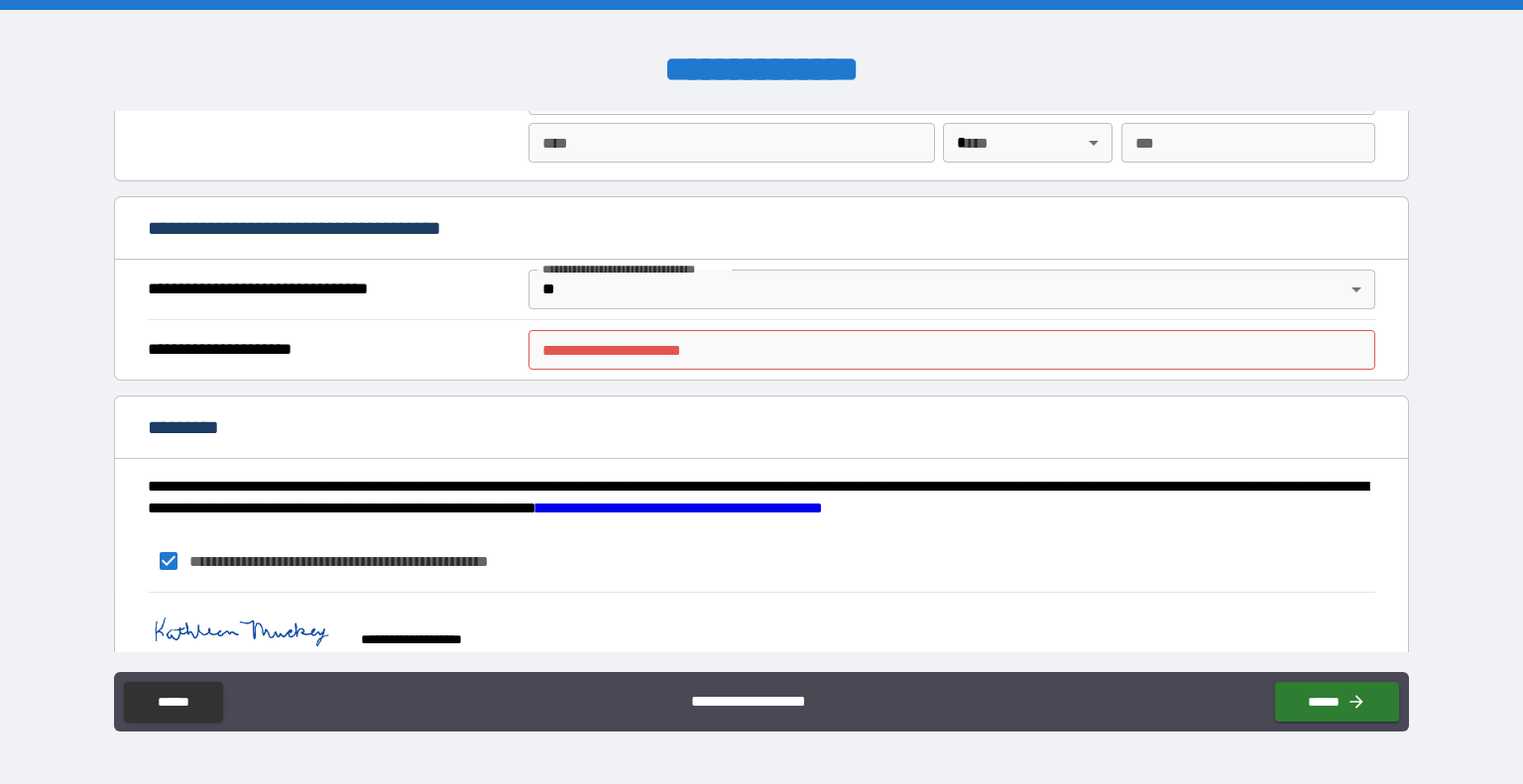 scroll, scrollTop: 1914, scrollLeft: 0, axis: vertical 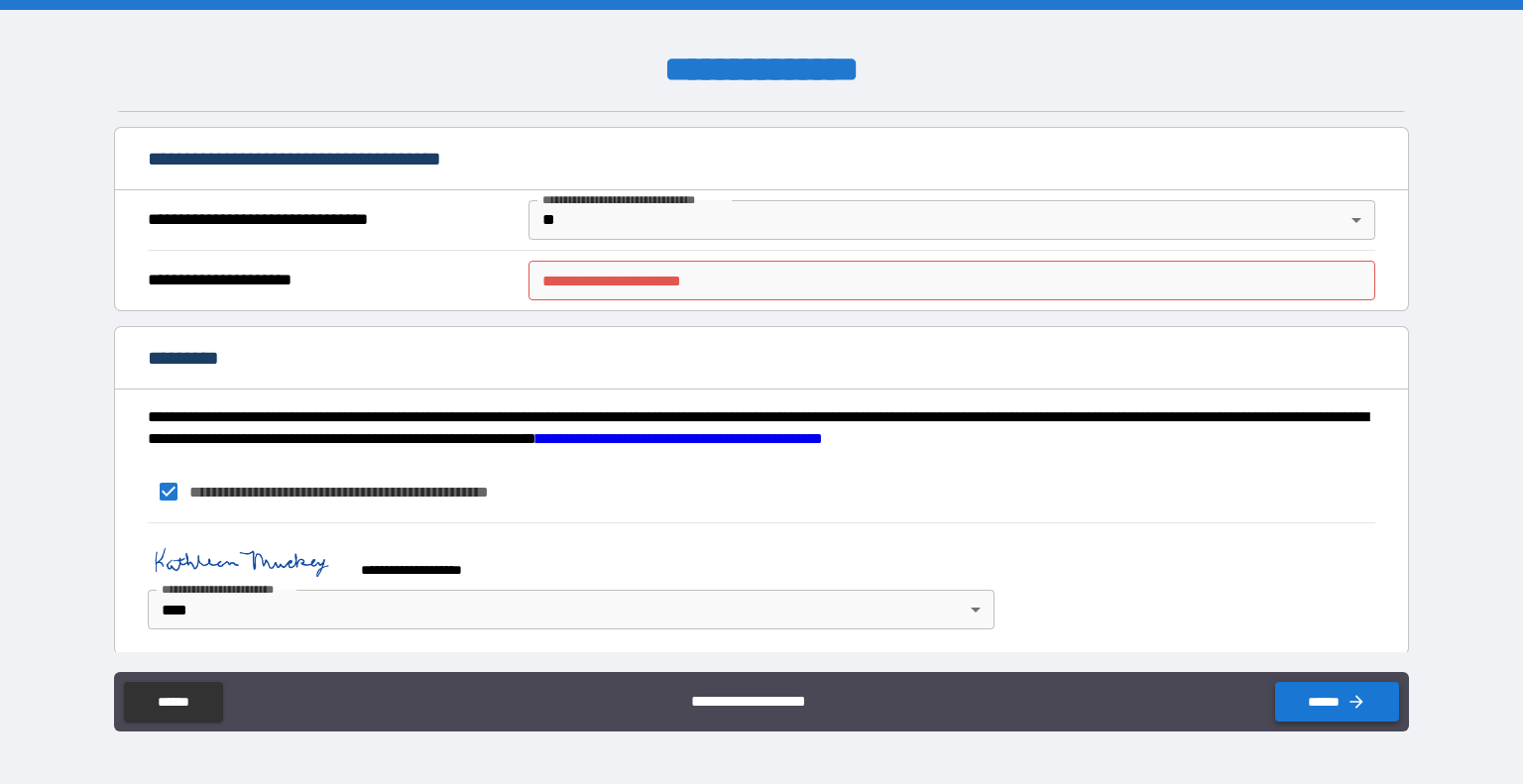 click on "******" at bounding box center [1337, 702] 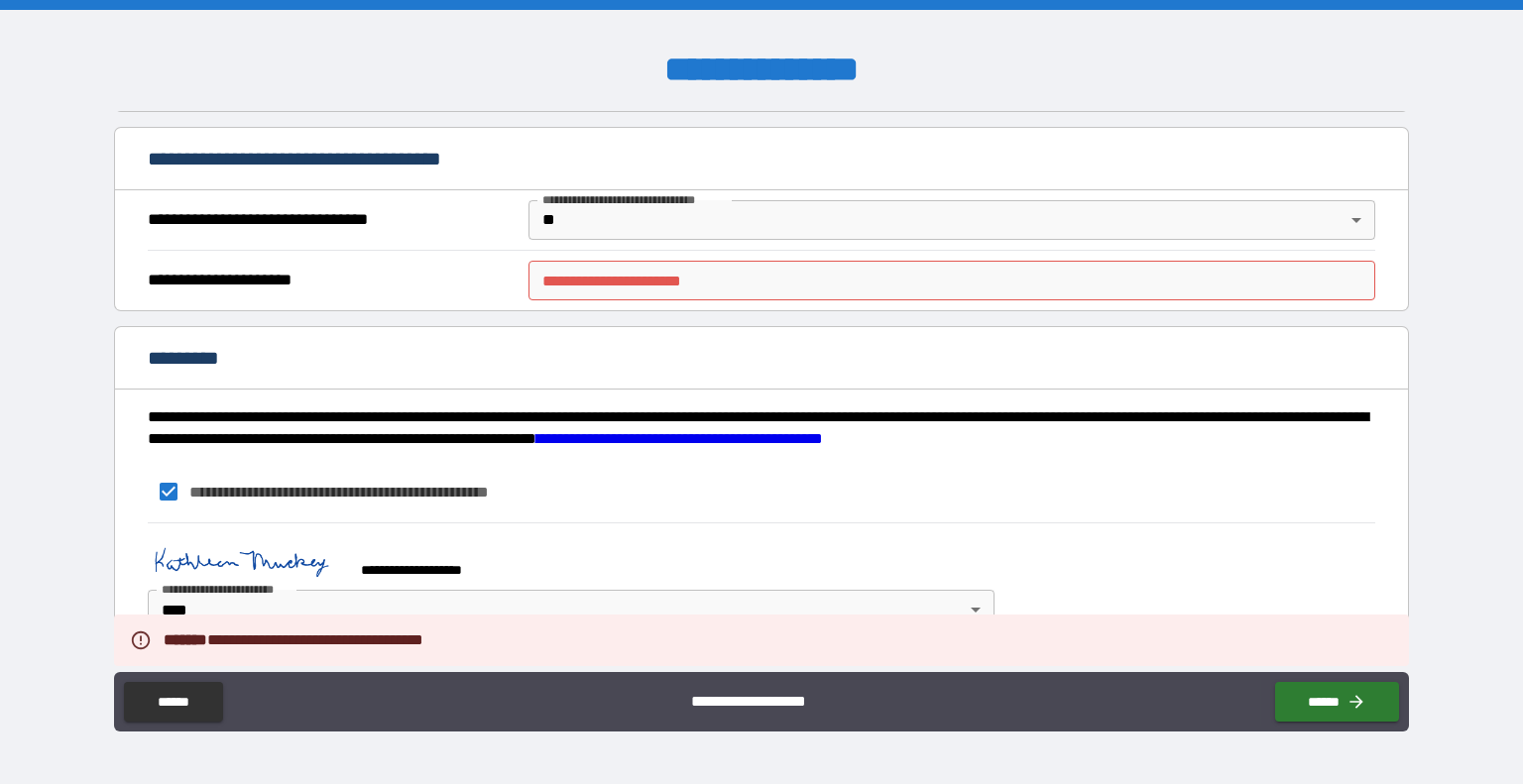 click on "**********" at bounding box center (762, 492) 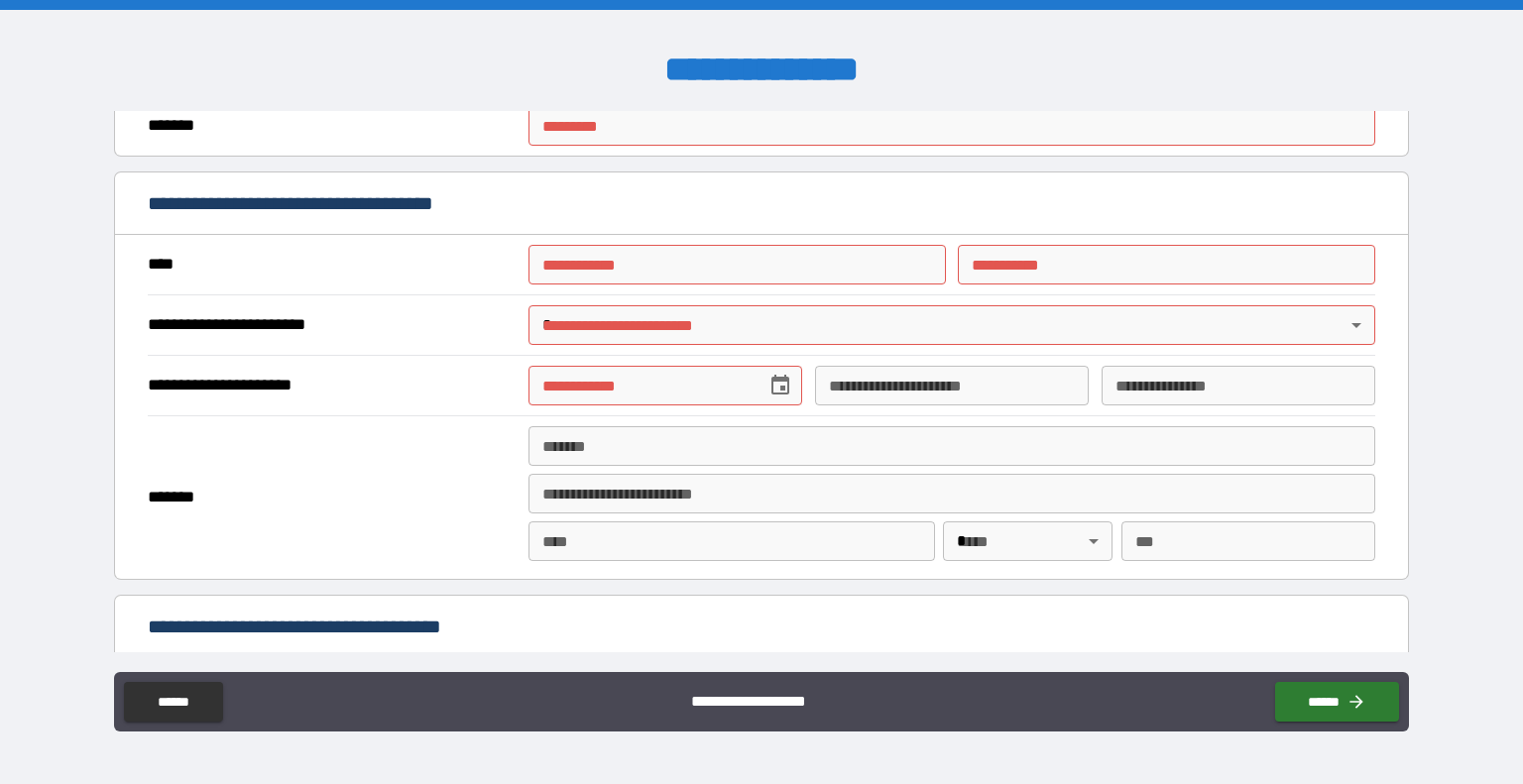 scroll, scrollTop: 1445, scrollLeft: 0, axis: vertical 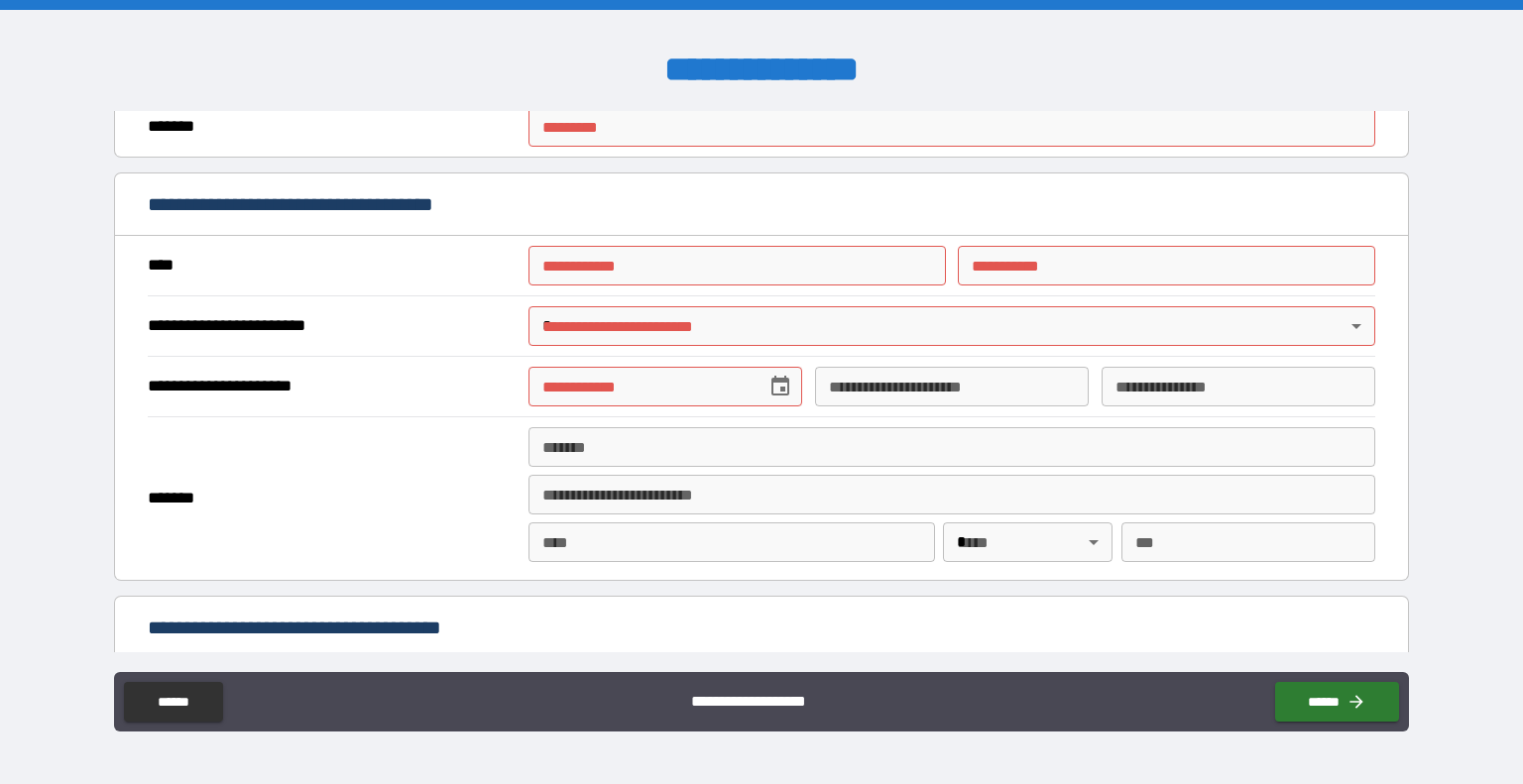 click on "**********" at bounding box center (737, 266) 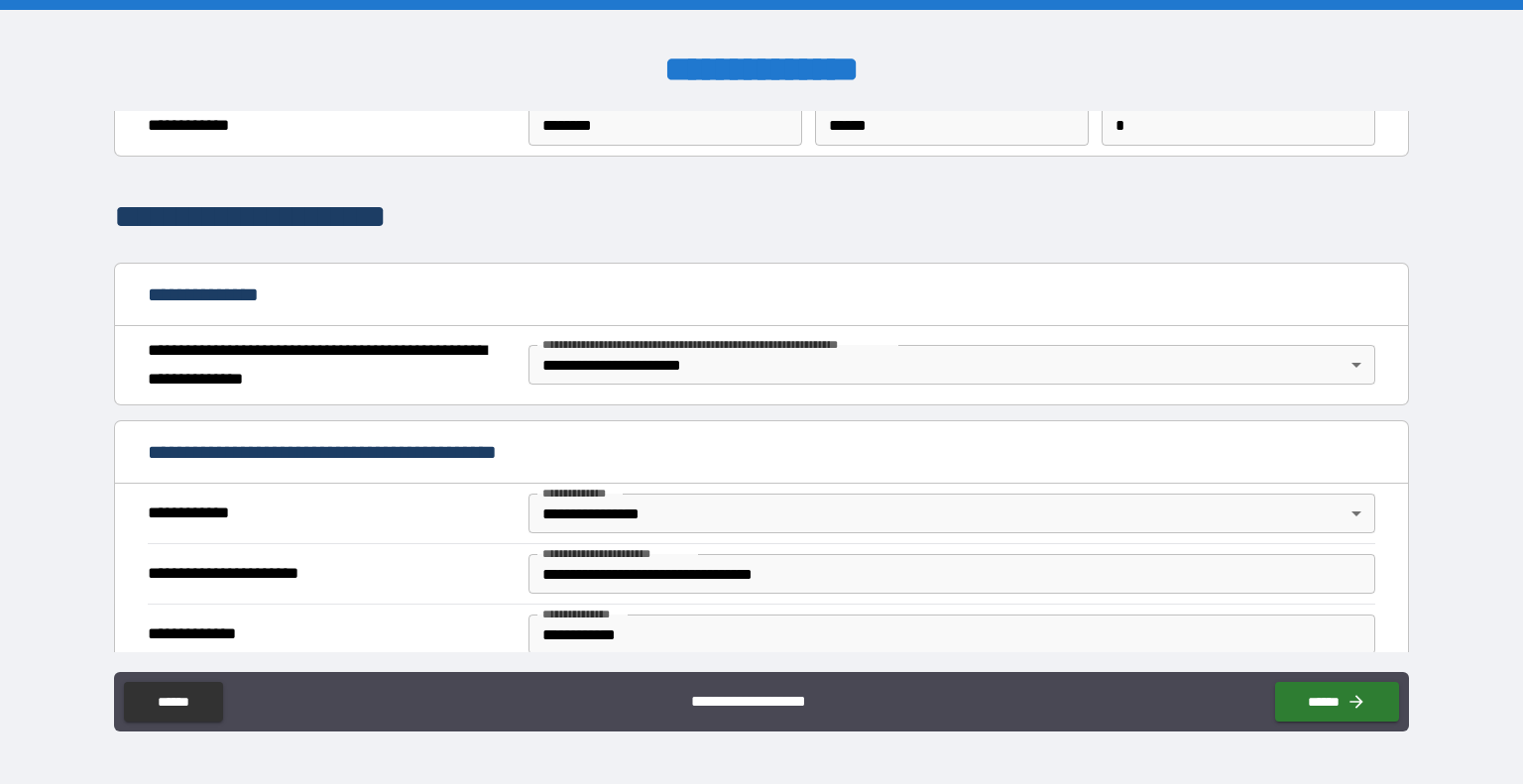 scroll, scrollTop: 79, scrollLeft: 0, axis: vertical 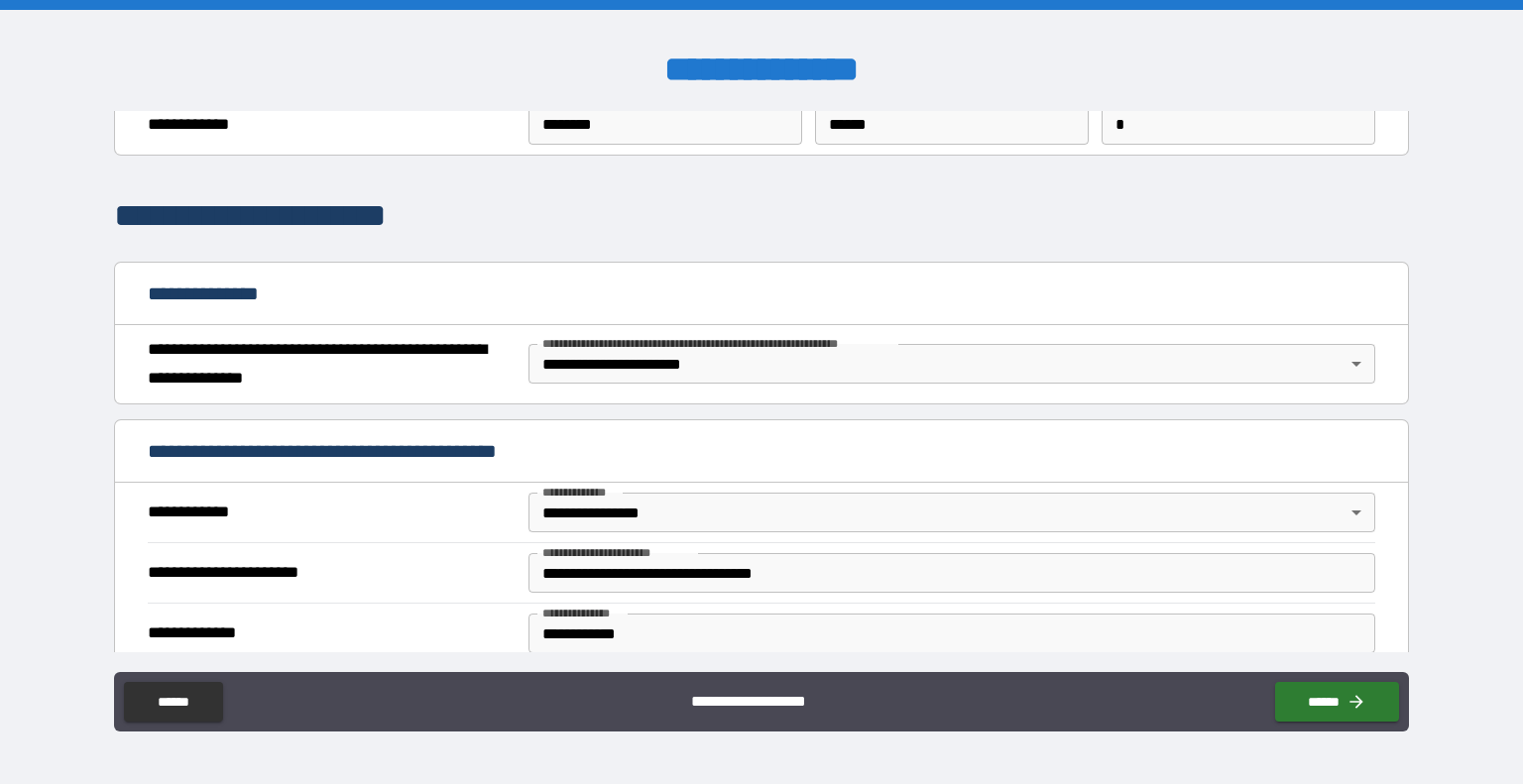 click on "[FIRST] [LAST] [STREET] [CITY], [STATE] [ZIP] [COUNTRY] [PHONE] [EMAIL] [SSN] [DLN] [CCNUM]" at bounding box center [762, 392] 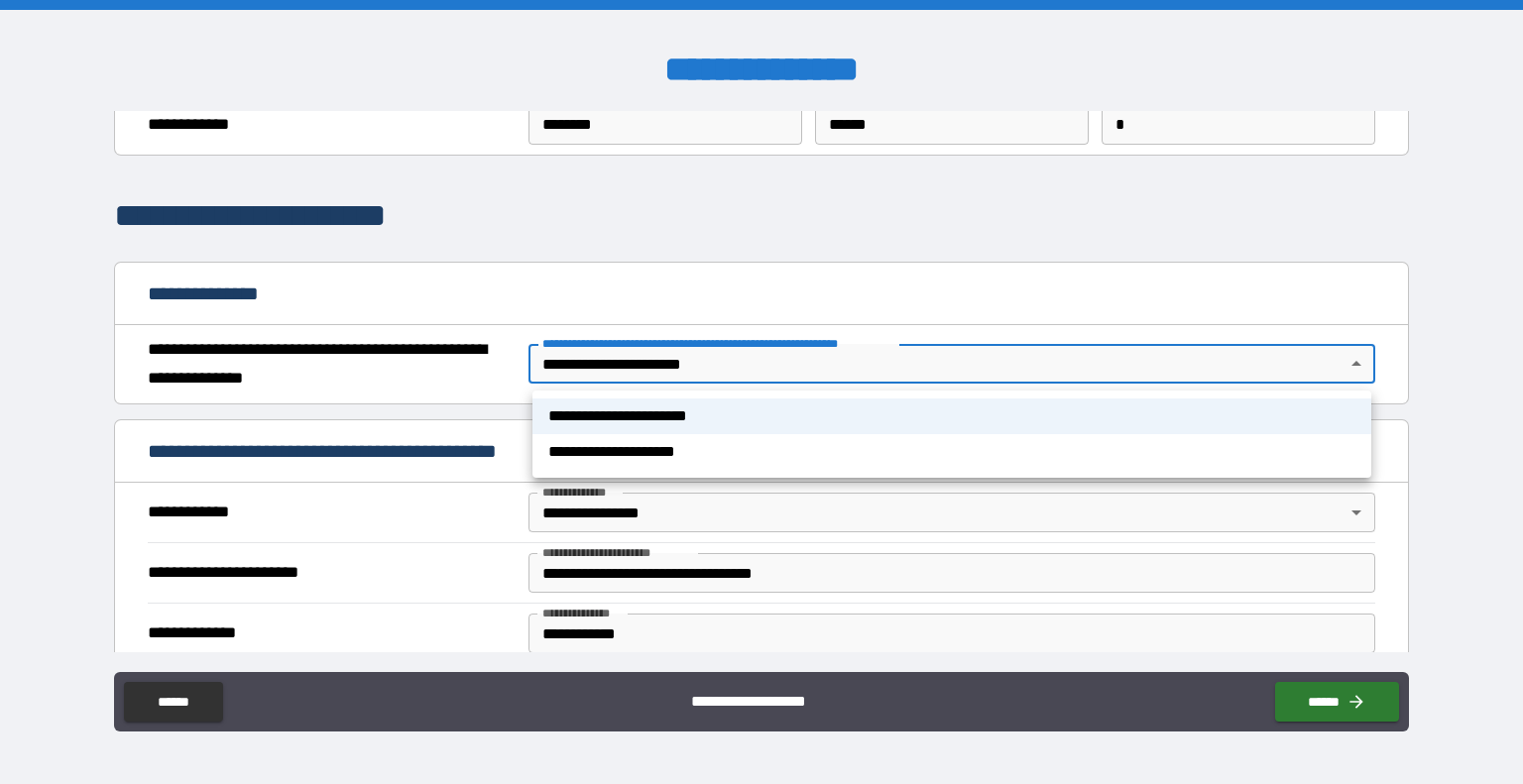 click at bounding box center [762, 392] 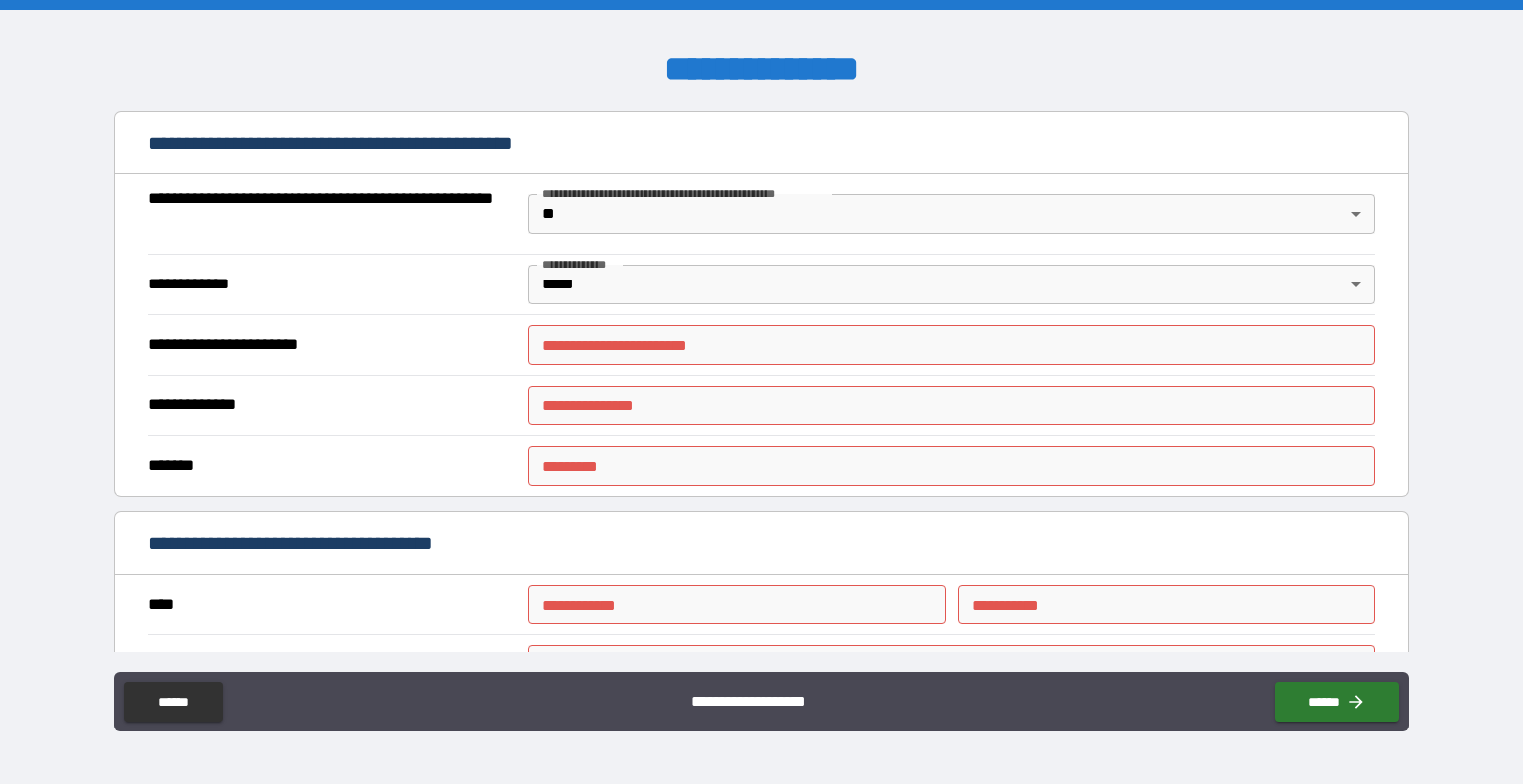 scroll, scrollTop: 1109, scrollLeft: 0, axis: vertical 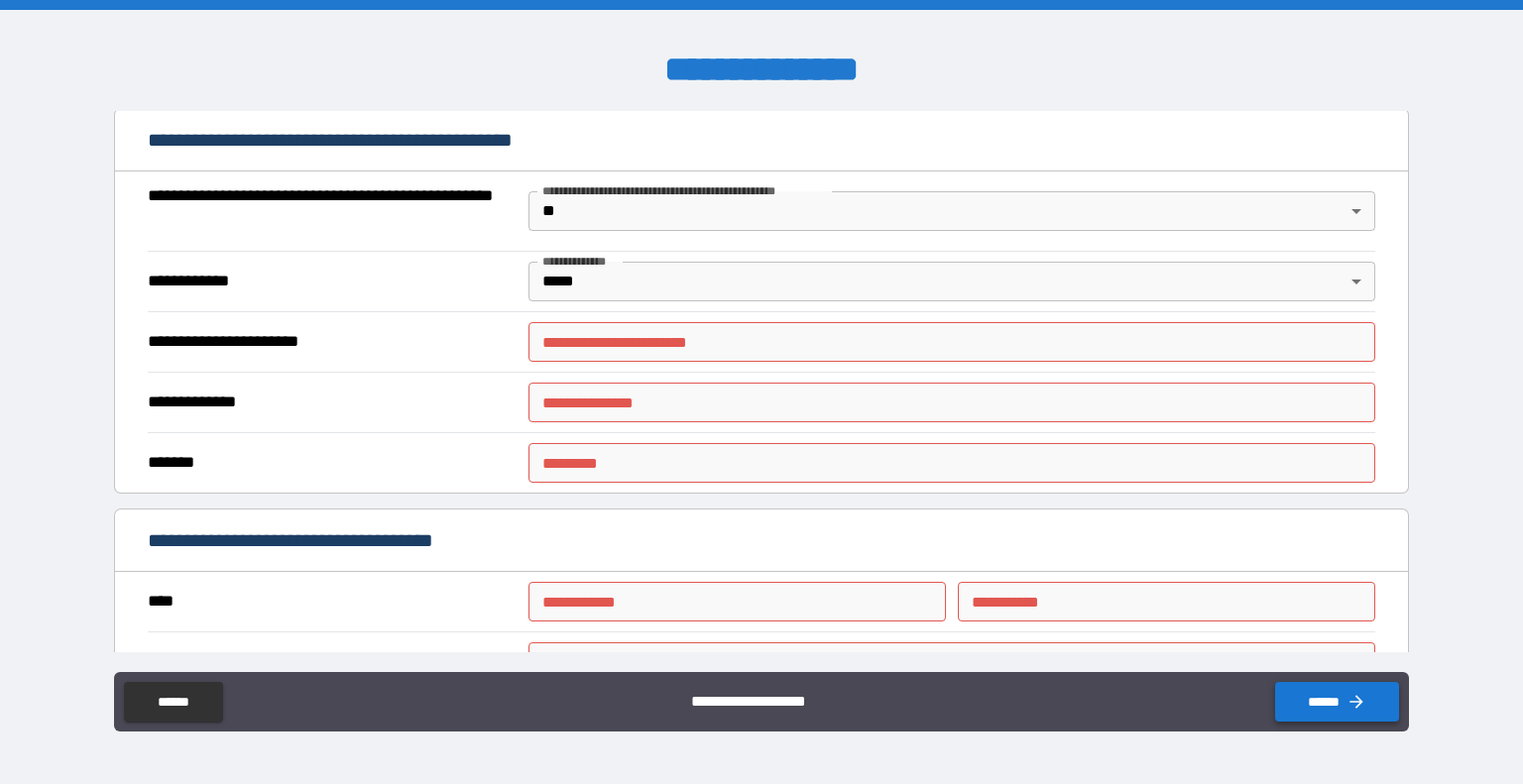 click on "******" at bounding box center [1337, 702] 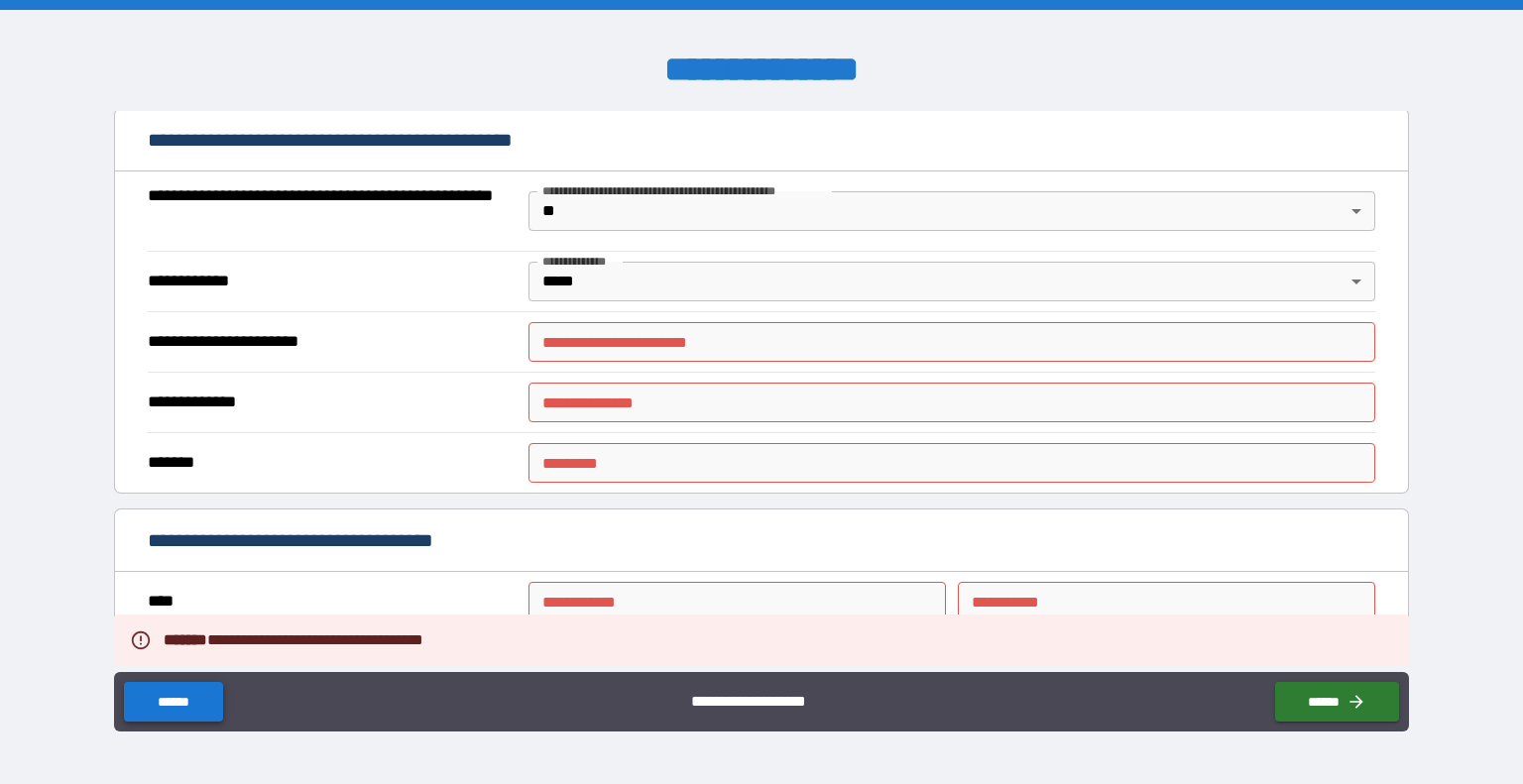 click on "******" at bounding box center [173, 702] 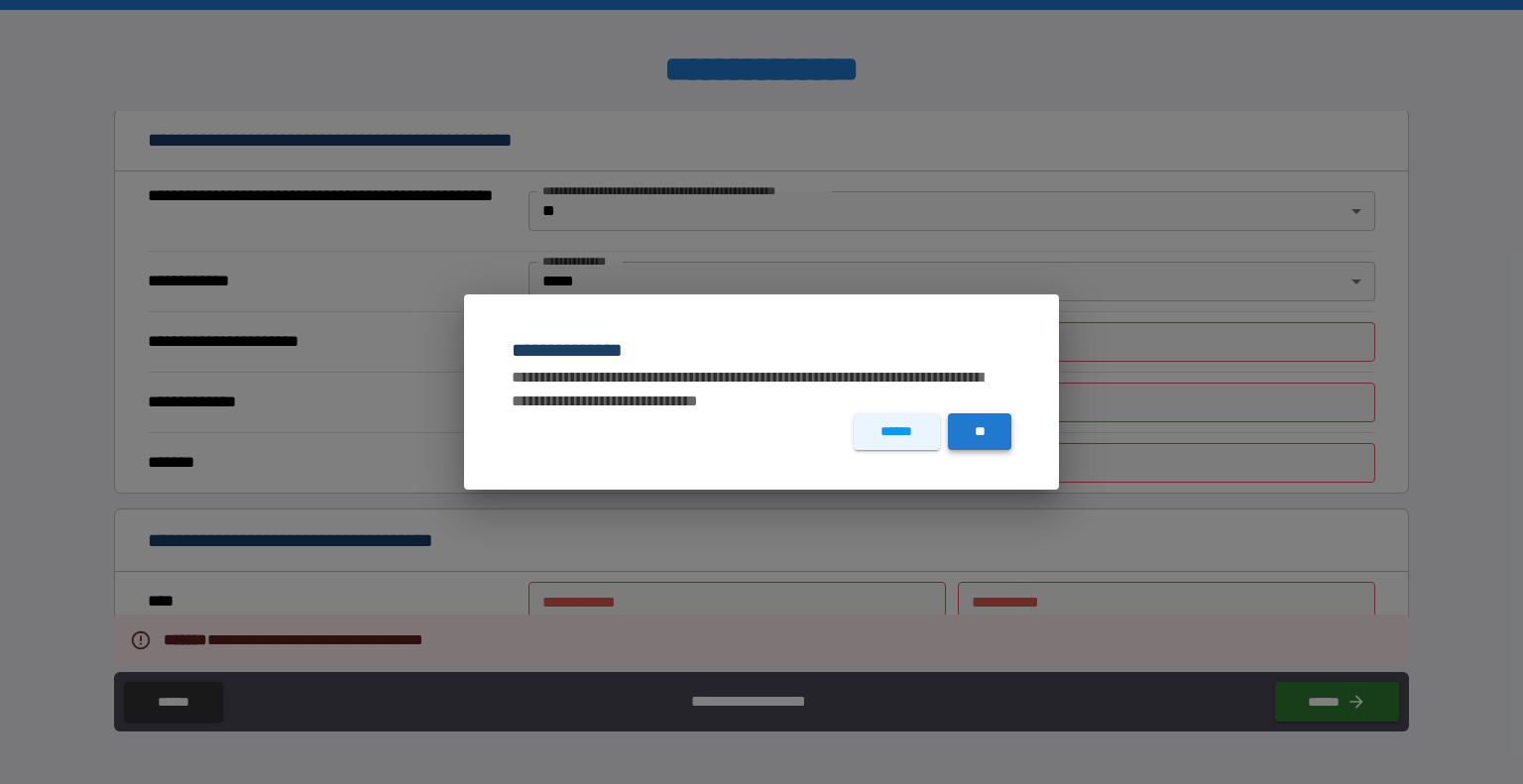 click on "**" at bounding box center [980, 431] 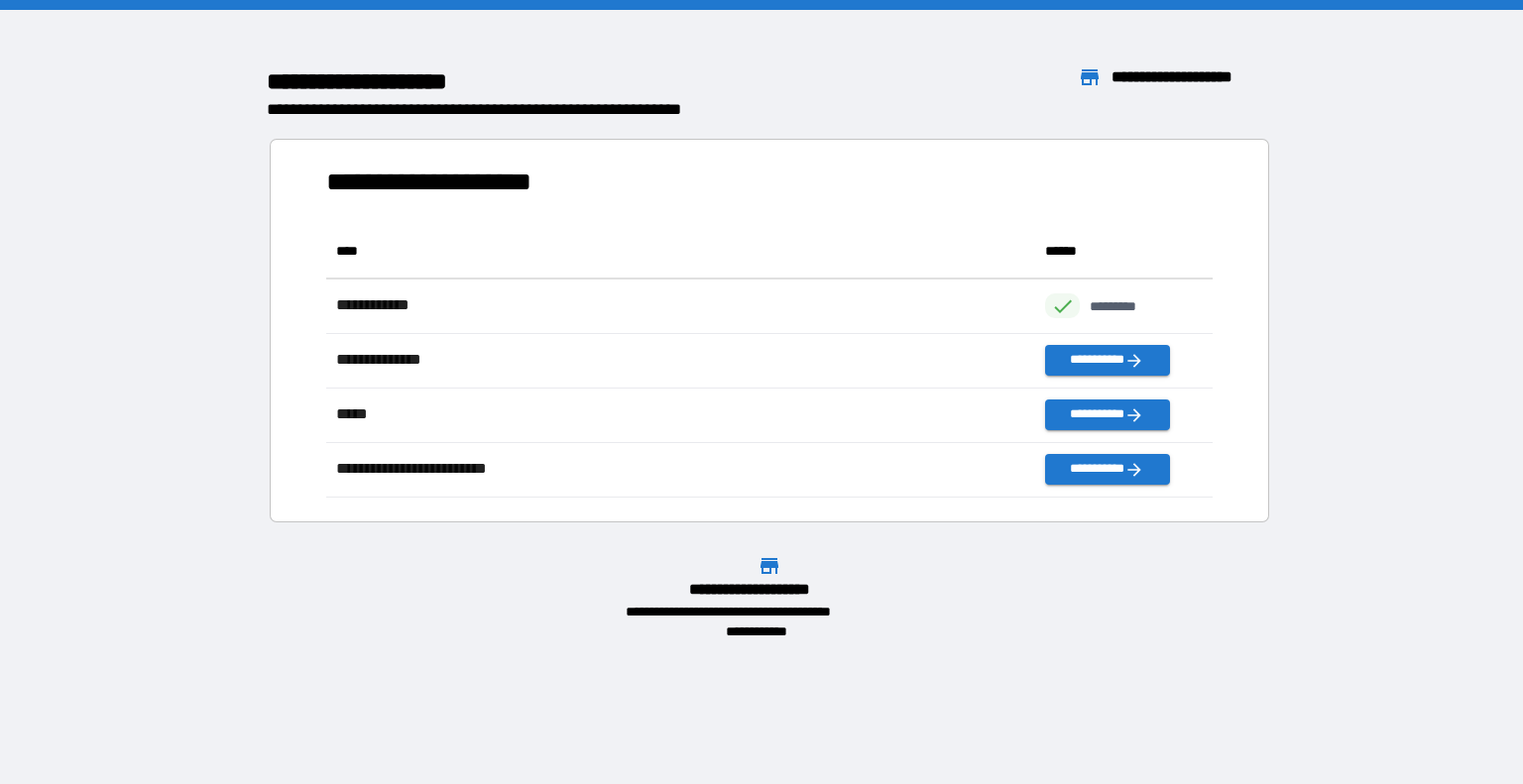 scroll, scrollTop: 16, scrollLeft: 16, axis: both 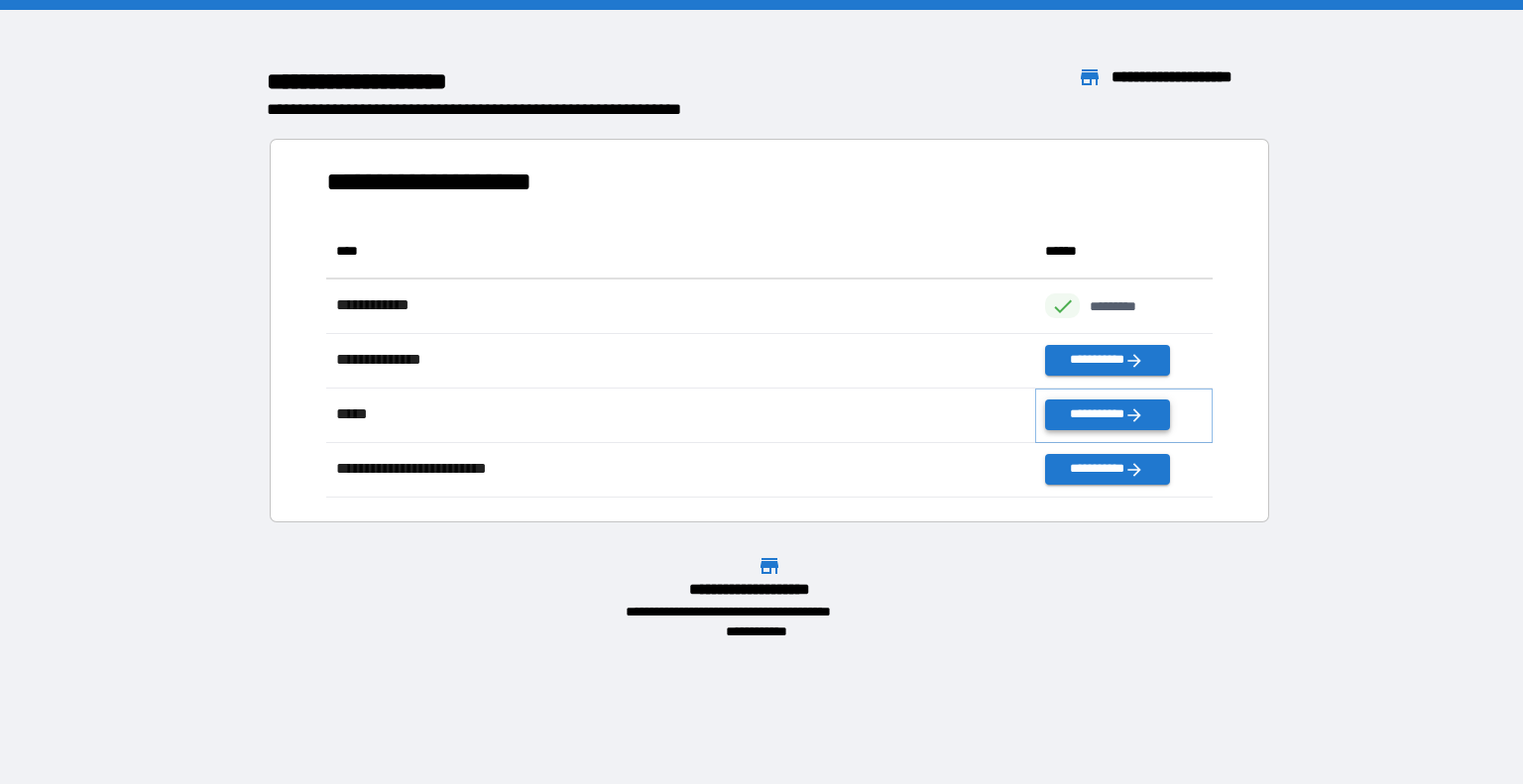 click on "**********" at bounding box center (1107, 414) 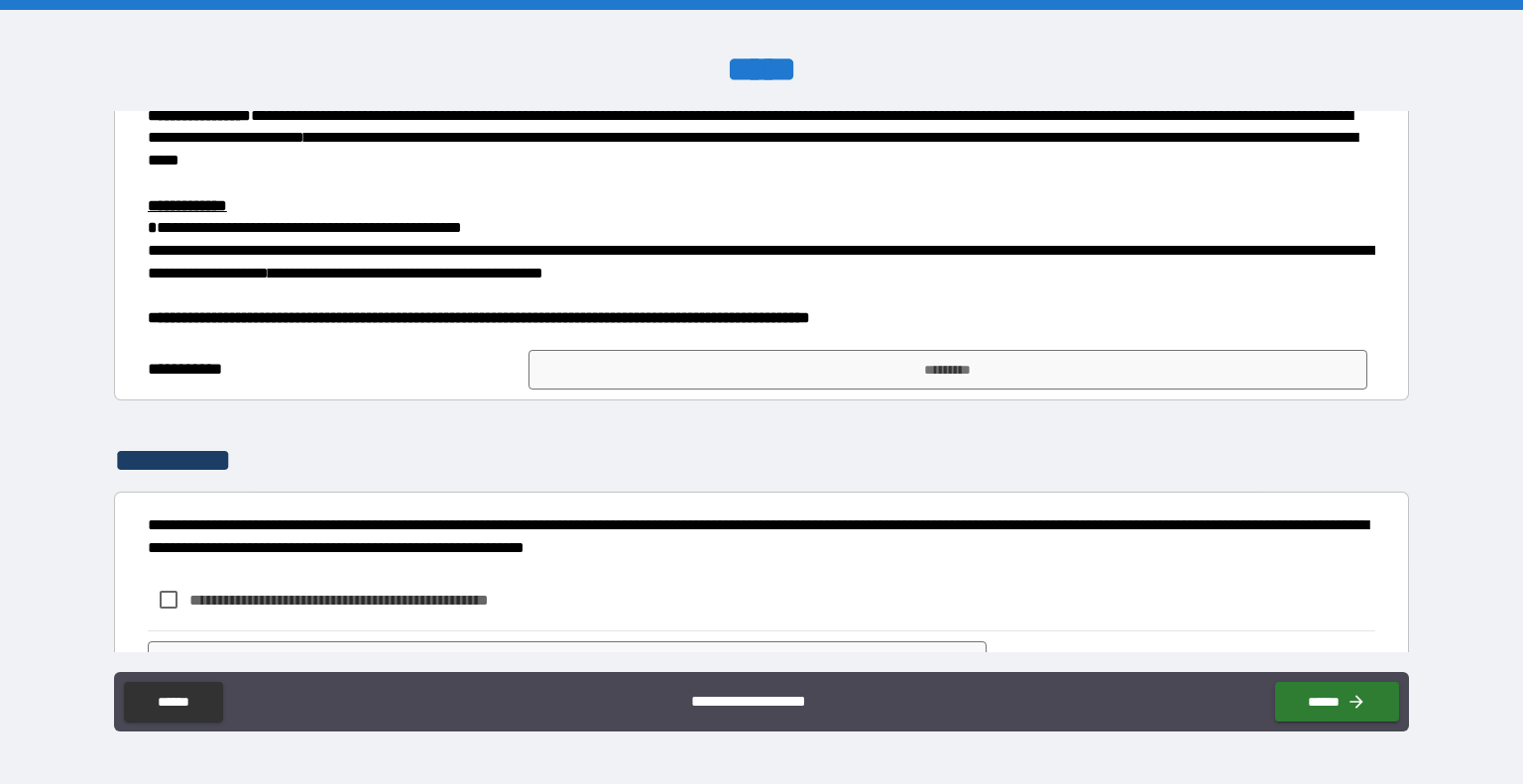 scroll, scrollTop: 484, scrollLeft: 0, axis: vertical 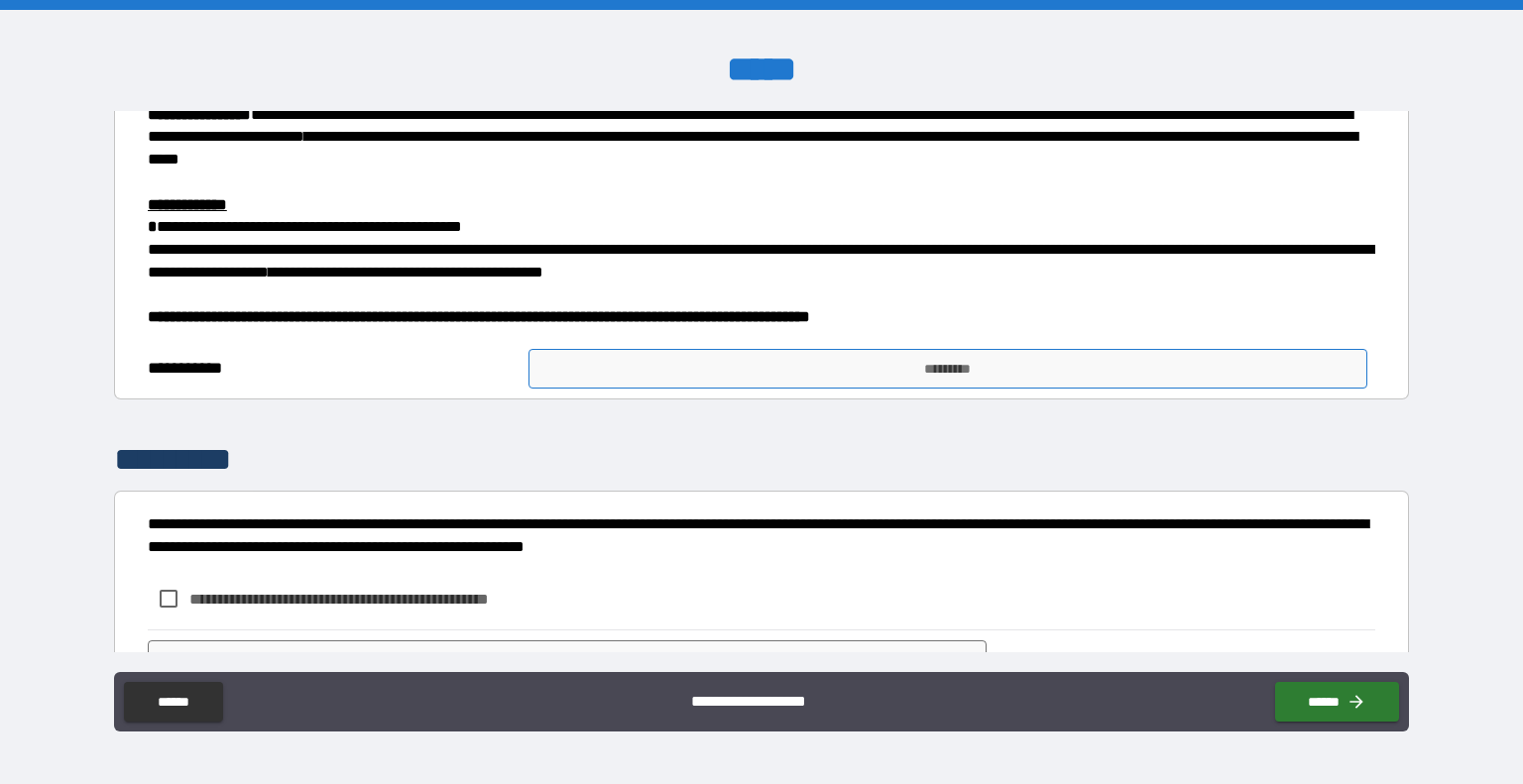 click on "*********" at bounding box center [948, 369] 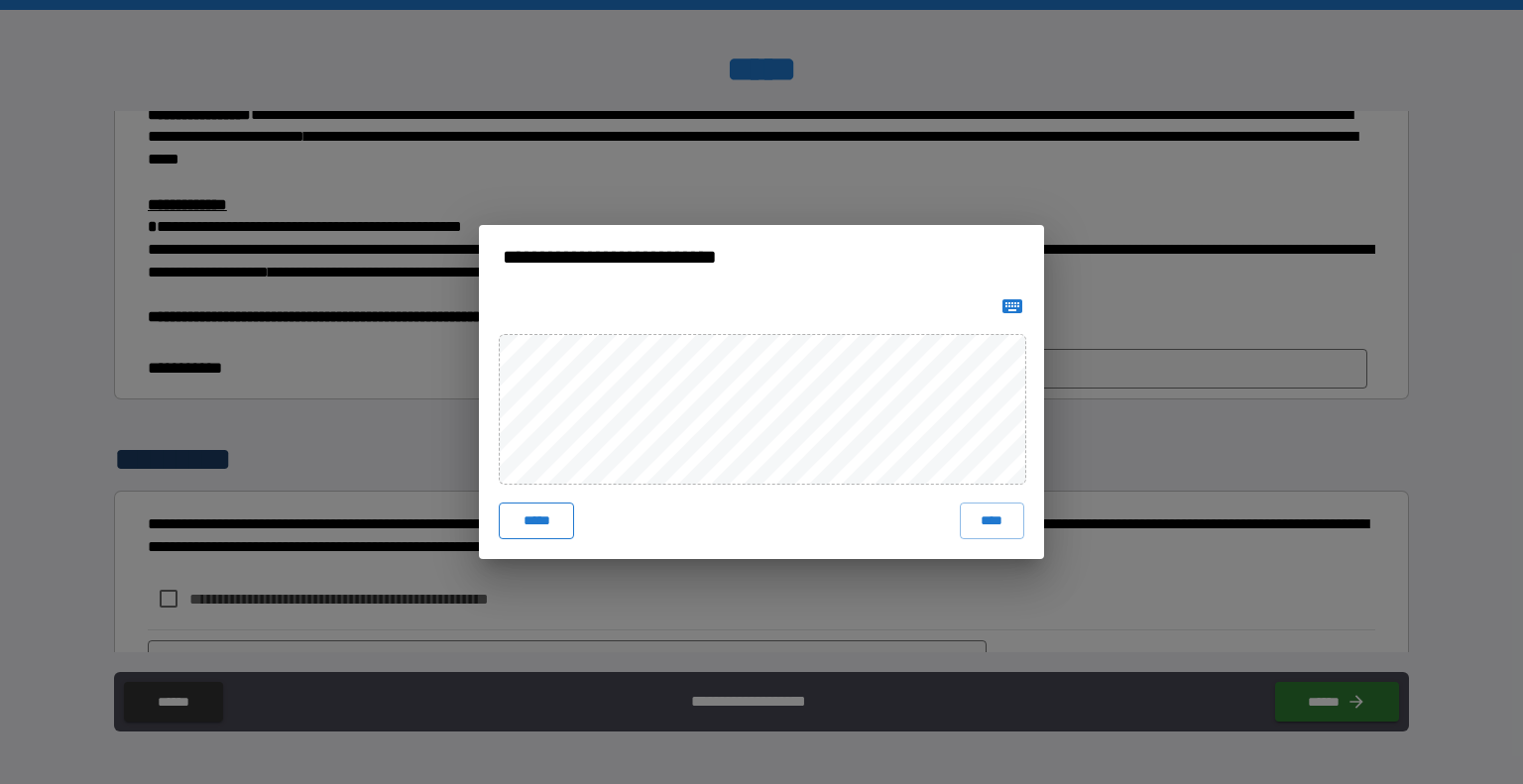 click on "*****" at bounding box center [536, 520] 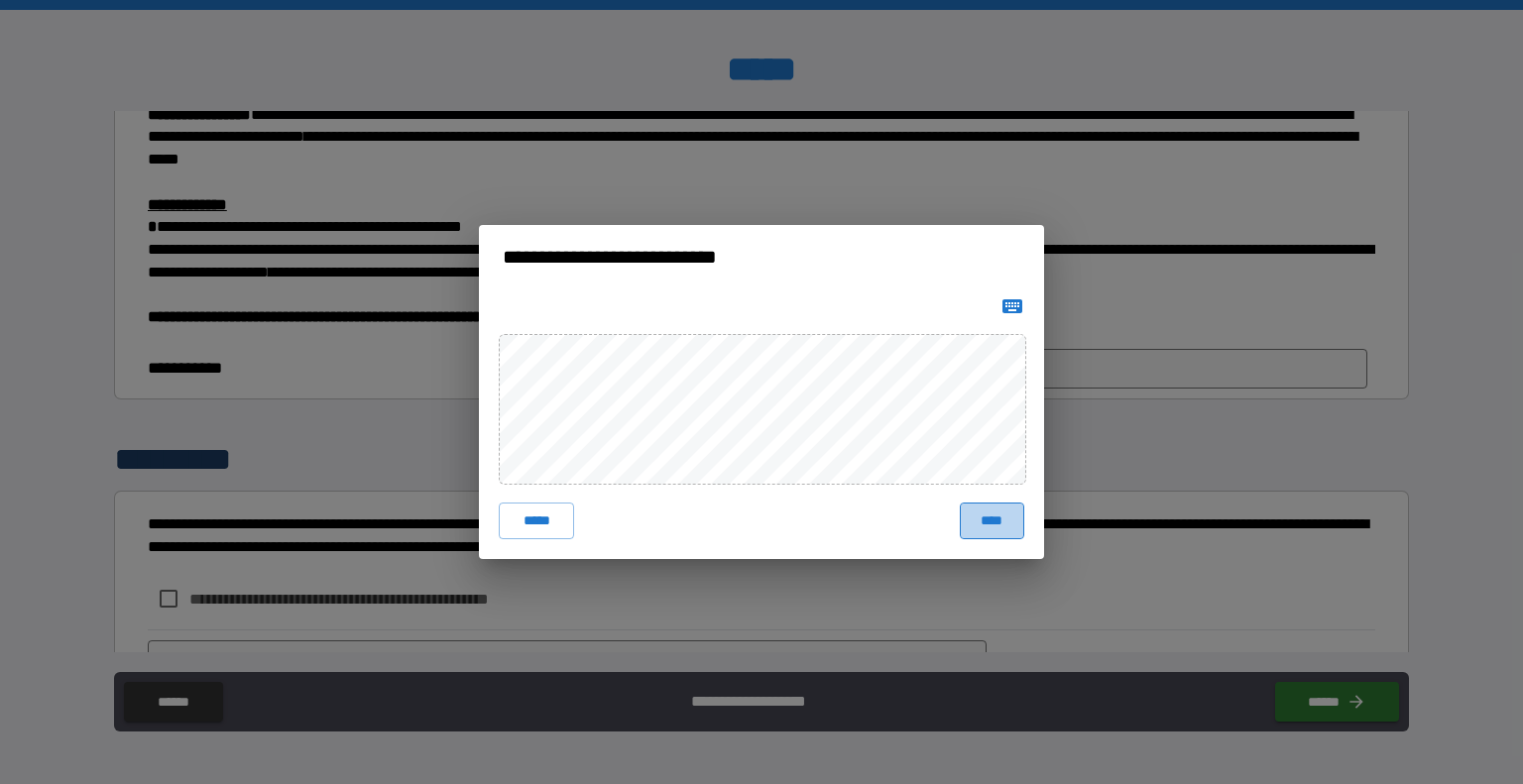 click on "****" at bounding box center [992, 520] 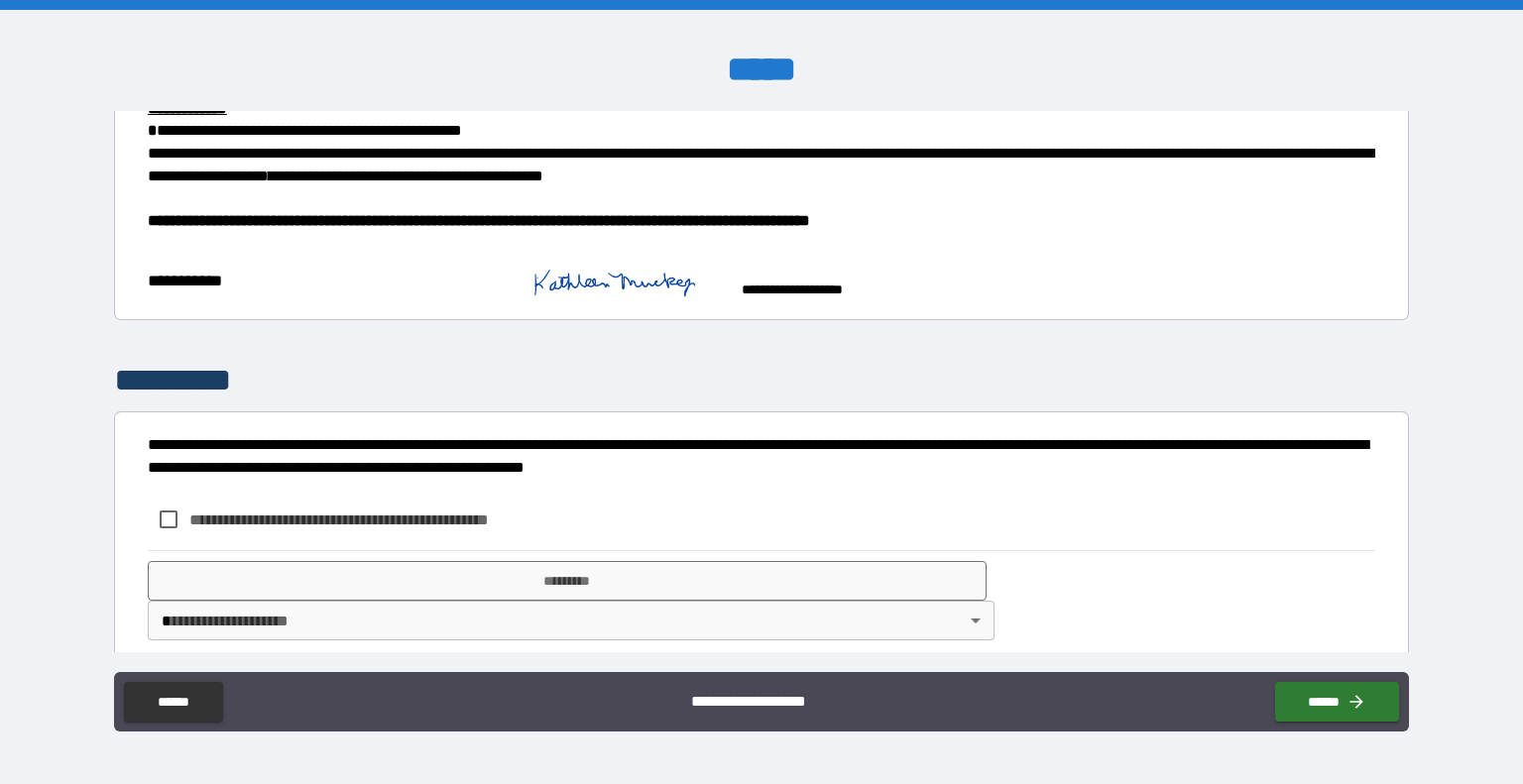 scroll, scrollTop: 619, scrollLeft: 0, axis: vertical 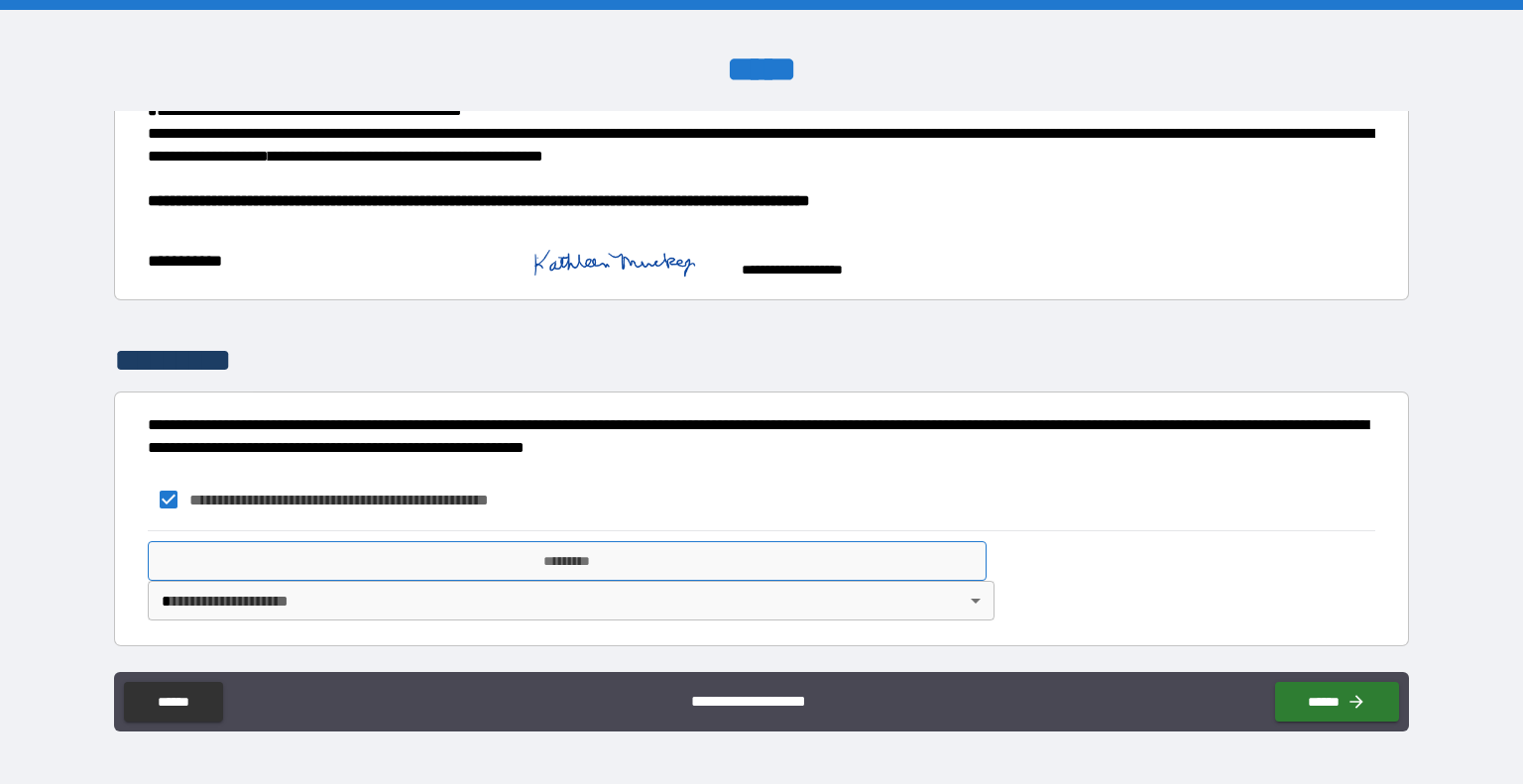 click on "*********" at bounding box center [567, 561] 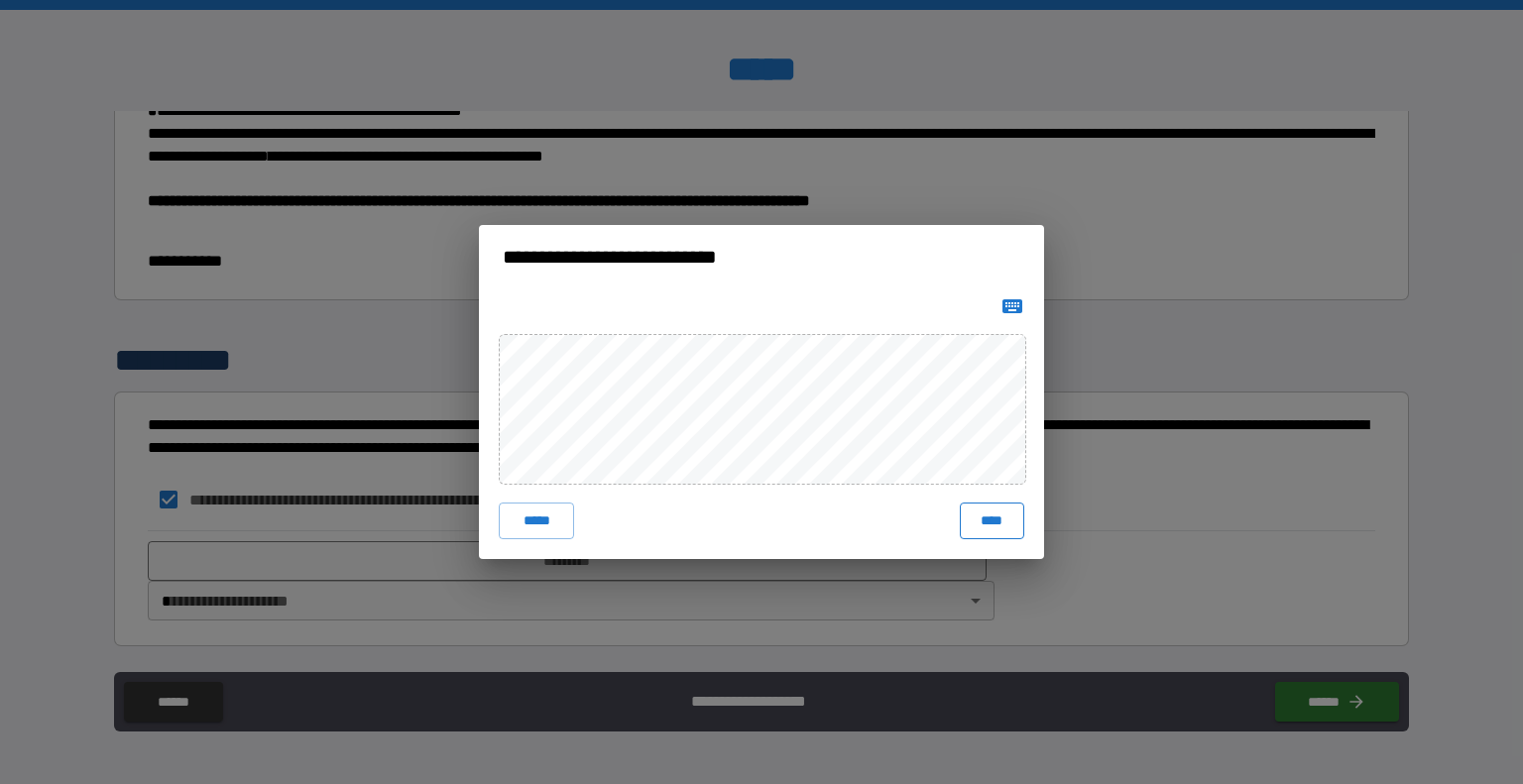 click on "****" at bounding box center (992, 520) 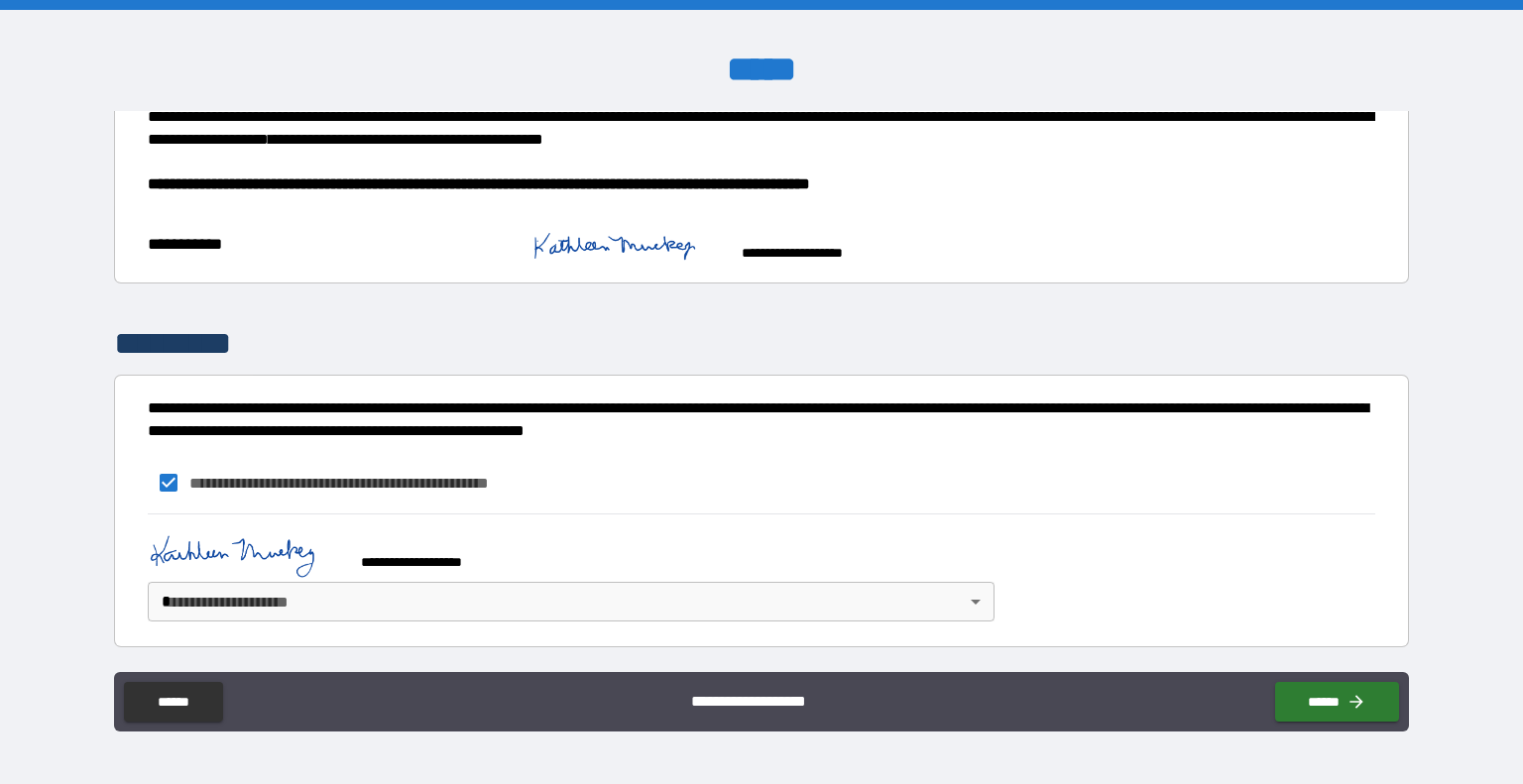 scroll, scrollTop: 636, scrollLeft: 0, axis: vertical 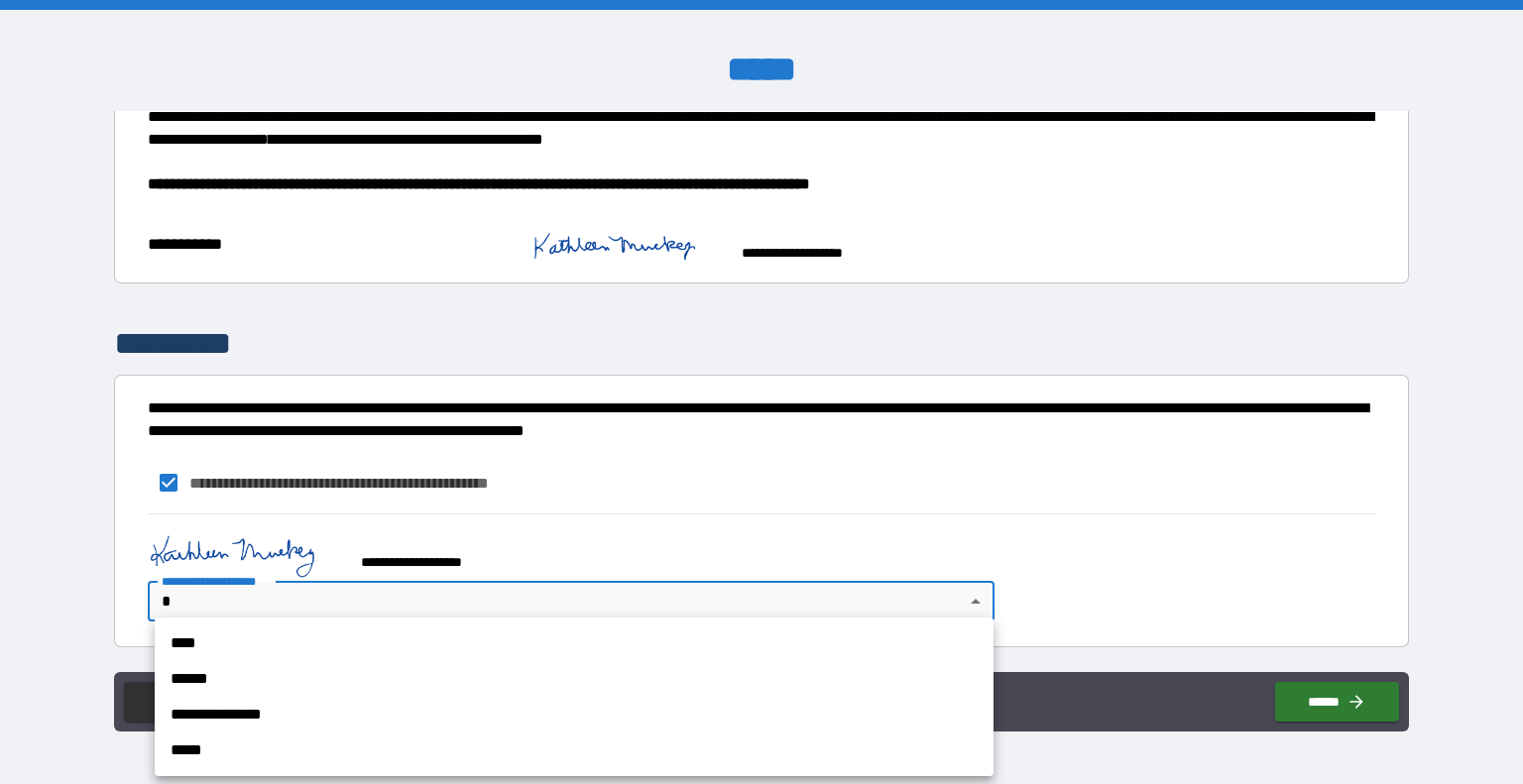 click on "****" at bounding box center [574, 643] 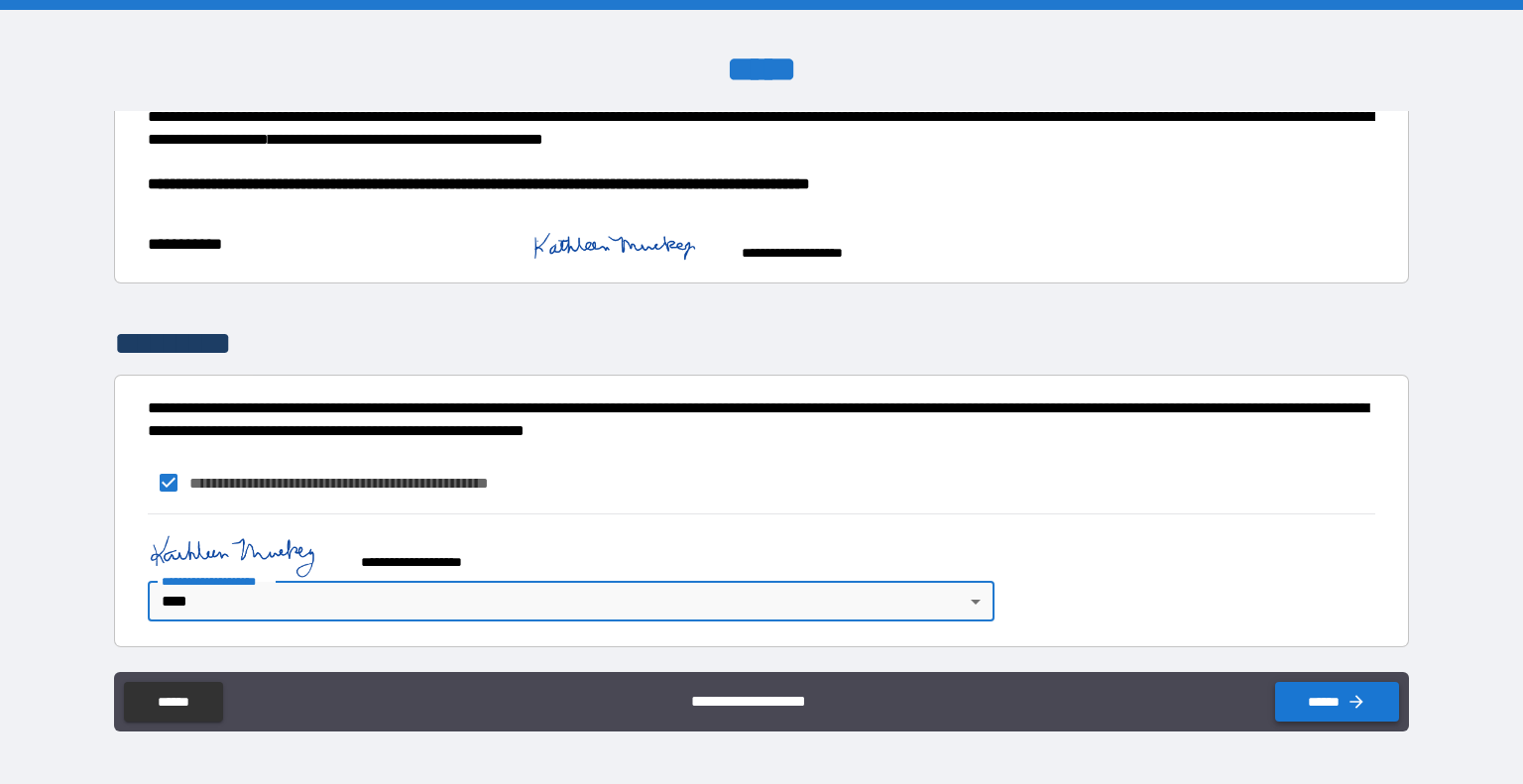 click on "******" at bounding box center [1337, 702] 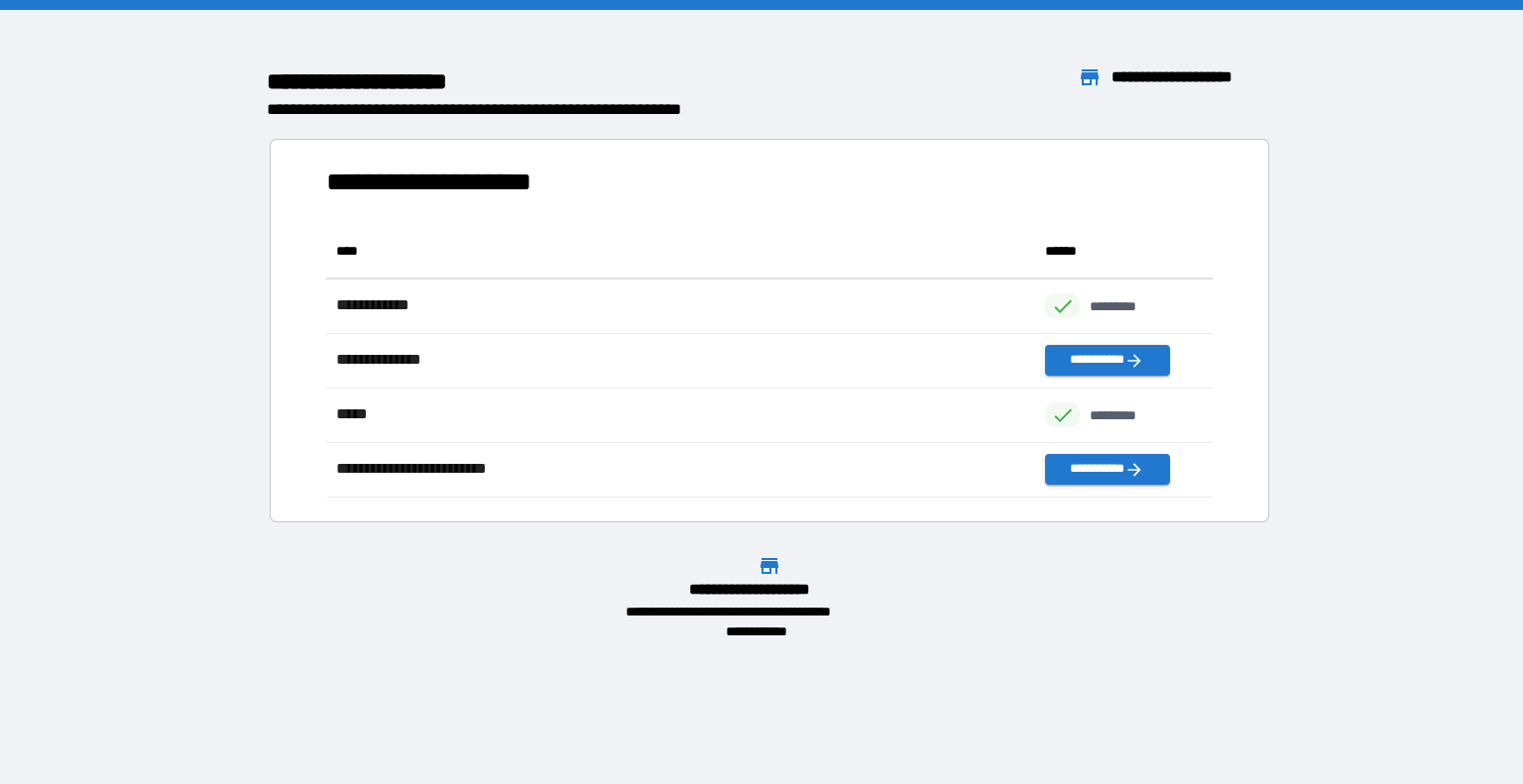 scroll, scrollTop: 16, scrollLeft: 16, axis: both 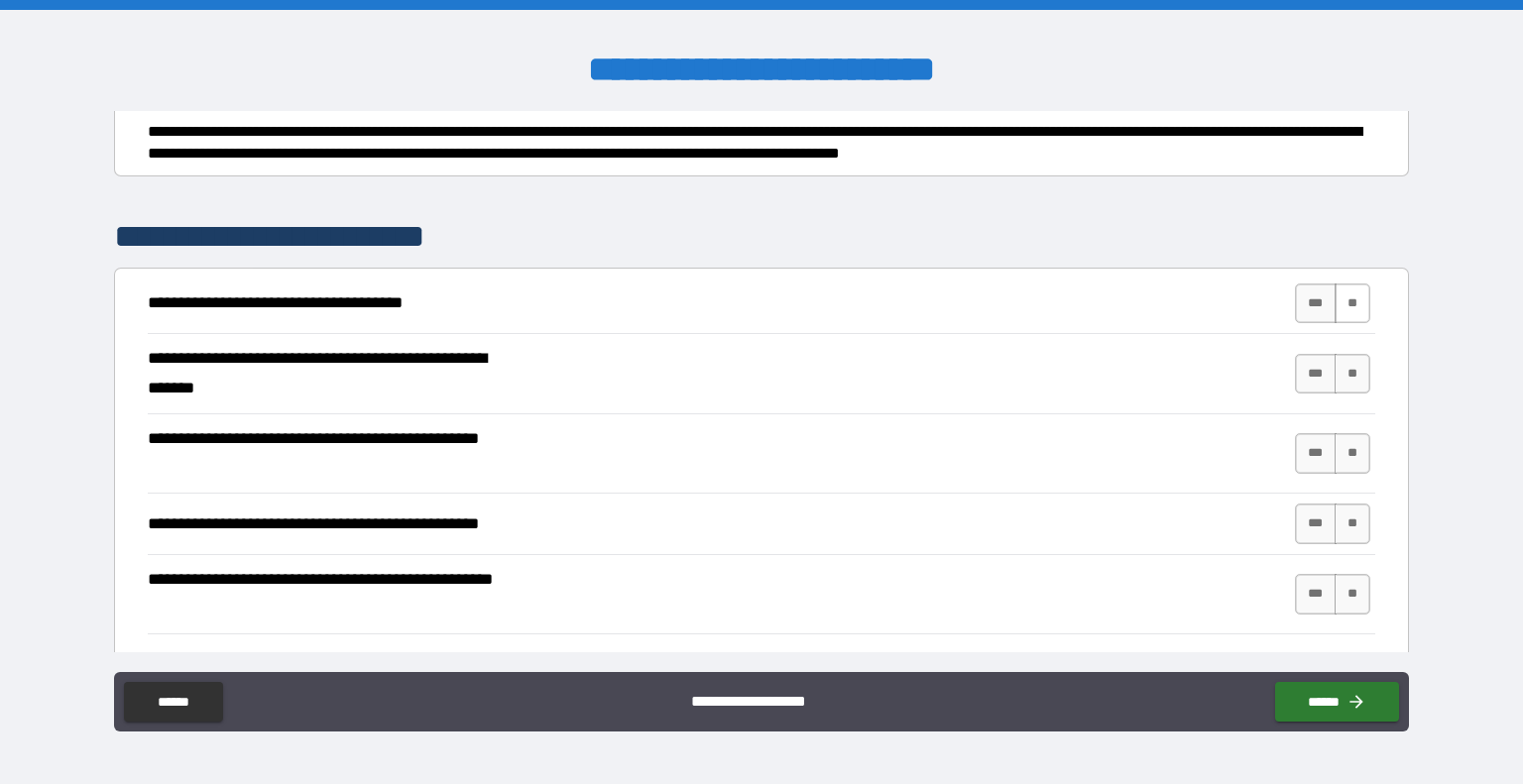 click on "**" at bounding box center (1352, 303) 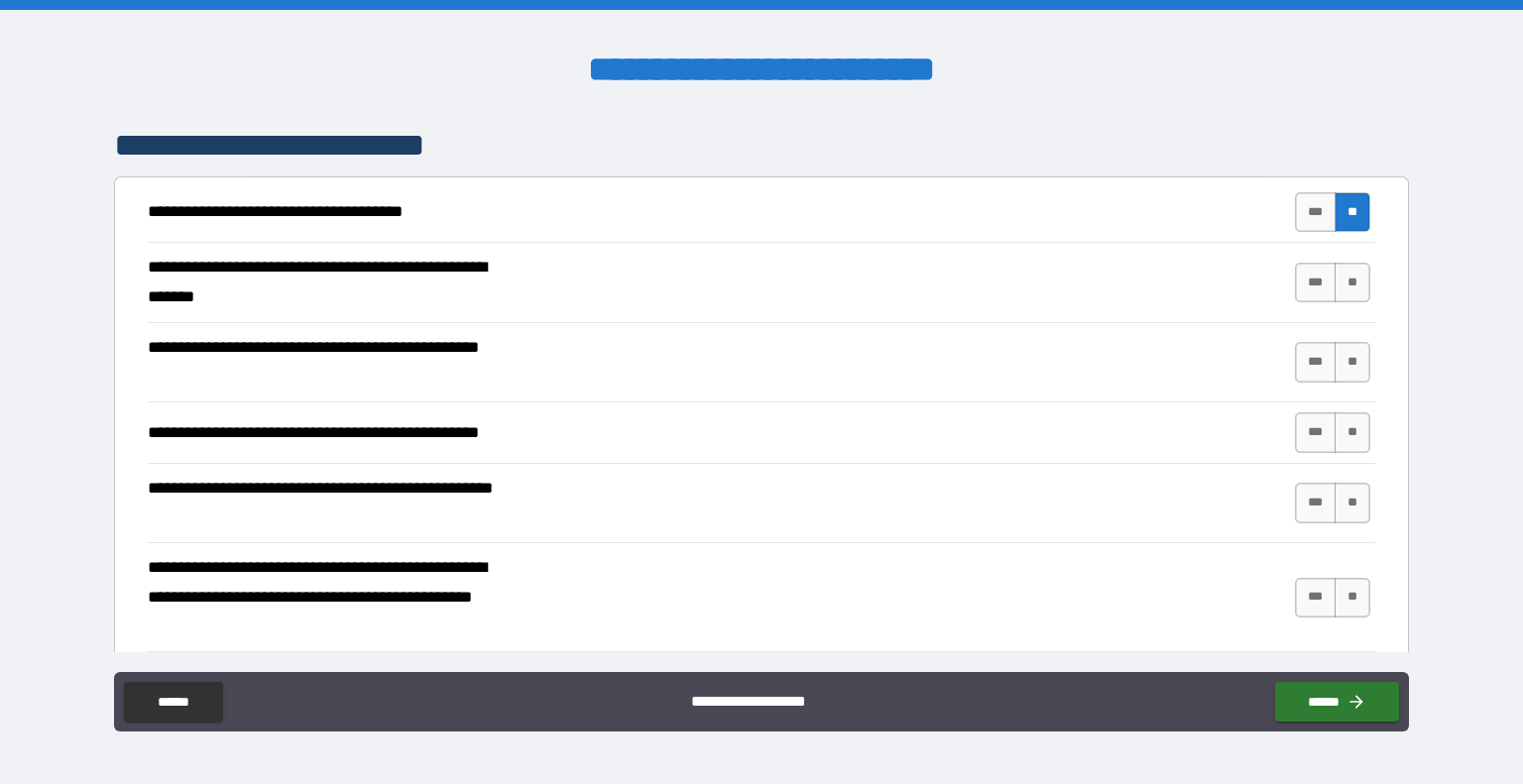 scroll, scrollTop: 331, scrollLeft: 0, axis: vertical 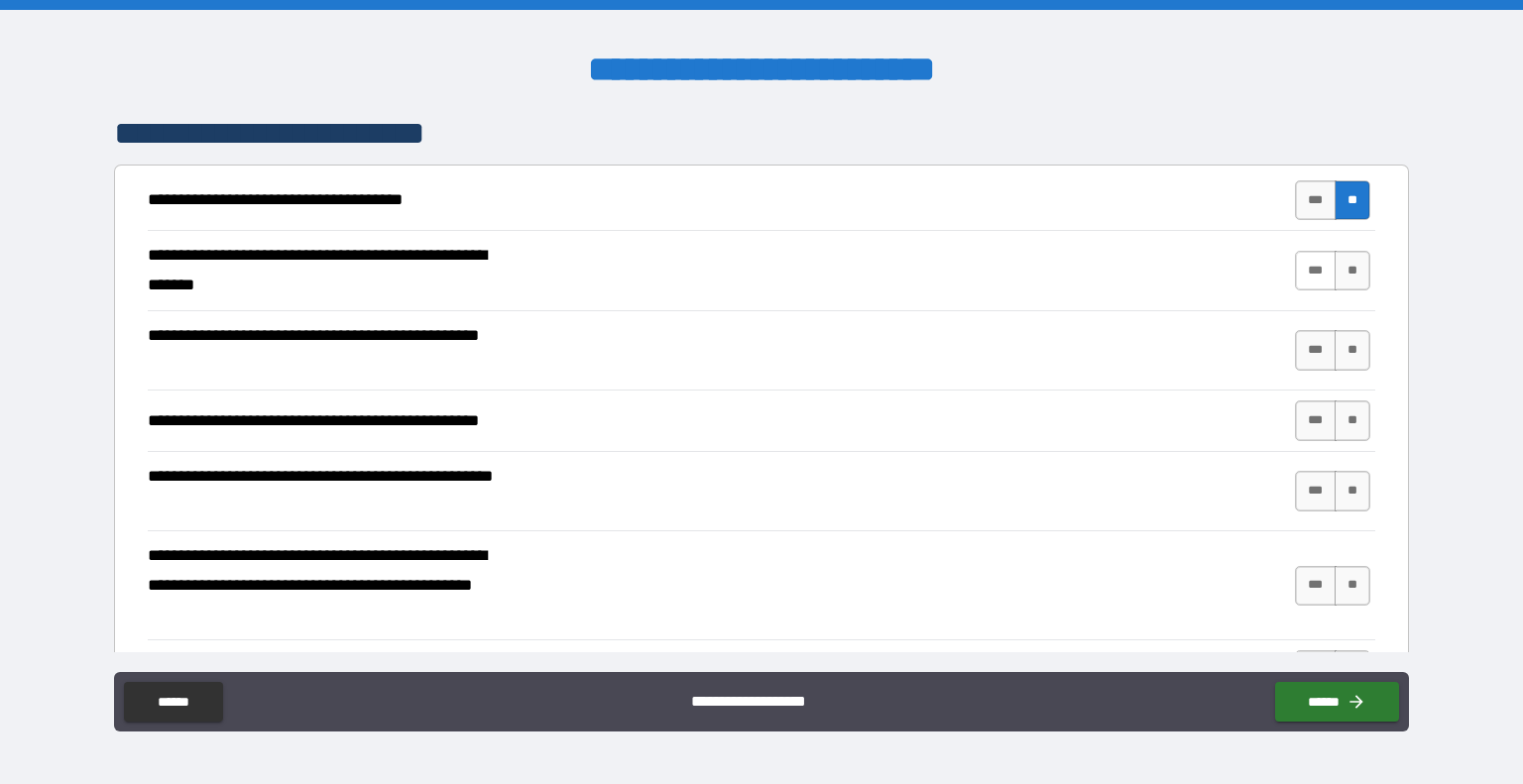 click on "***" at bounding box center (1316, 271) 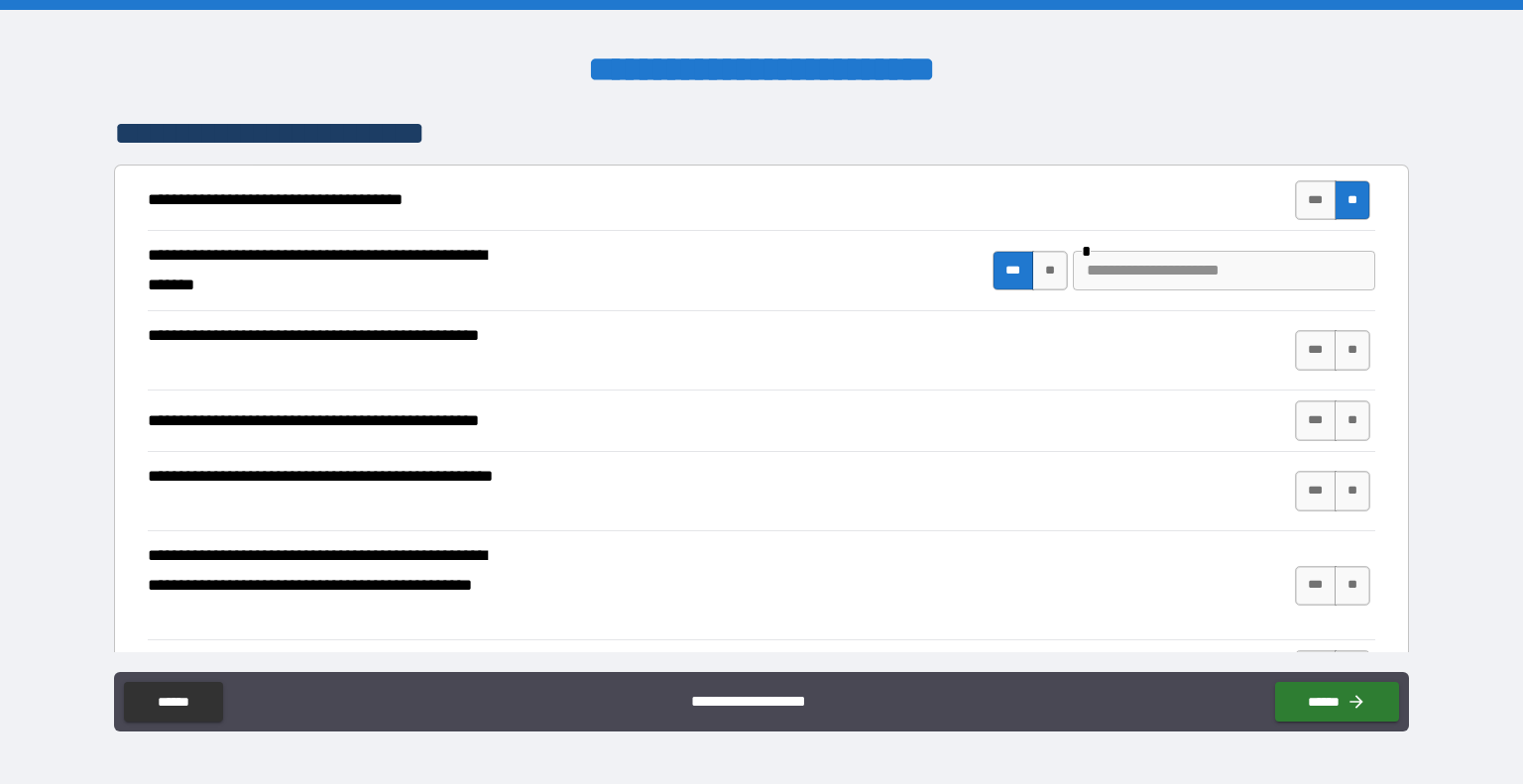 click at bounding box center [1224, 271] 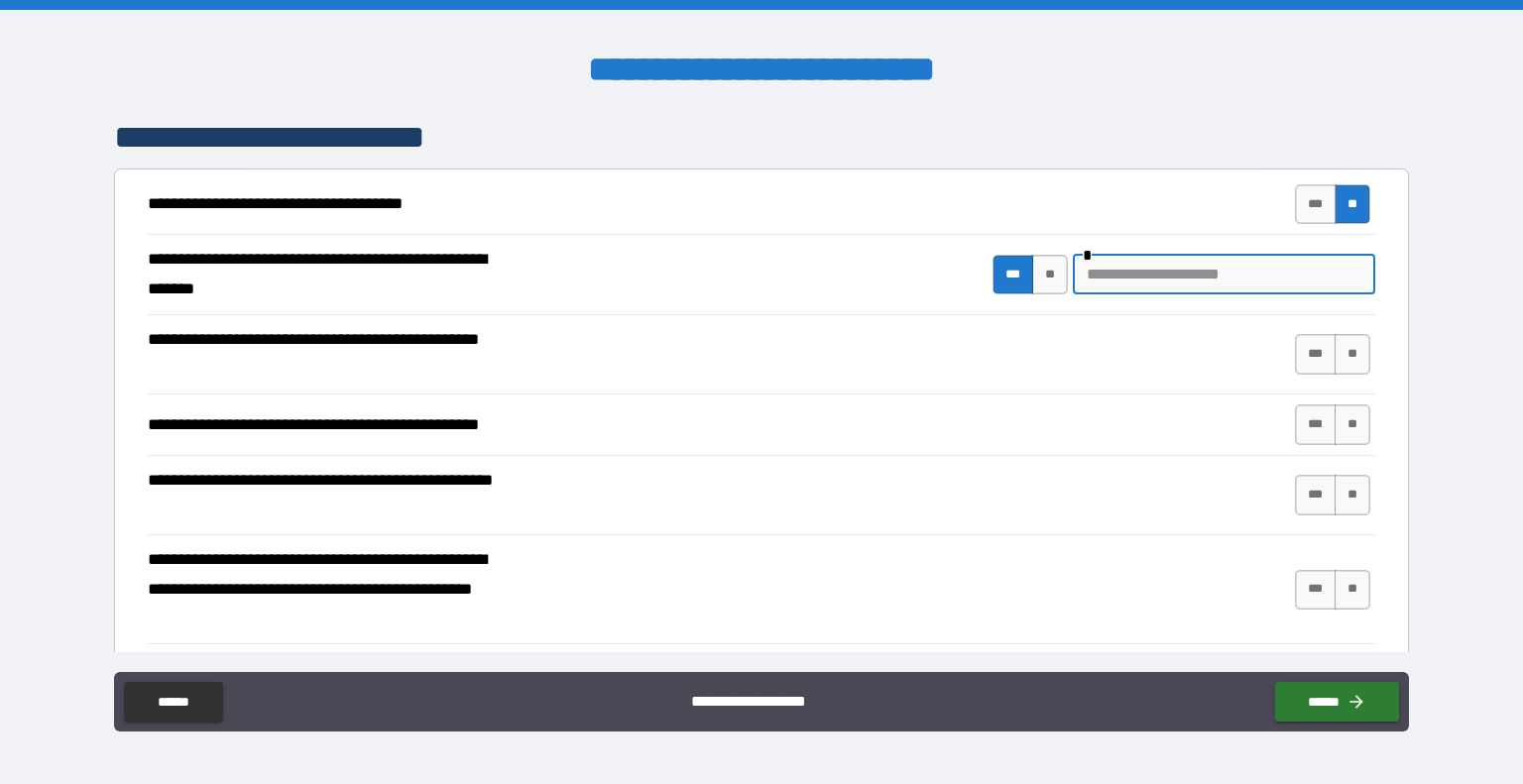 scroll, scrollTop: 326, scrollLeft: 0, axis: vertical 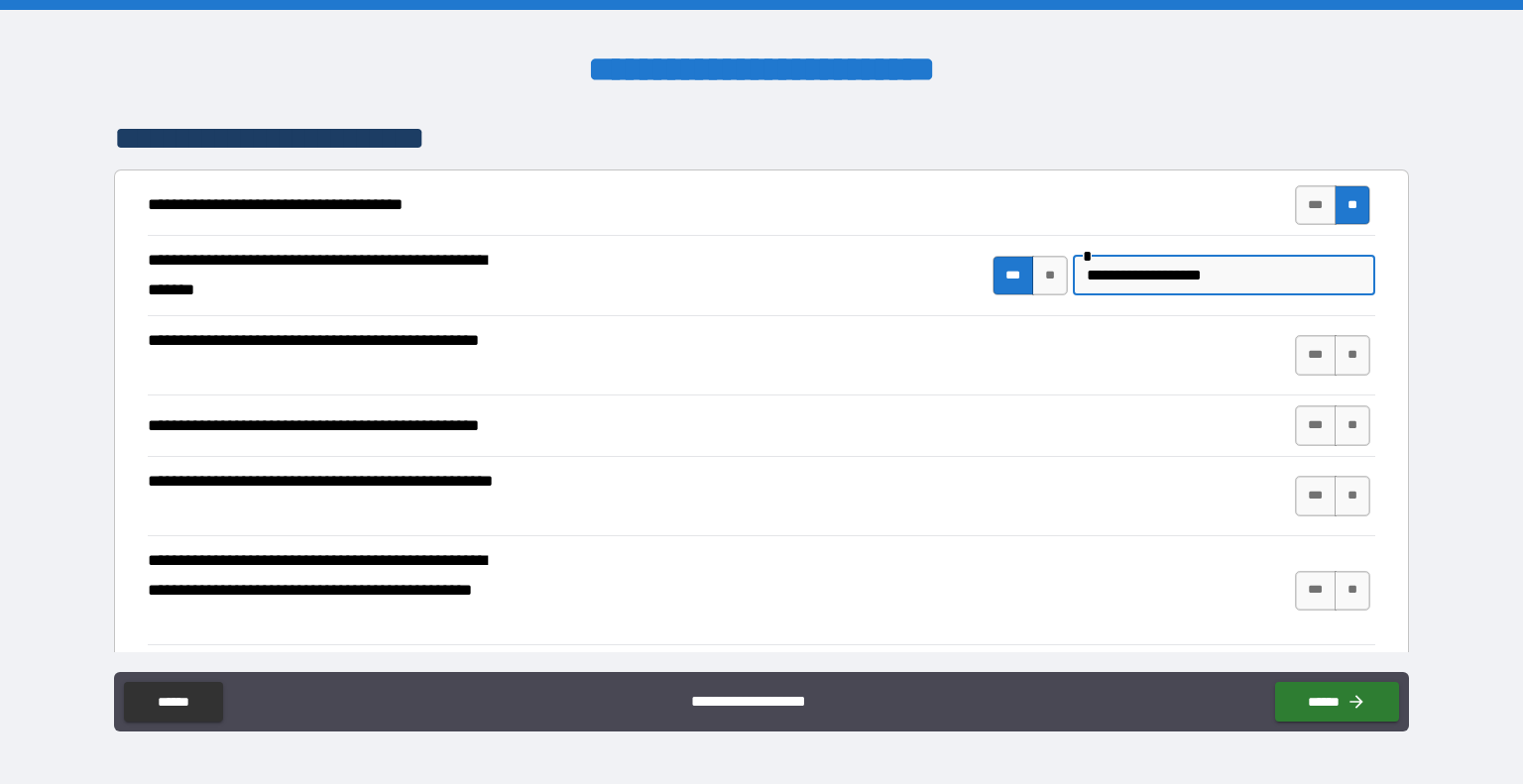 type on "**********" 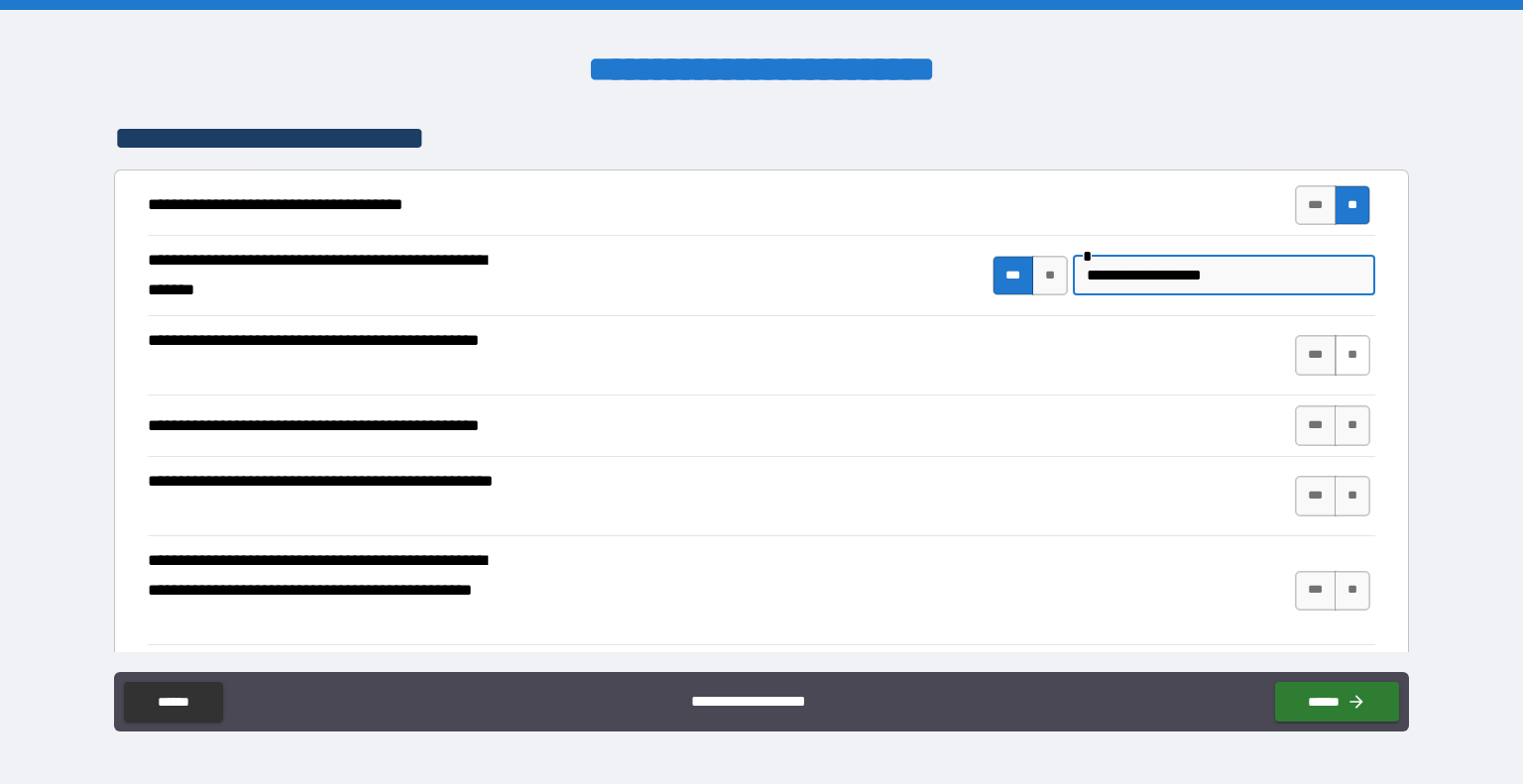 click on "**" at bounding box center (1352, 355) 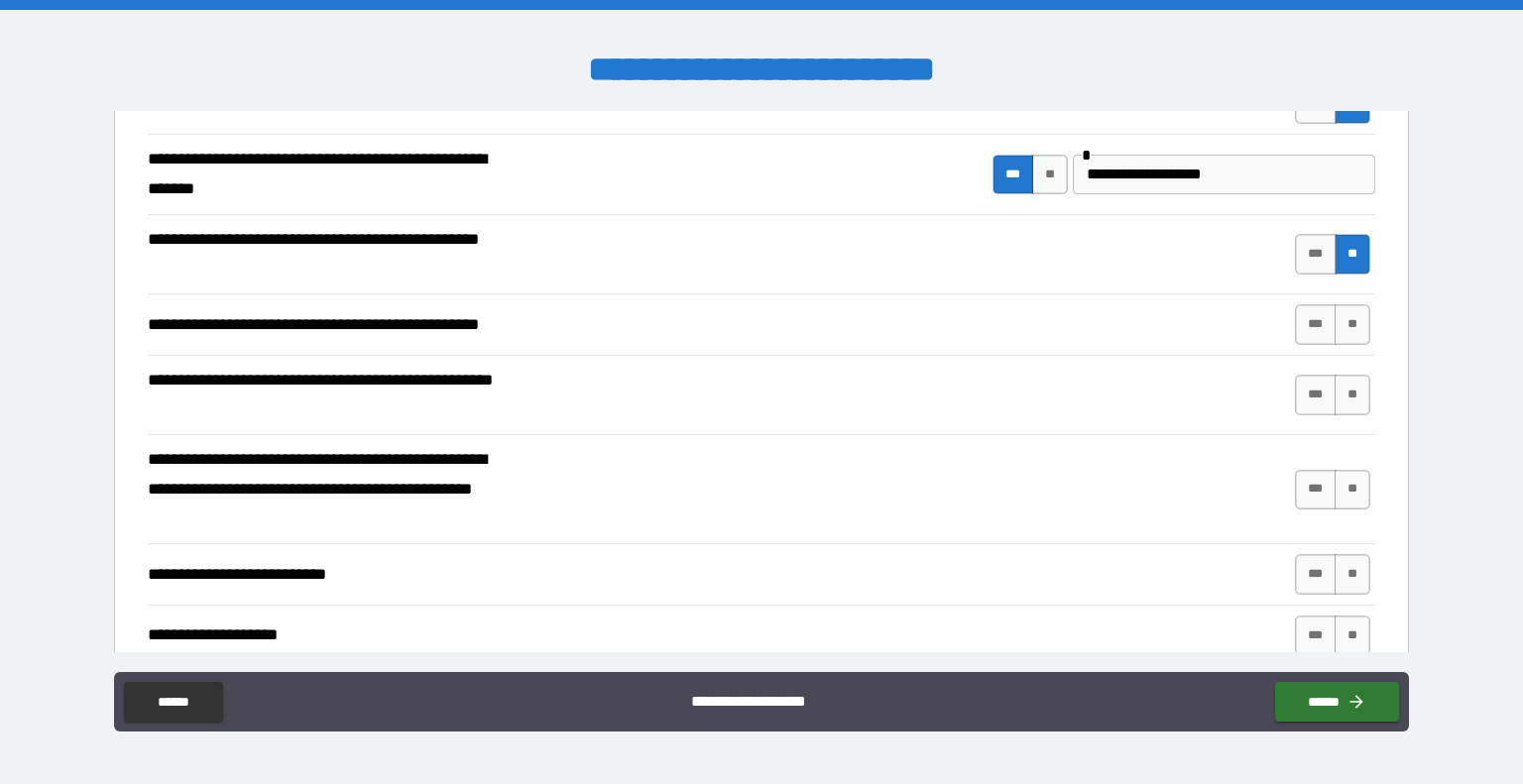 scroll, scrollTop: 432, scrollLeft: 0, axis: vertical 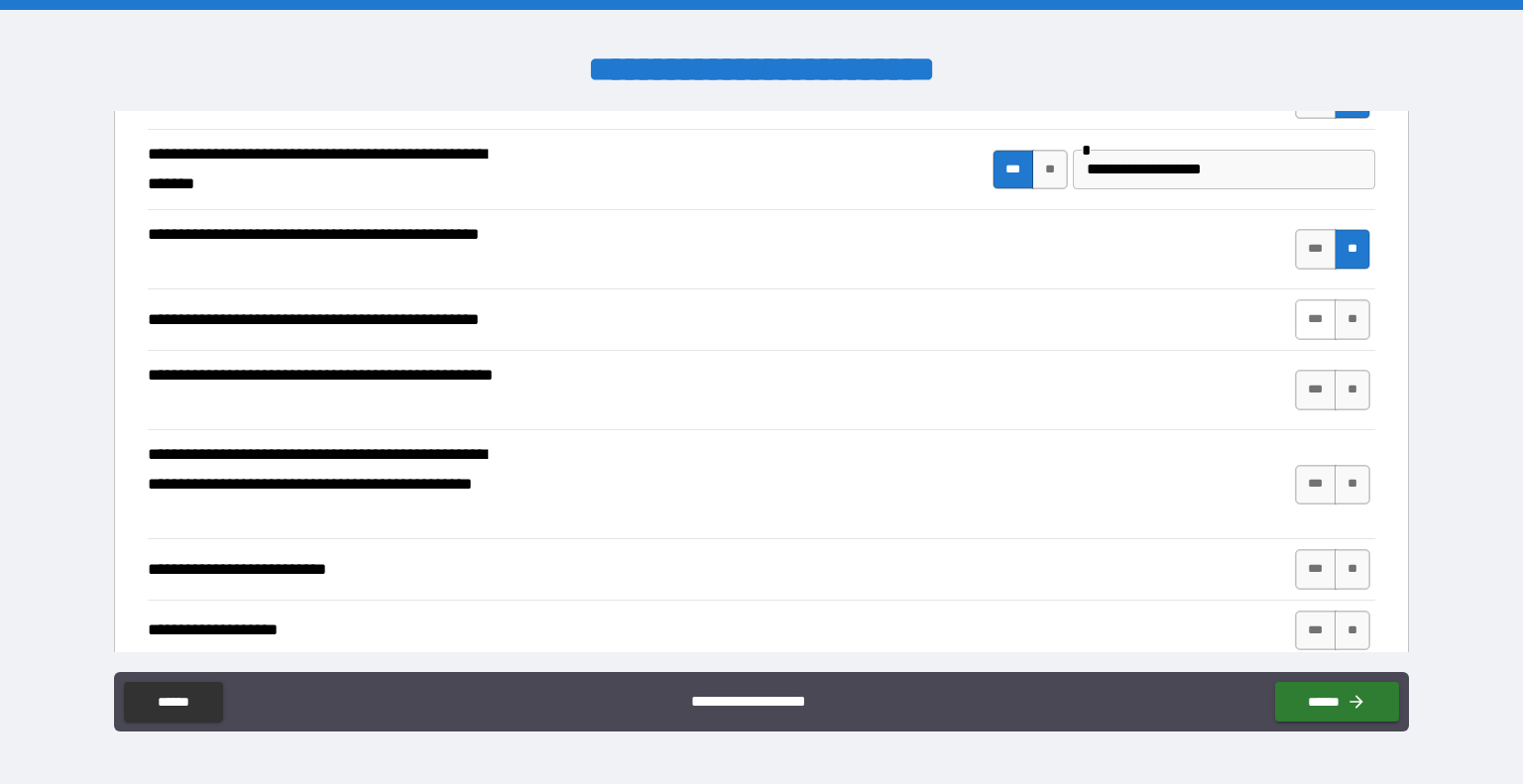 click on "***" at bounding box center (1316, 319) 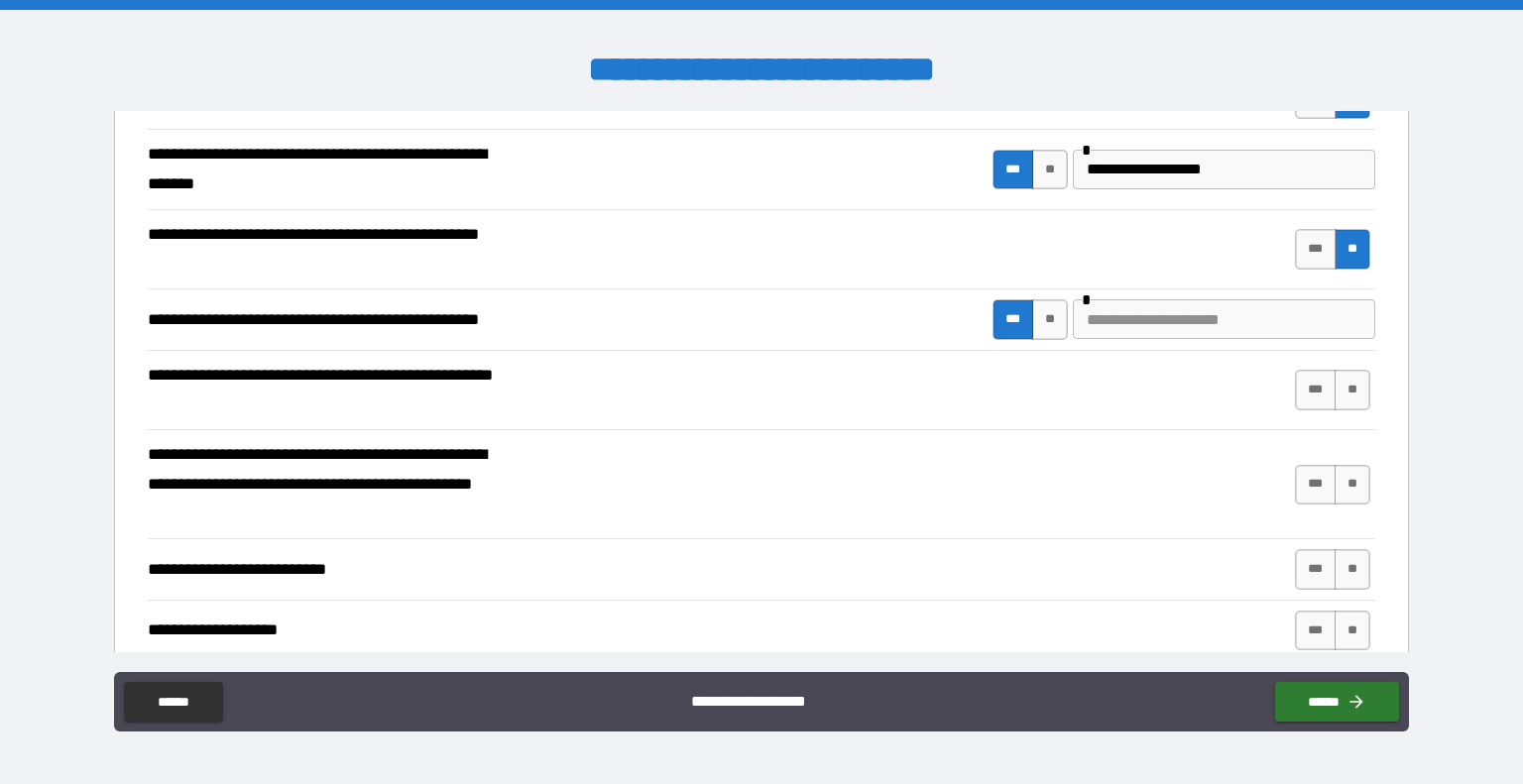 click at bounding box center (1224, 319) 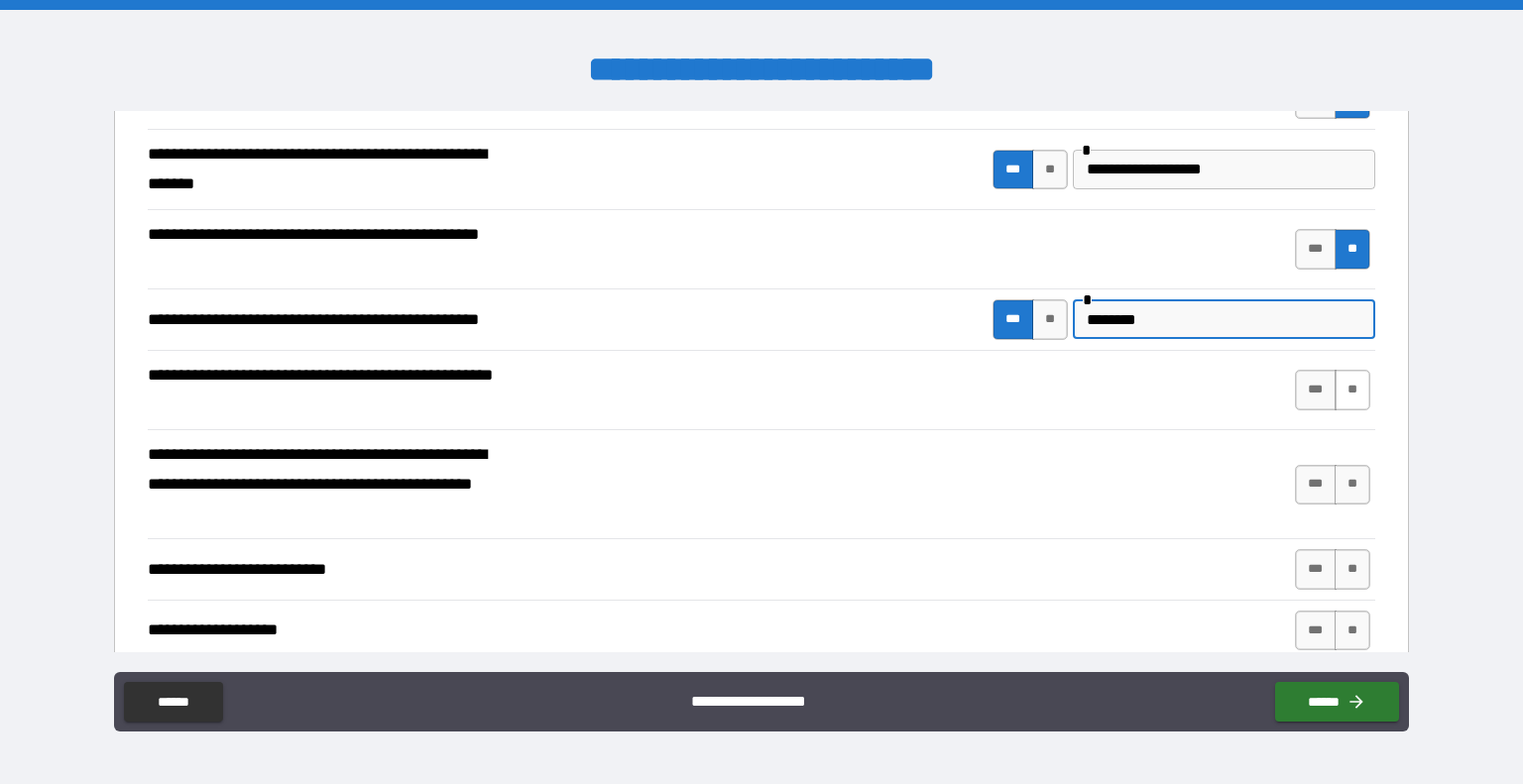 type on "********" 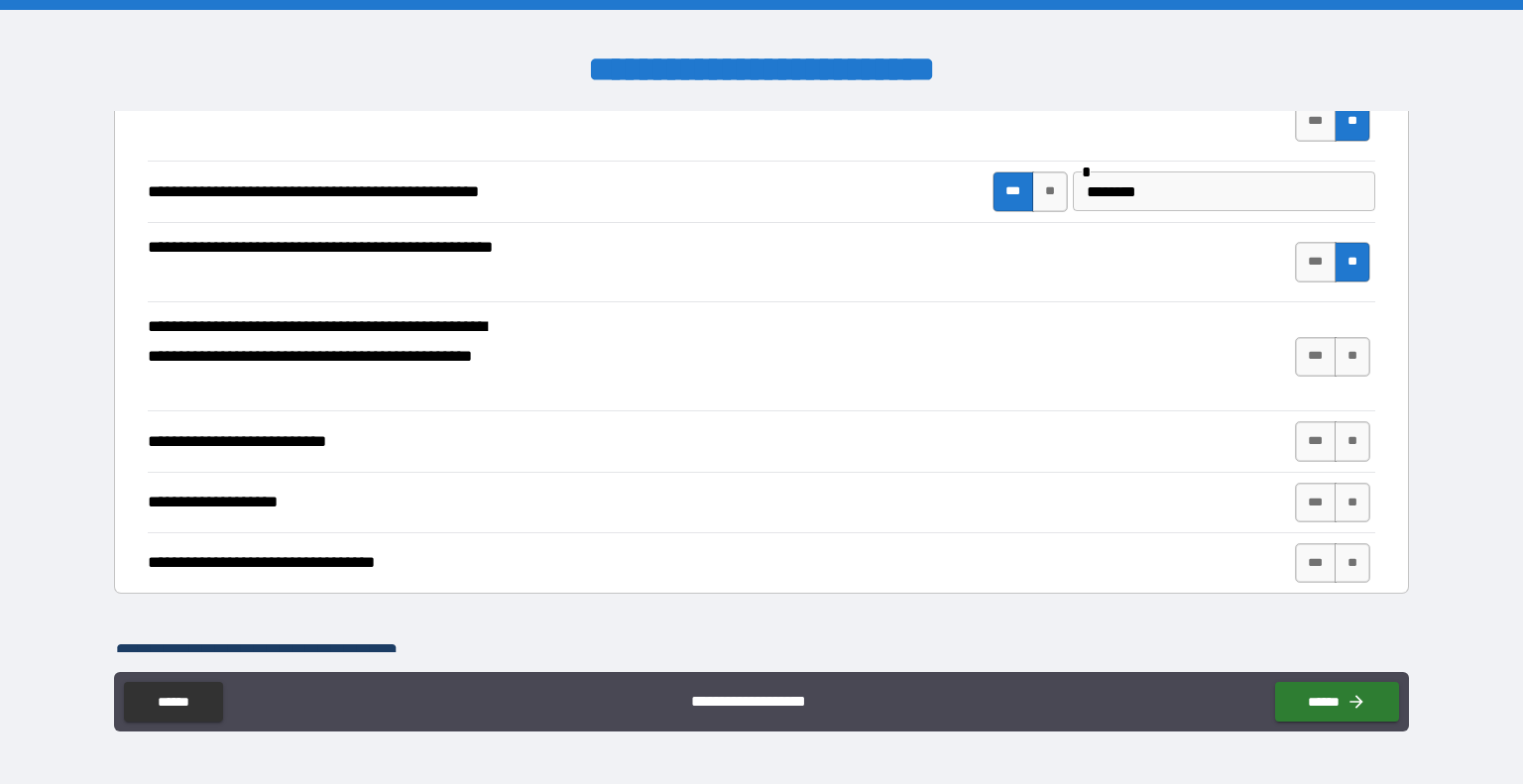 scroll, scrollTop: 577, scrollLeft: 0, axis: vertical 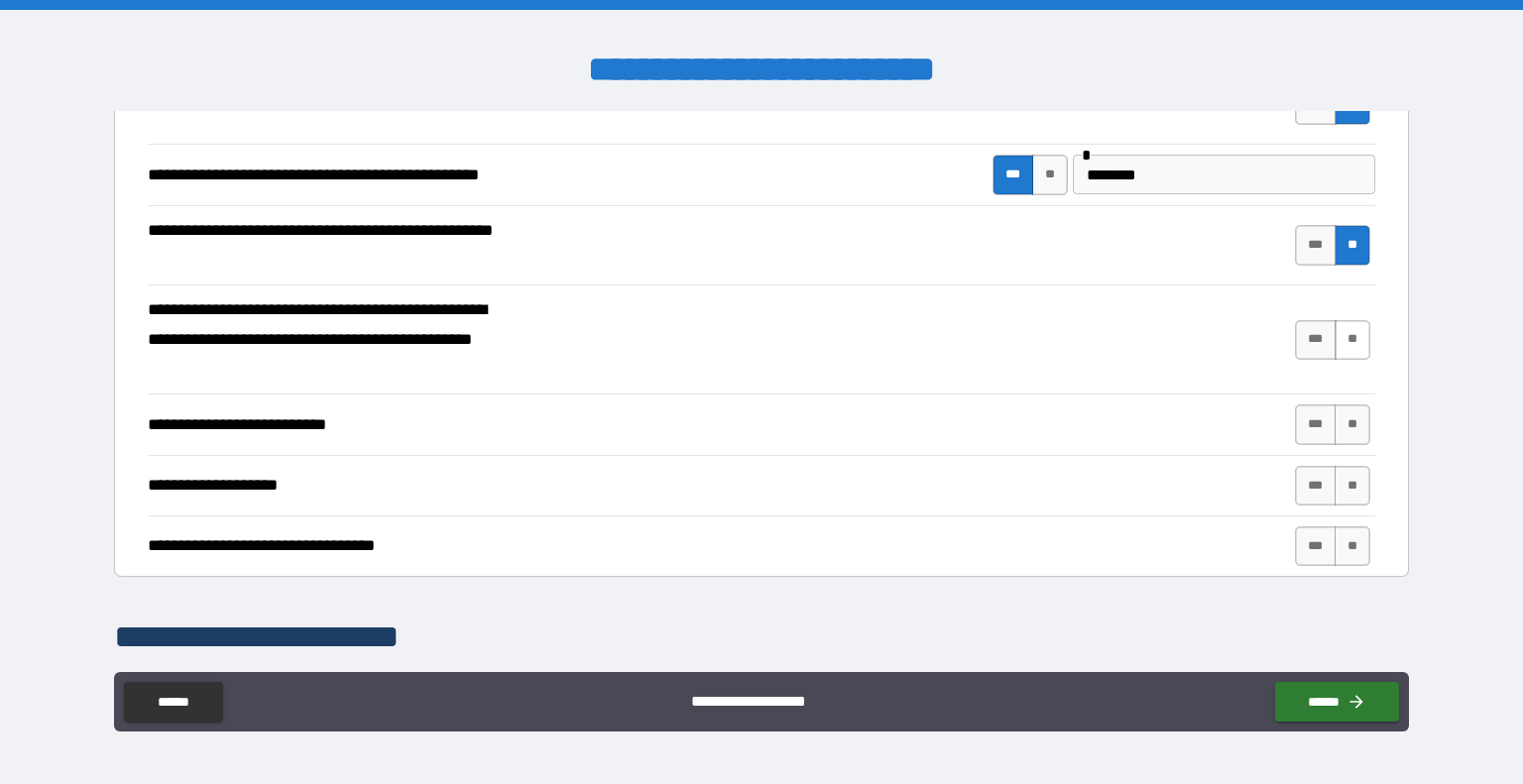 click on "**" at bounding box center (1352, 340) 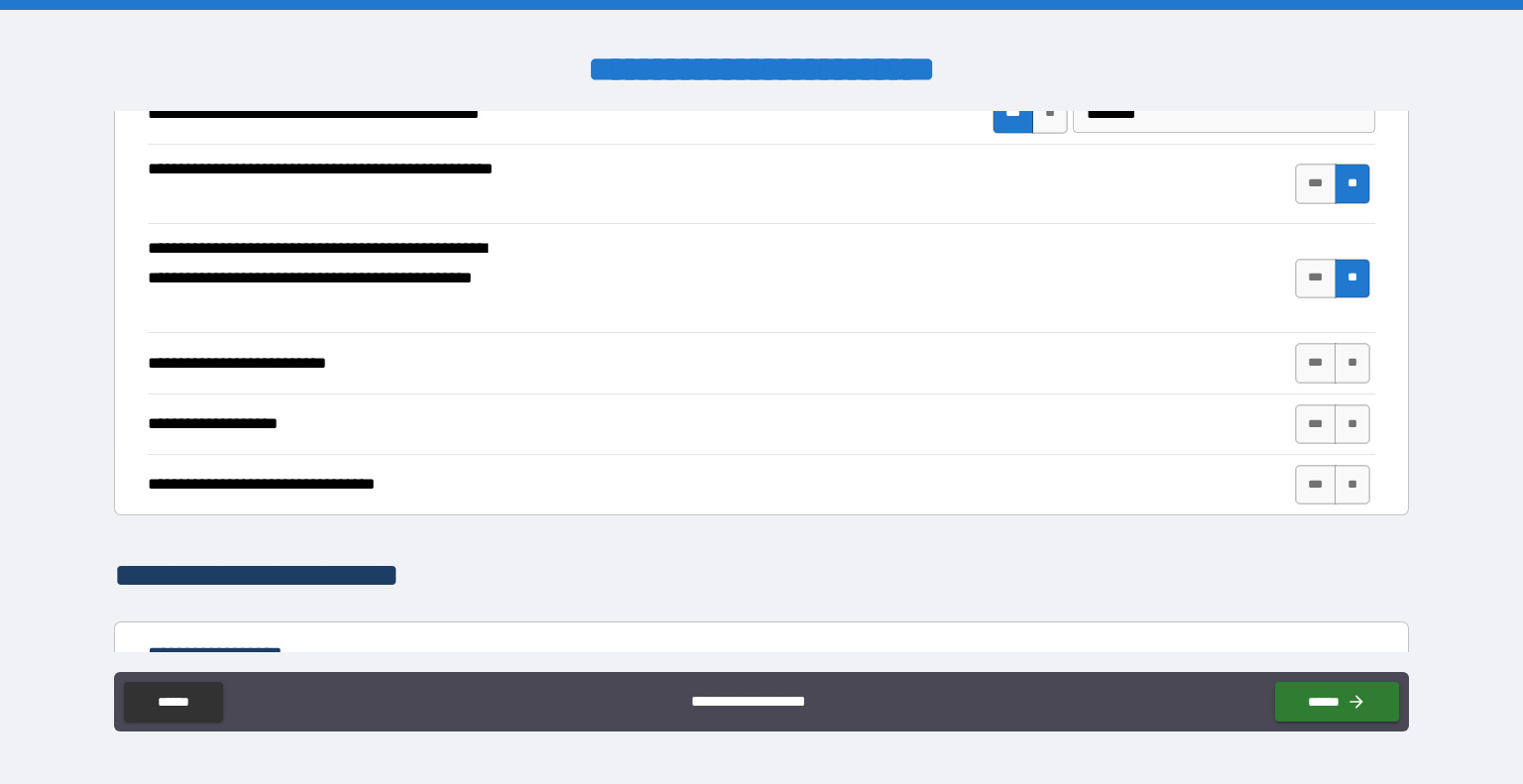scroll, scrollTop: 641, scrollLeft: 0, axis: vertical 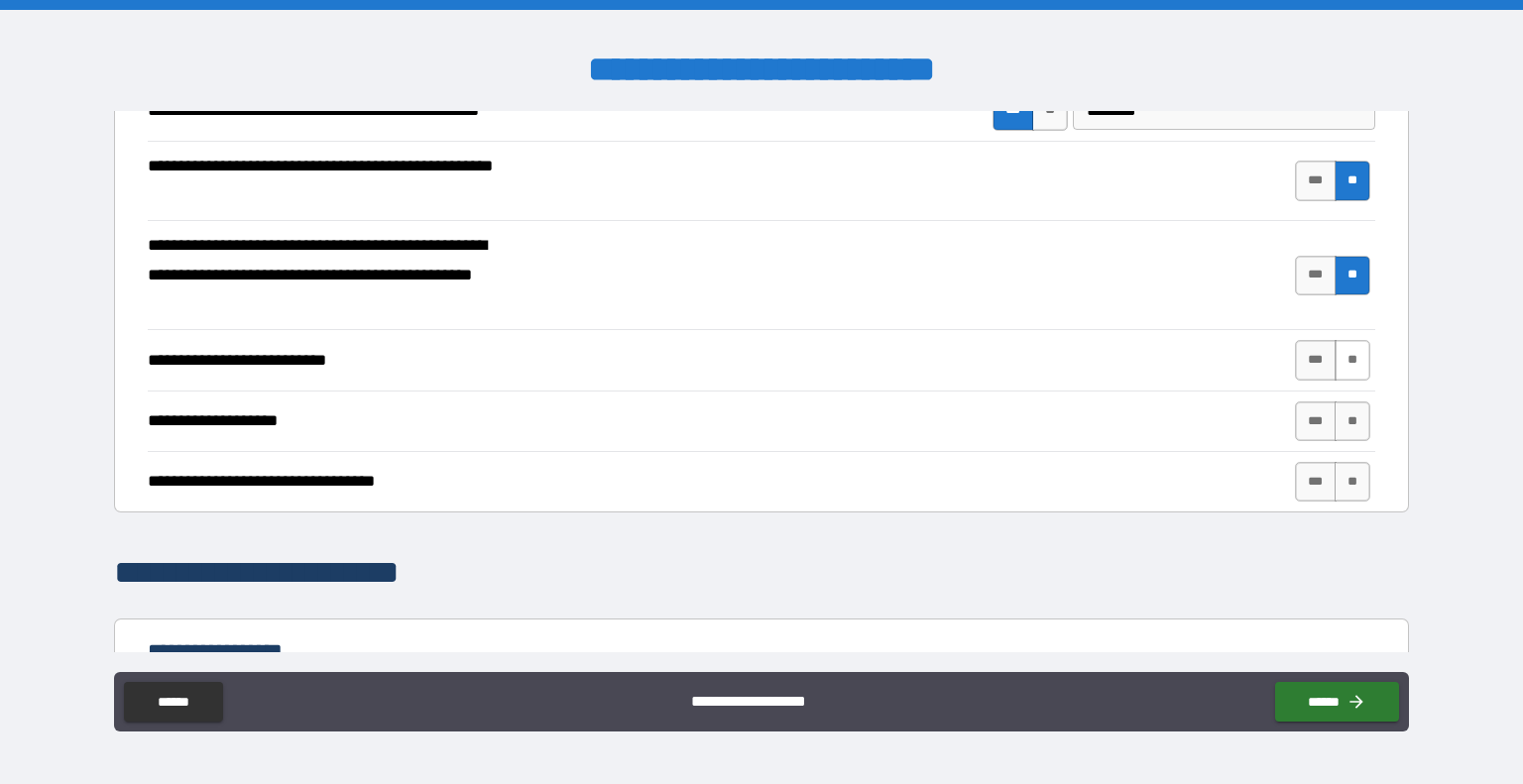 click on "**" at bounding box center (1352, 360) 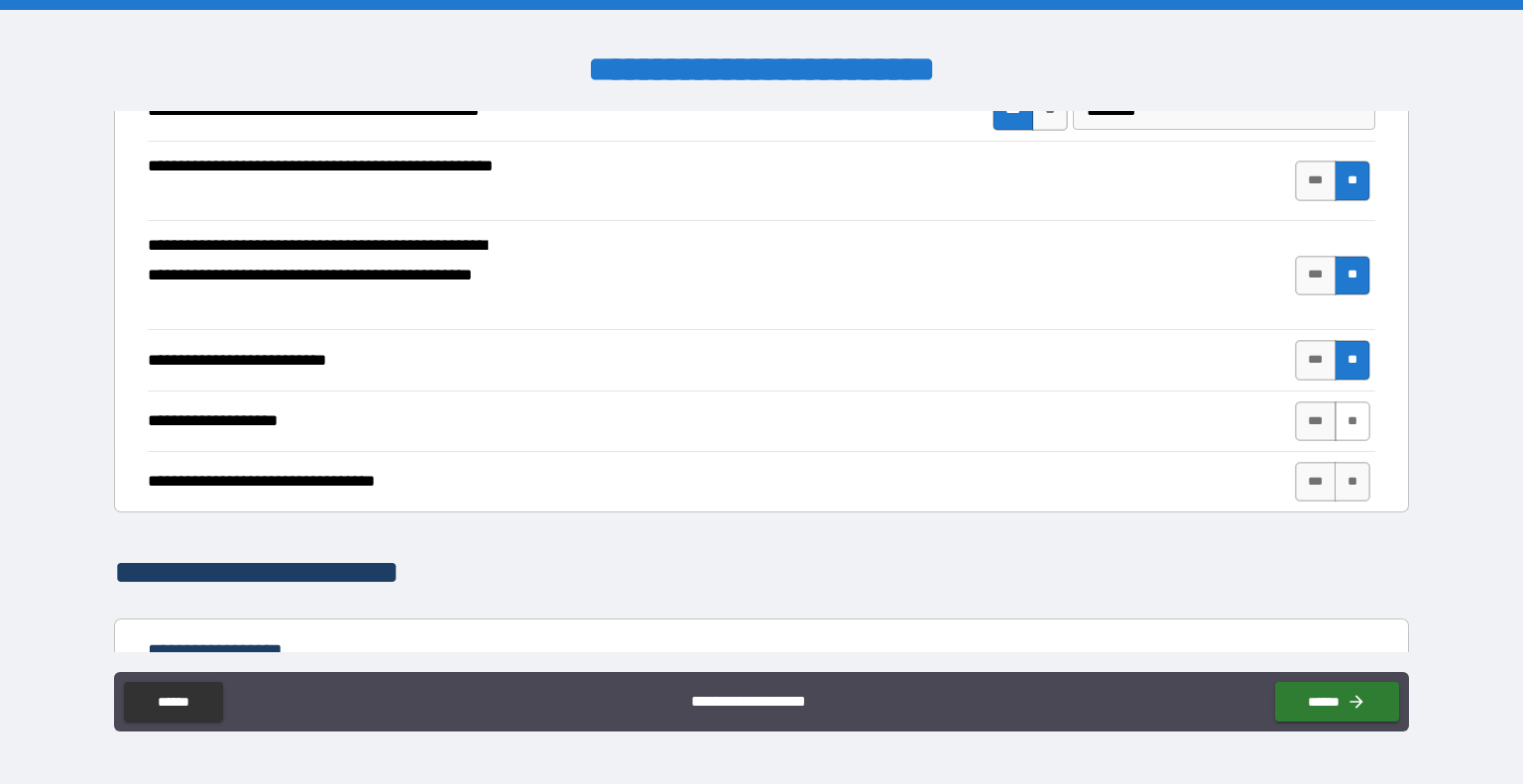 click on "**" at bounding box center (1352, 421) 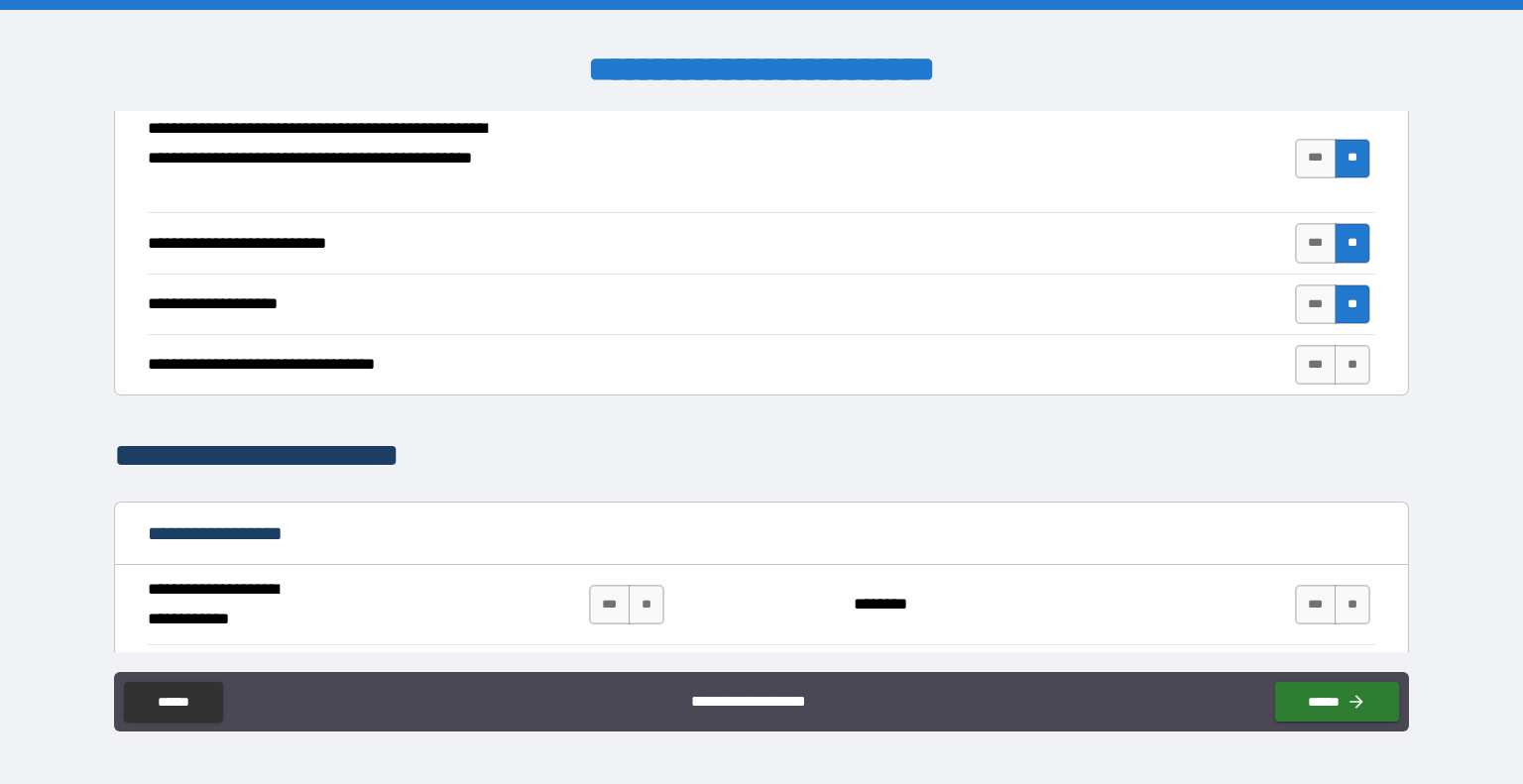 scroll, scrollTop: 759, scrollLeft: 0, axis: vertical 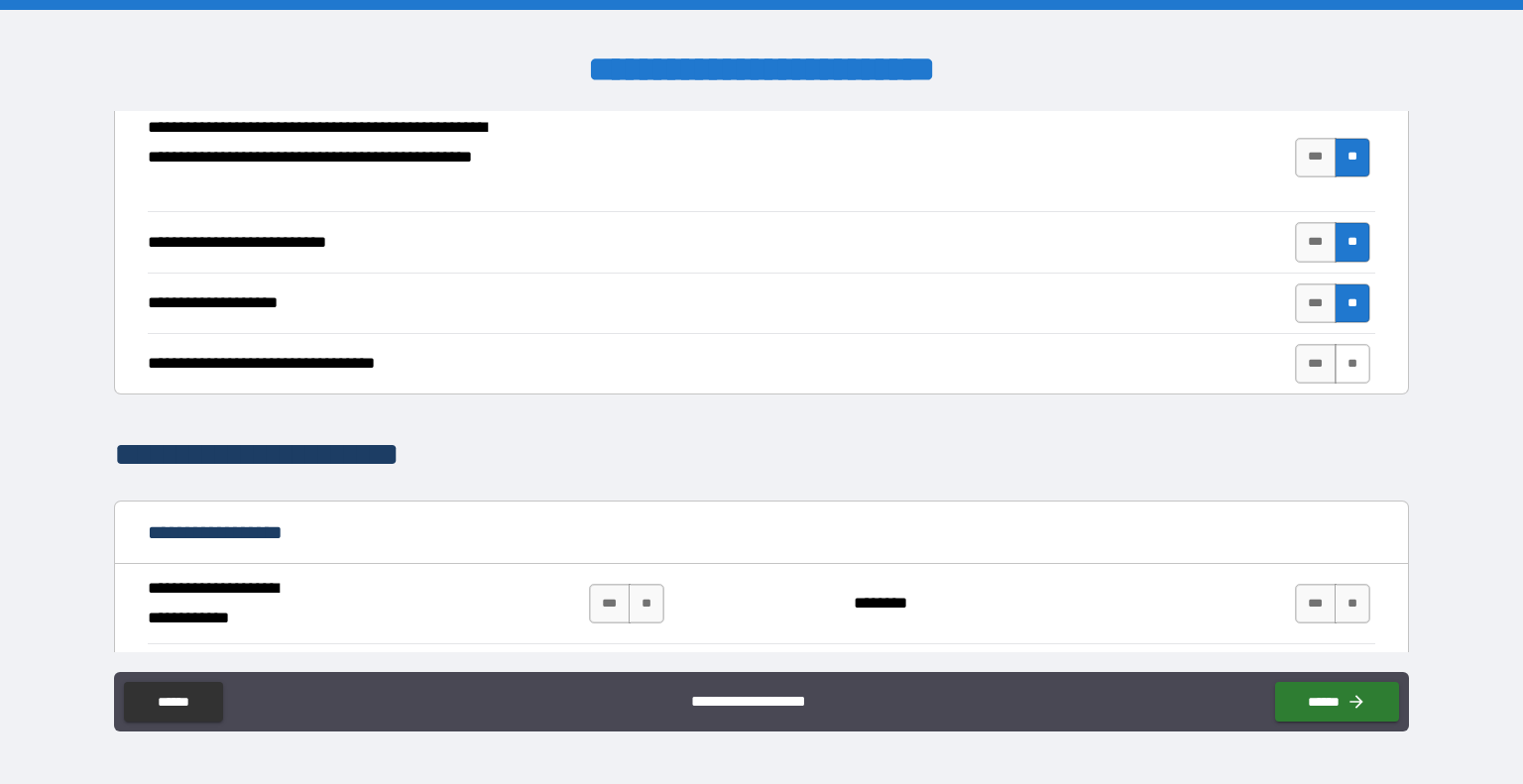 click on "**" at bounding box center [1352, 364] 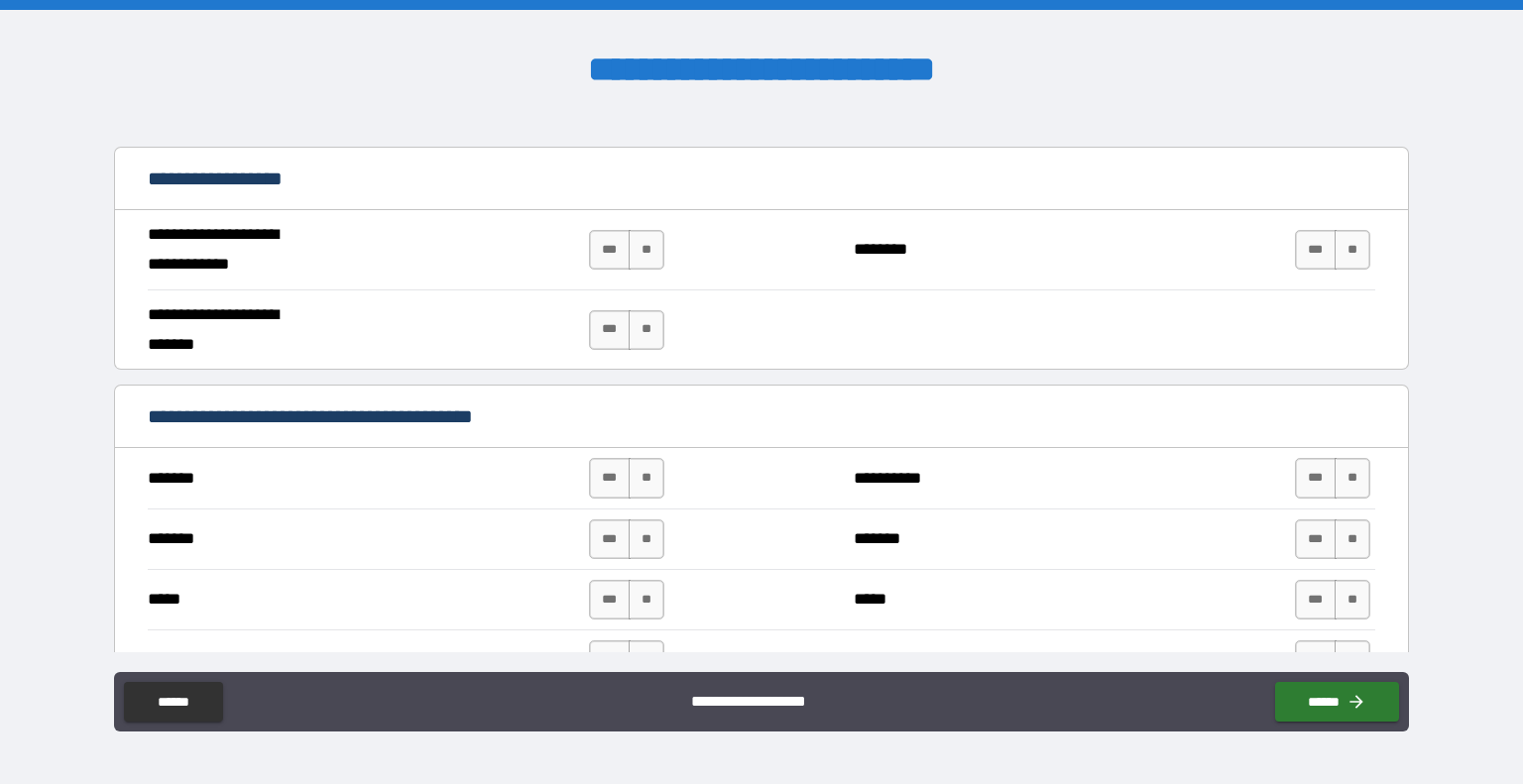 scroll, scrollTop: 1130, scrollLeft: 0, axis: vertical 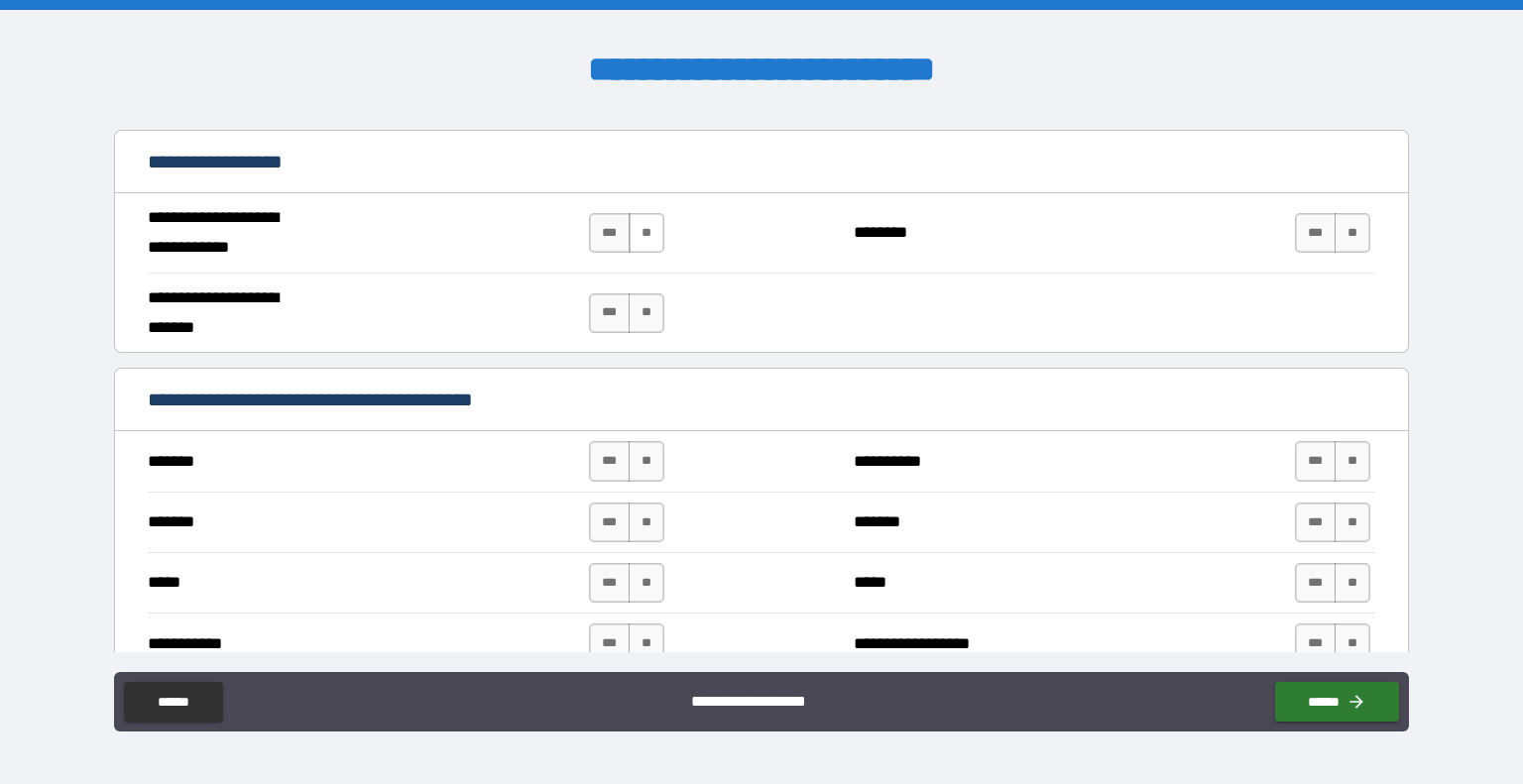 click on "**" at bounding box center (646, 233) 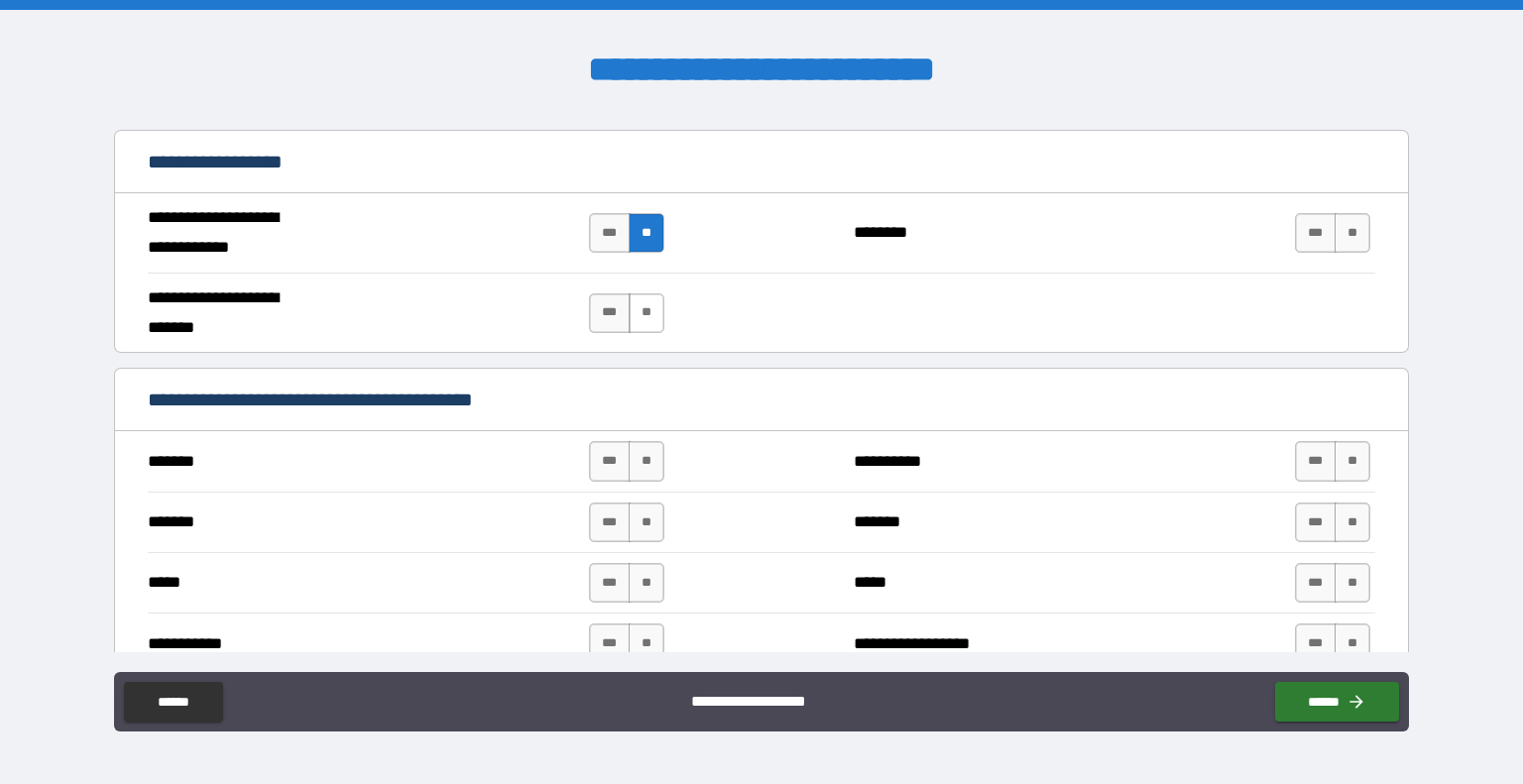 click on "**" at bounding box center [646, 313] 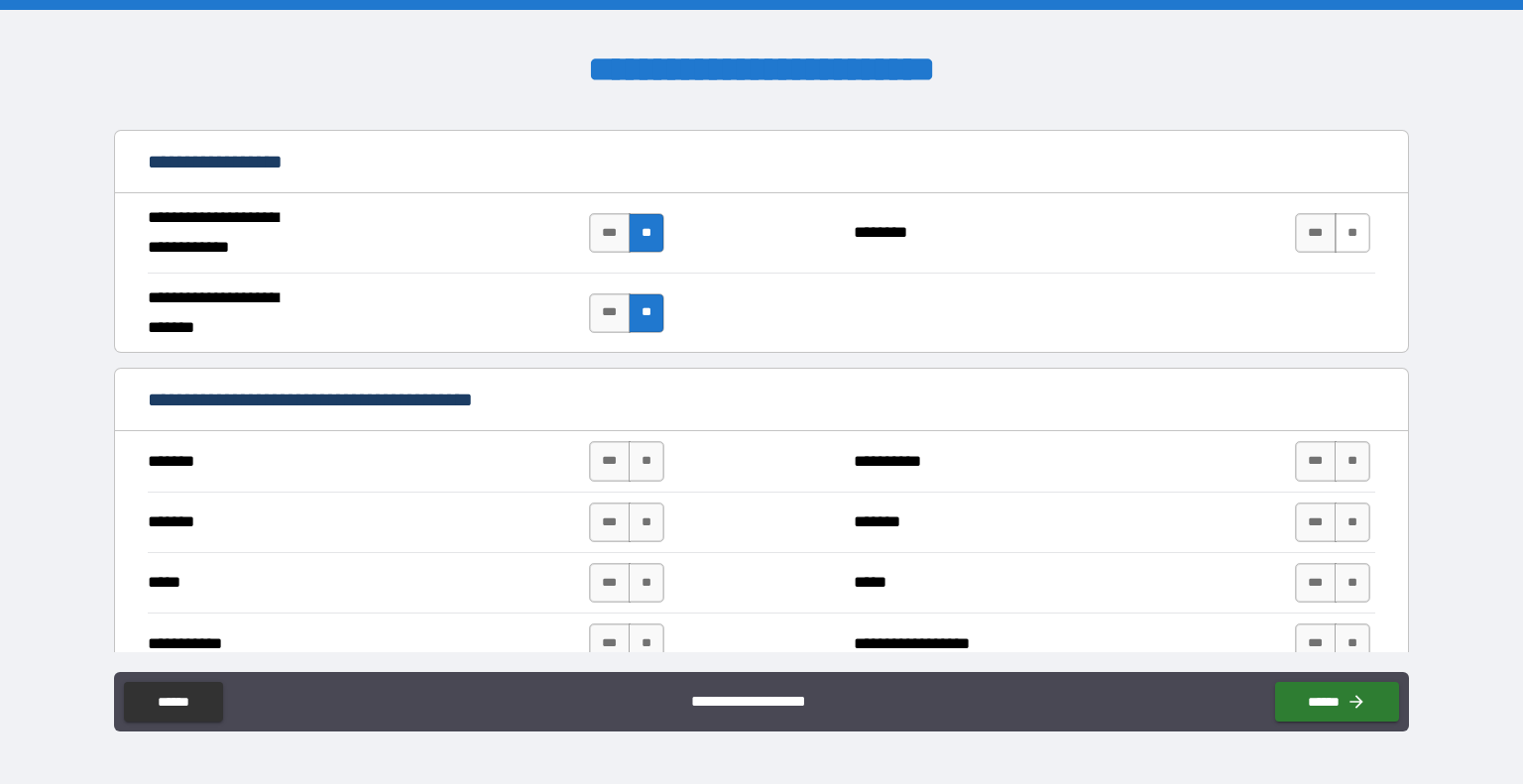 click on "**" at bounding box center [1352, 233] 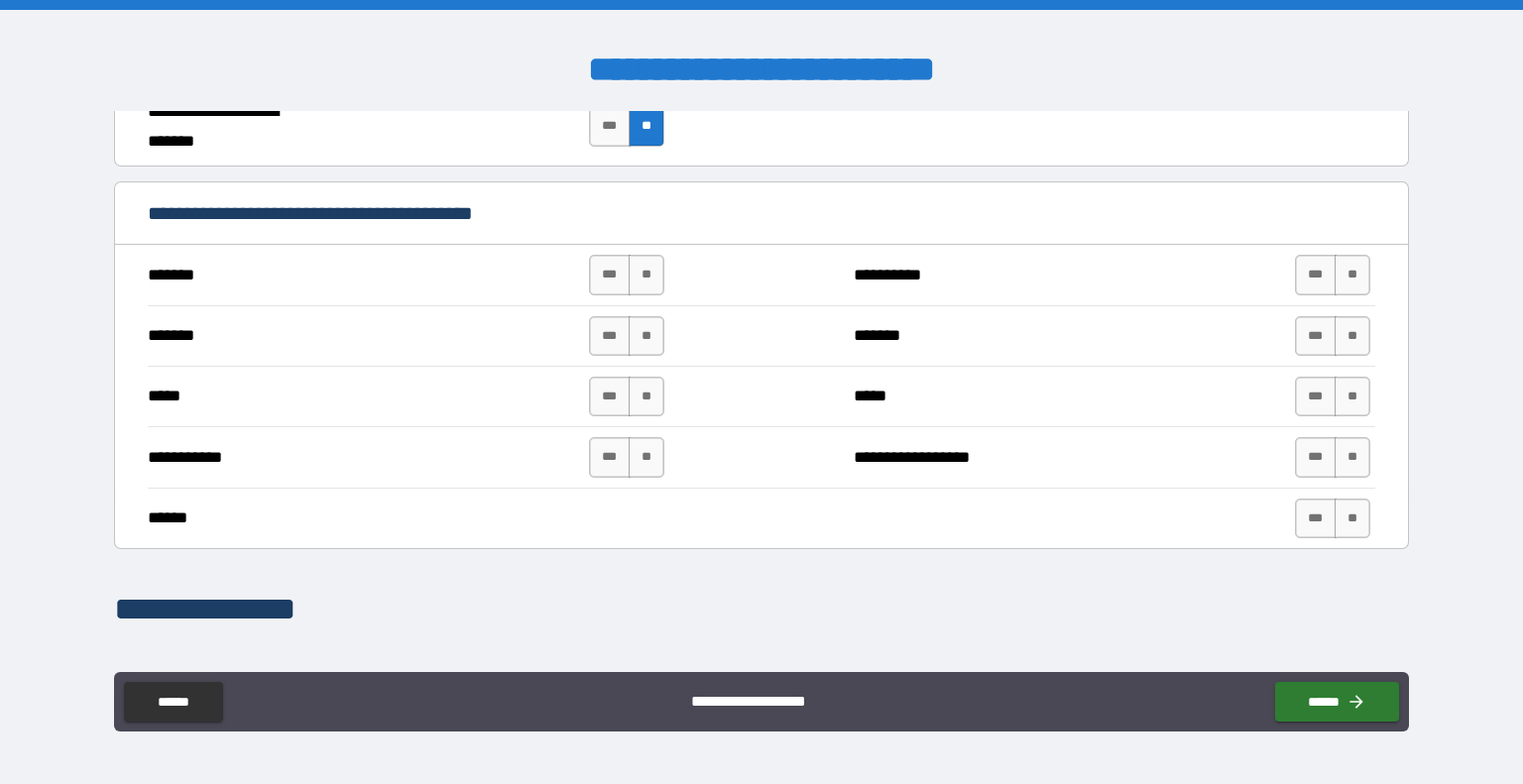 scroll, scrollTop: 1329, scrollLeft: 0, axis: vertical 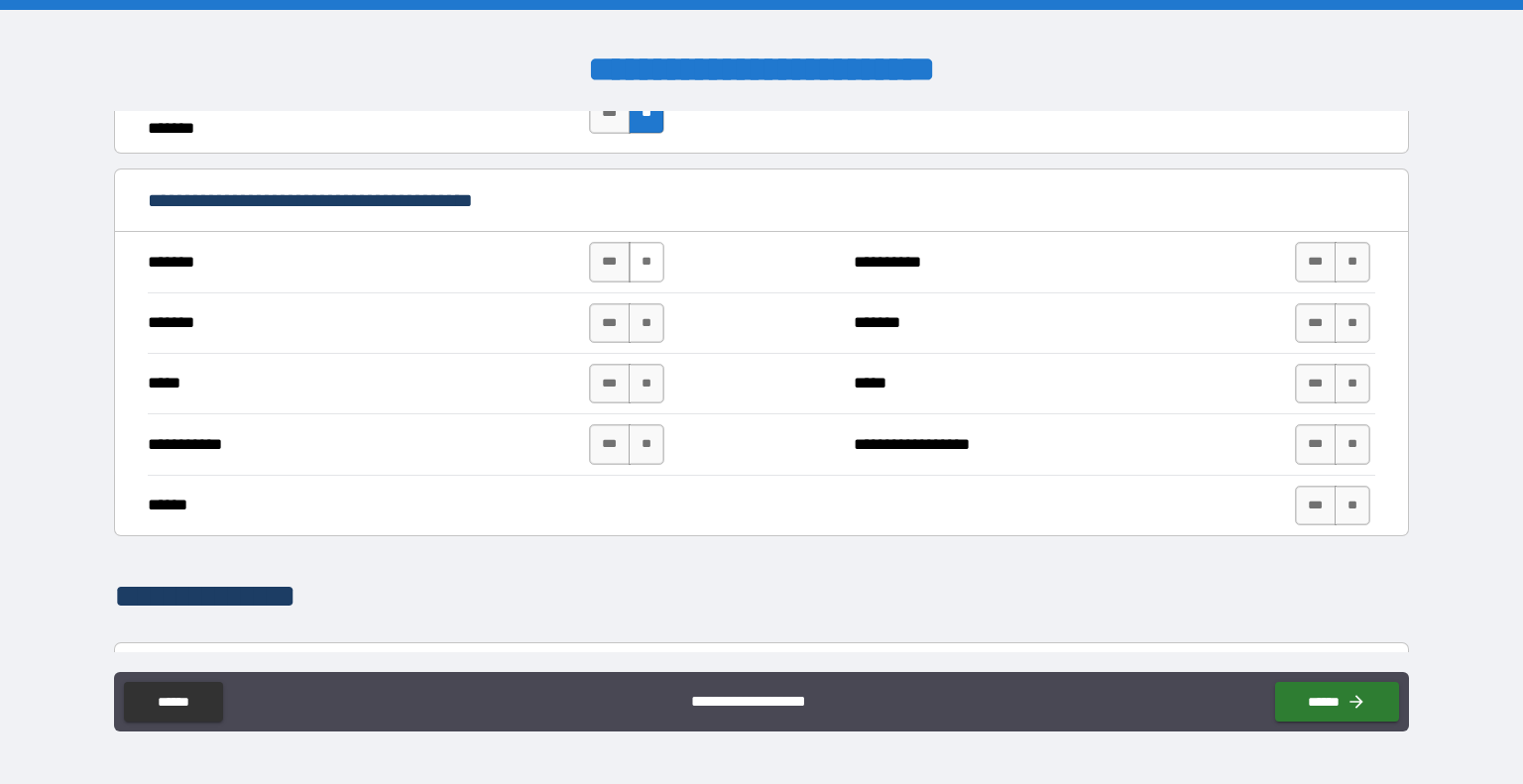 click on "**" at bounding box center (646, 262) 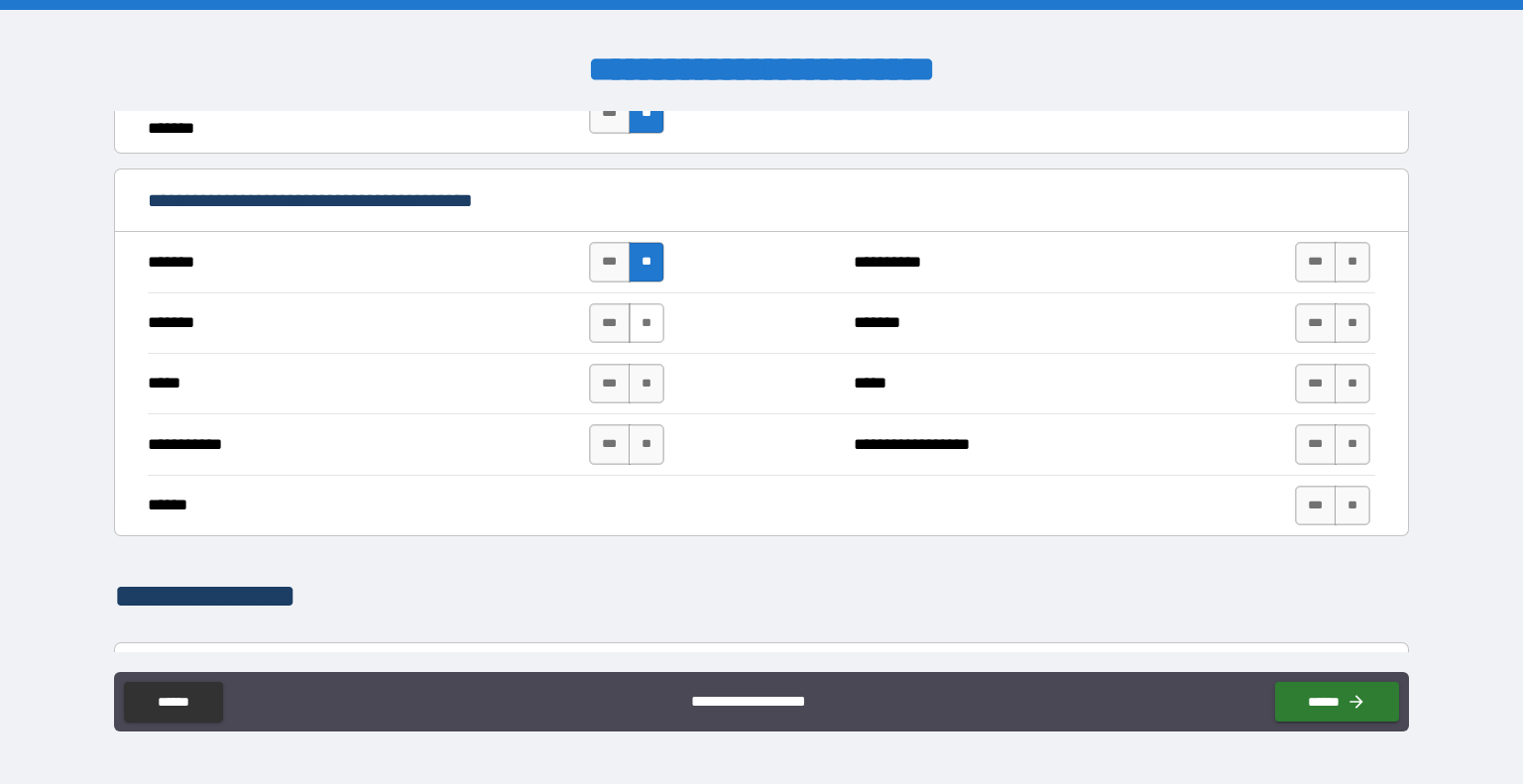 click on "**" at bounding box center (646, 323) 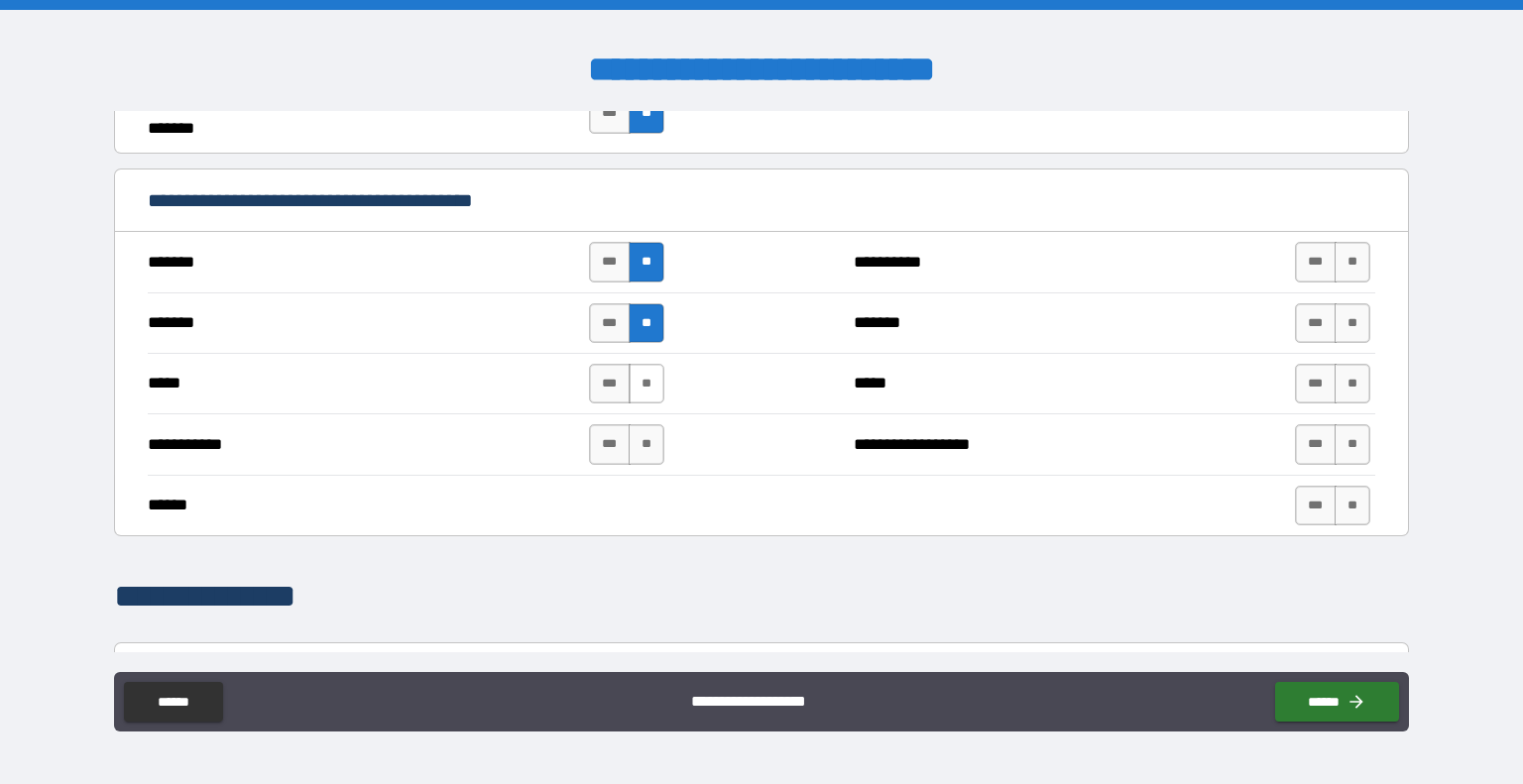 click on "**" at bounding box center (646, 384) 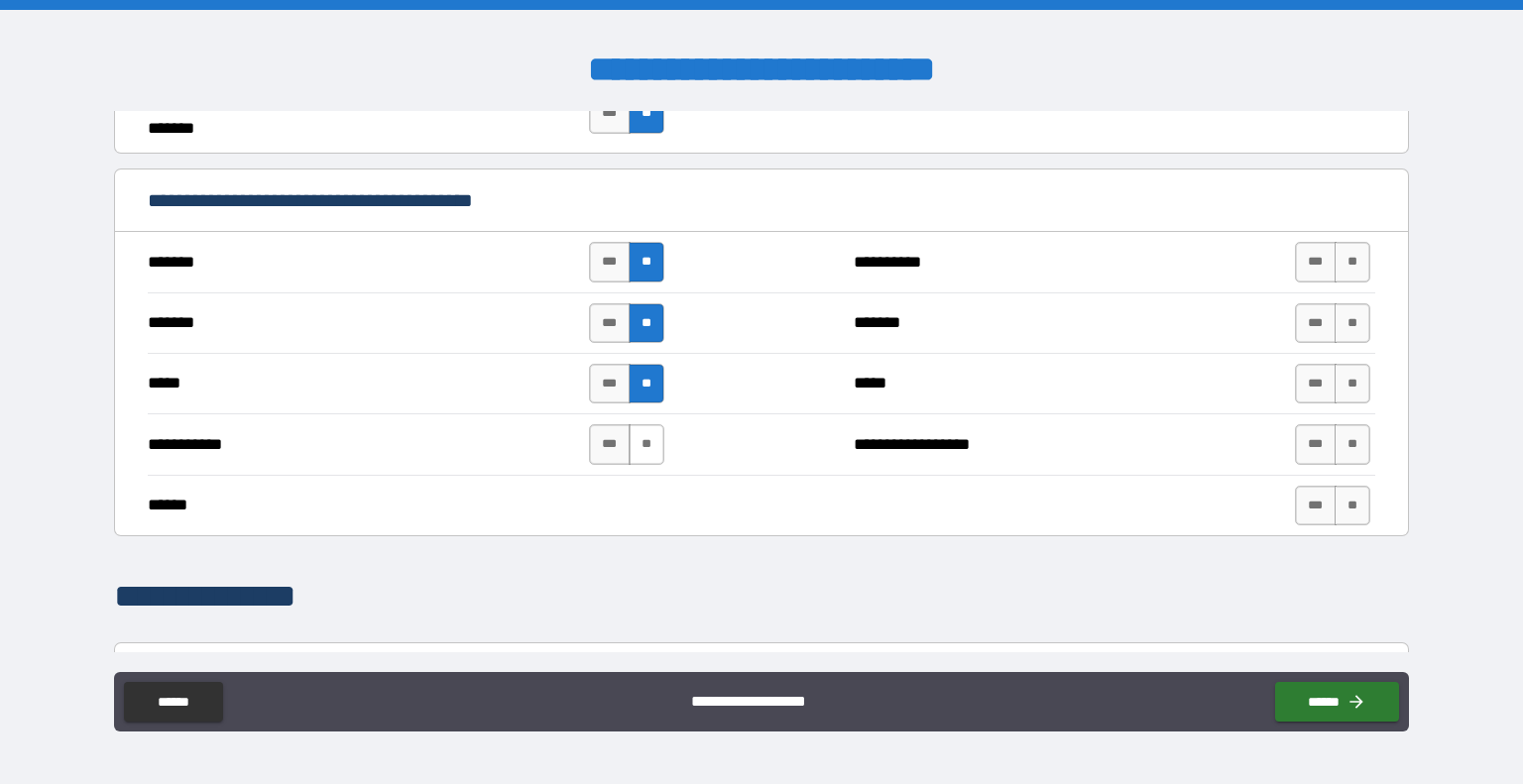 click on "**" at bounding box center [646, 444] 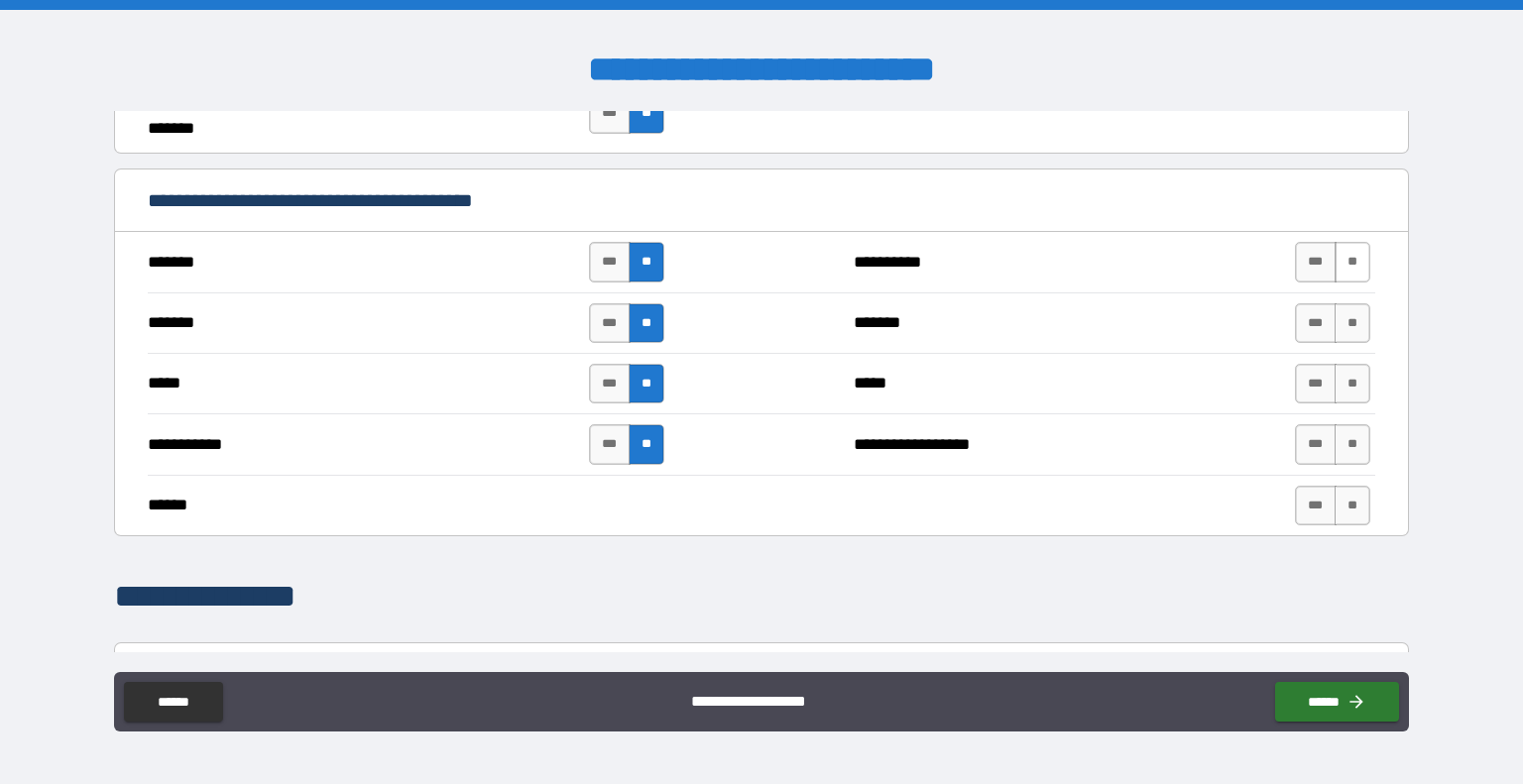 click on "**" at bounding box center [1352, 262] 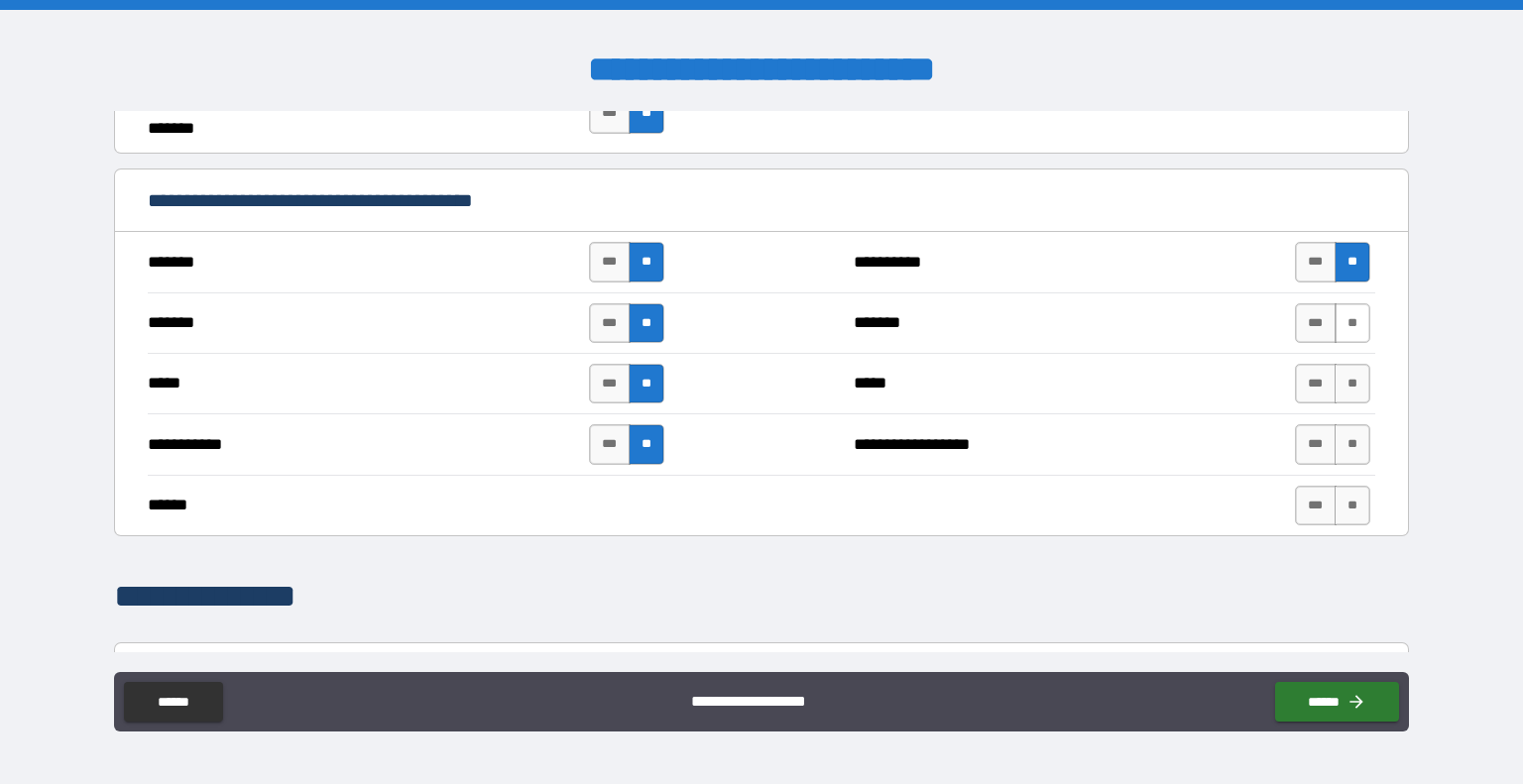 click on "**" at bounding box center [1352, 323] 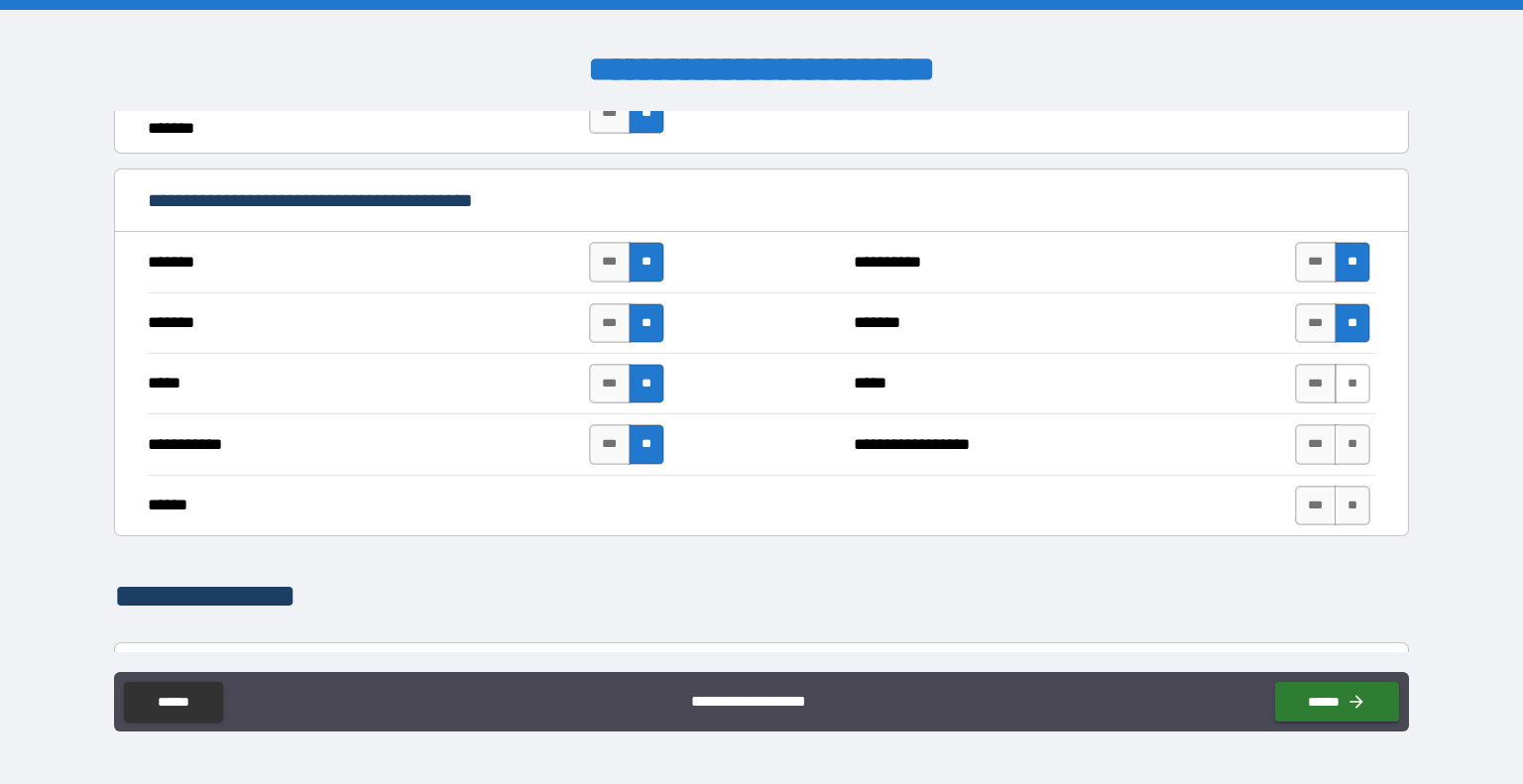 click on "**" at bounding box center [1352, 384] 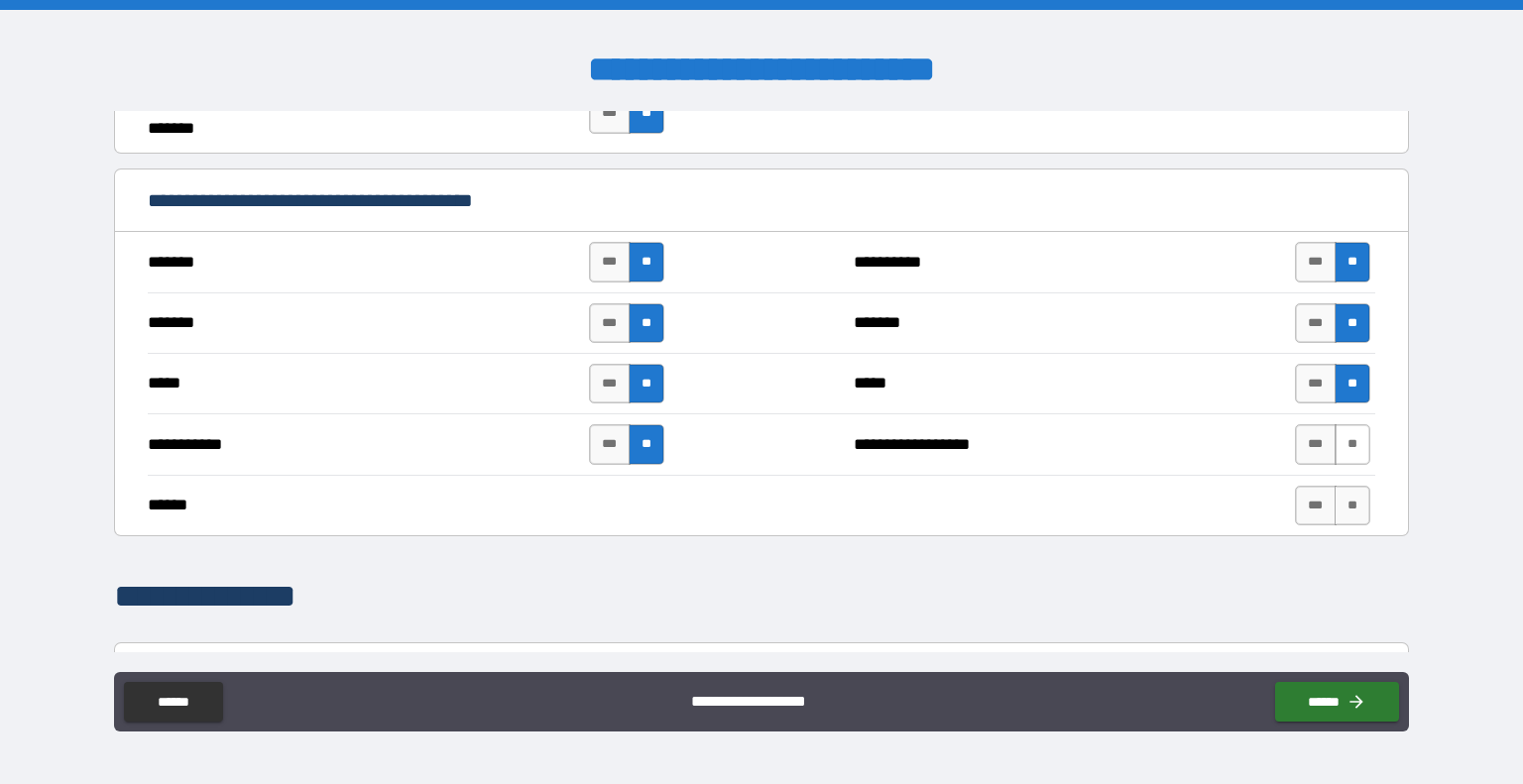 click on "**" at bounding box center (1352, 444) 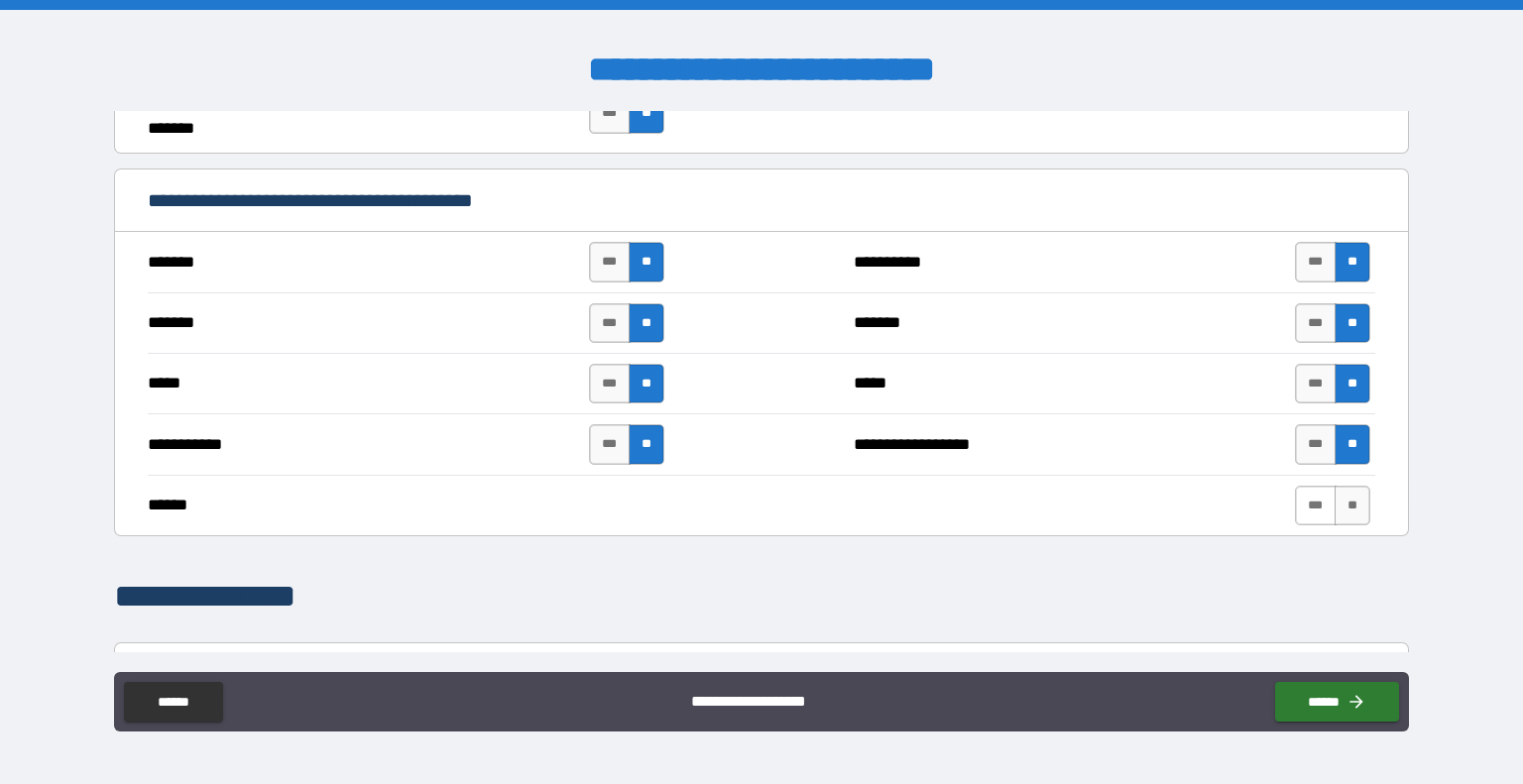 click on "***" at bounding box center [1316, 505] 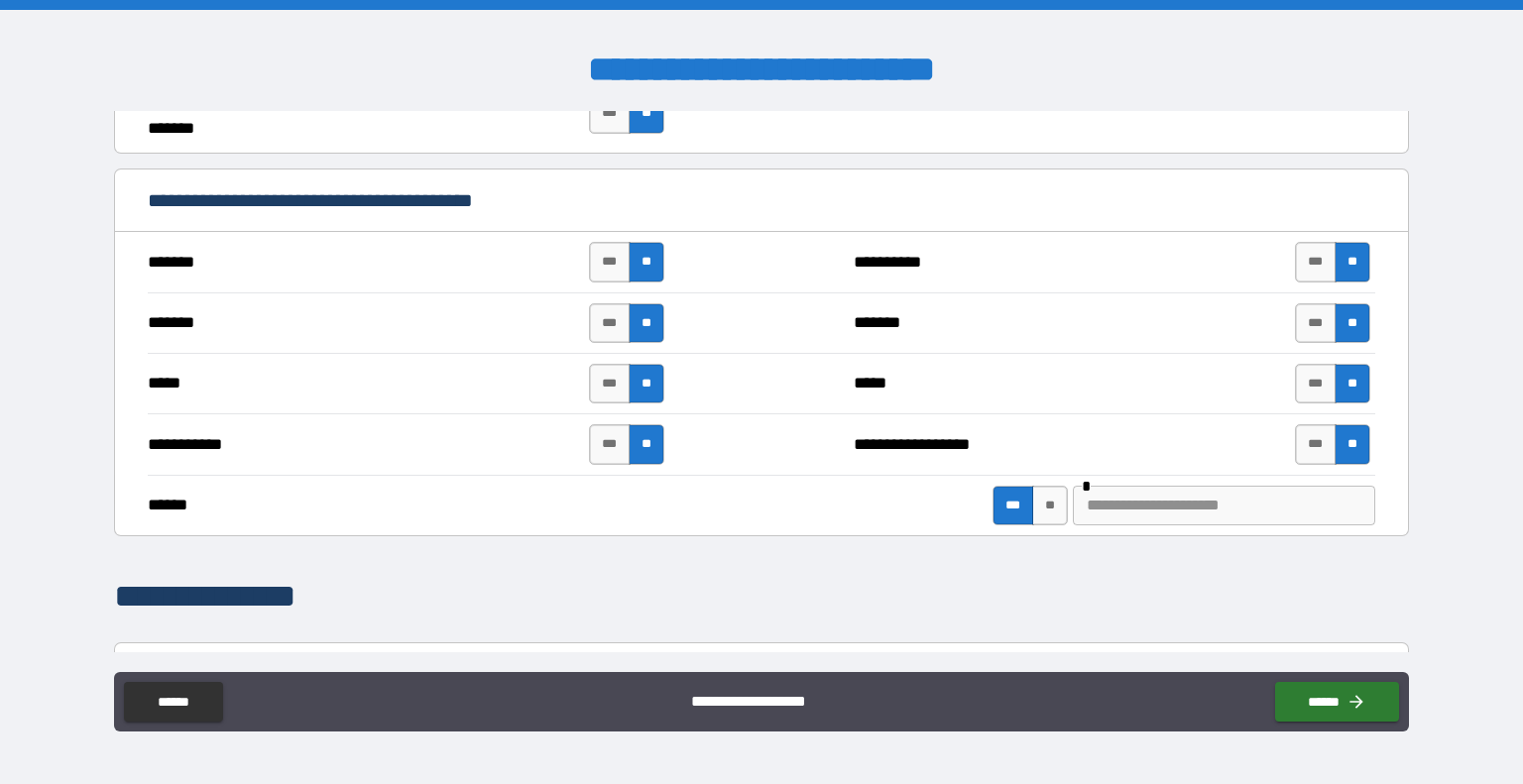 click at bounding box center [1224, 505] 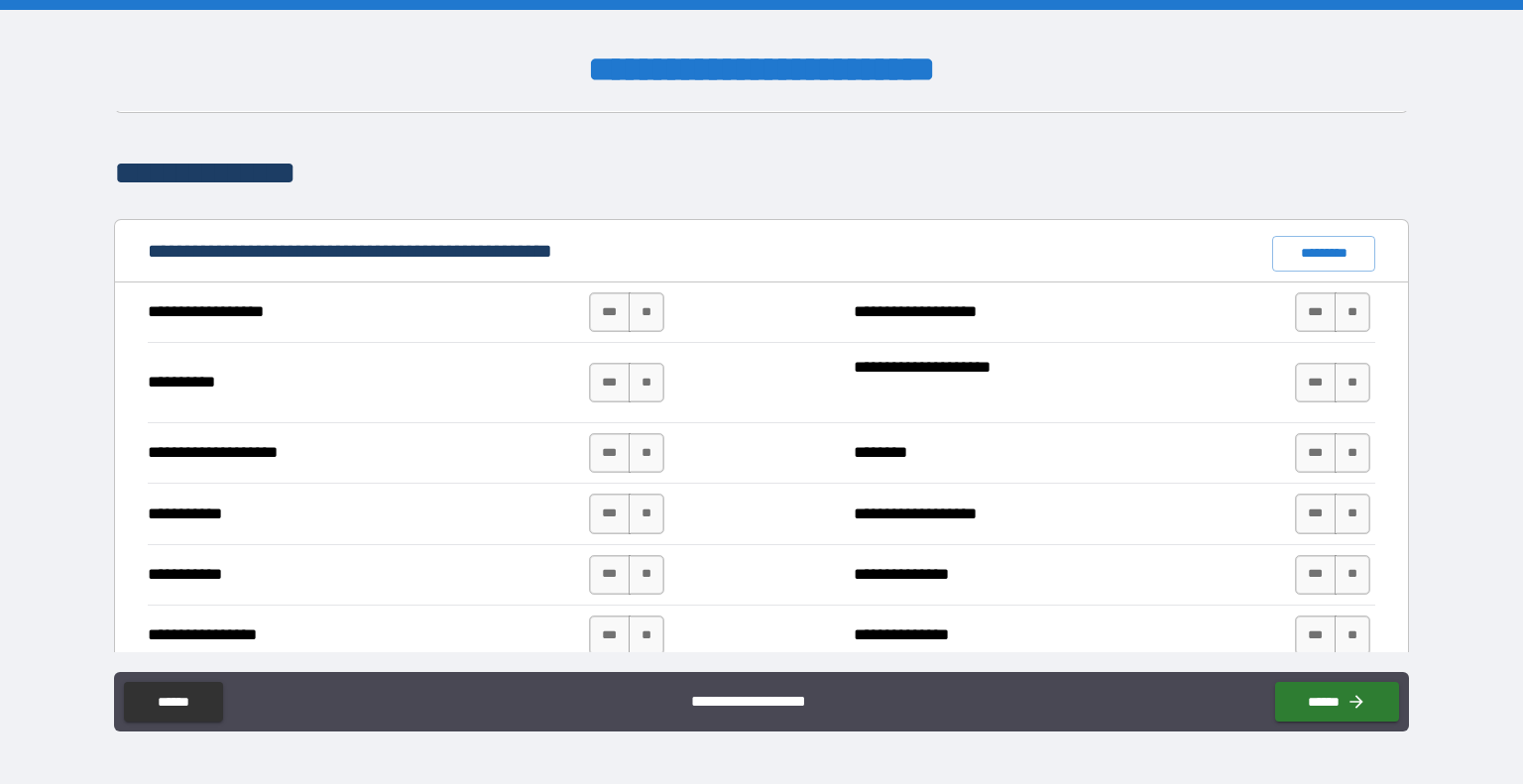 scroll, scrollTop: 1756, scrollLeft: 0, axis: vertical 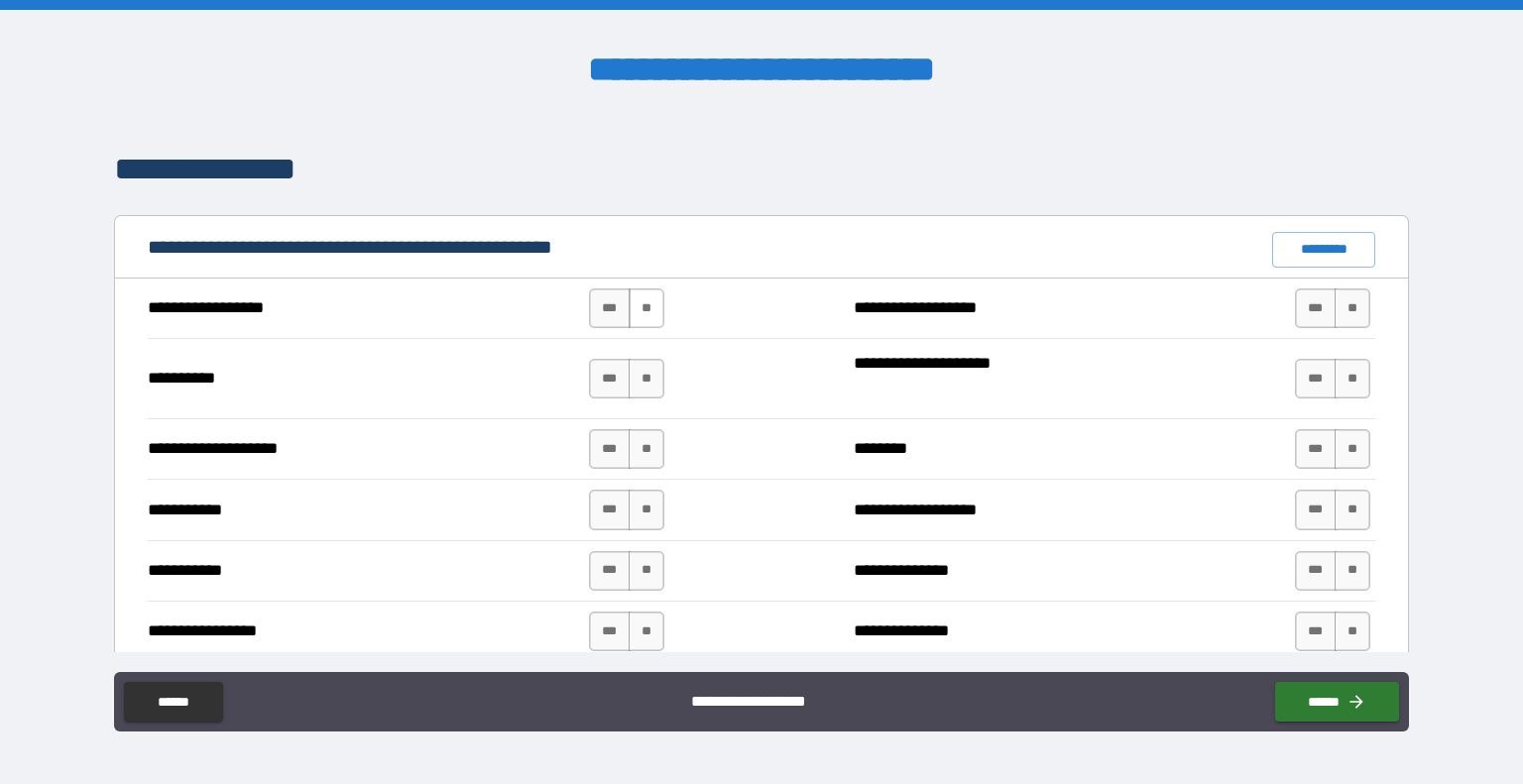 type on "********" 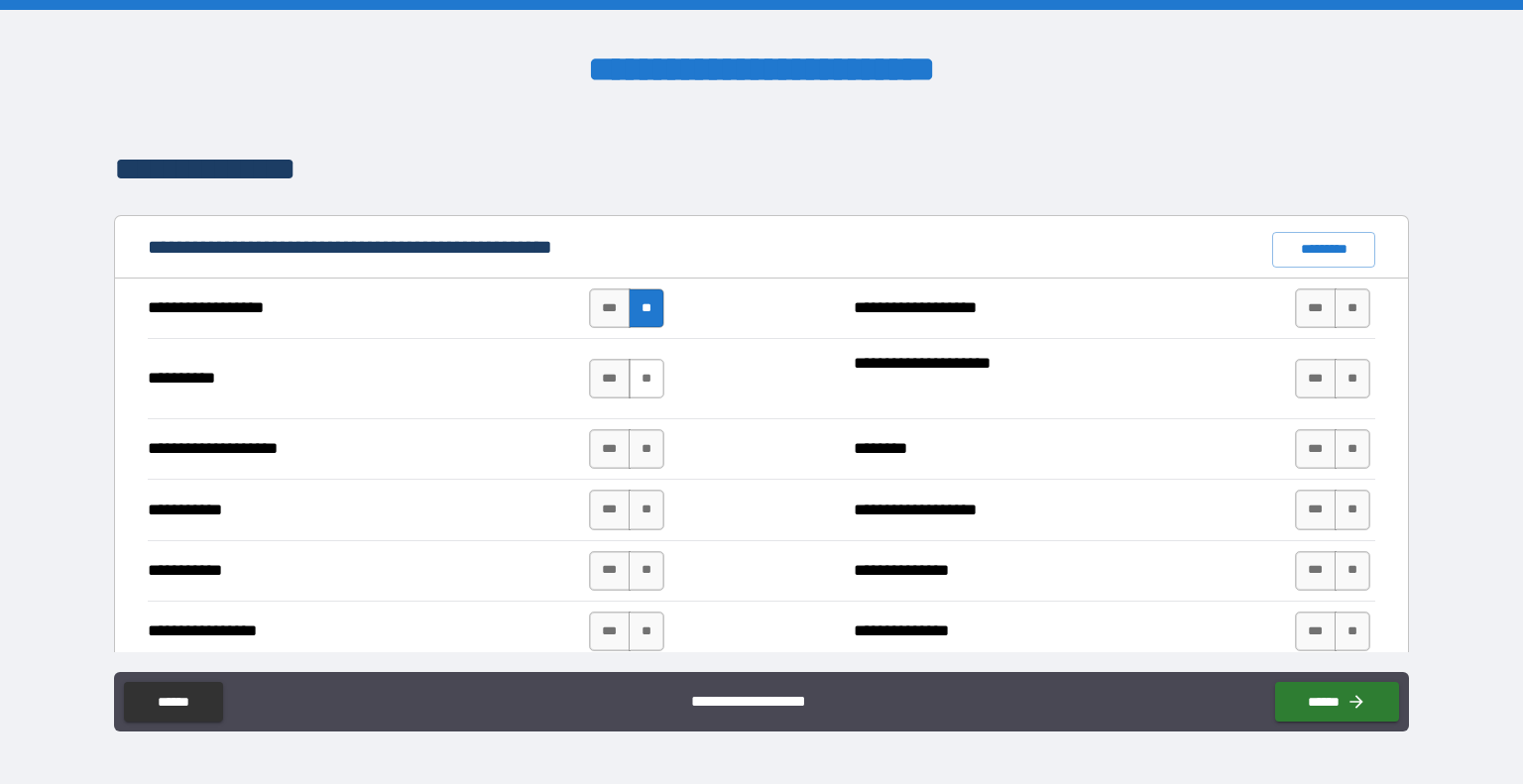 click on "**" at bounding box center [646, 379] 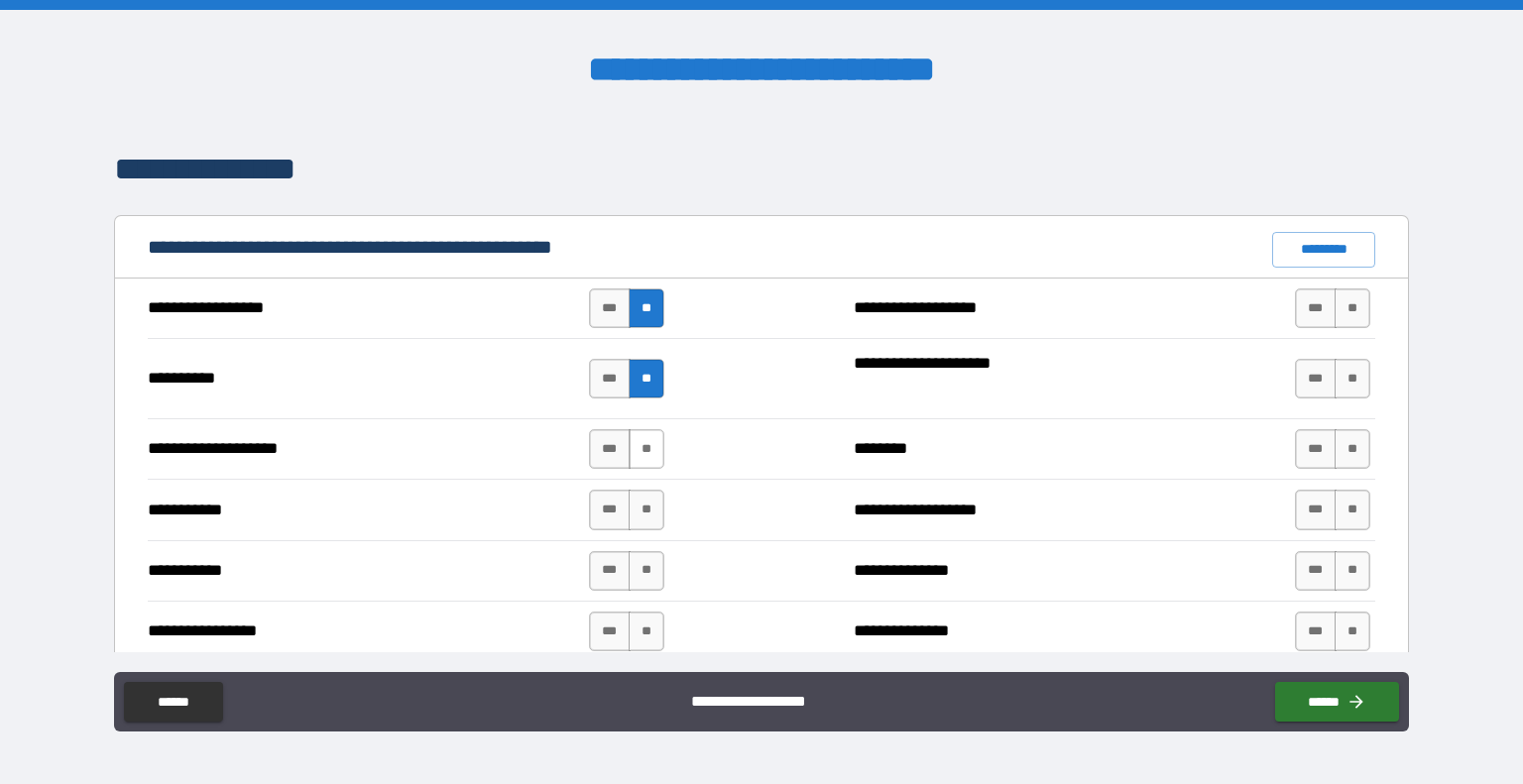 click on "**" at bounding box center (646, 449) 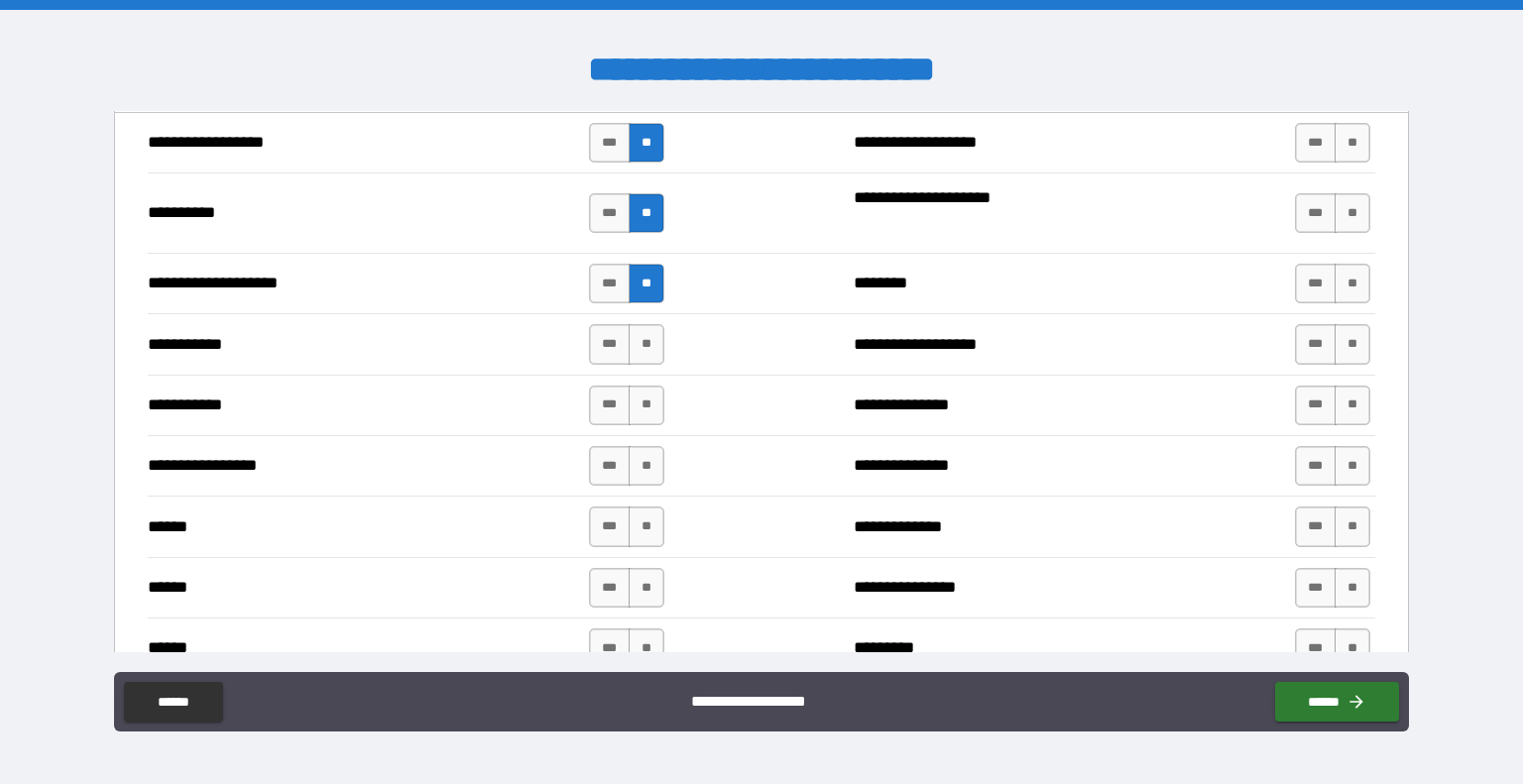 scroll, scrollTop: 1927, scrollLeft: 0, axis: vertical 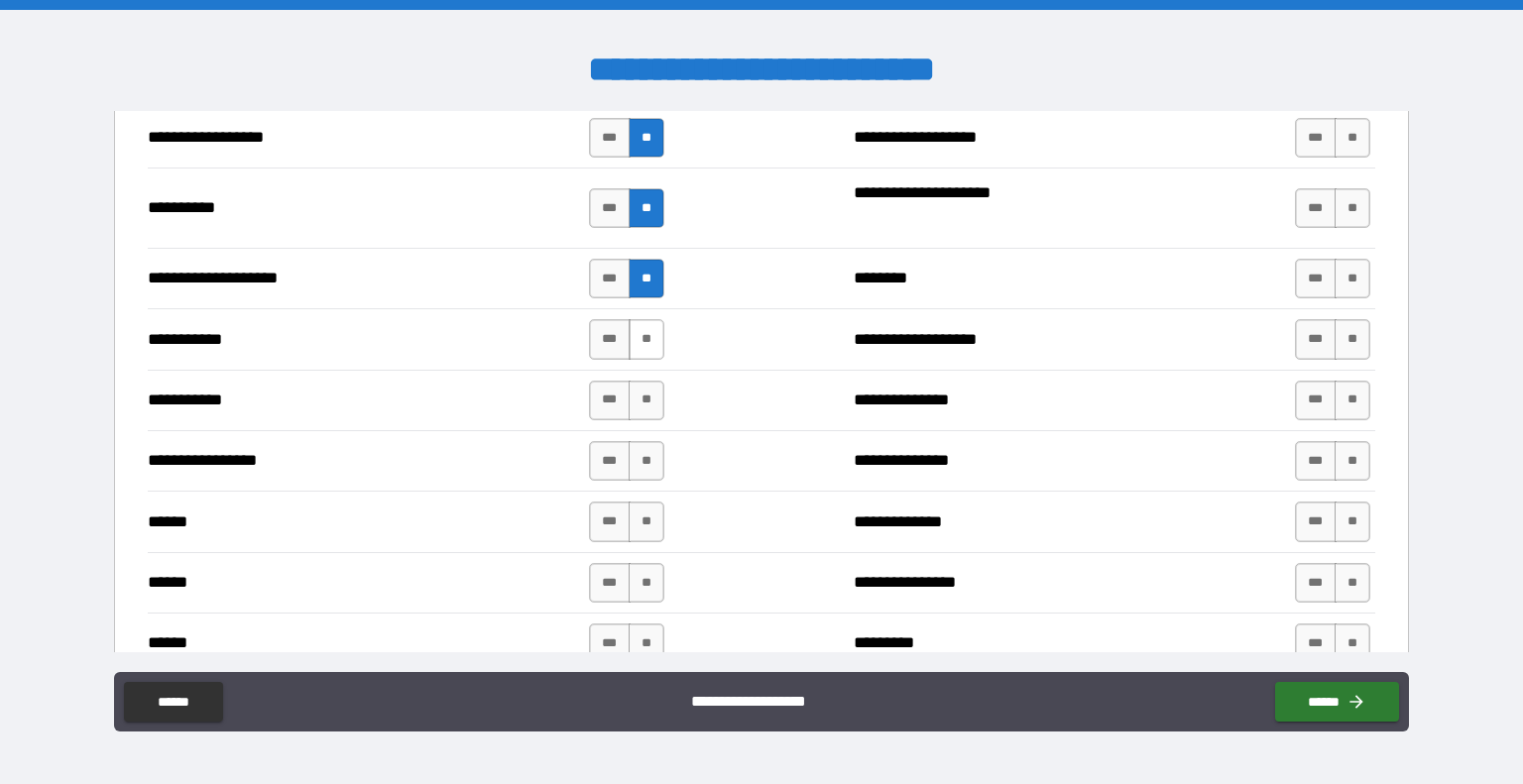 click on "**" at bounding box center [646, 339] 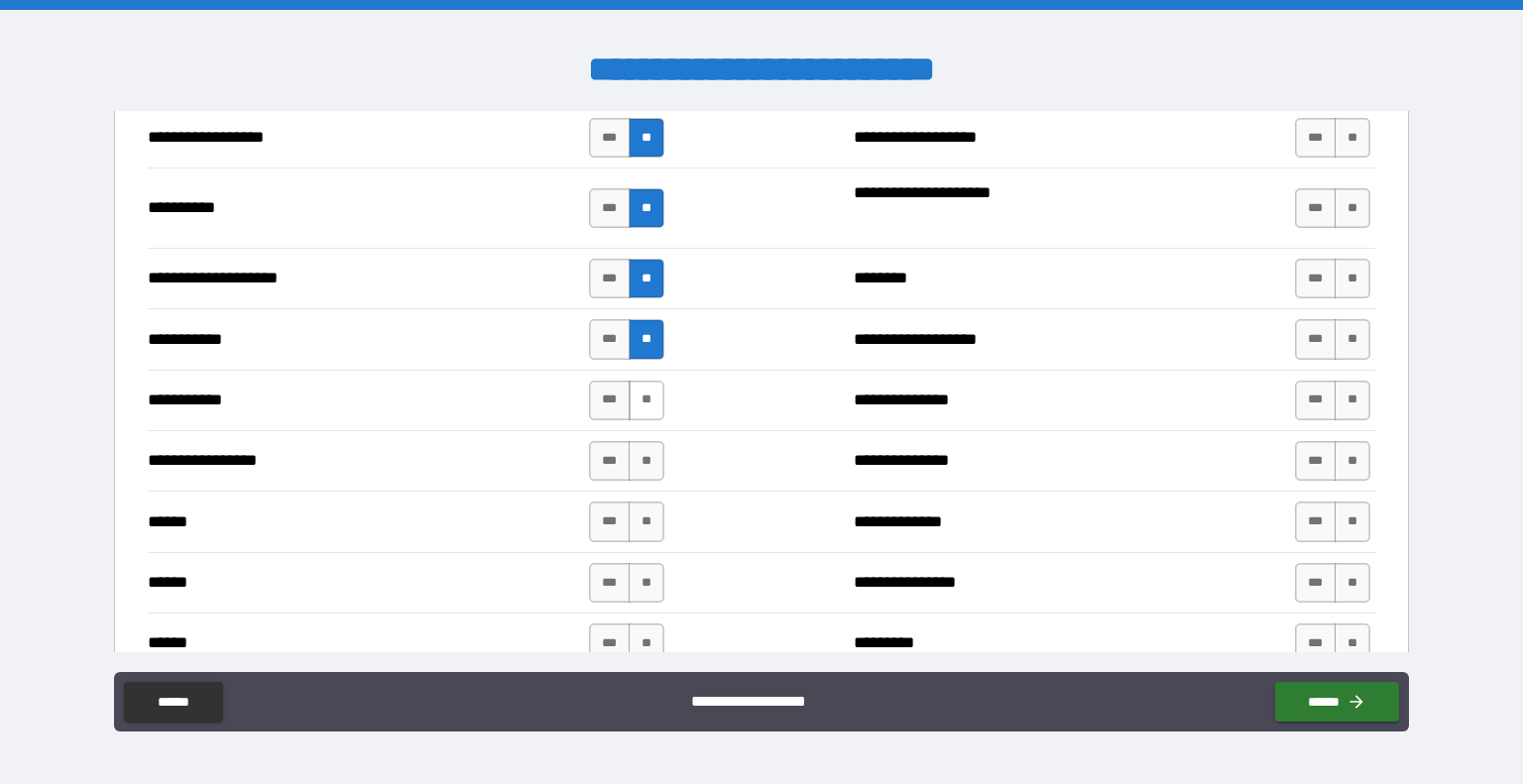 click on "**" at bounding box center (646, 400) 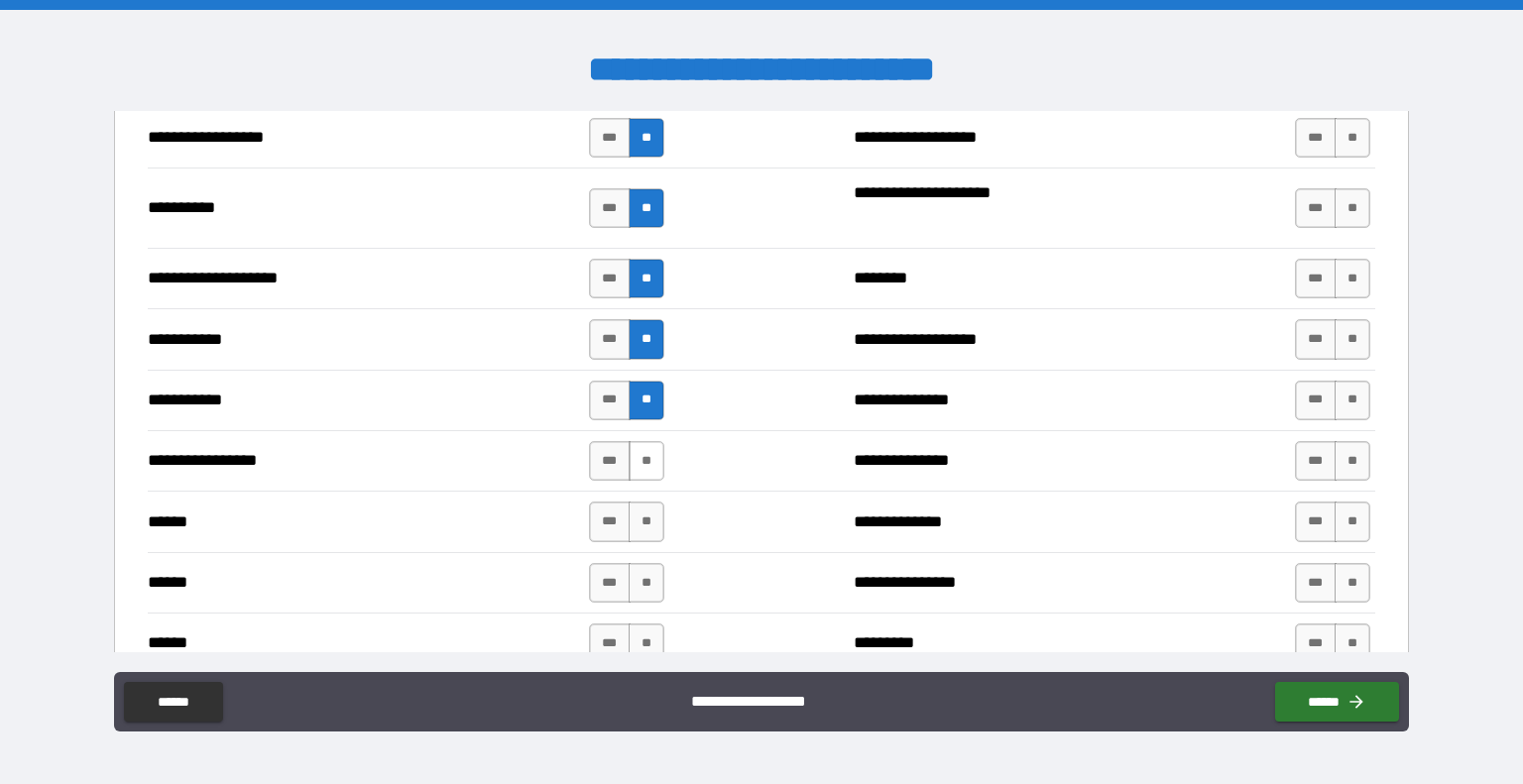 click on "**" at bounding box center (646, 461) 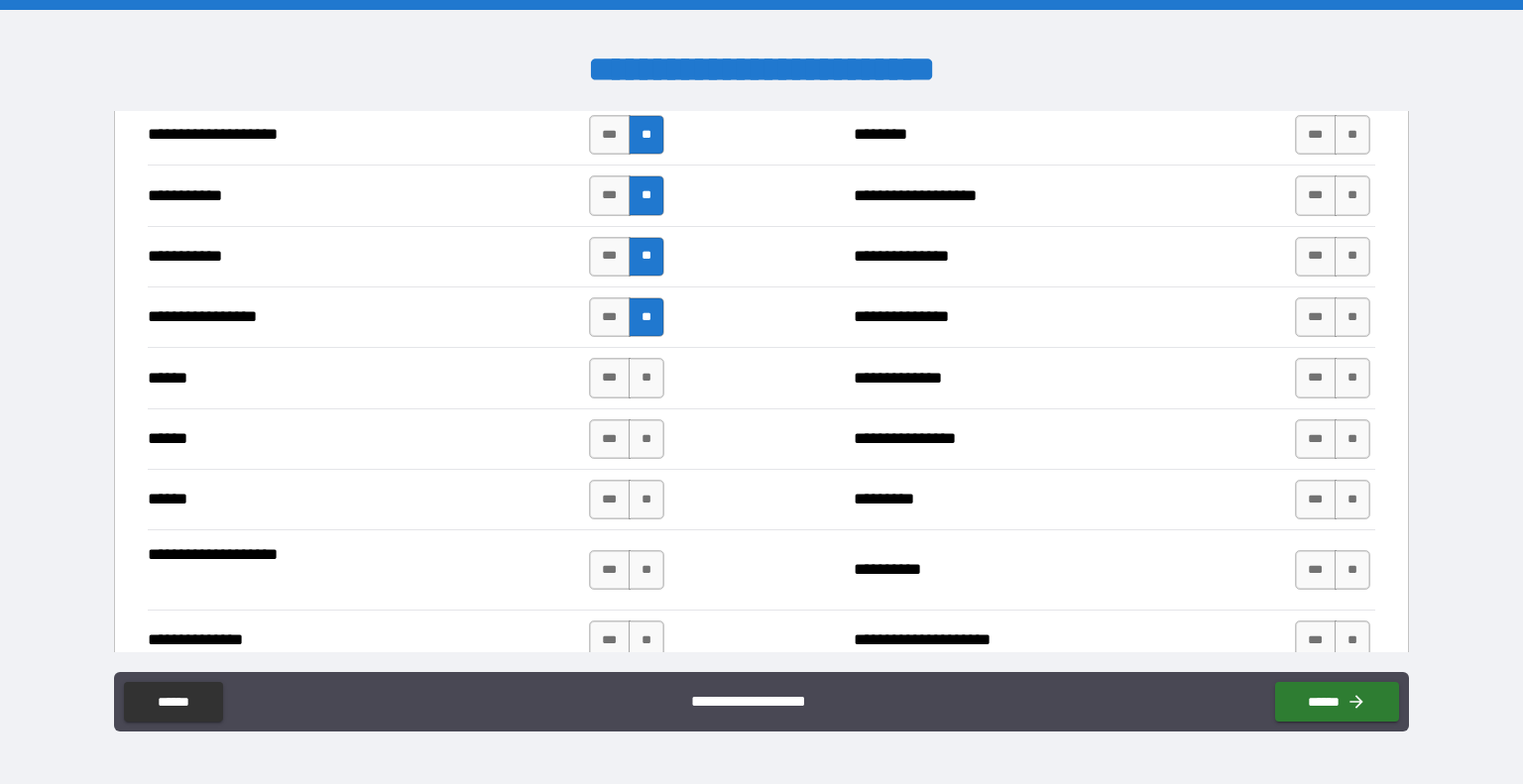 scroll, scrollTop: 2072, scrollLeft: 0, axis: vertical 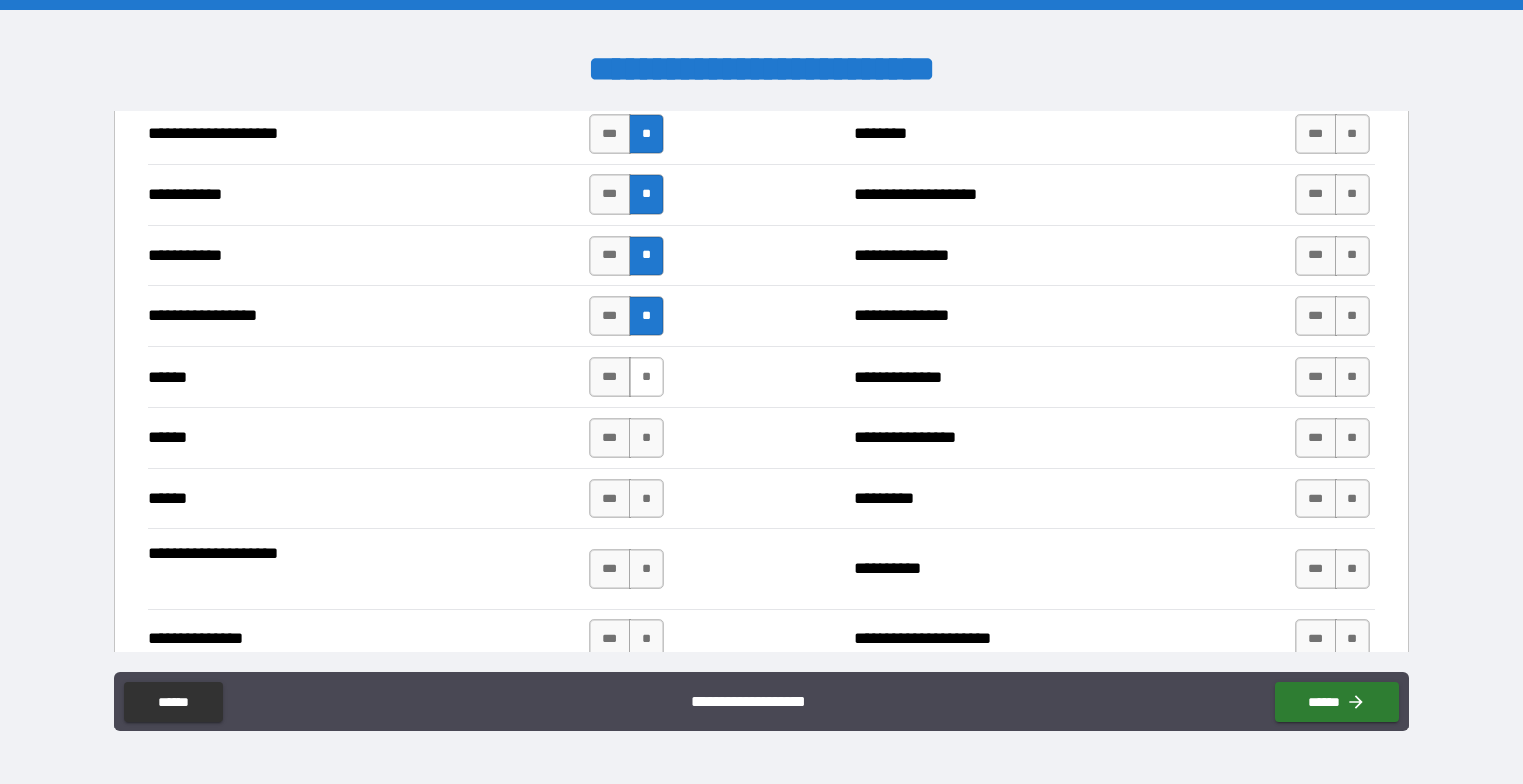 click on "**" at bounding box center (646, 377) 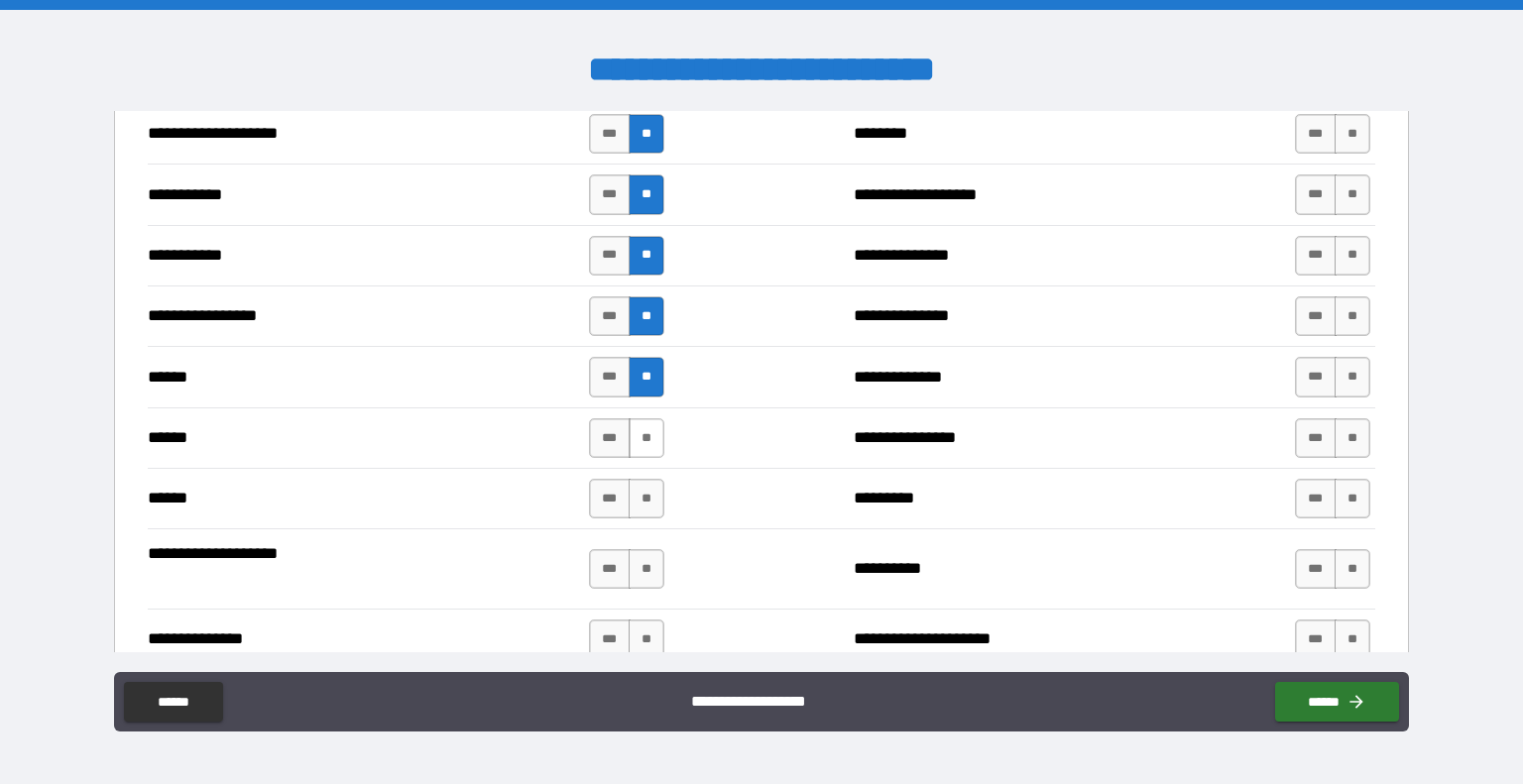 click on "**" at bounding box center (646, 438) 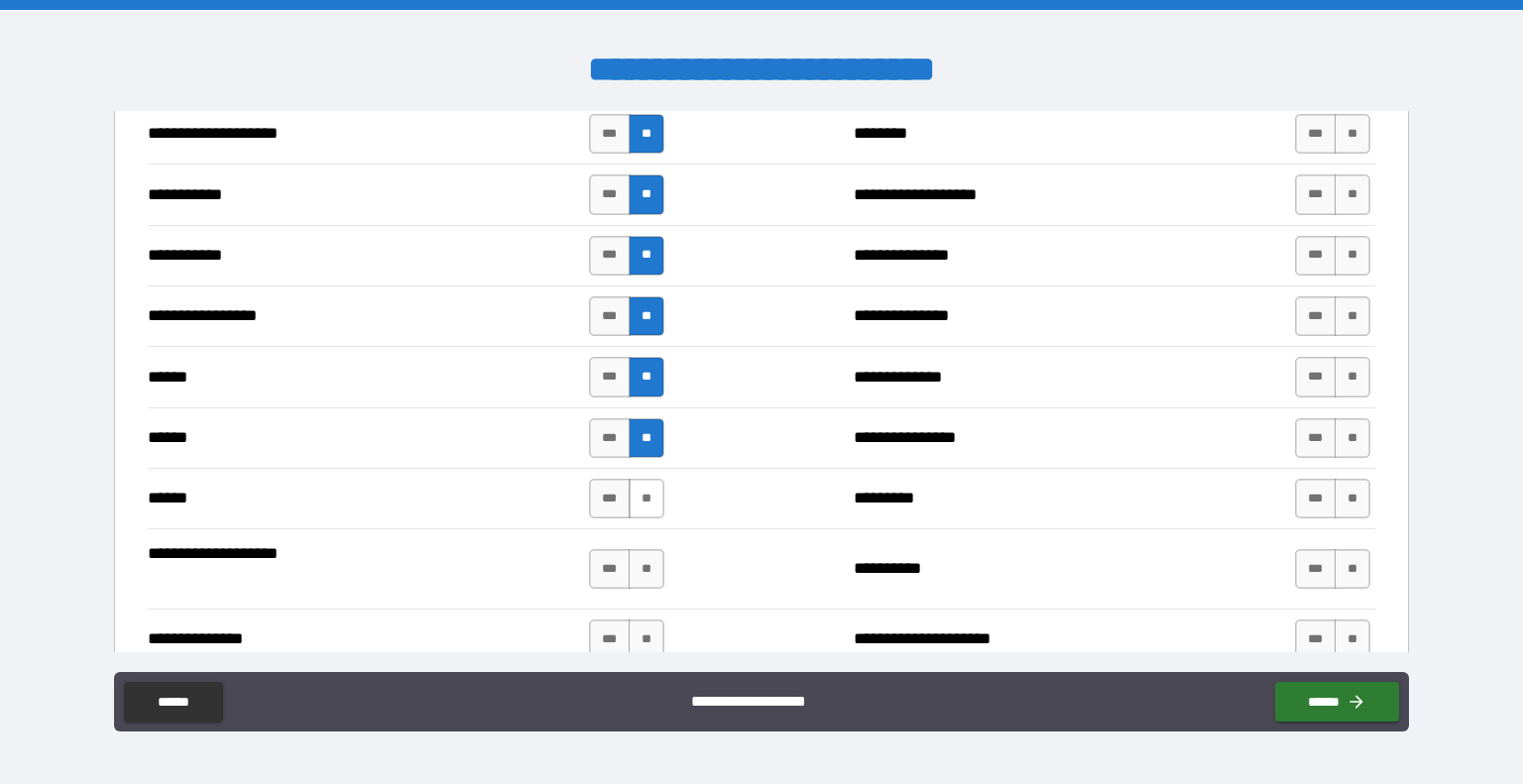 click on "**" at bounding box center (646, 499) 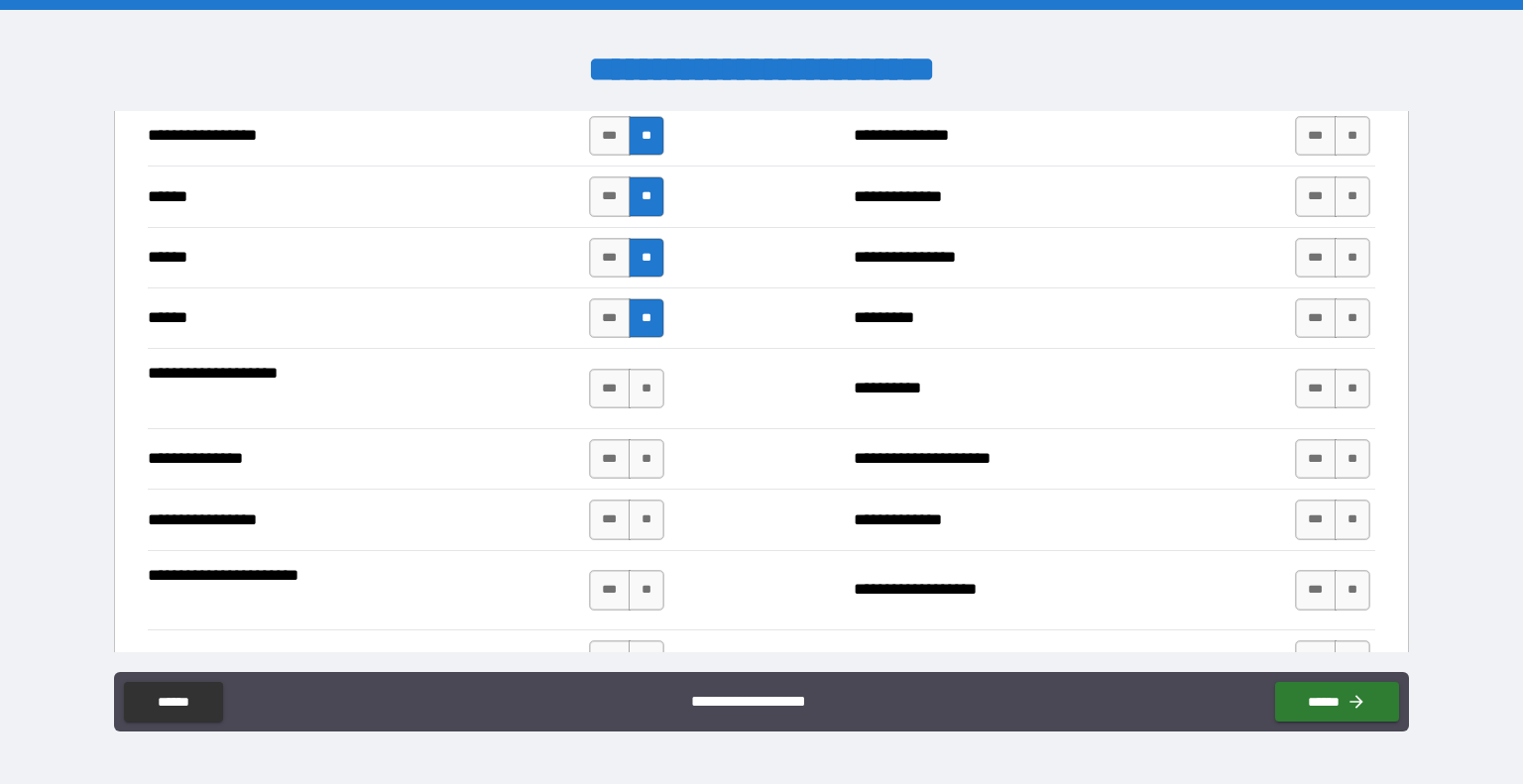 scroll, scrollTop: 2254, scrollLeft: 0, axis: vertical 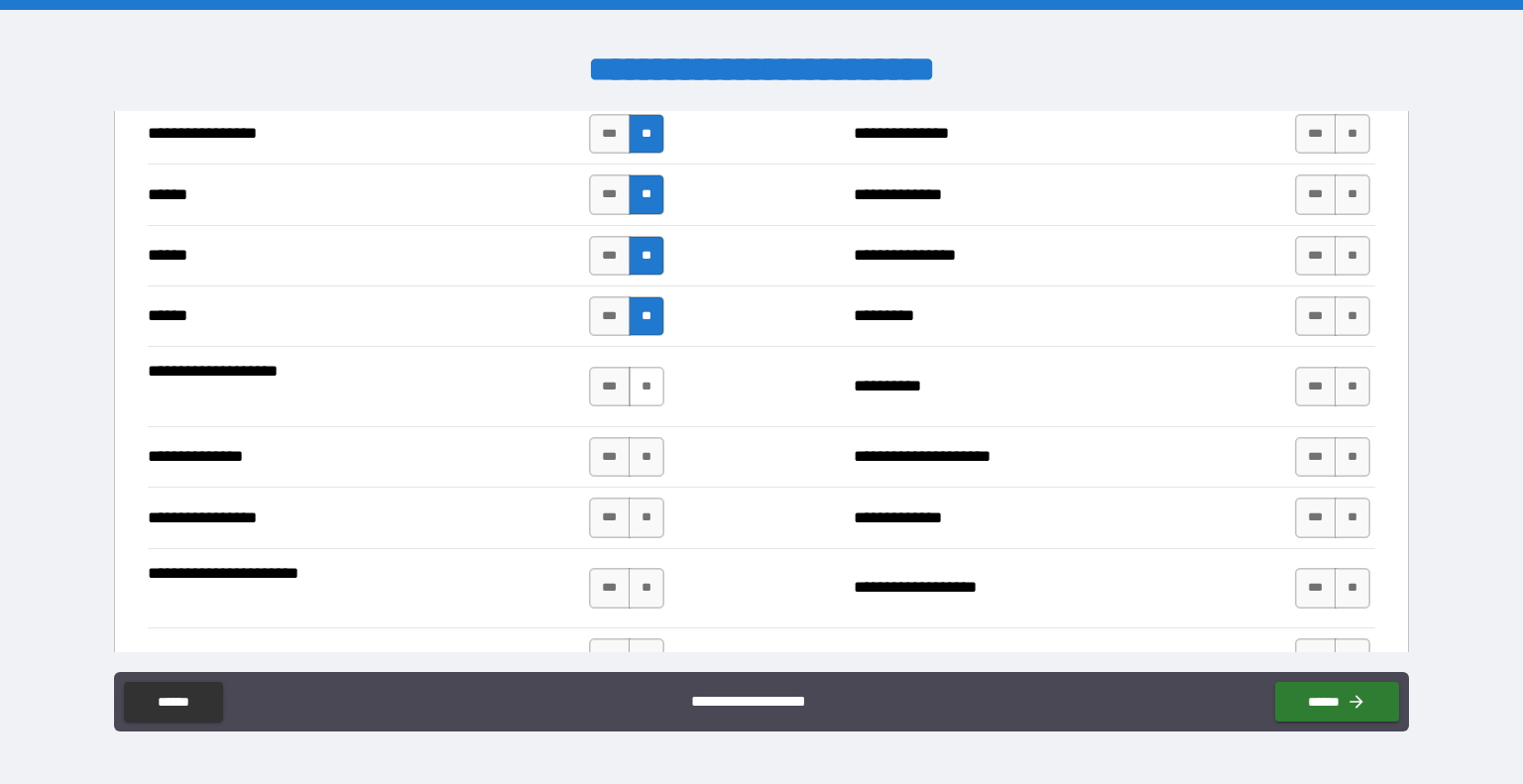 click on "**" at bounding box center [646, 387] 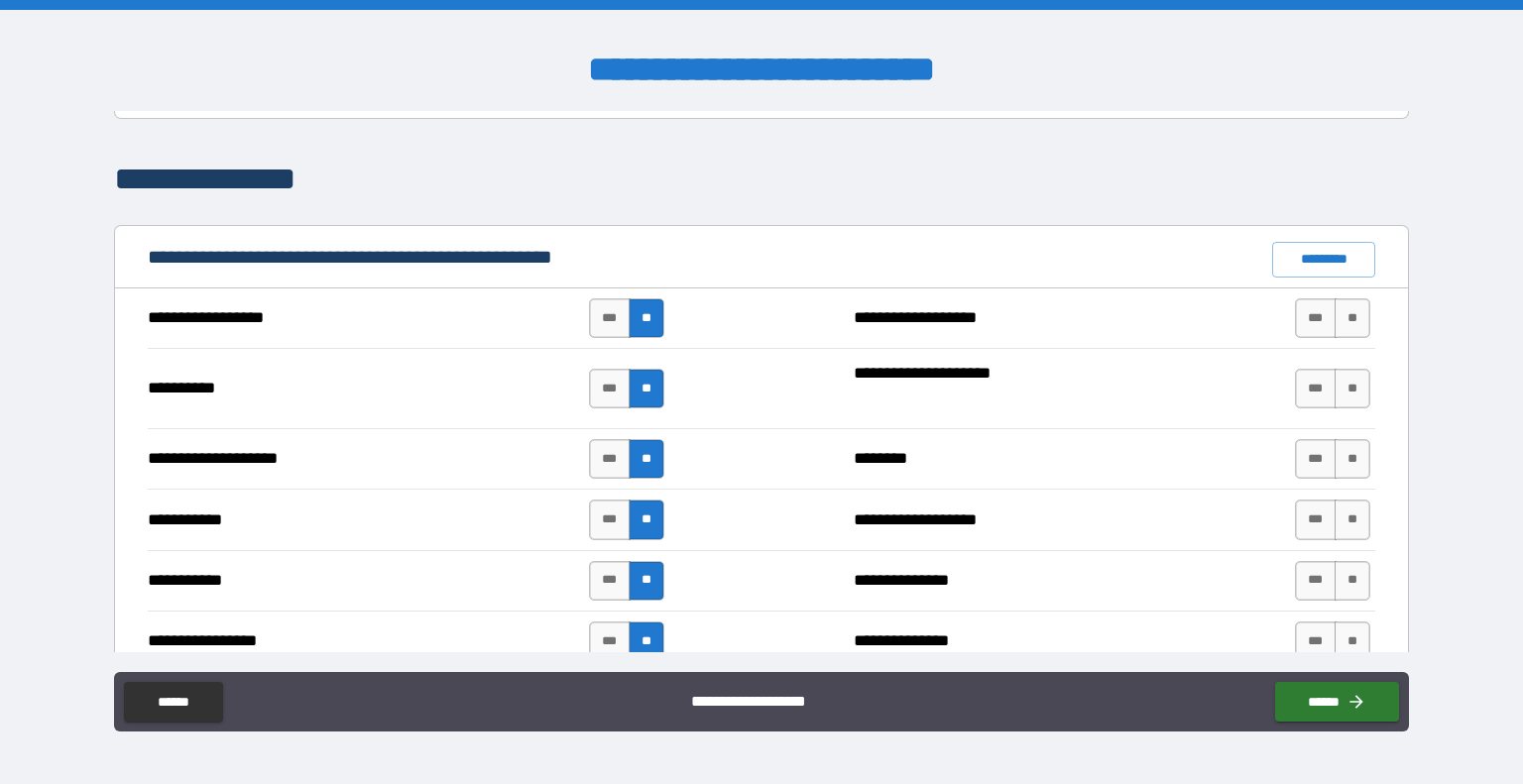 scroll, scrollTop: 1752, scrollLeft: 0, axis: vertical 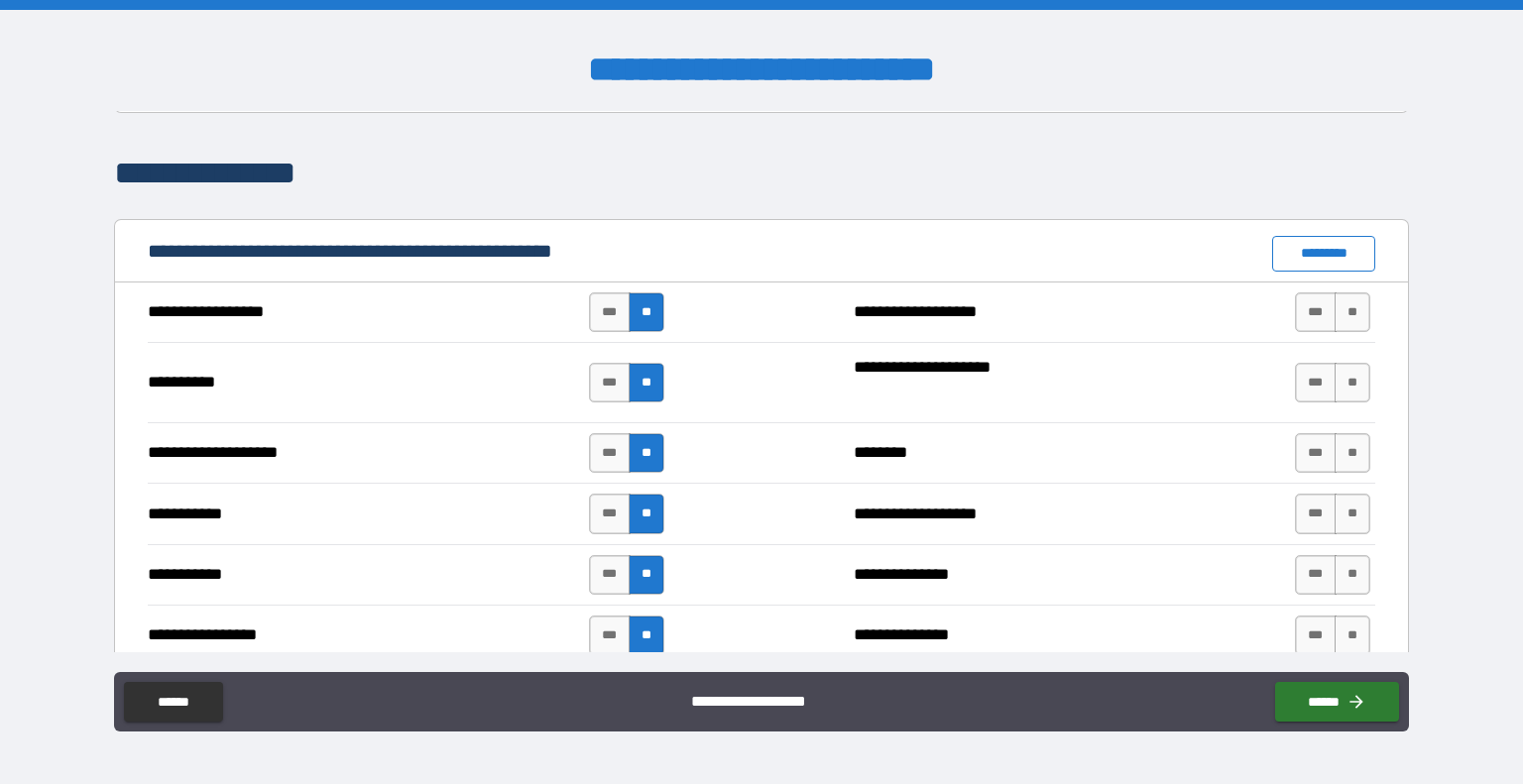 click on "*********" at bounding box center (1324, 254) 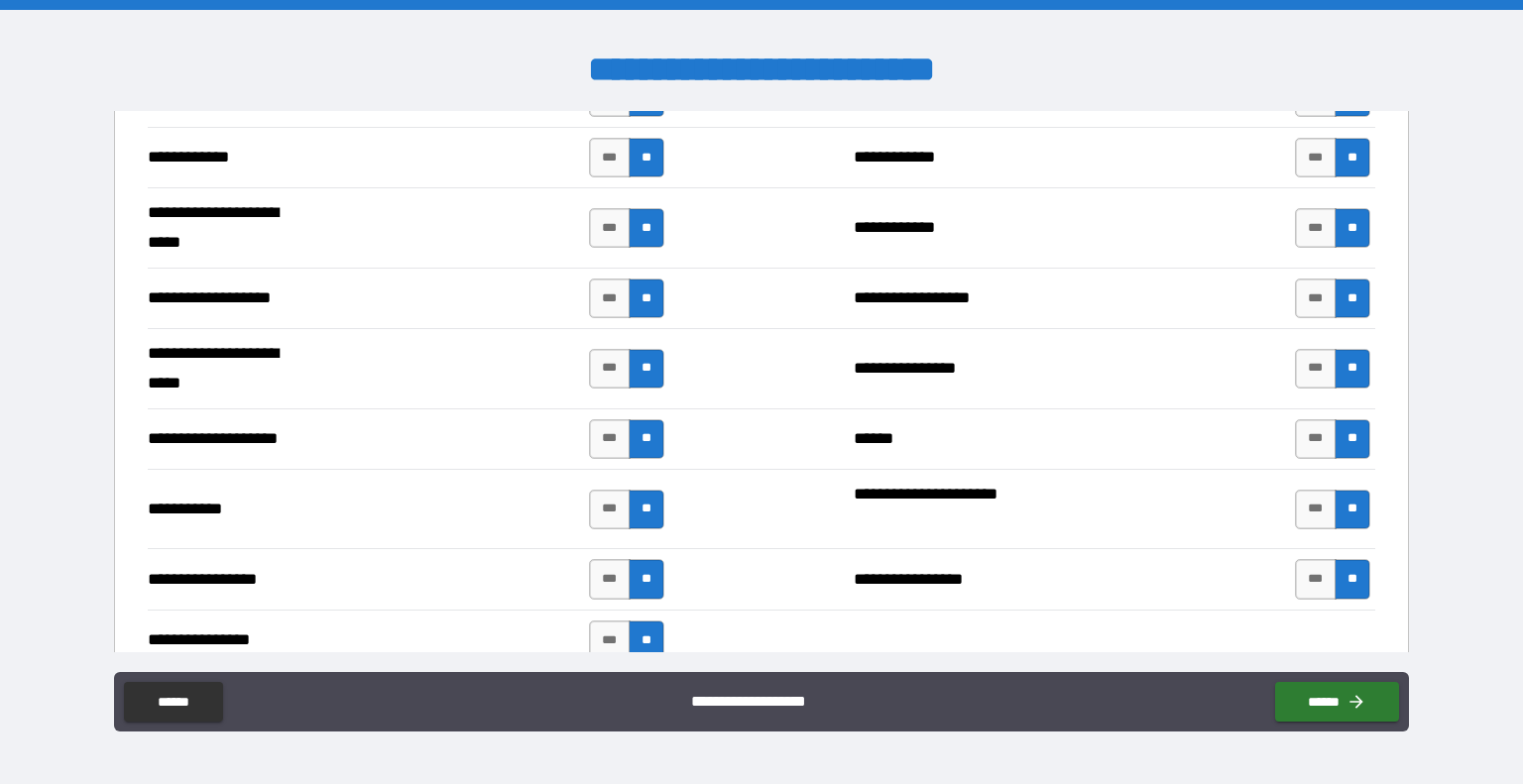 scroll, scrollTop: 3926, scrollLeft: 0, axis: vertical 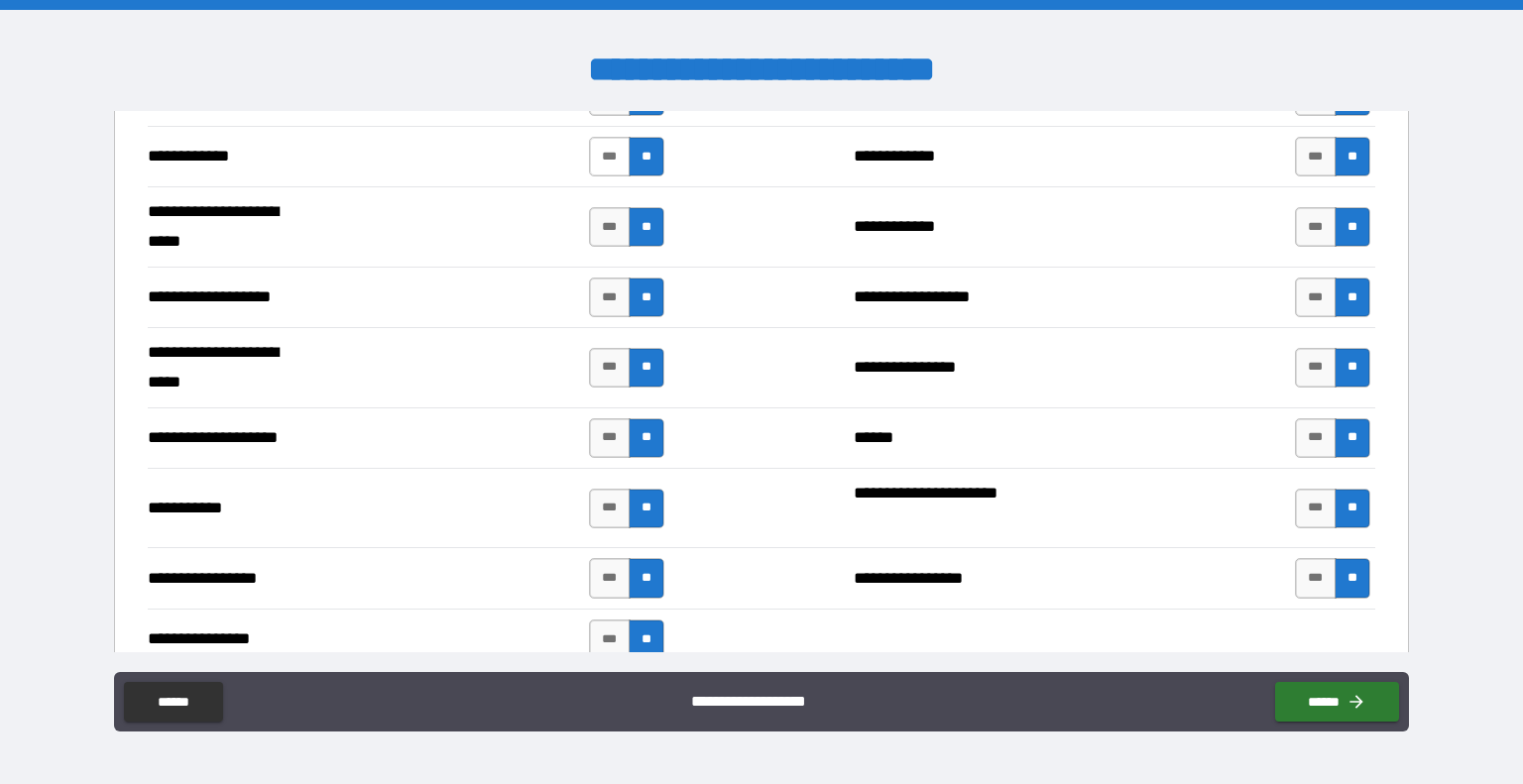 click on "***" at bounding box center [610, 157] 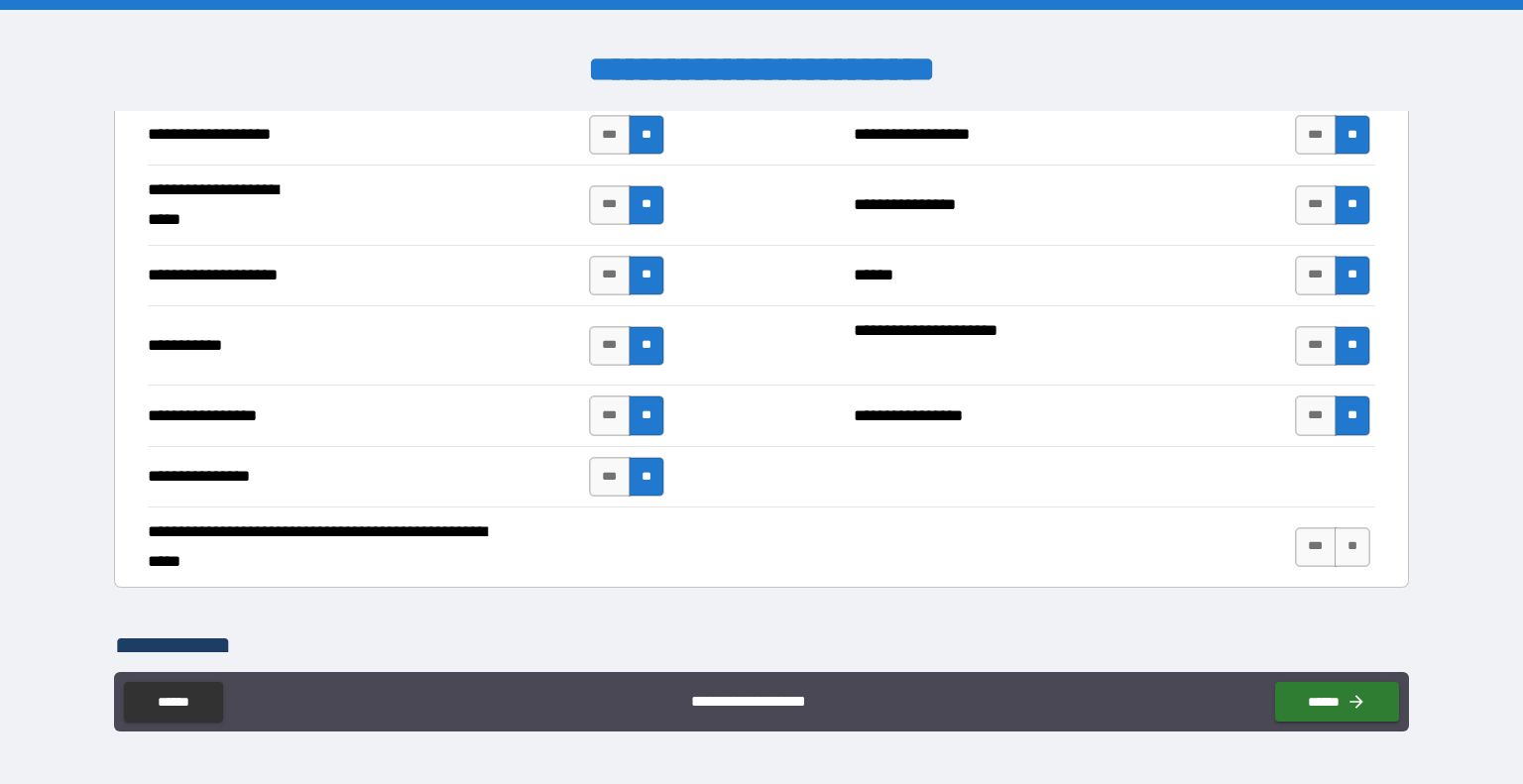 scroll, scrollTop: 4465, scrollLeft: 0, axis: vertical 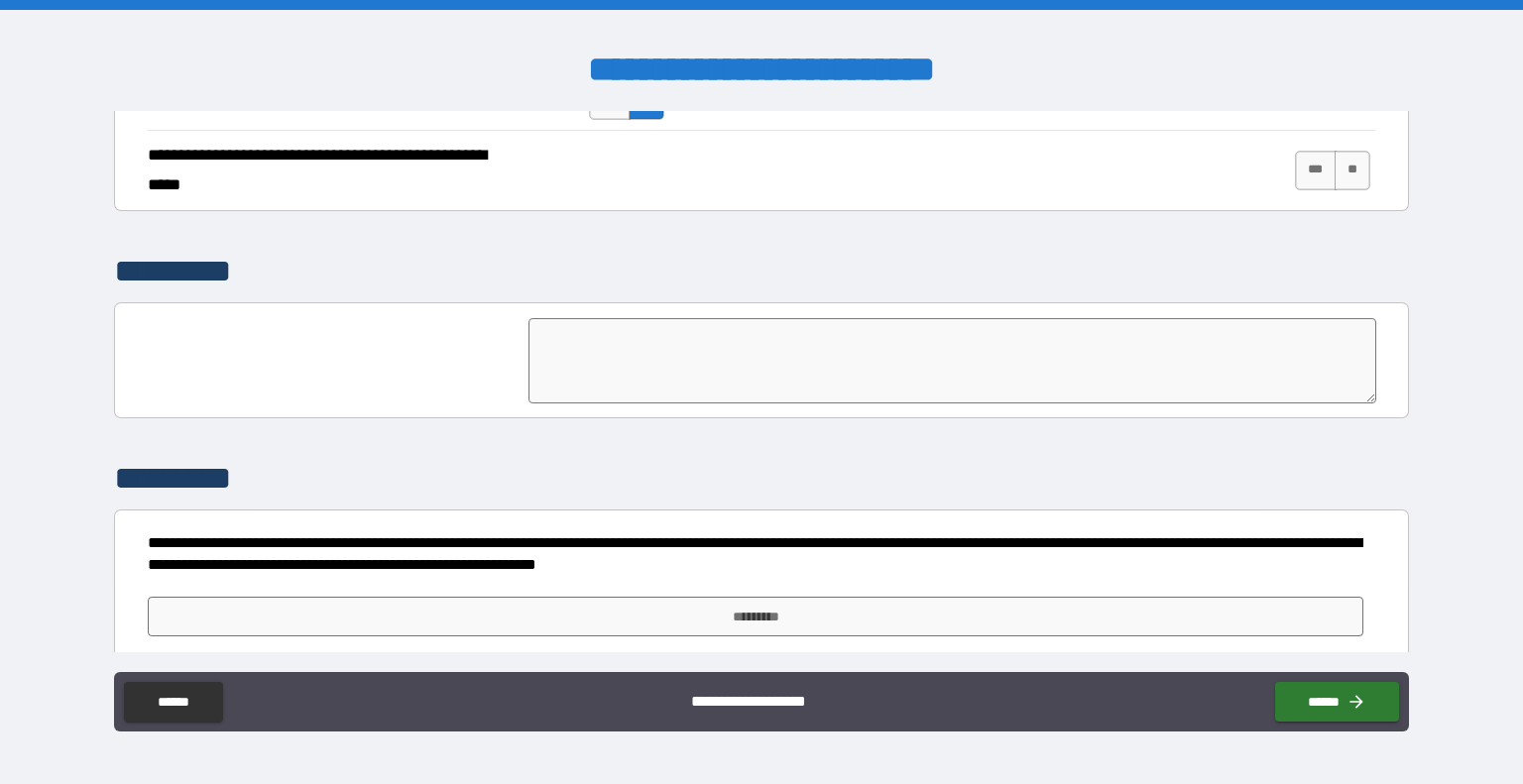 click at bounding box center (953, 361) 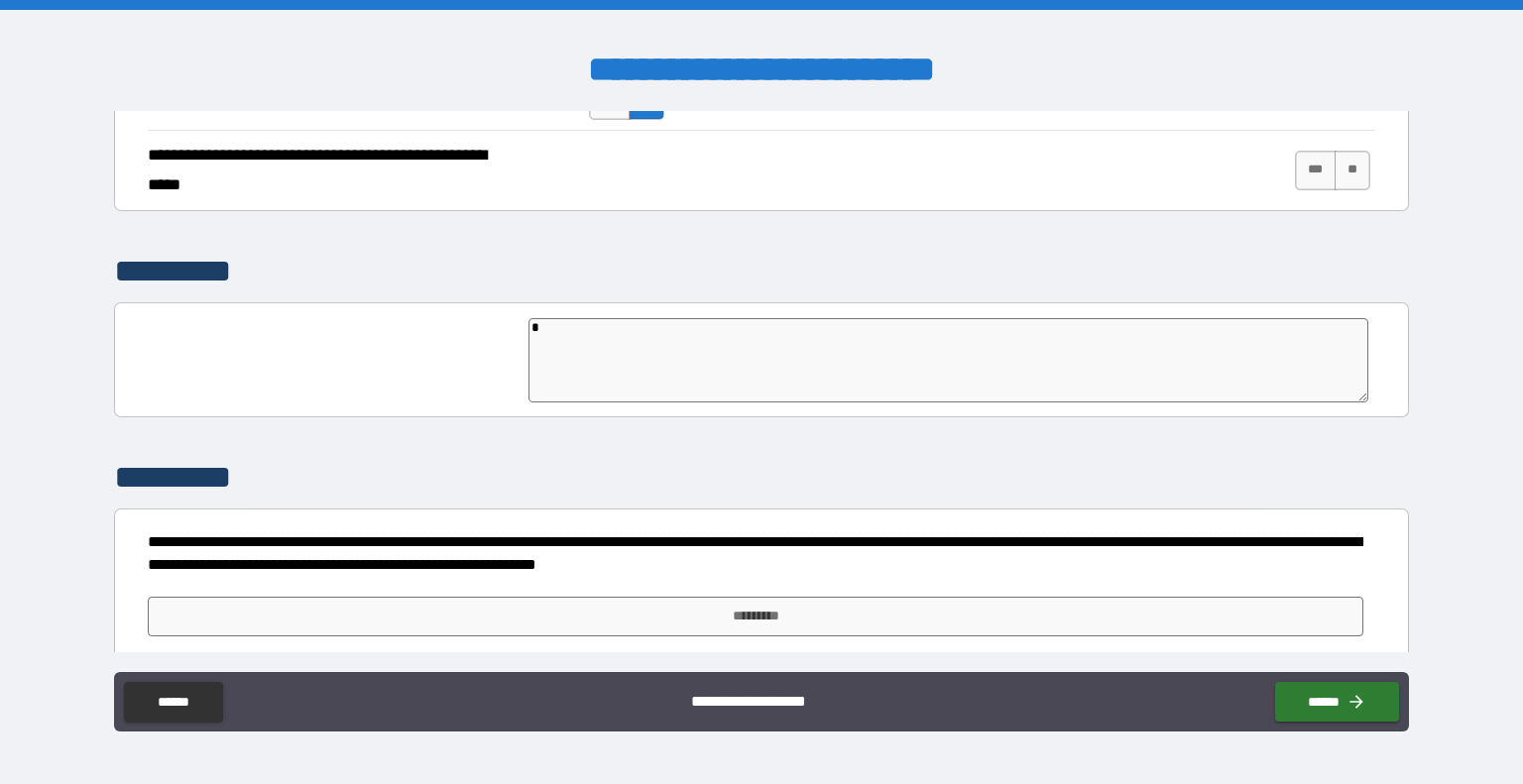 type on "*" 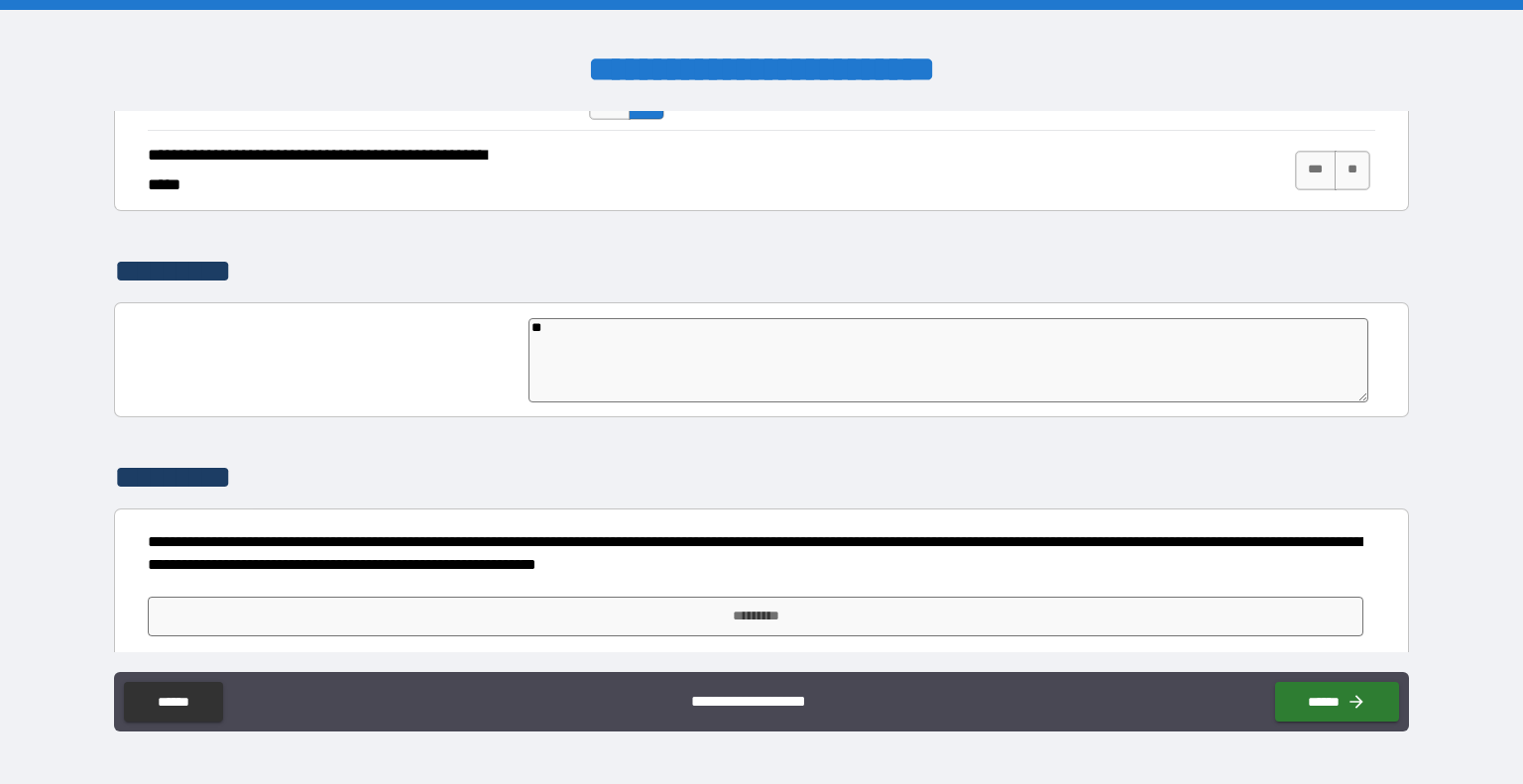 type on "*" 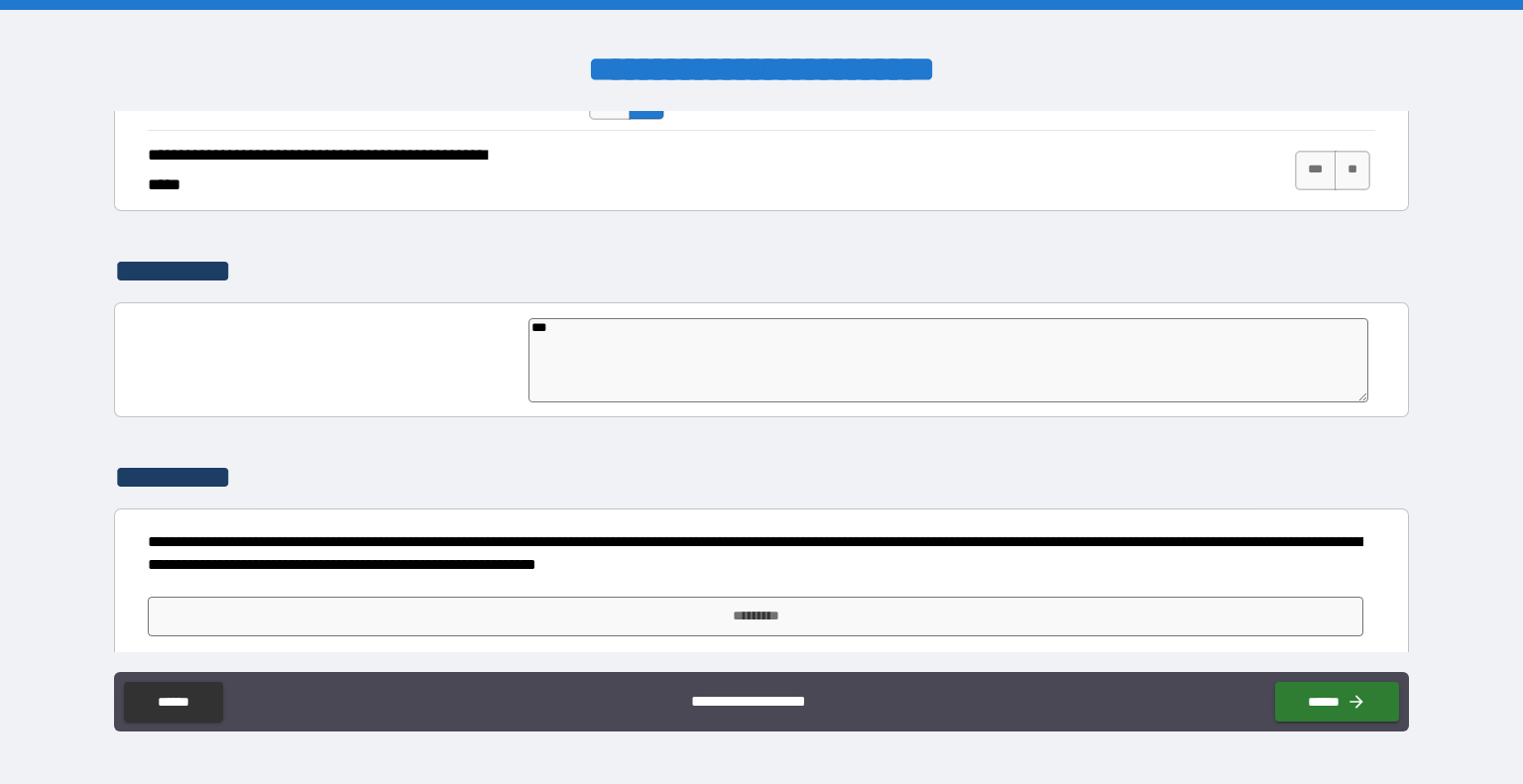 type on "****" 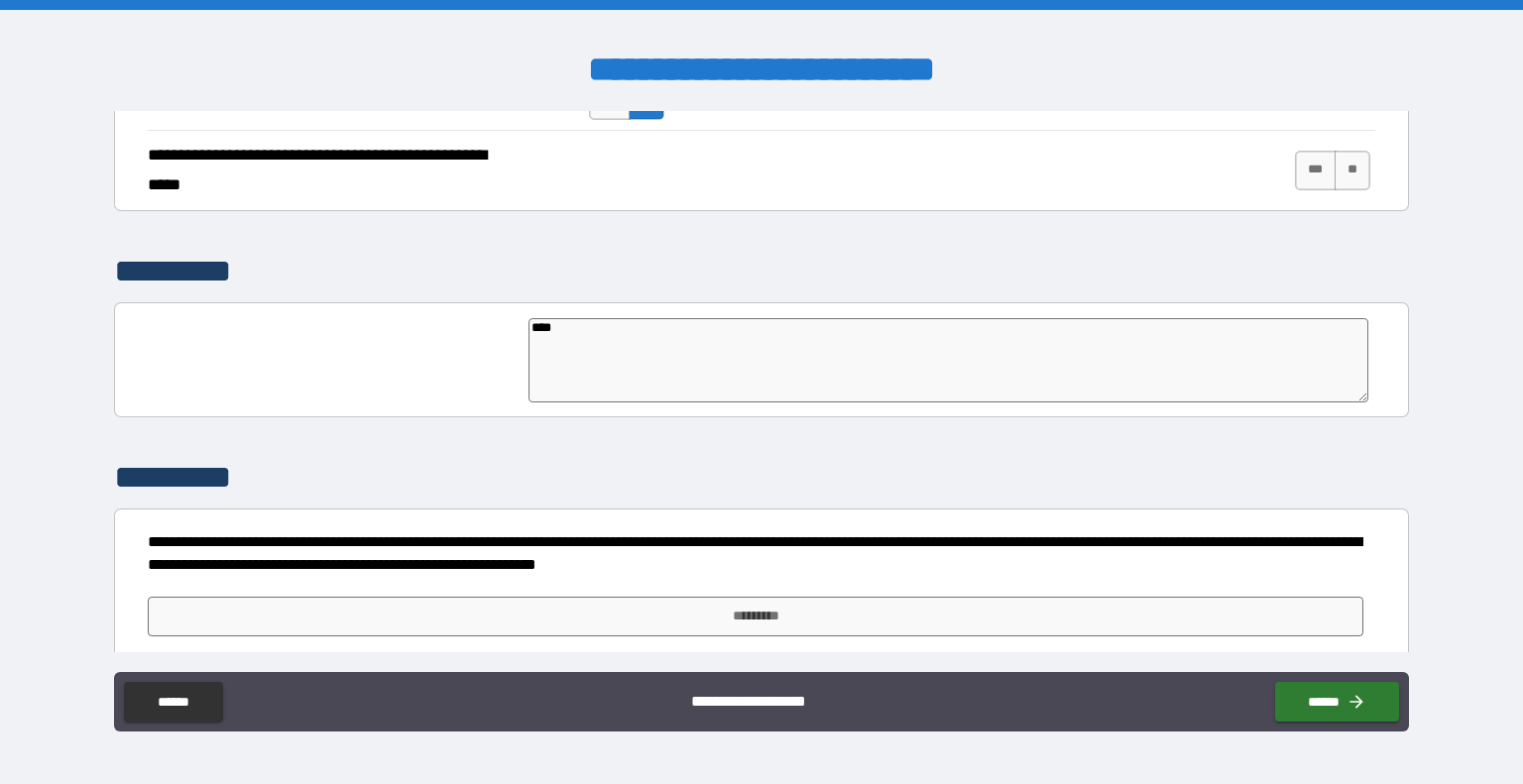 type on "*" 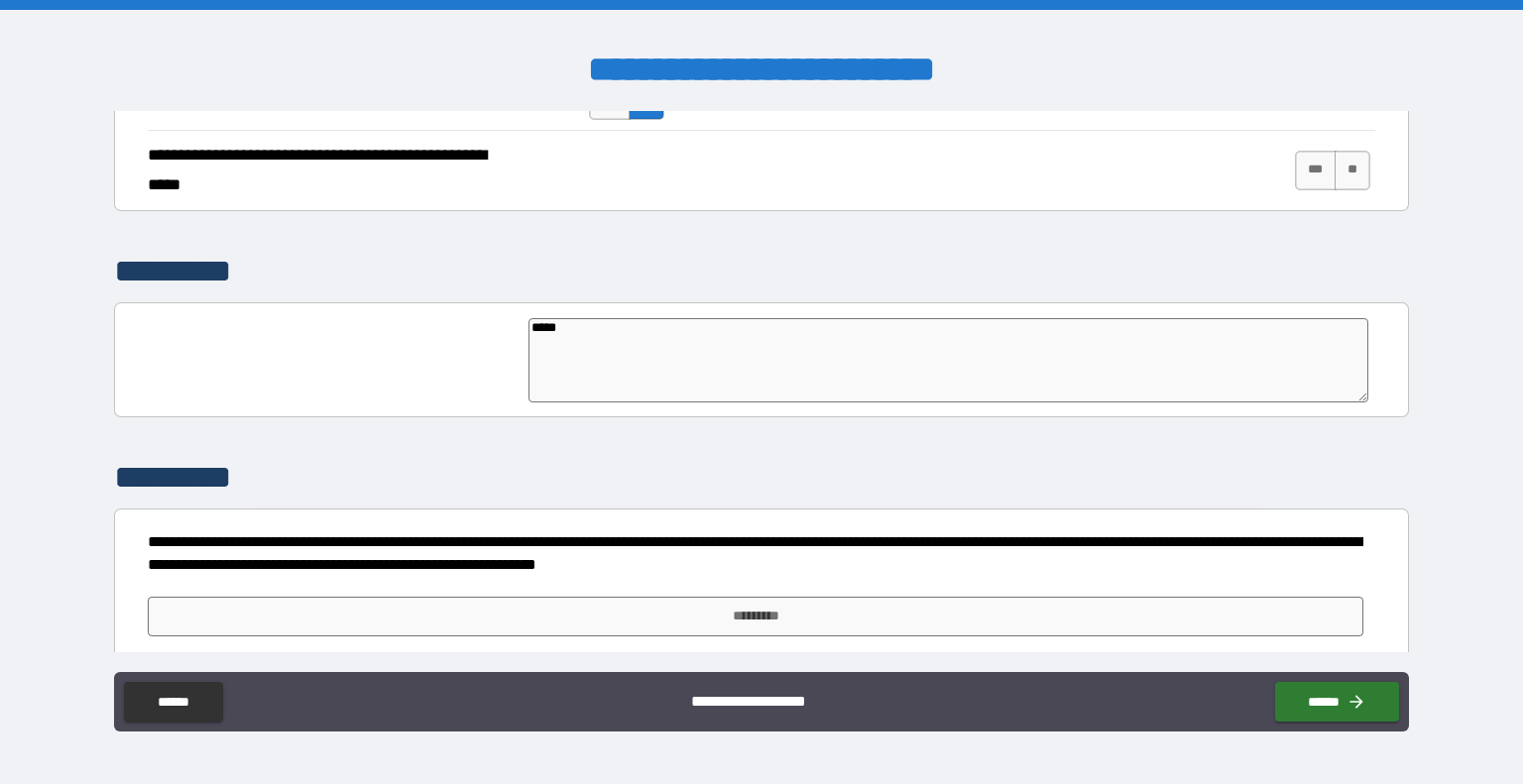 type on "******" 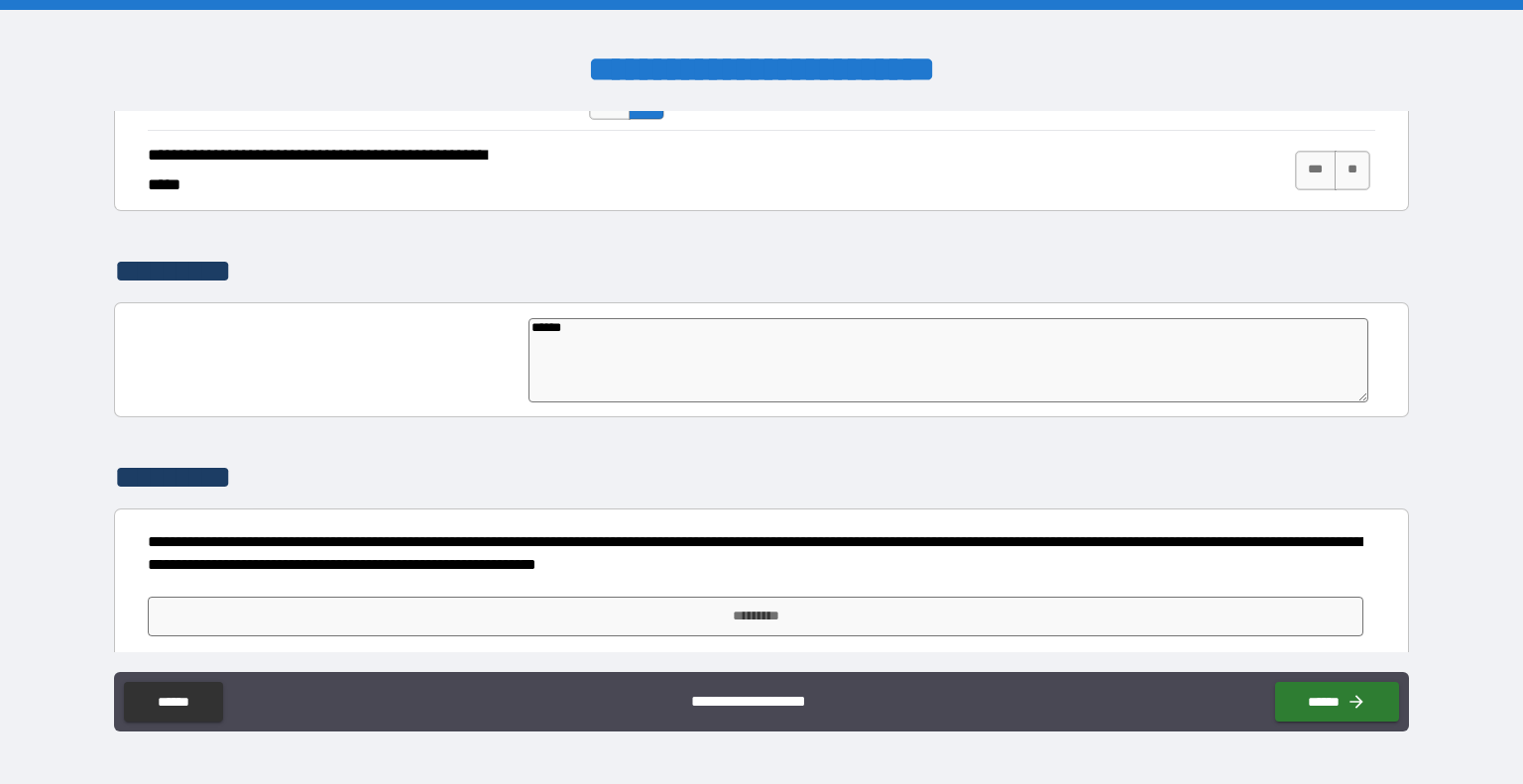 type on "******" 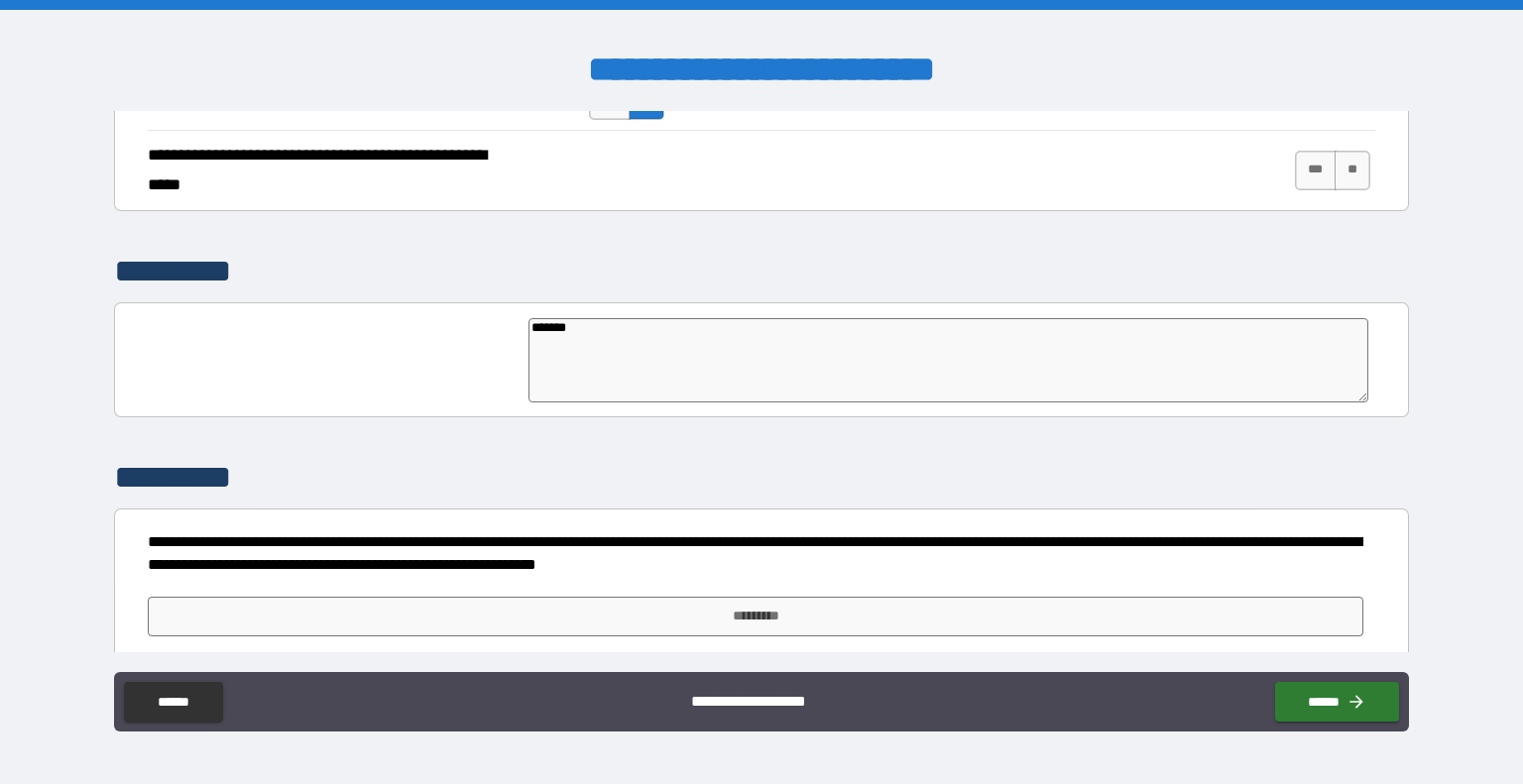 type on "*" 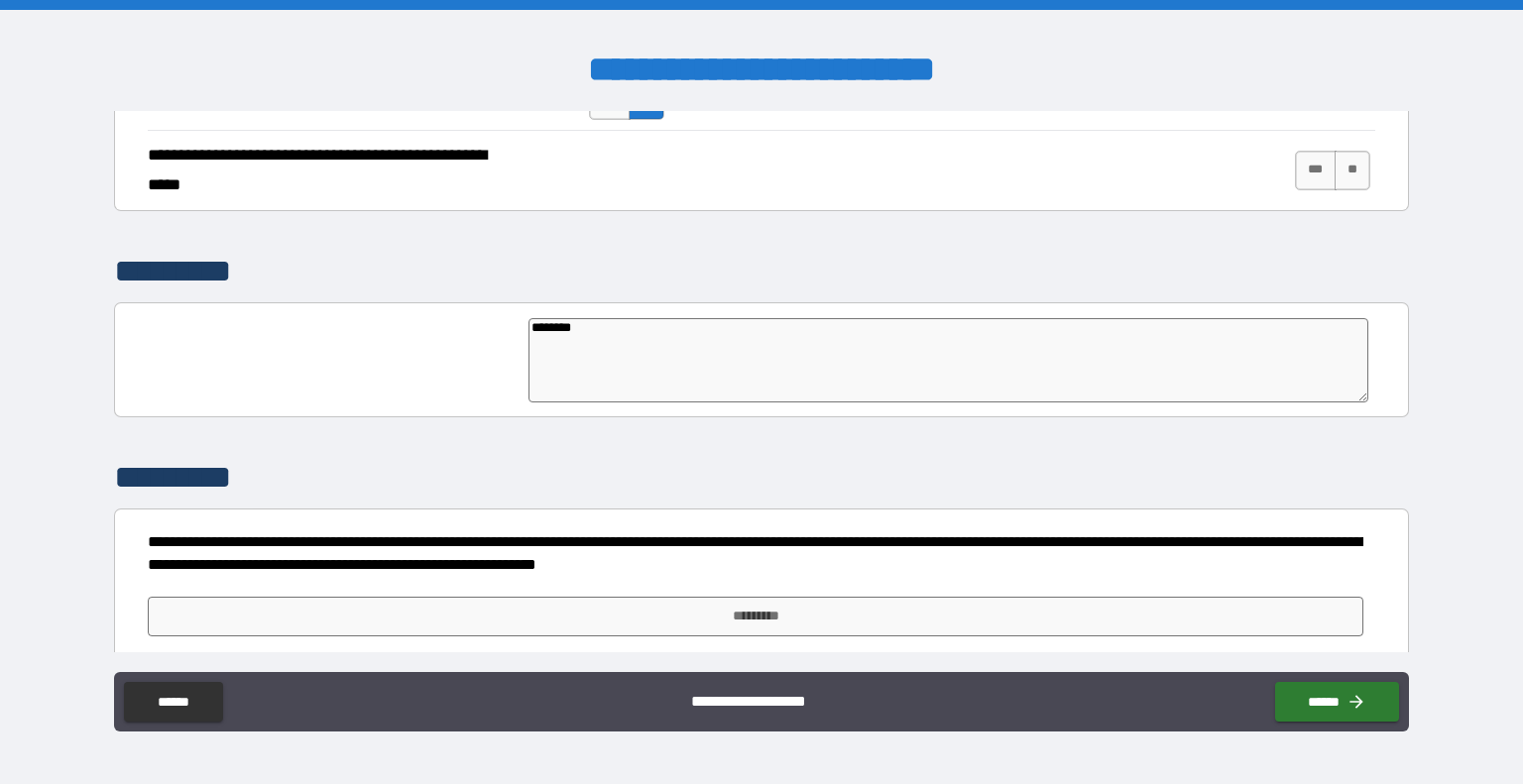 type on "*" 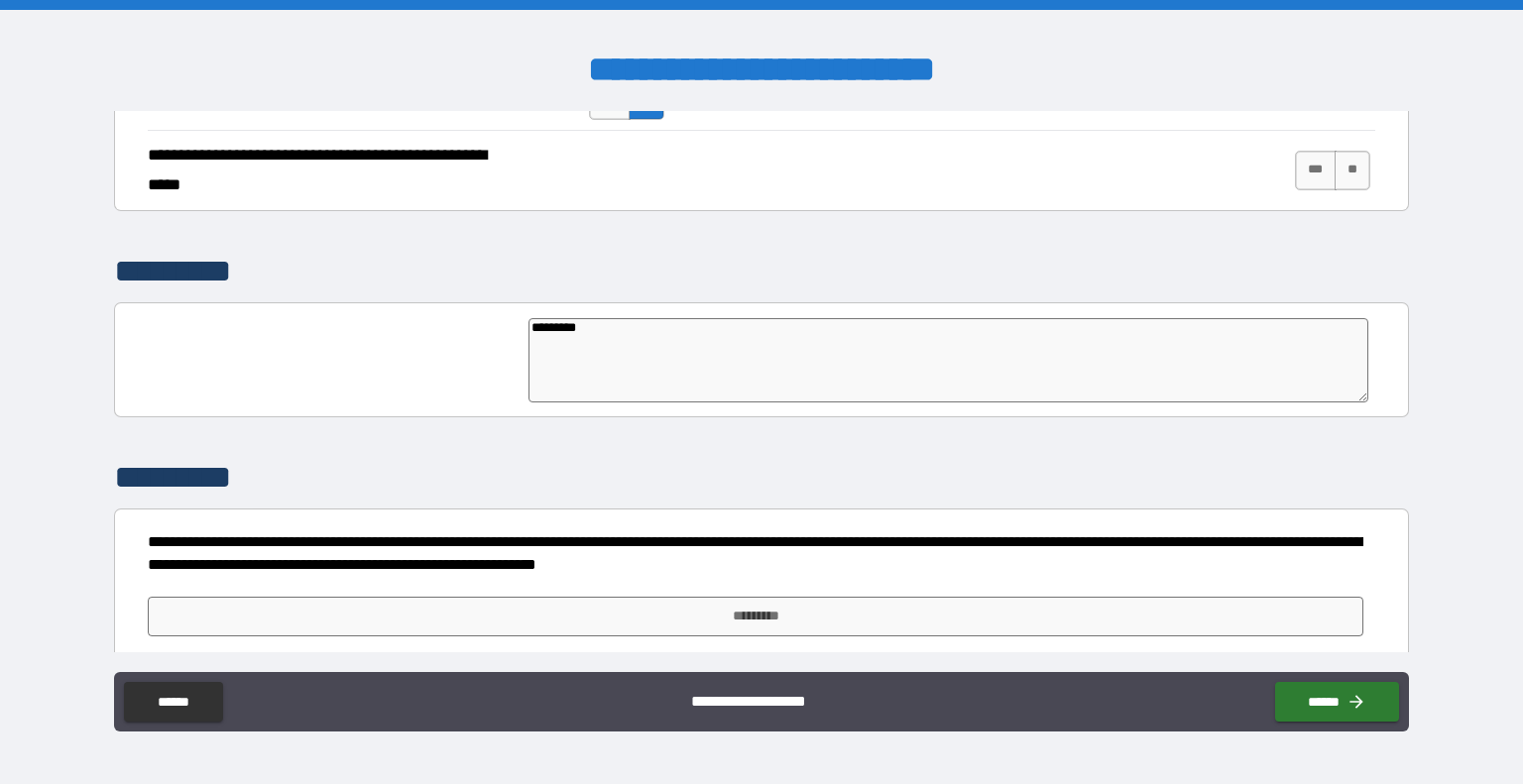 type on "*" 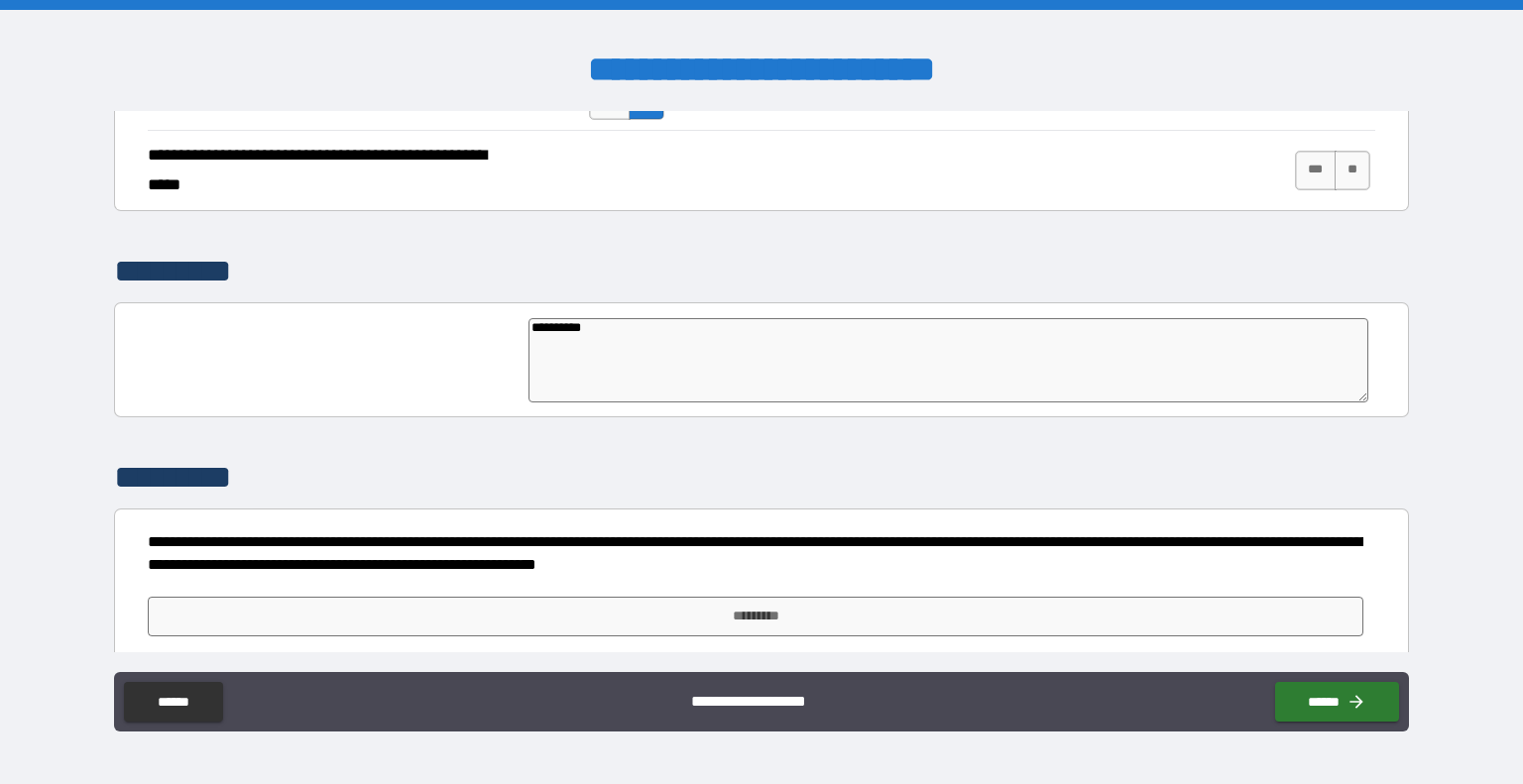 type on "*" 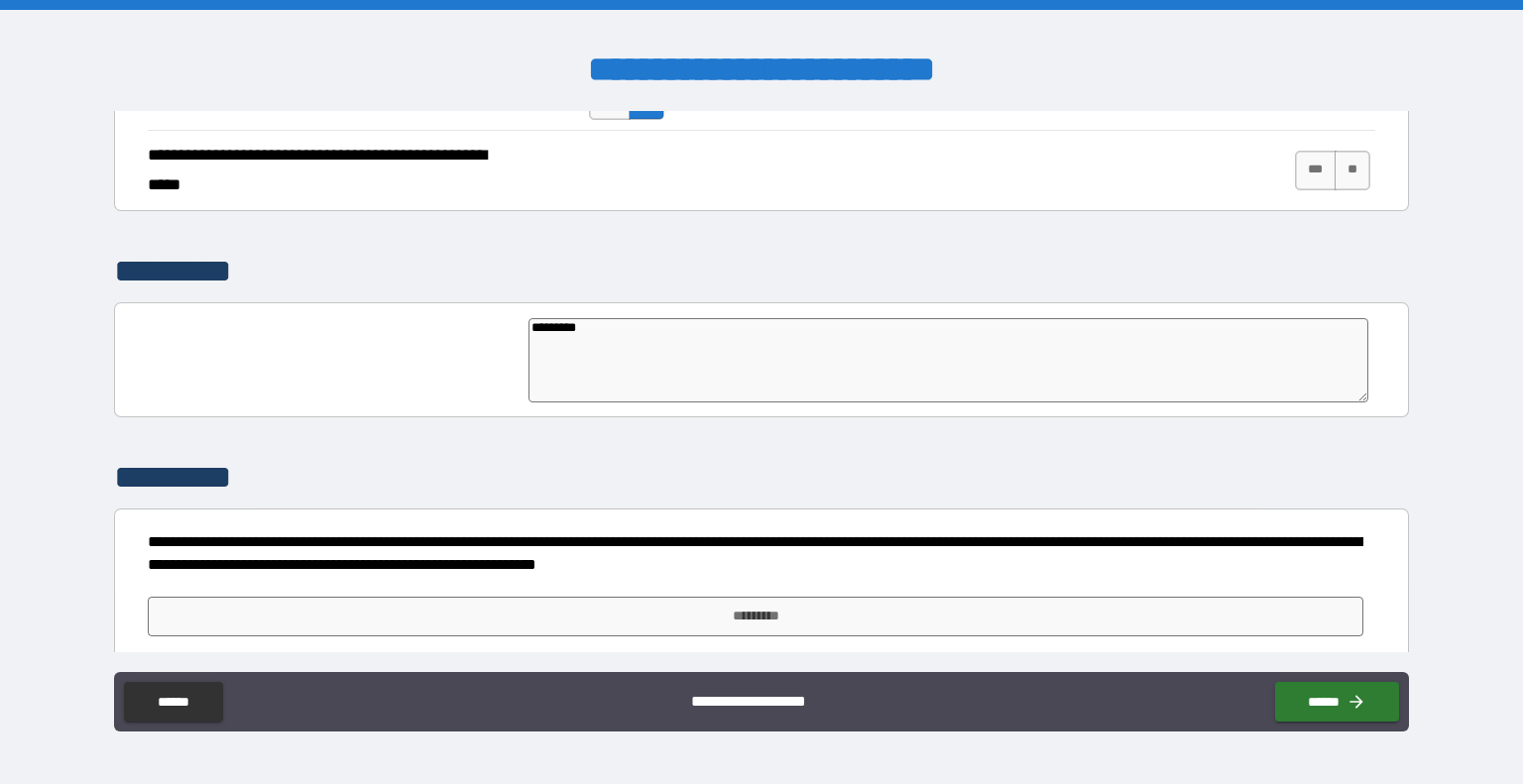 type on "*" 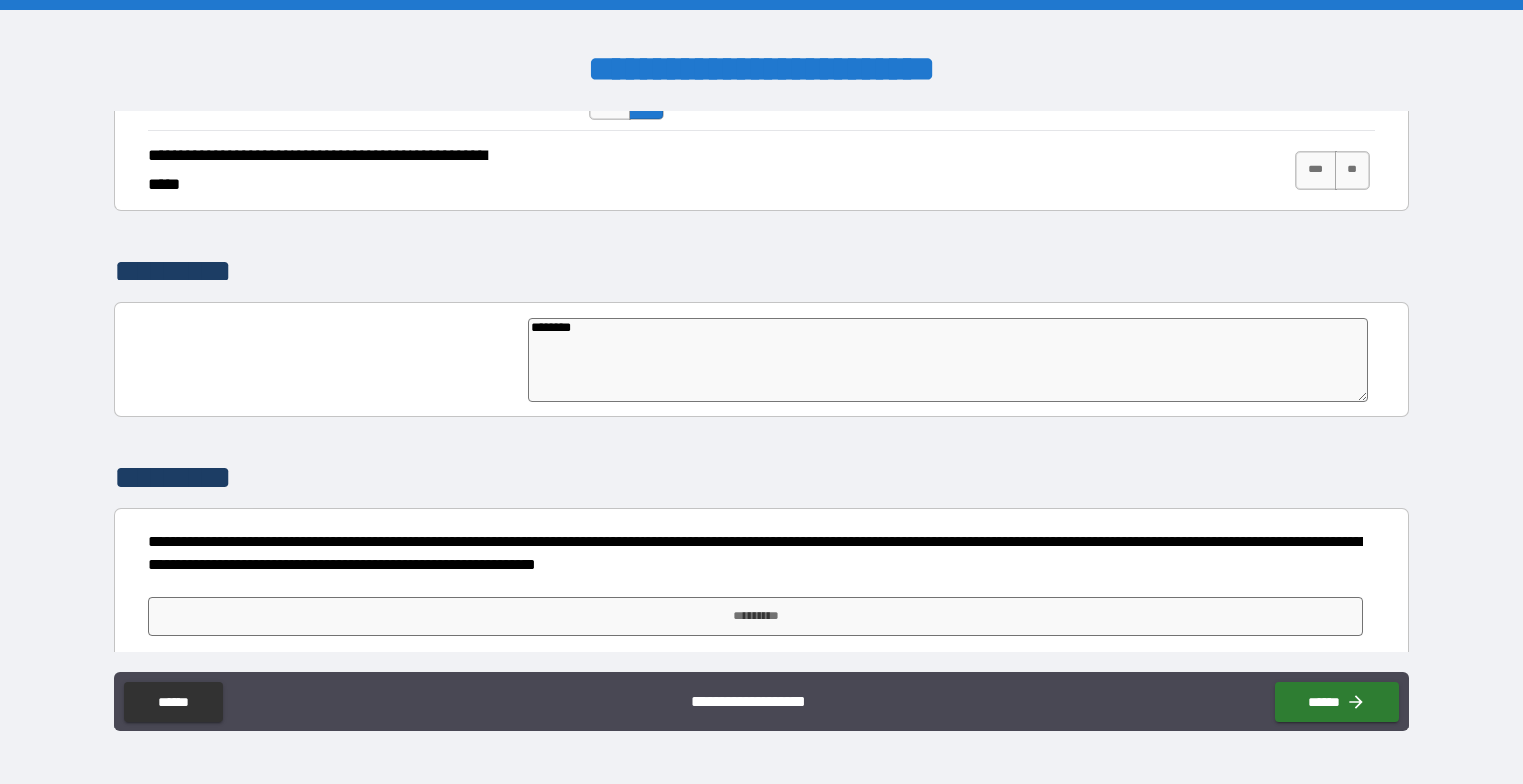 type on "******" 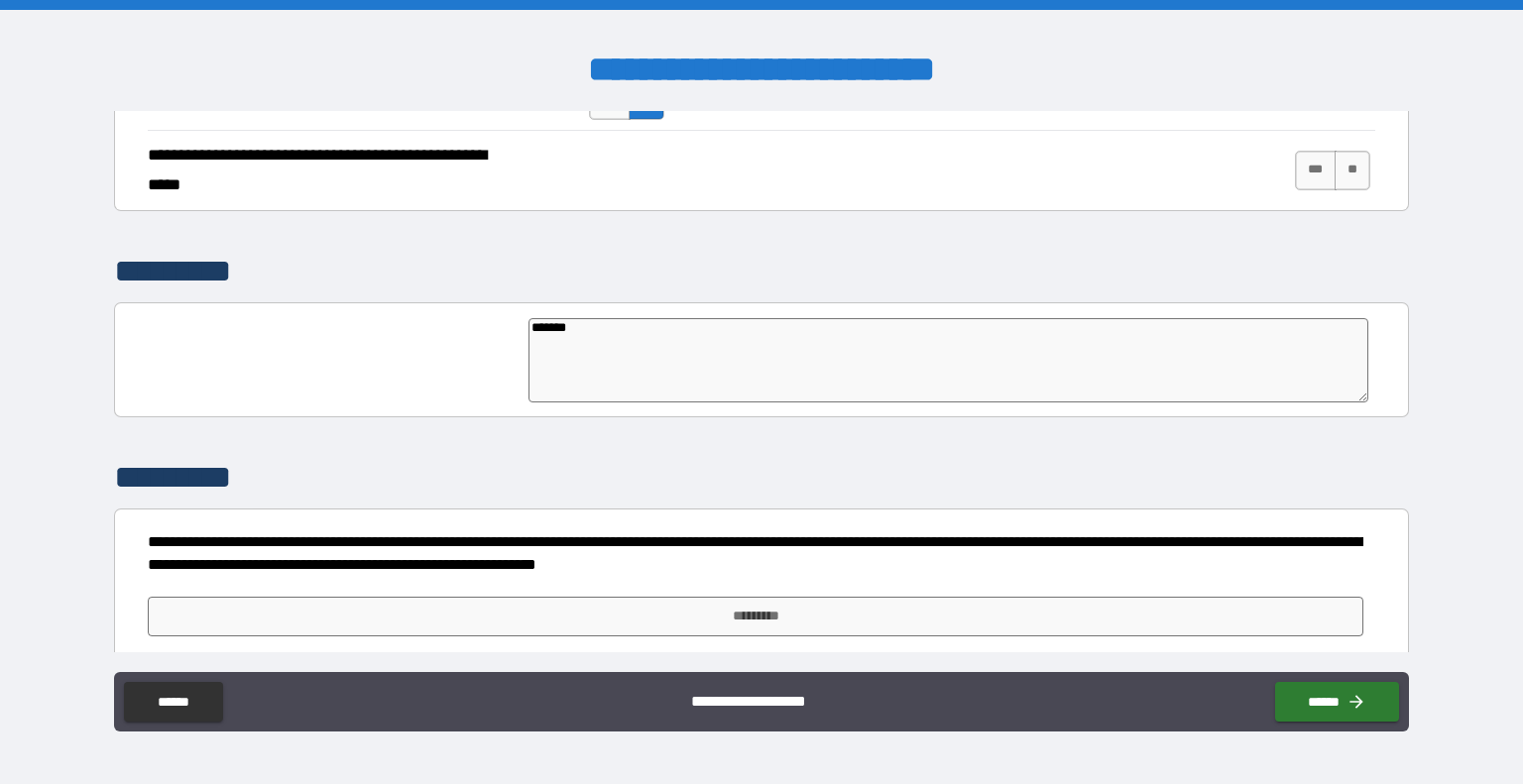 type on "******" 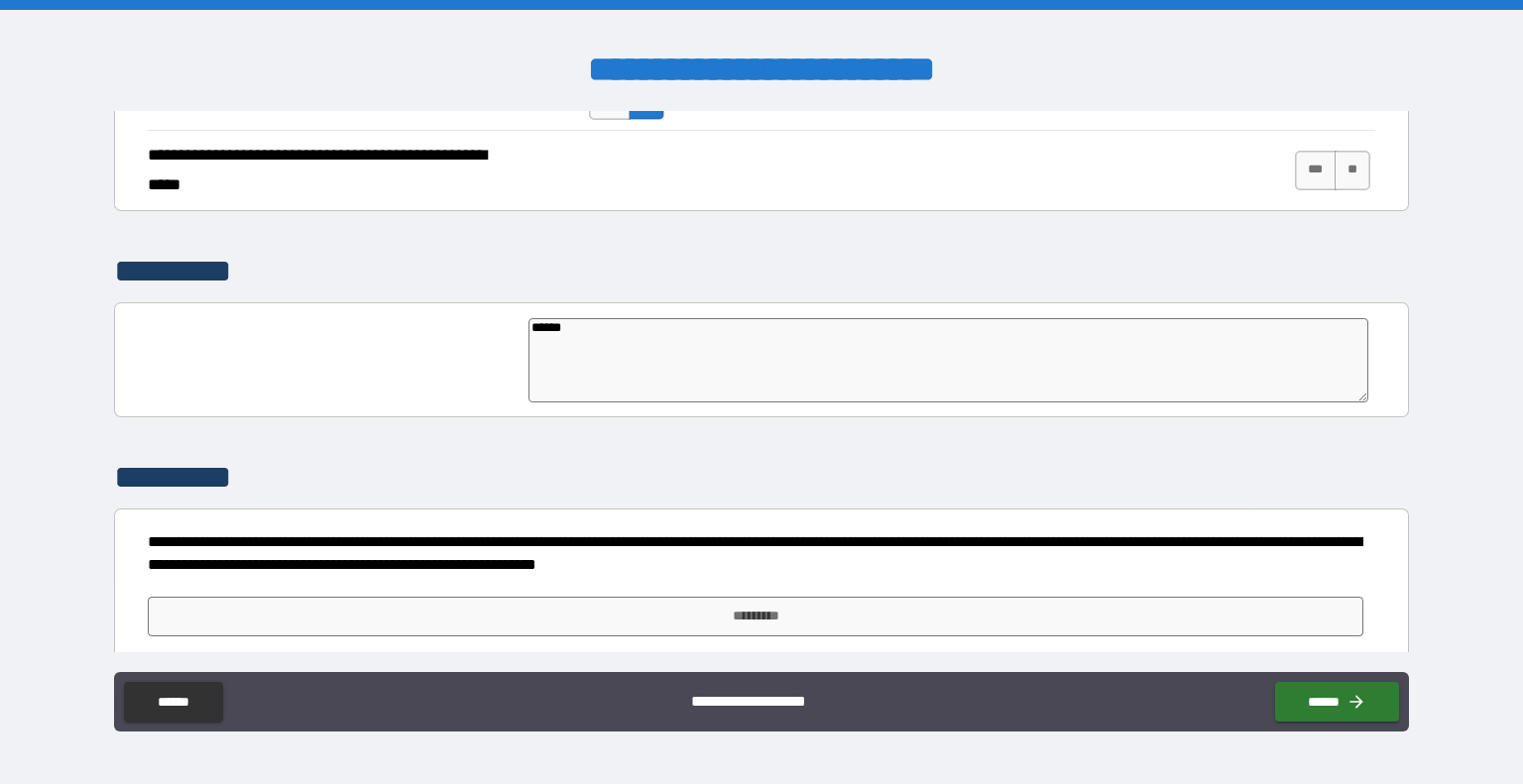 type on "*****" 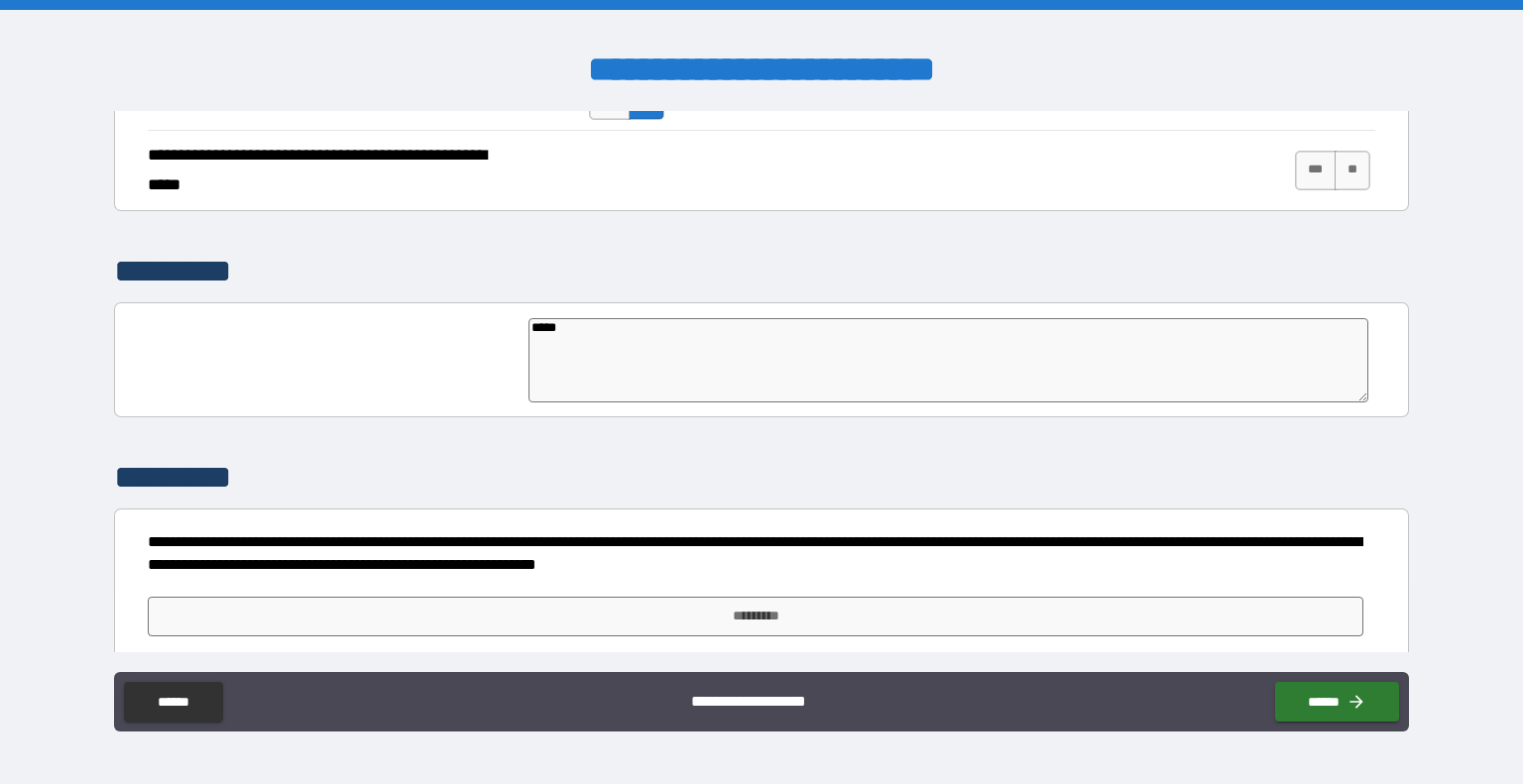 type on "****" 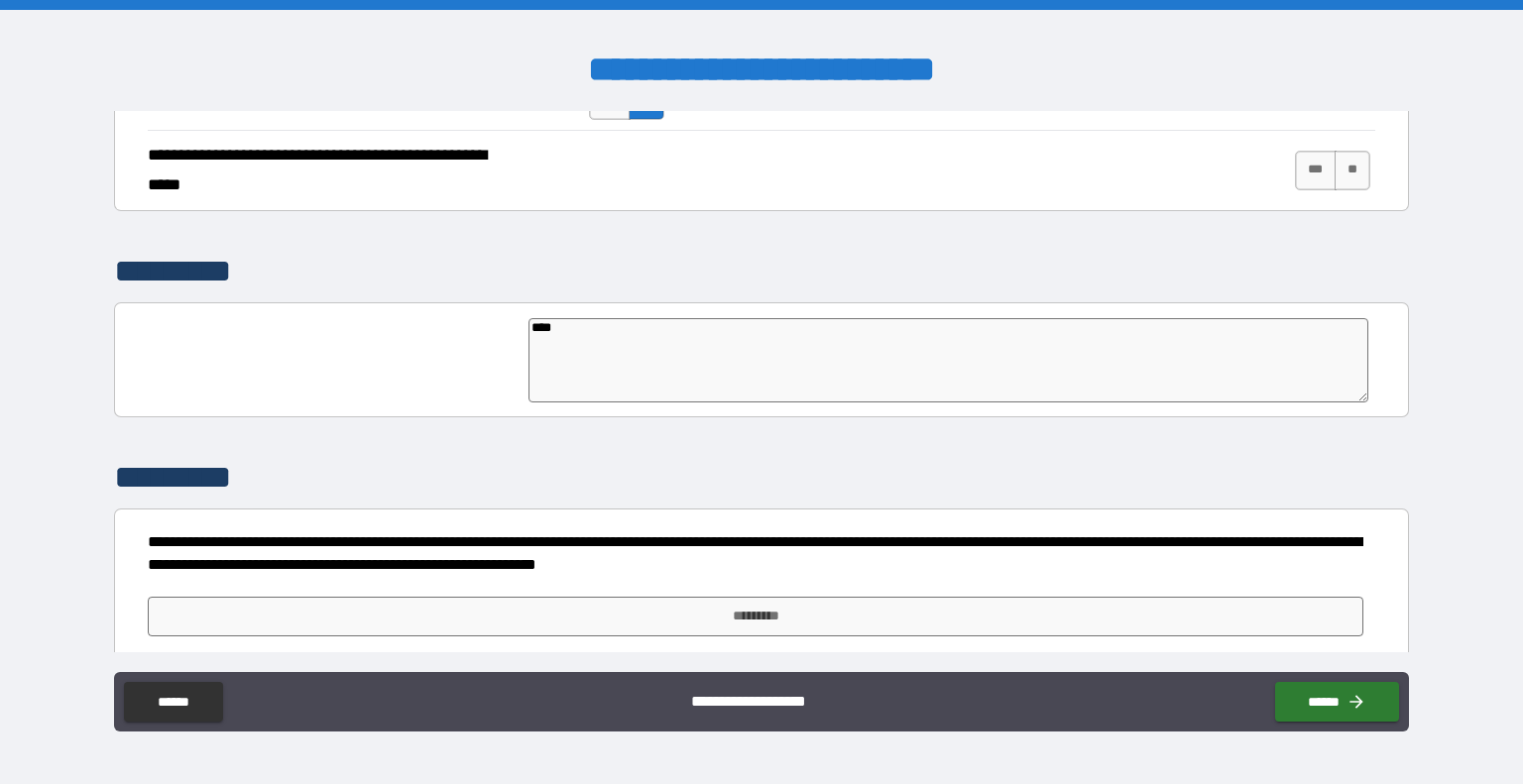 type on "***" 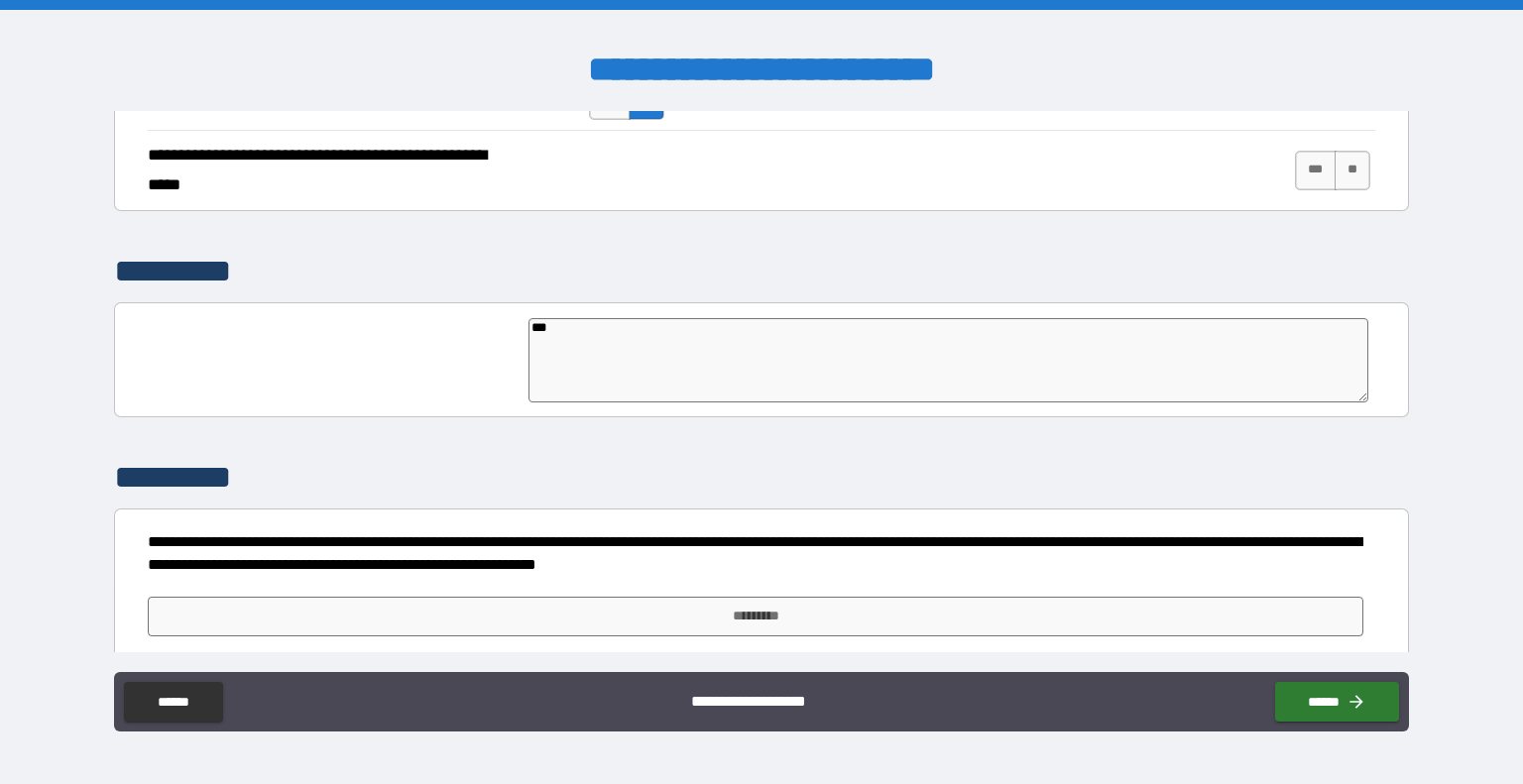 type on "*" 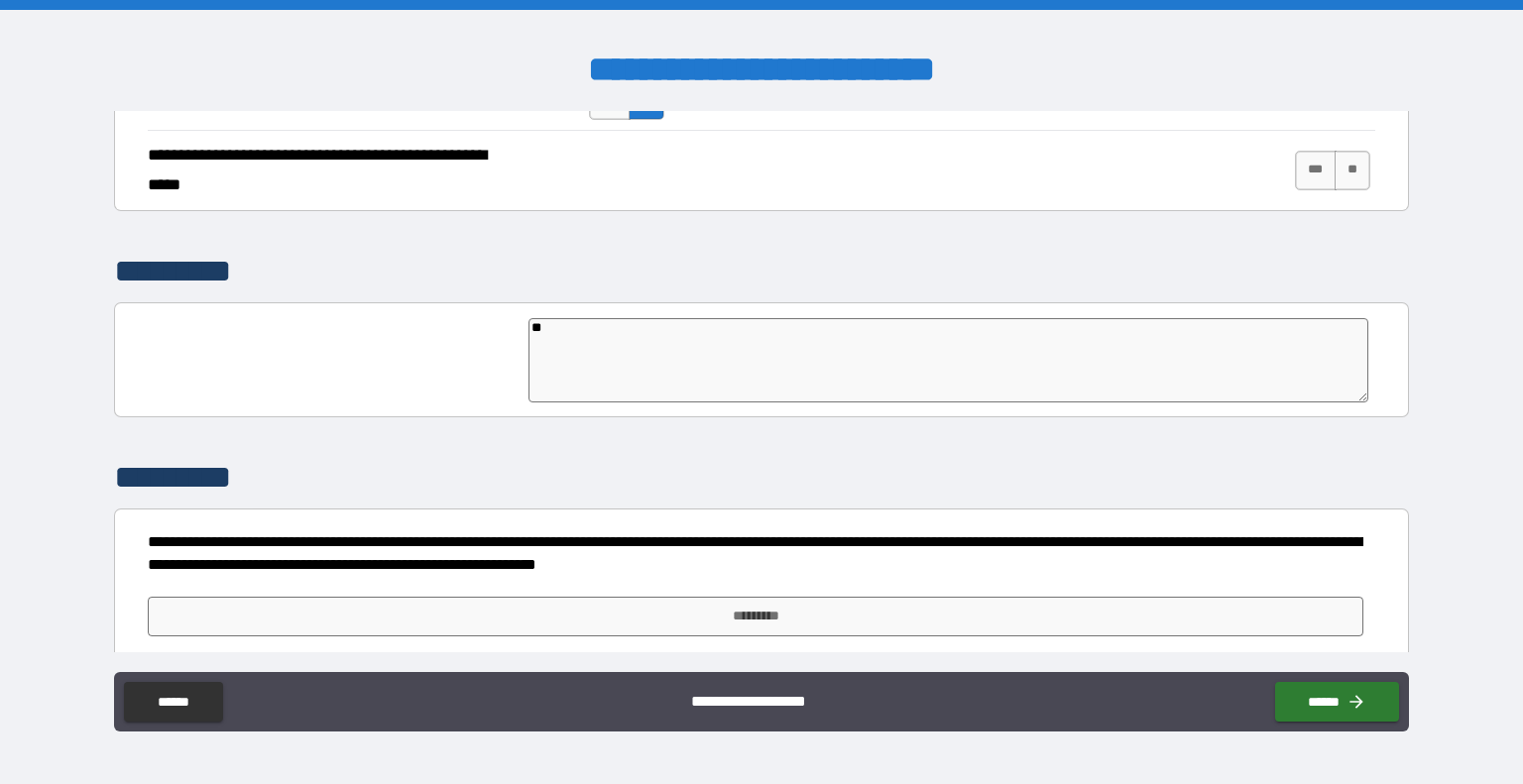 type on "*" 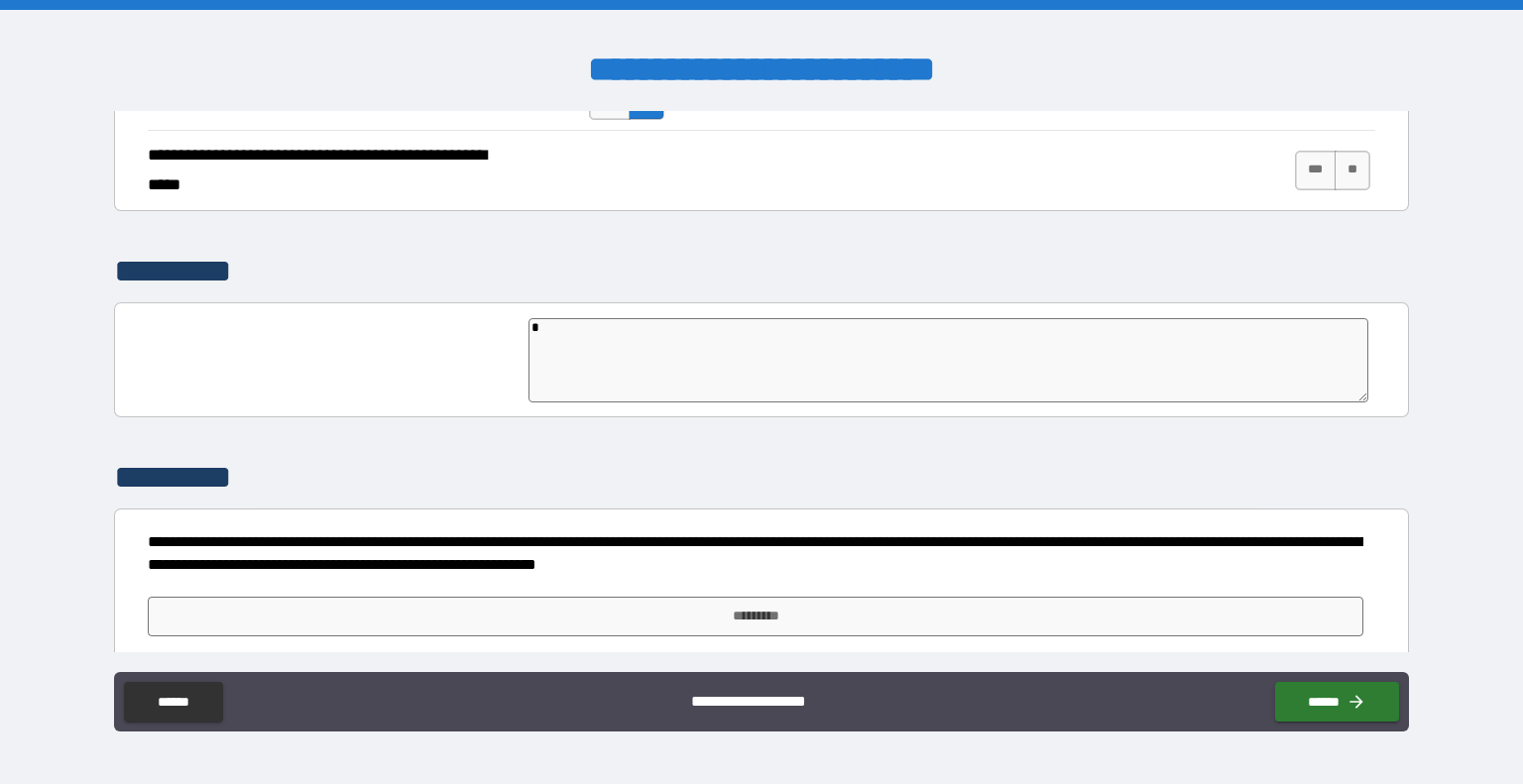 type on "*" 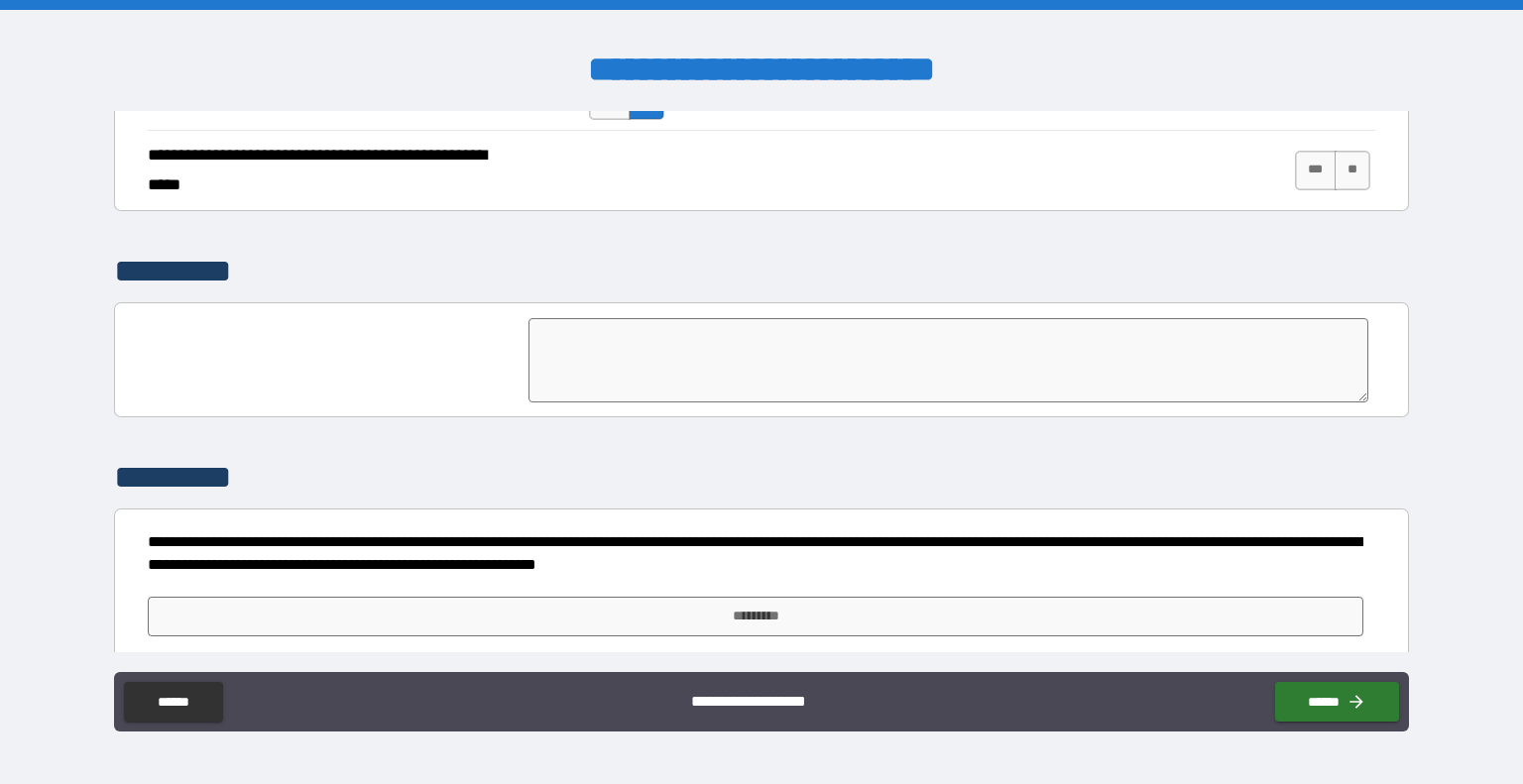 type on "*" 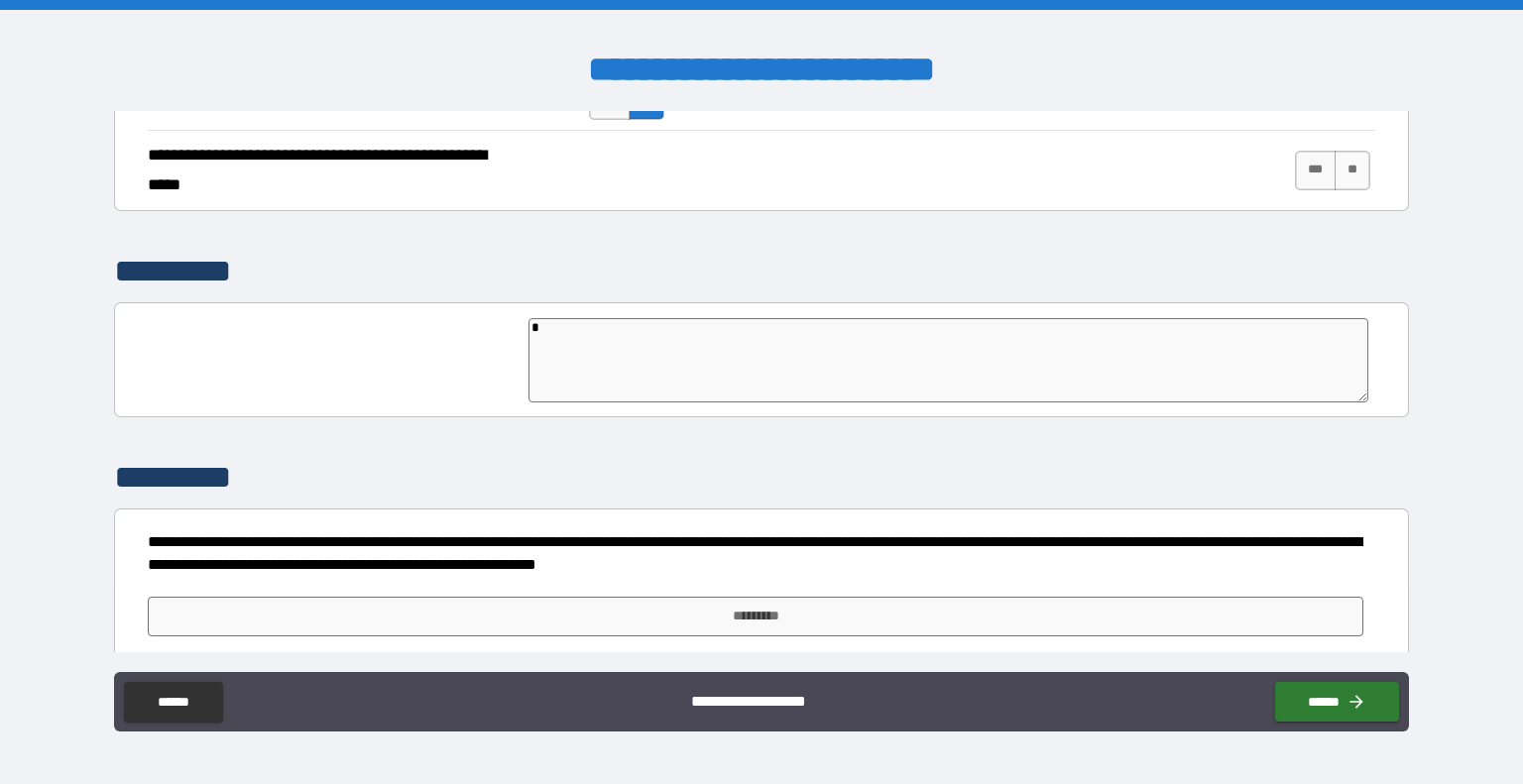 type on "*" 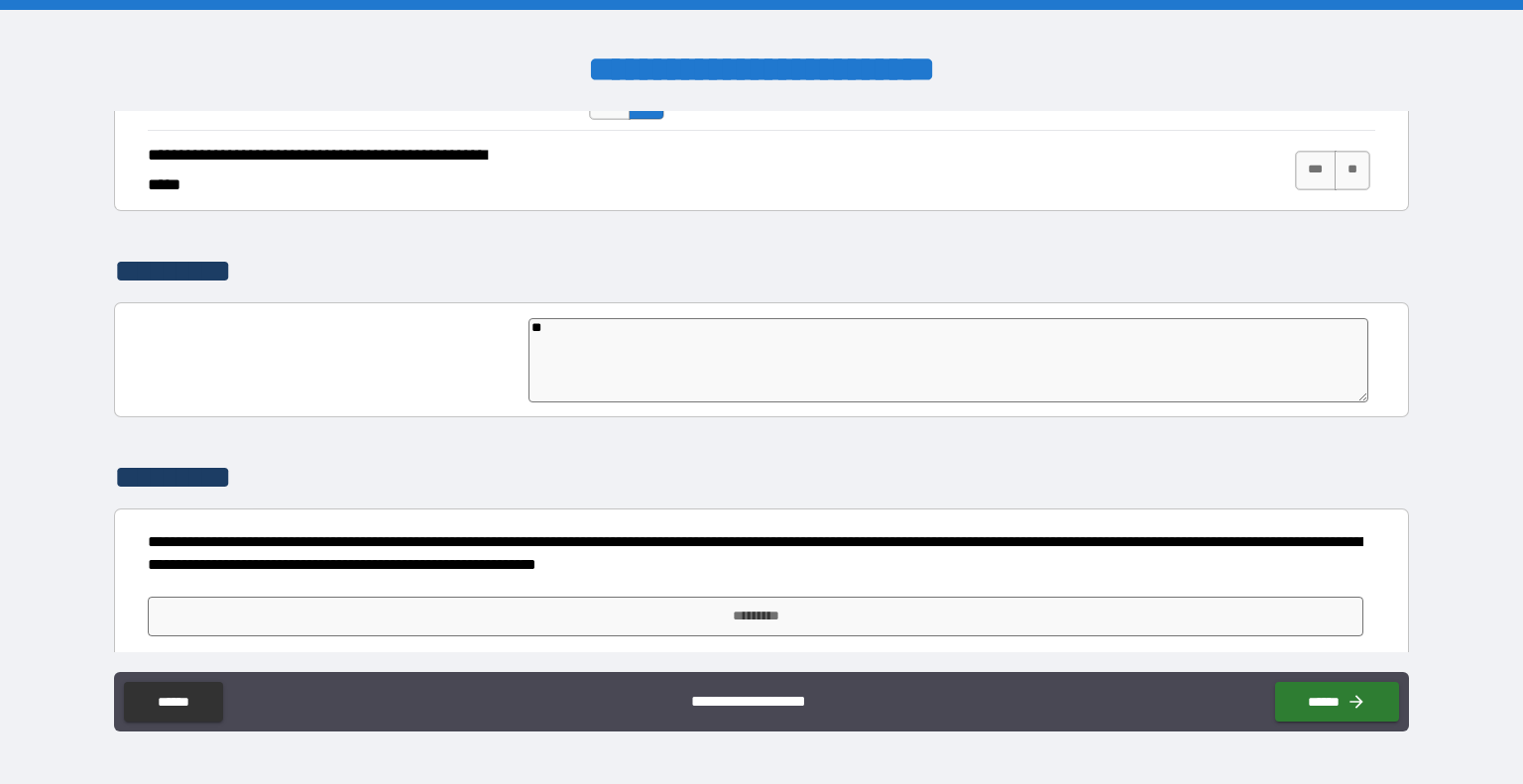 type on "*" 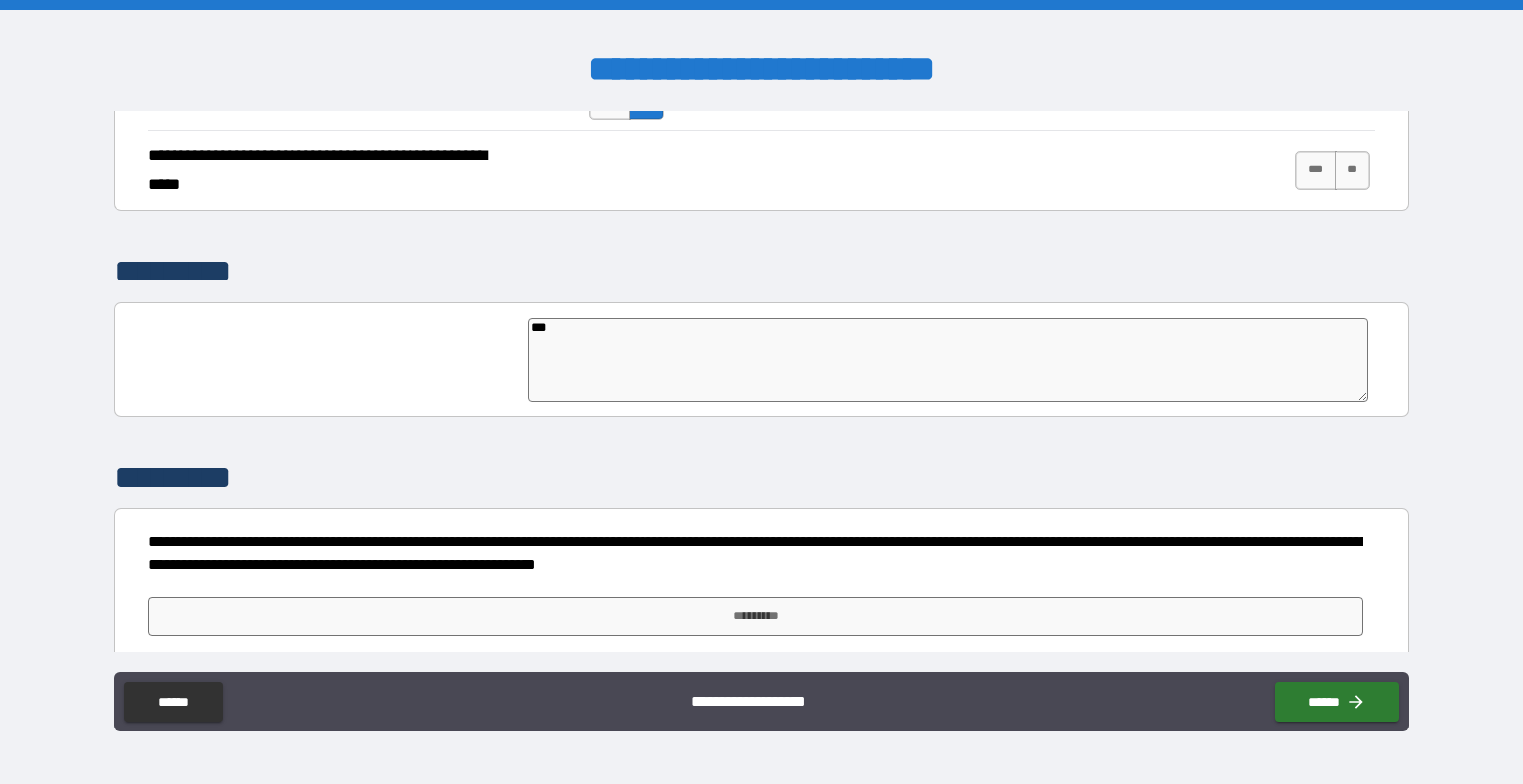 type on "****" 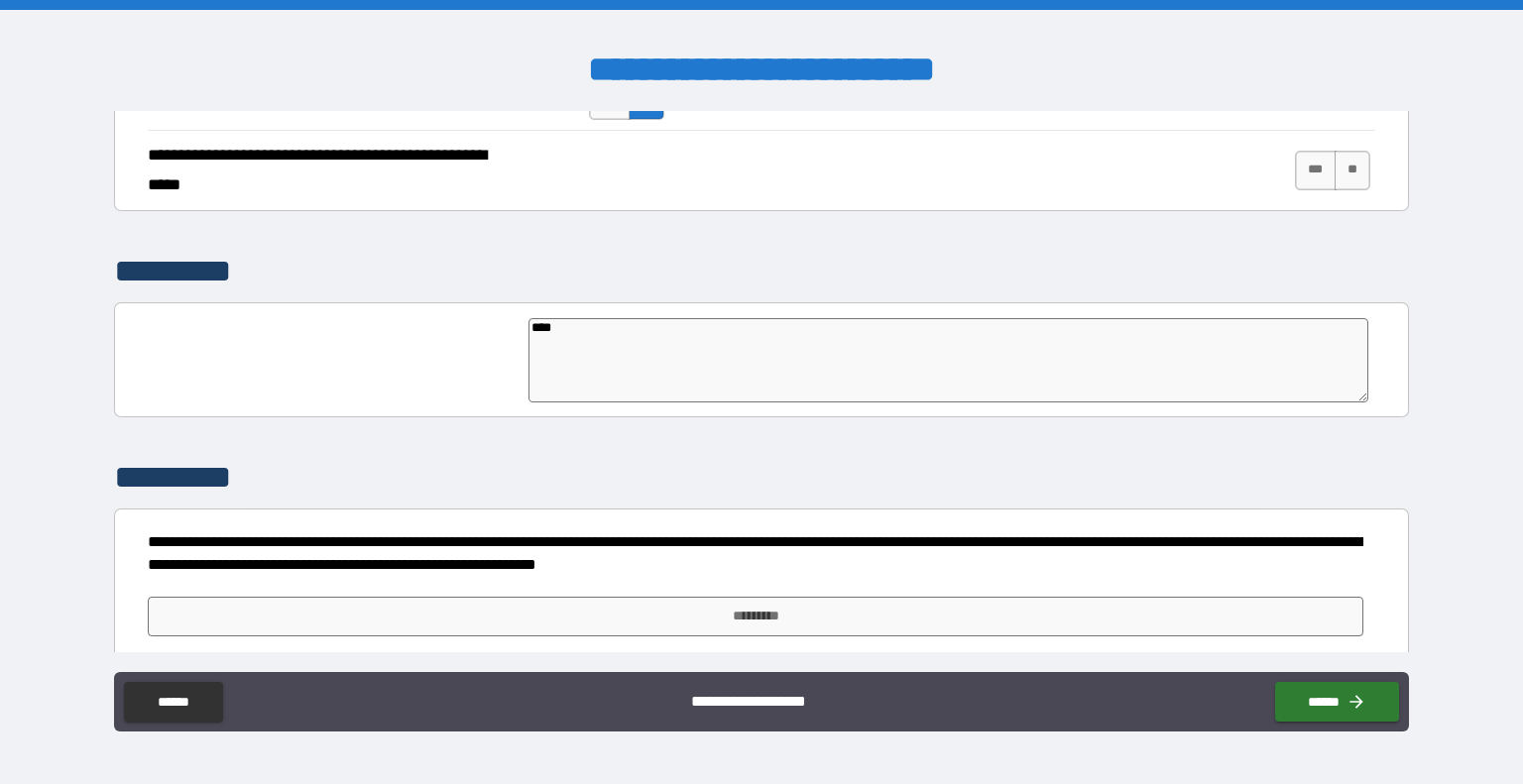 type on "*" 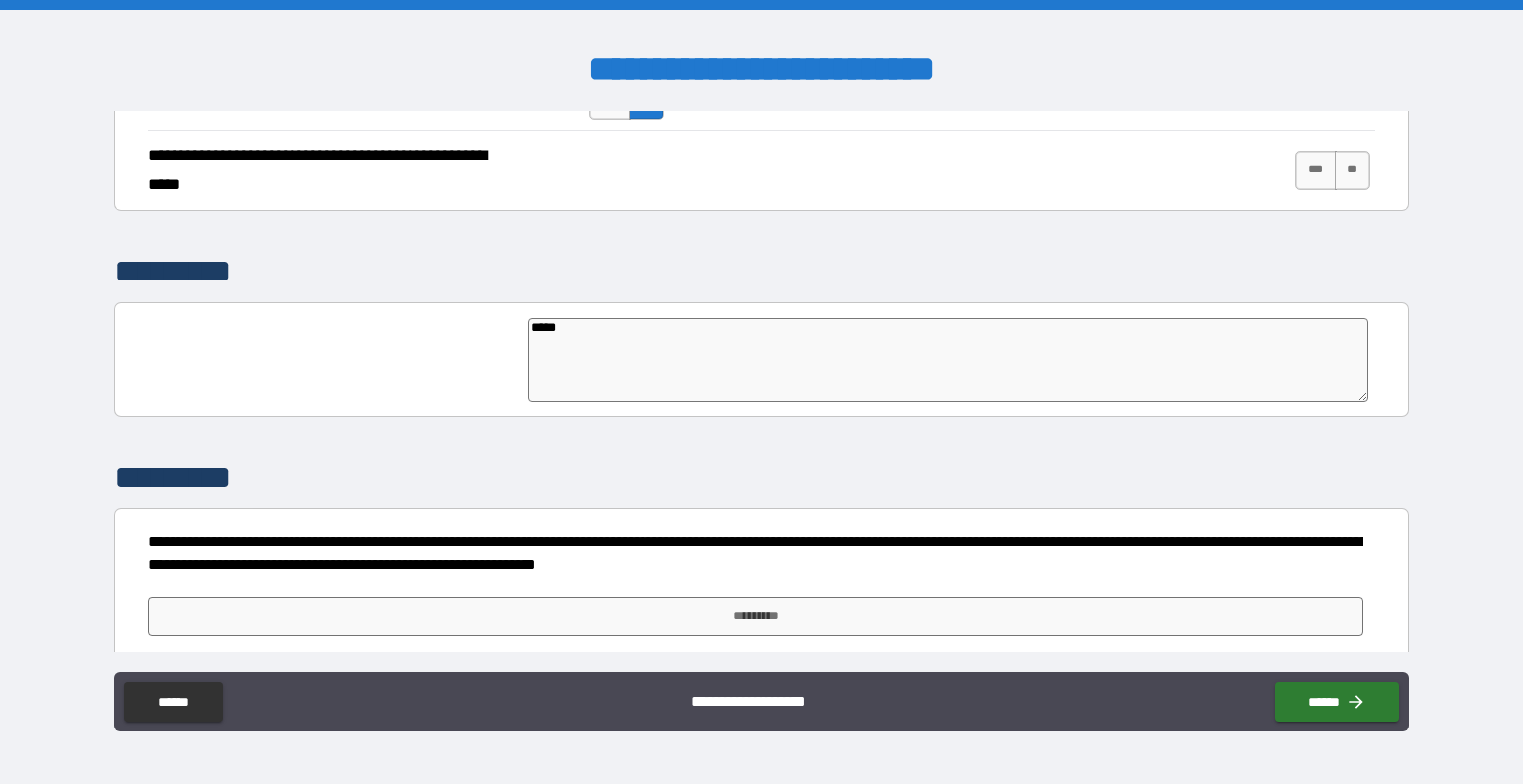 type on "*" 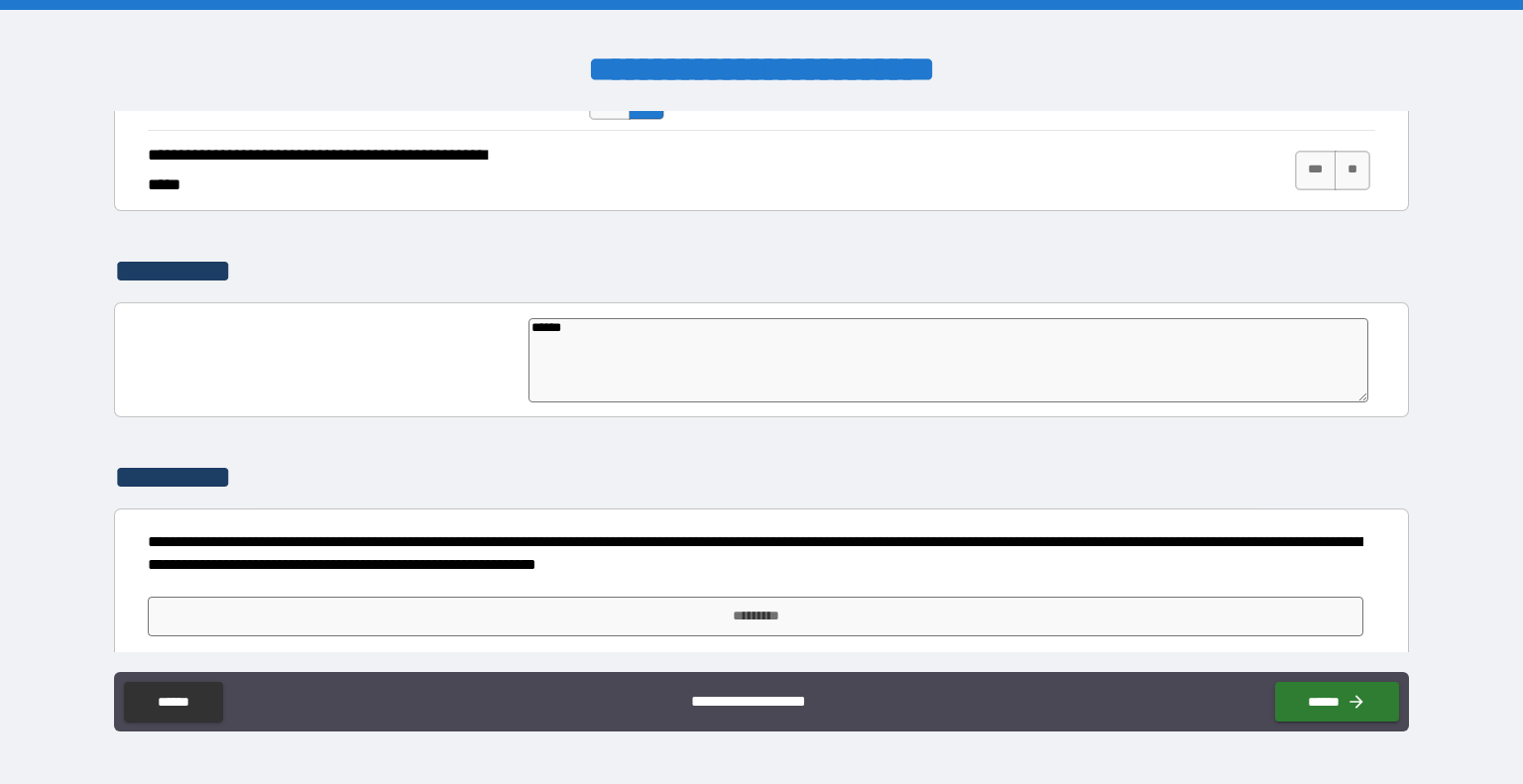 type on "*" 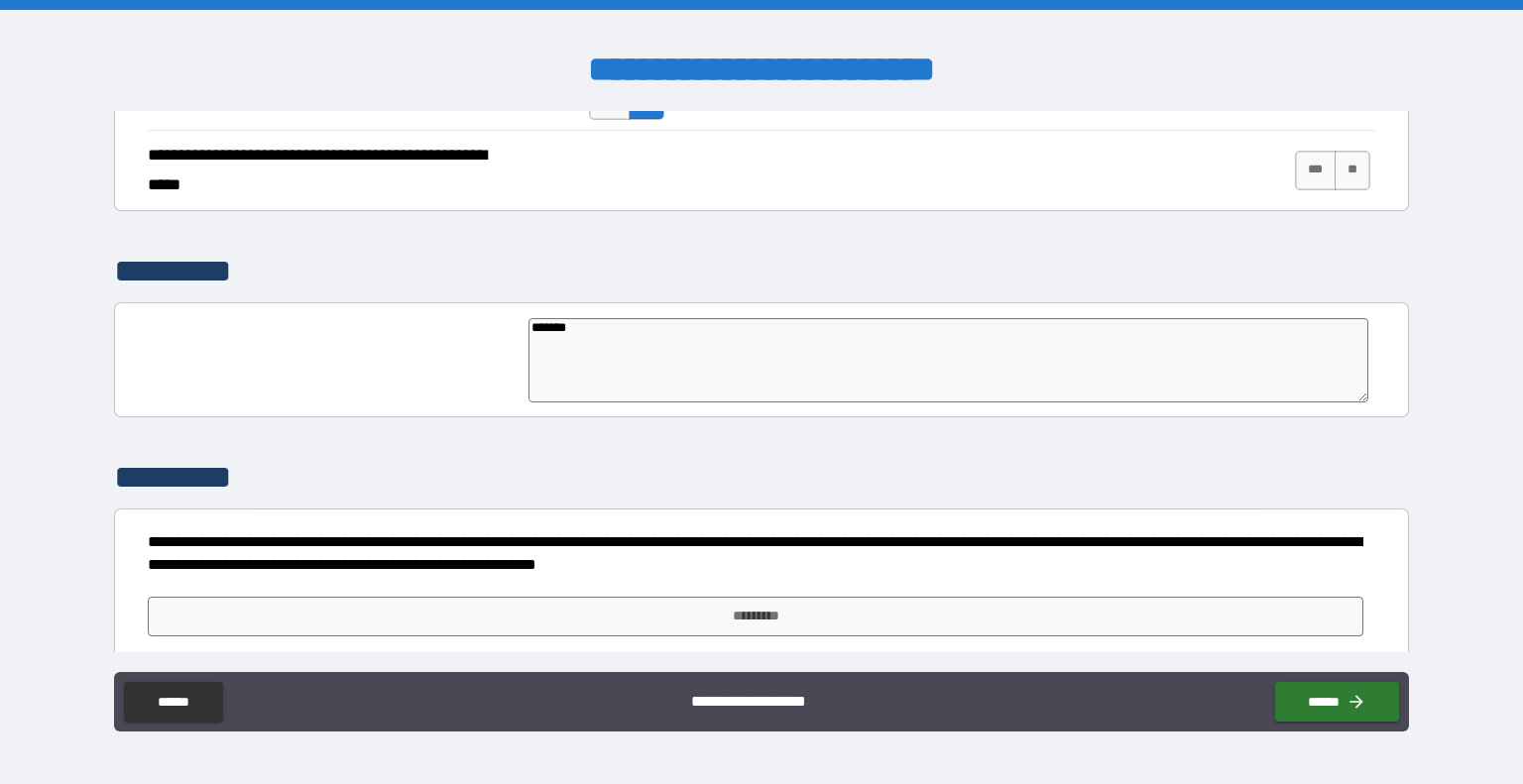 type on "*" 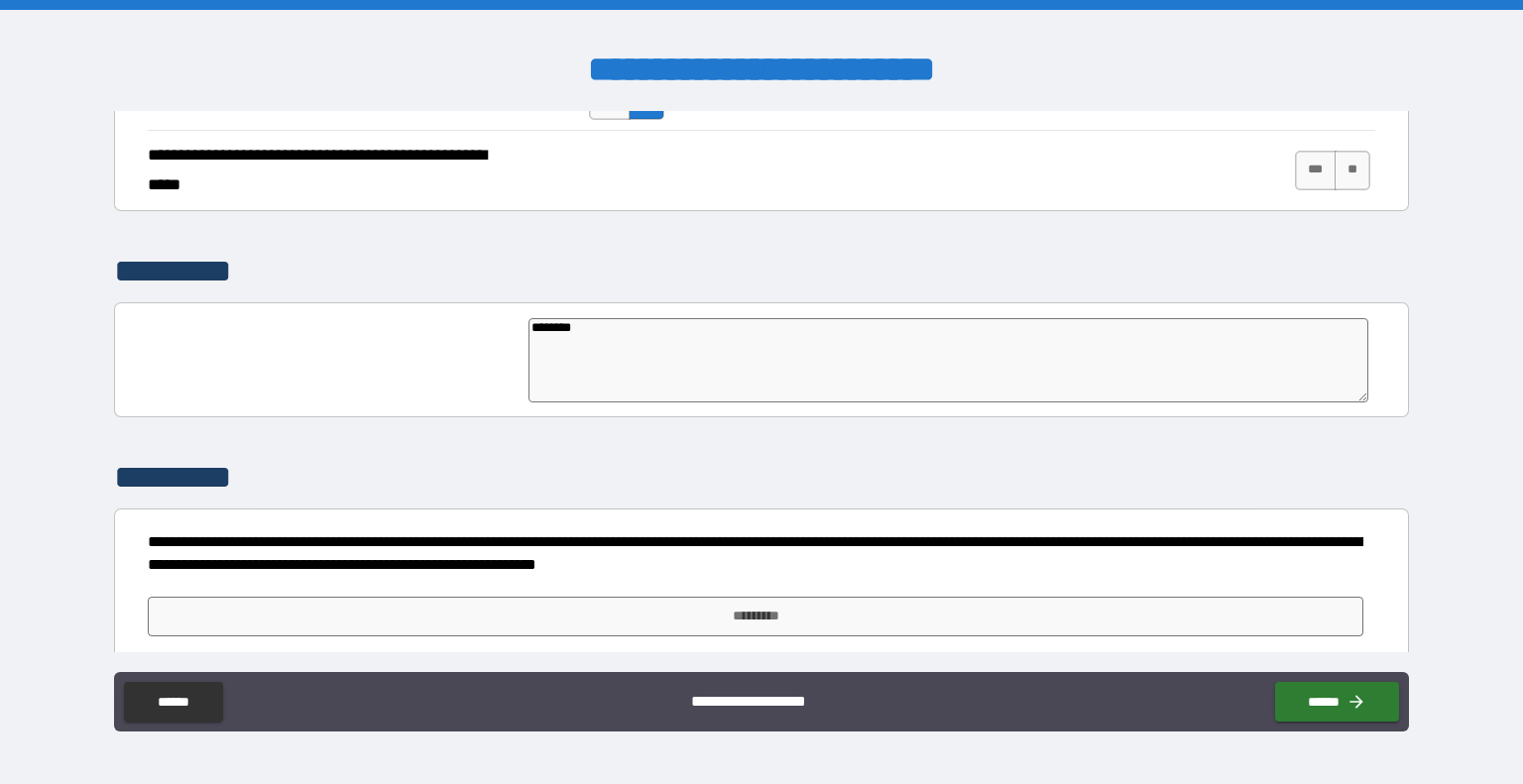 type on "*" 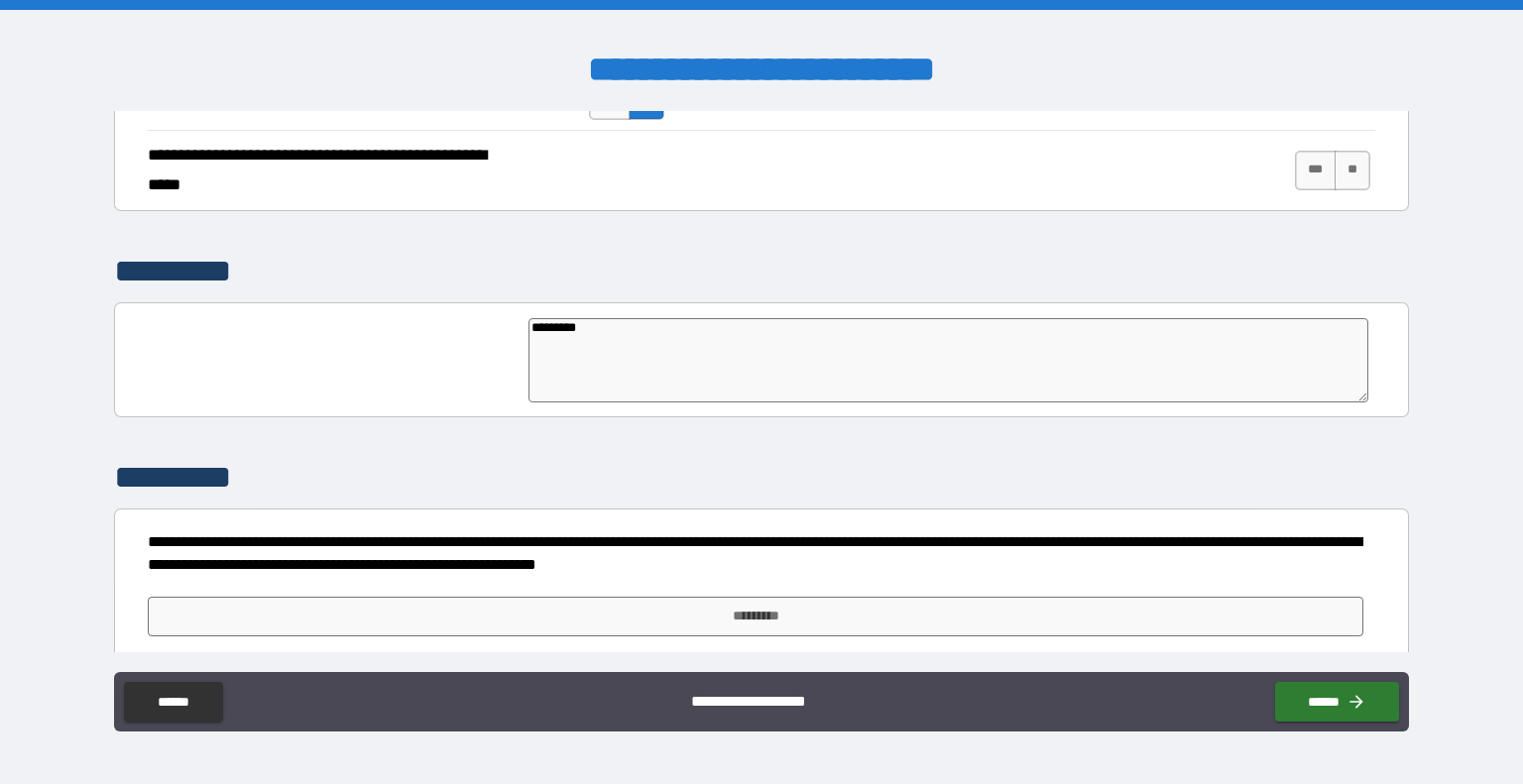 type on "*" 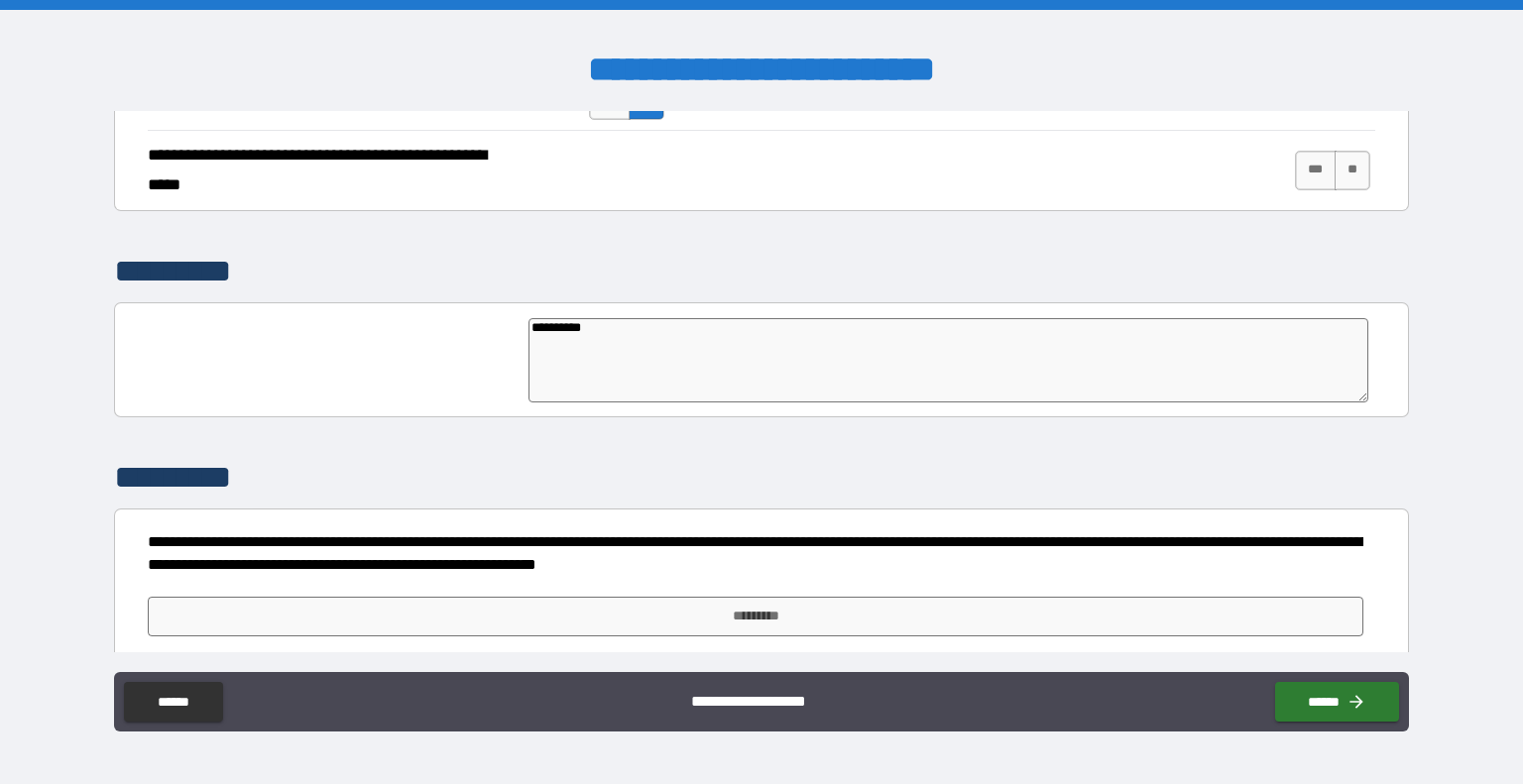 type on "*" 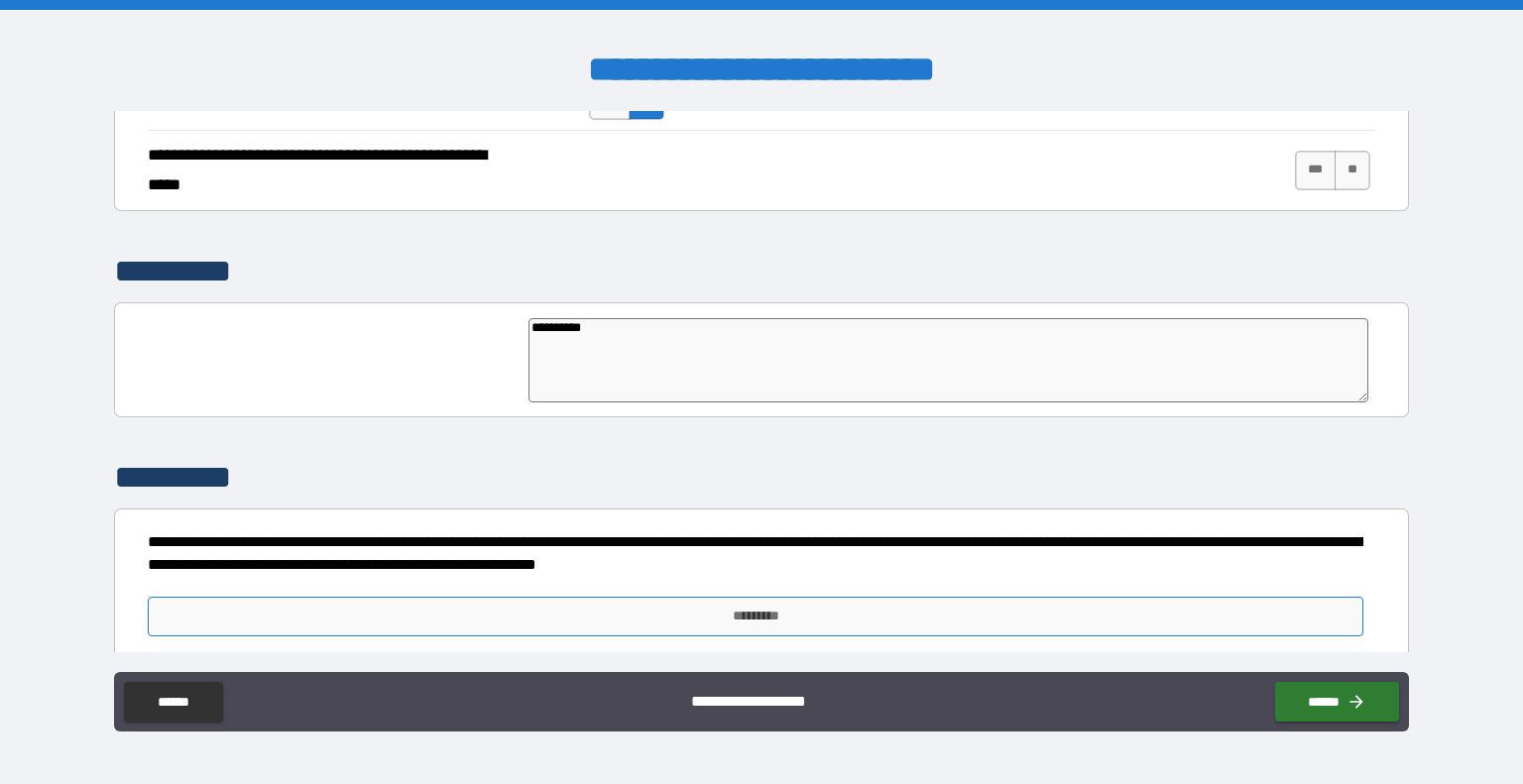 click on "*********" at bounding box center [756, 616] 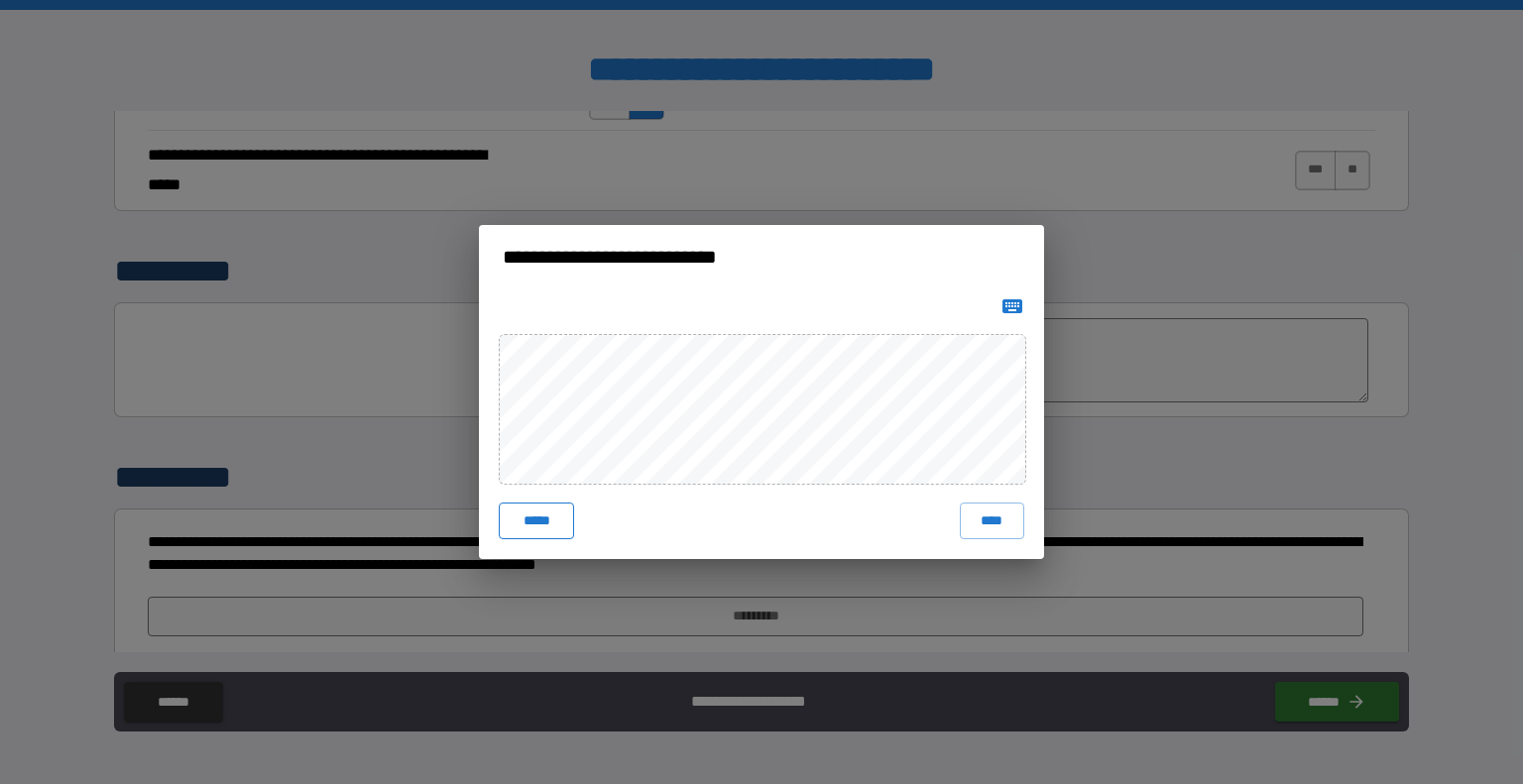 click on "*****" at bounding box center (536, 520) 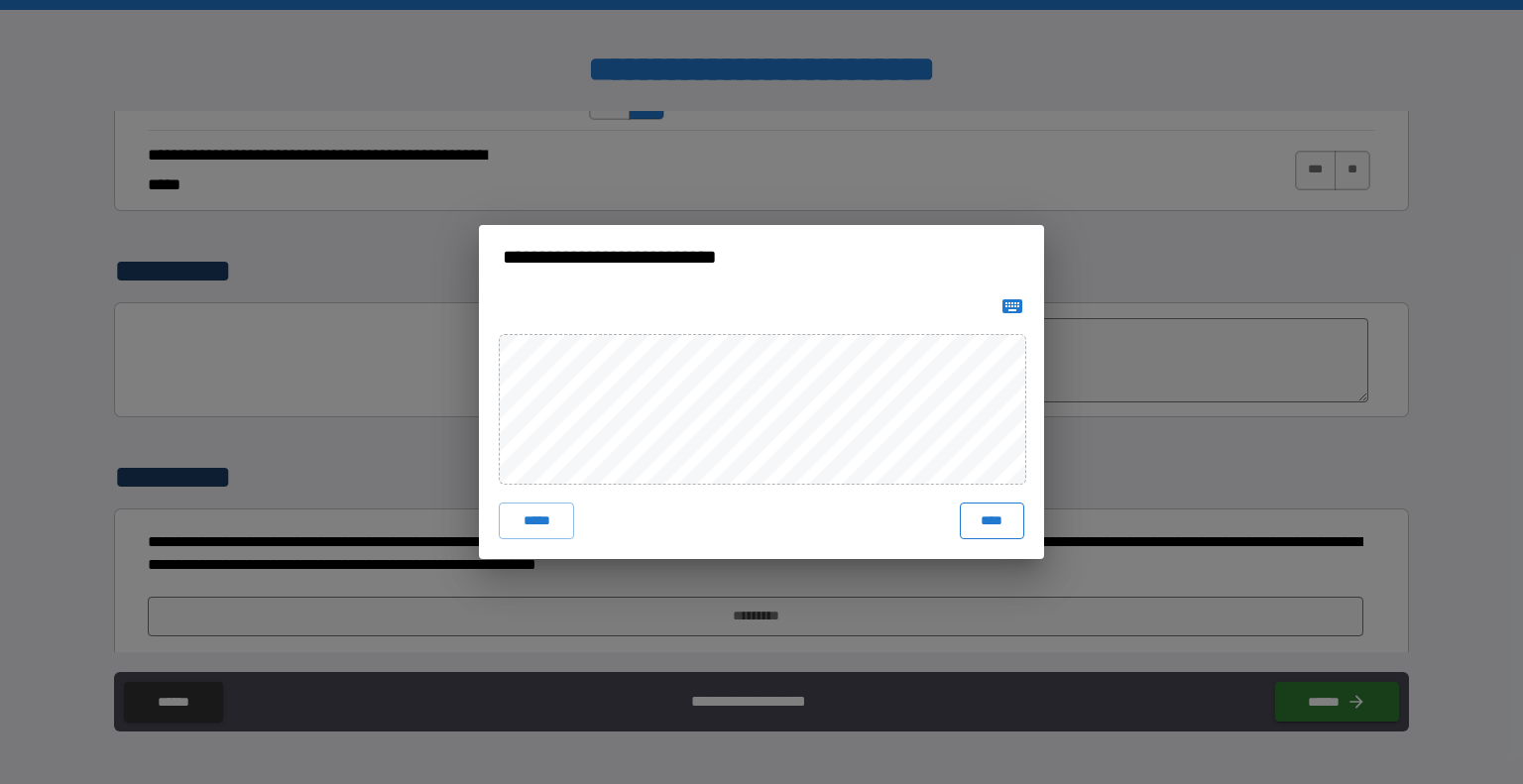 click on "****" at bounding box center [992, 520] 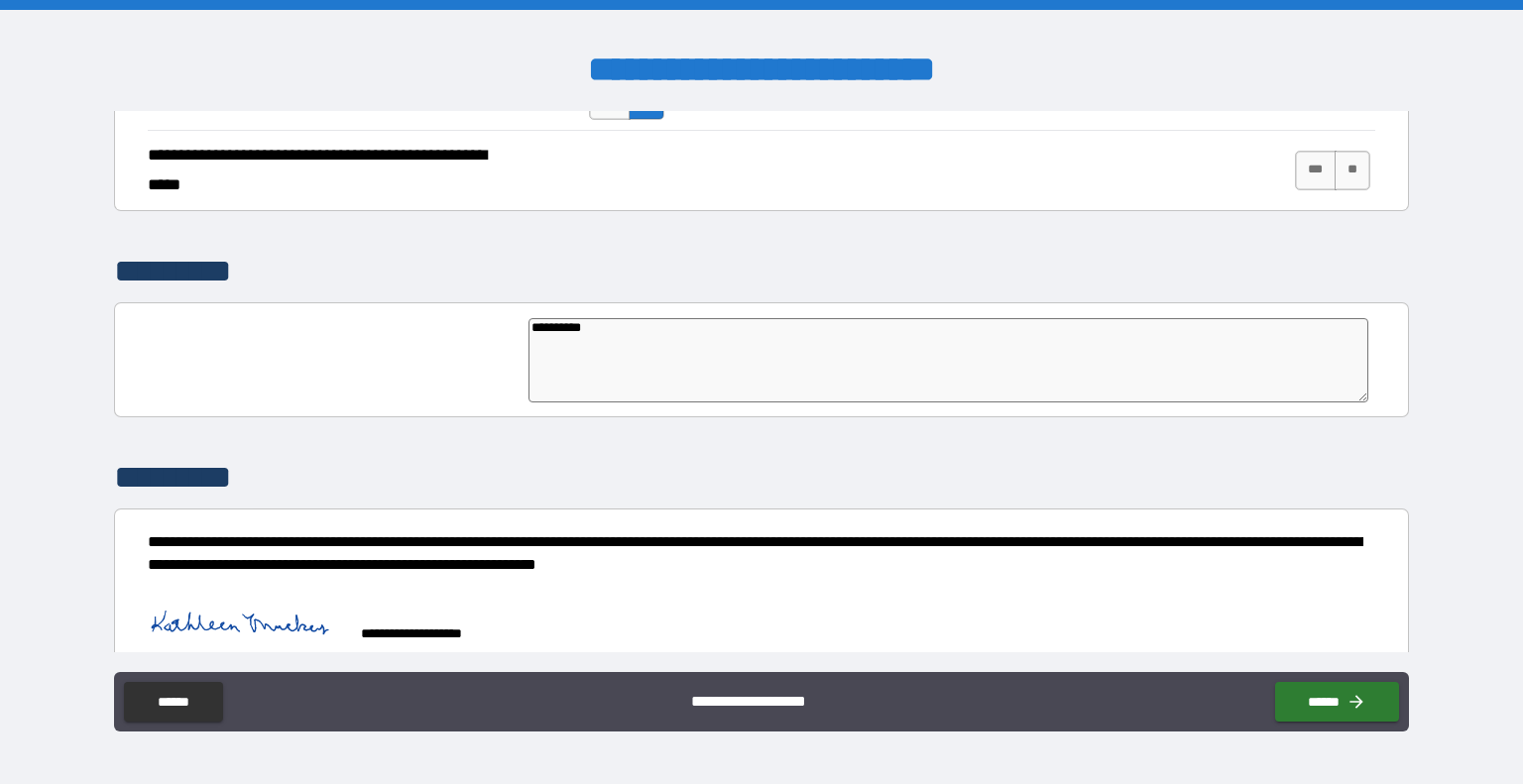 scroll, scrollTop: 4482, scrollLeft: 0, axis: vertical 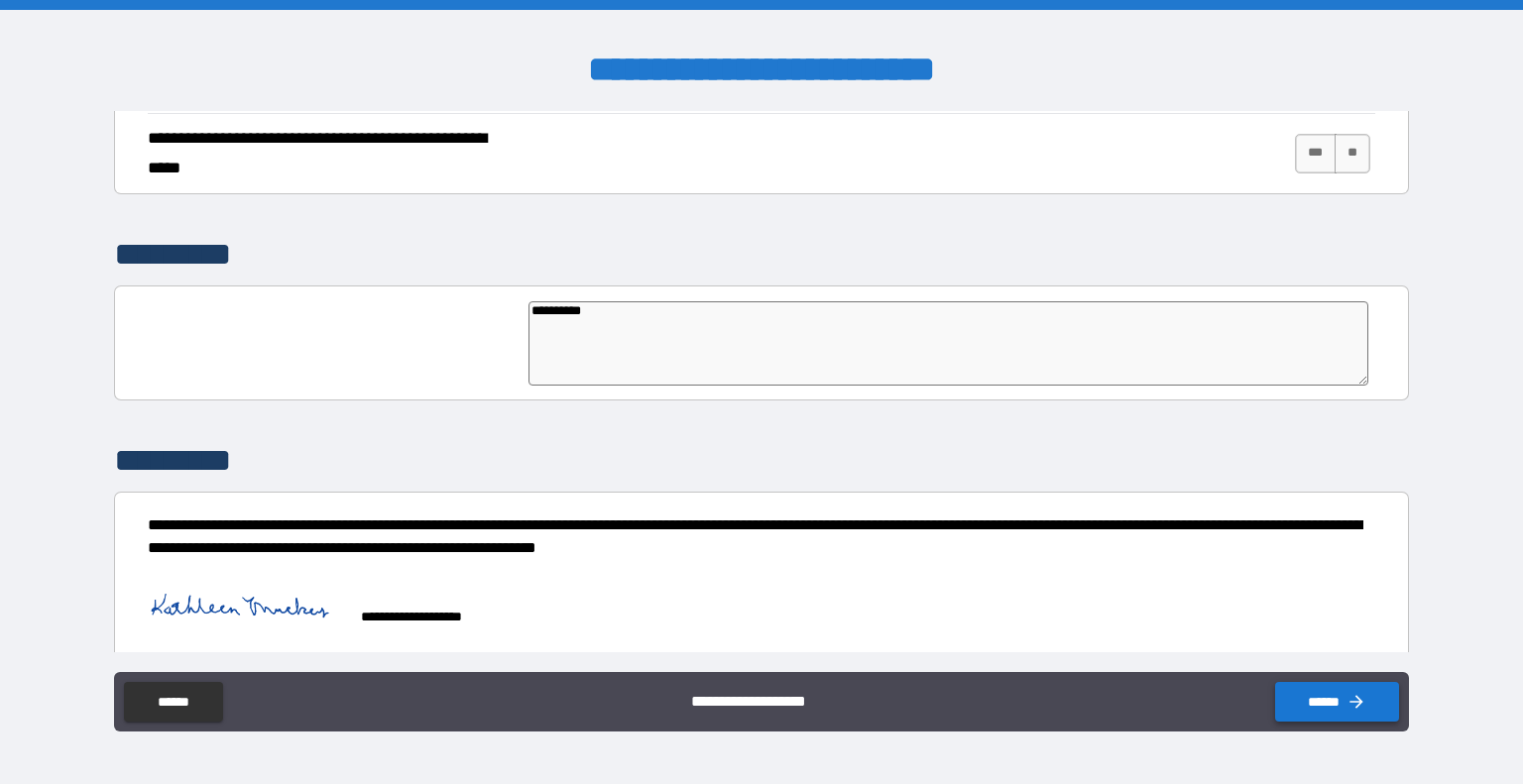 click on "******" at bounding box center (1337, 702) 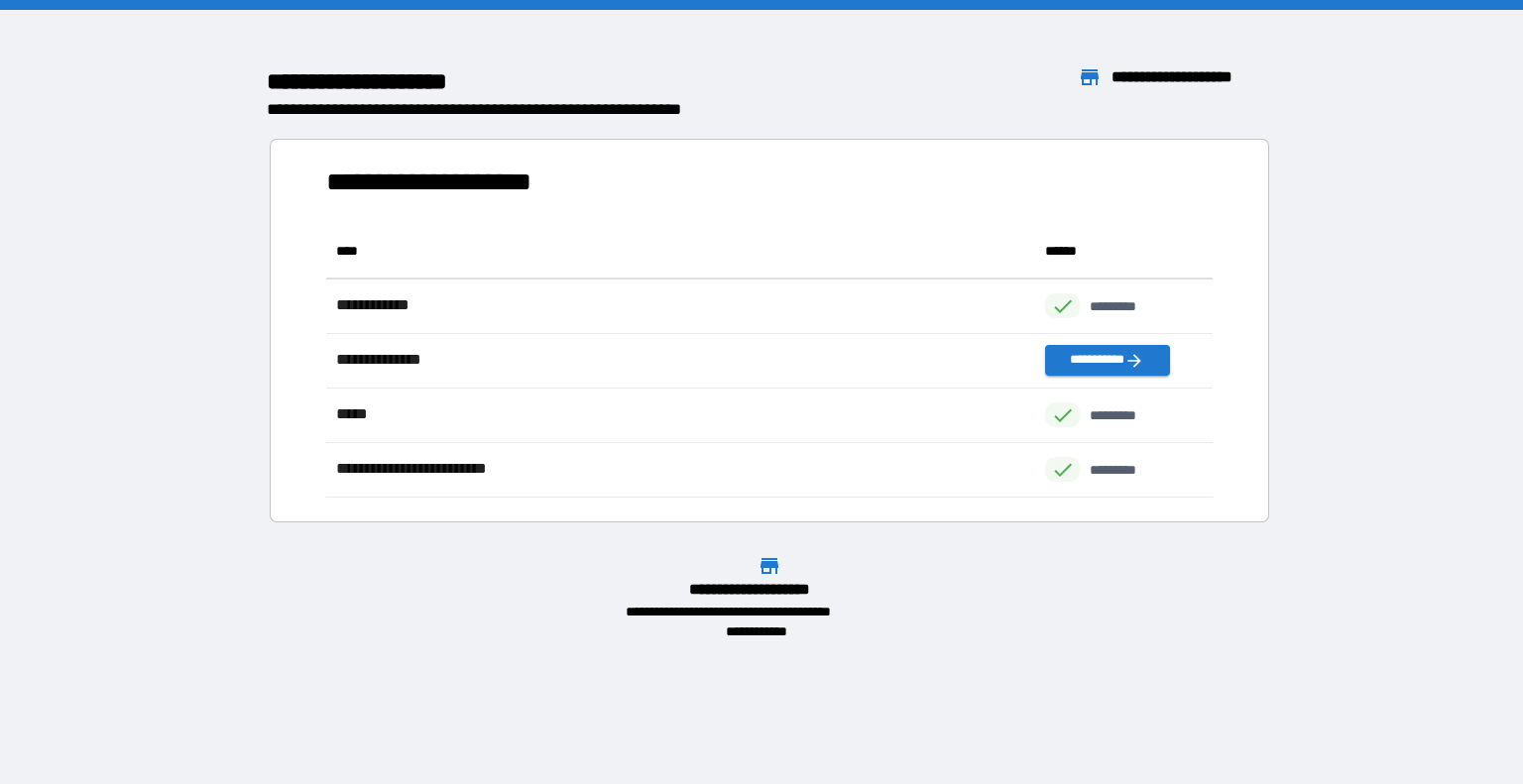 scroll, scrollTop: 16, scrollLeft: 16, axis: both 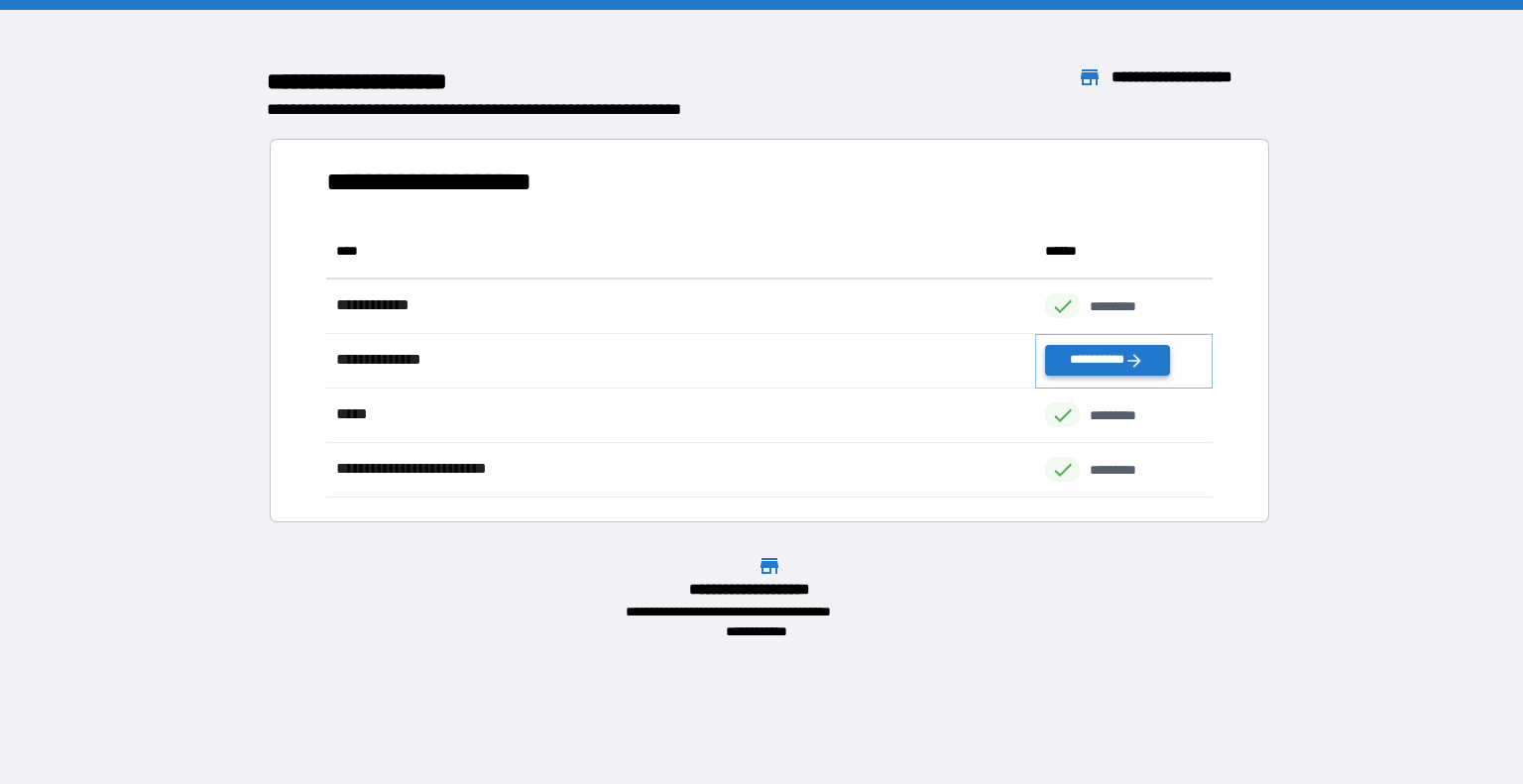 click on "**********" at bounding box center (1107, 360) 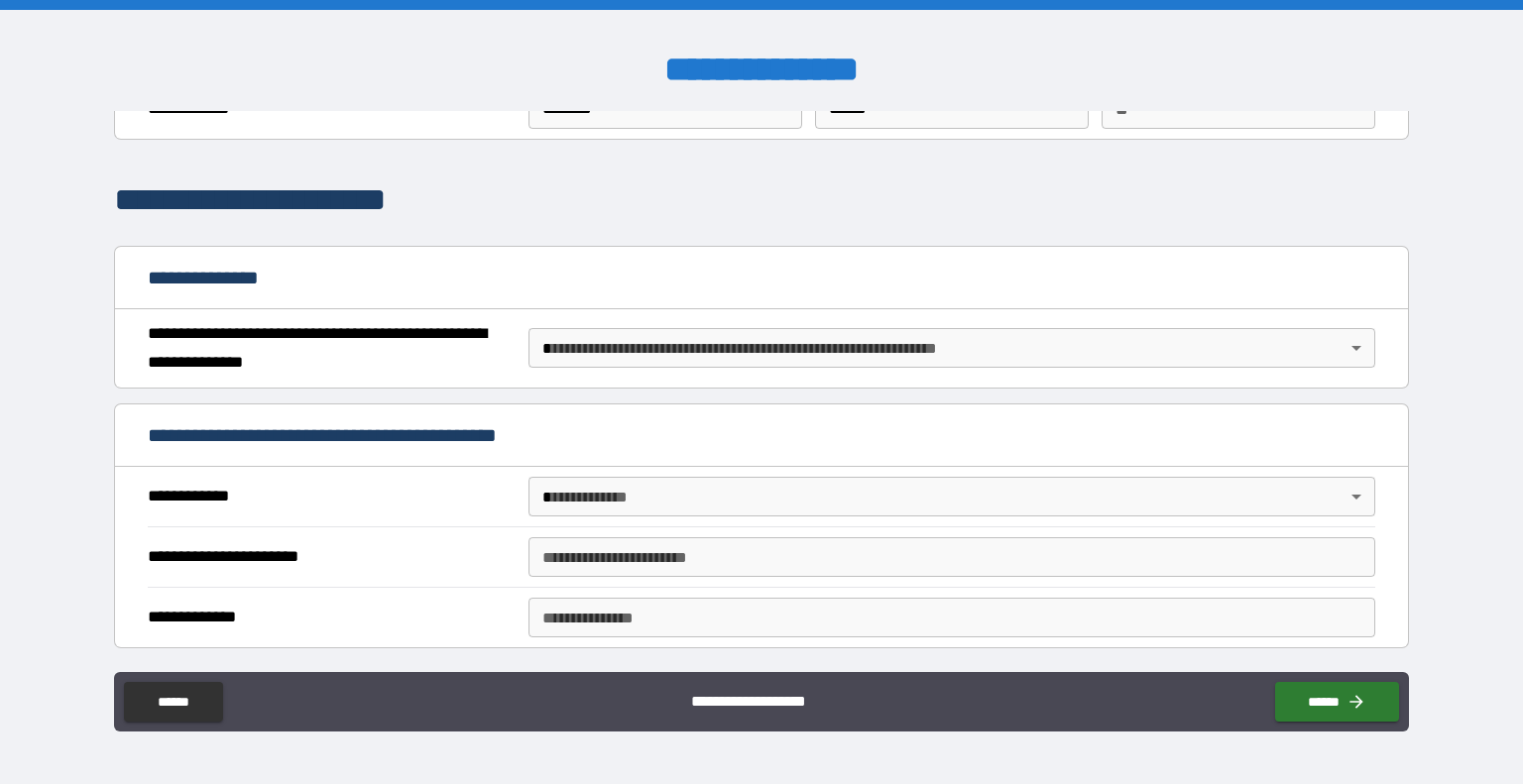 scroll, scrollTop: 97, scrollLeft: 0, axis: vertical 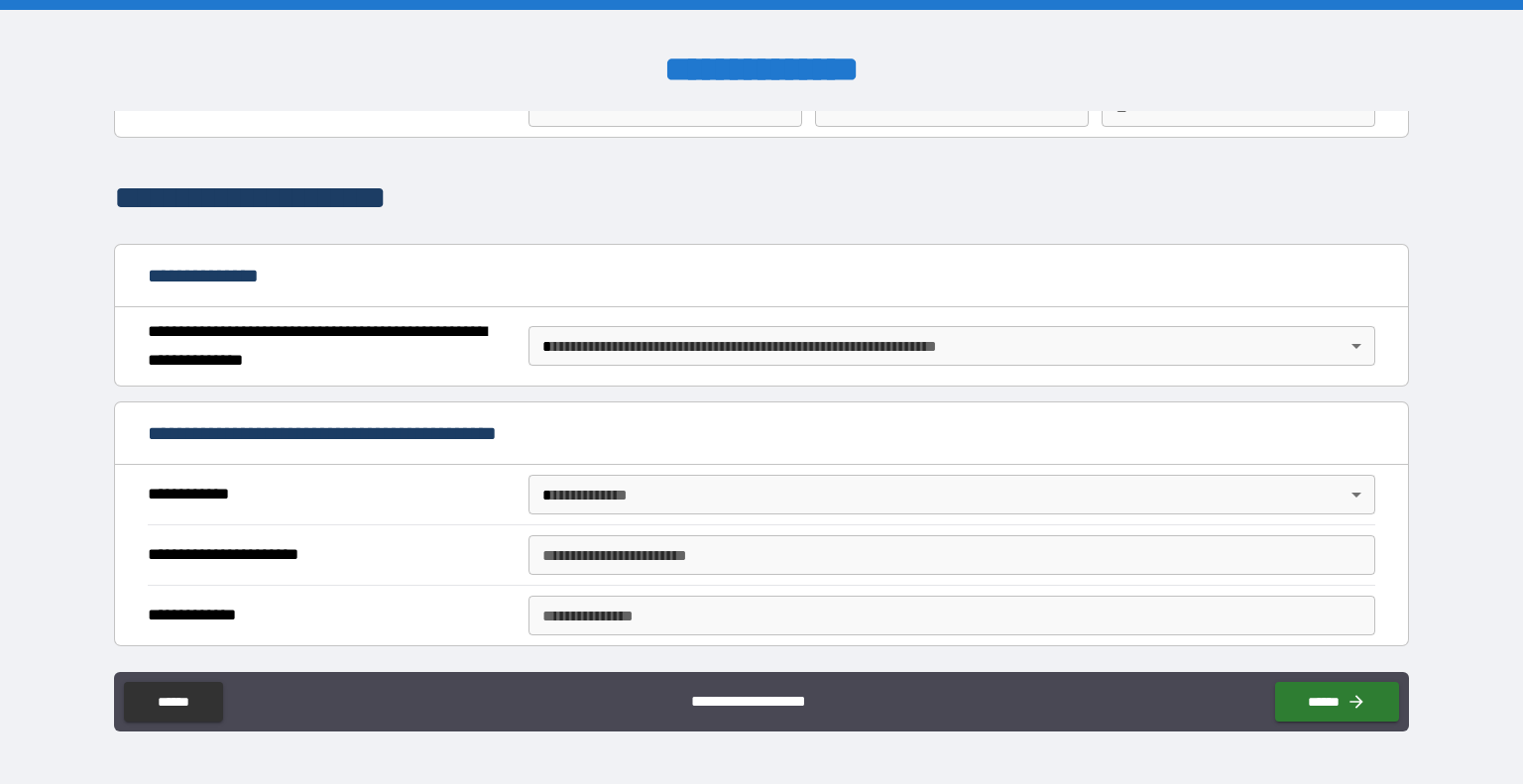 click on "[FIRST] [LAST] [STREET] [CITY], [STATE] [ZIP] [COUNTRY] [PHONE] [EMAIL] [SSN] [DLN] [CCNUM]" at bounding box center (762, 392) 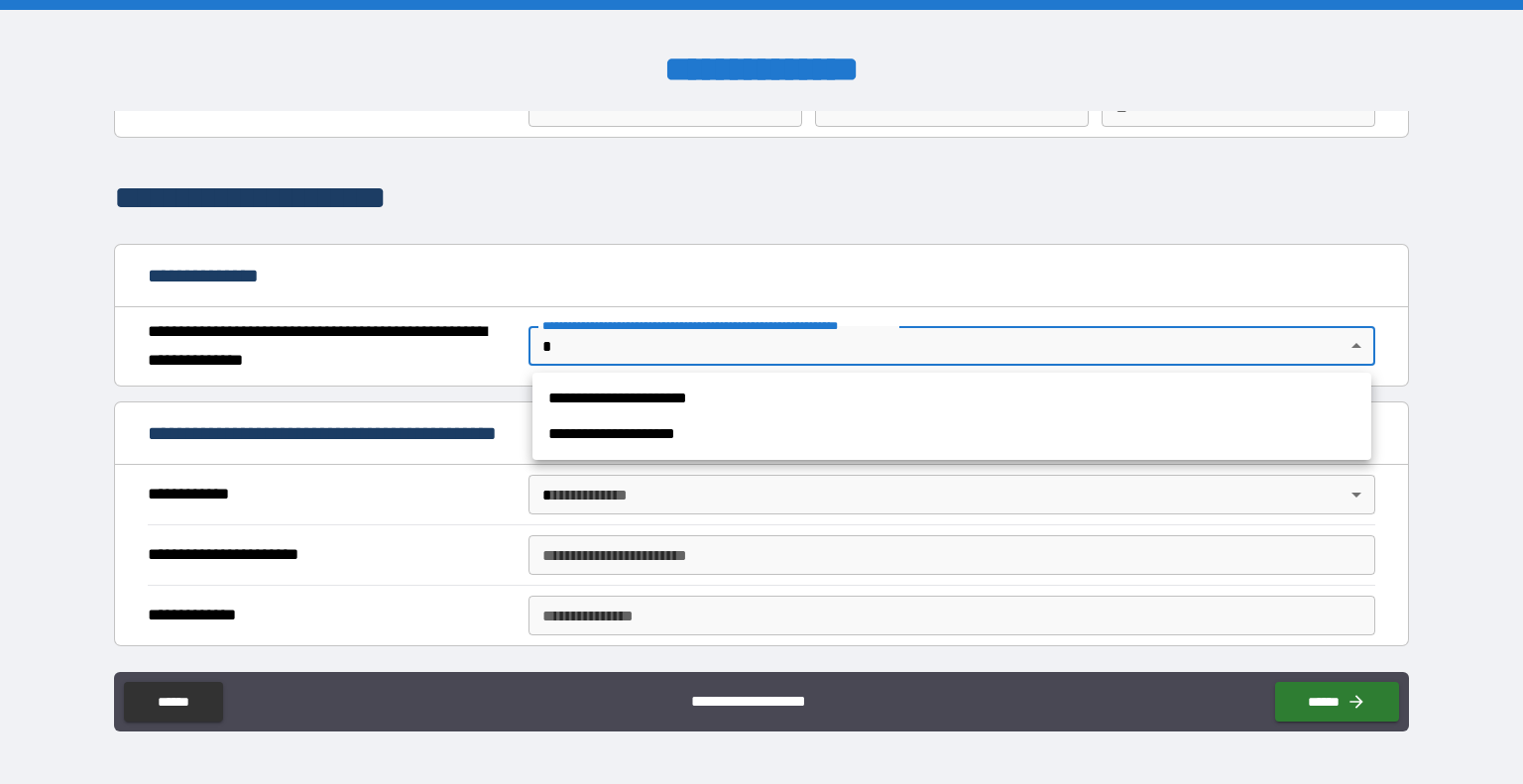 click on "**********" at bounding box center [952, 398] 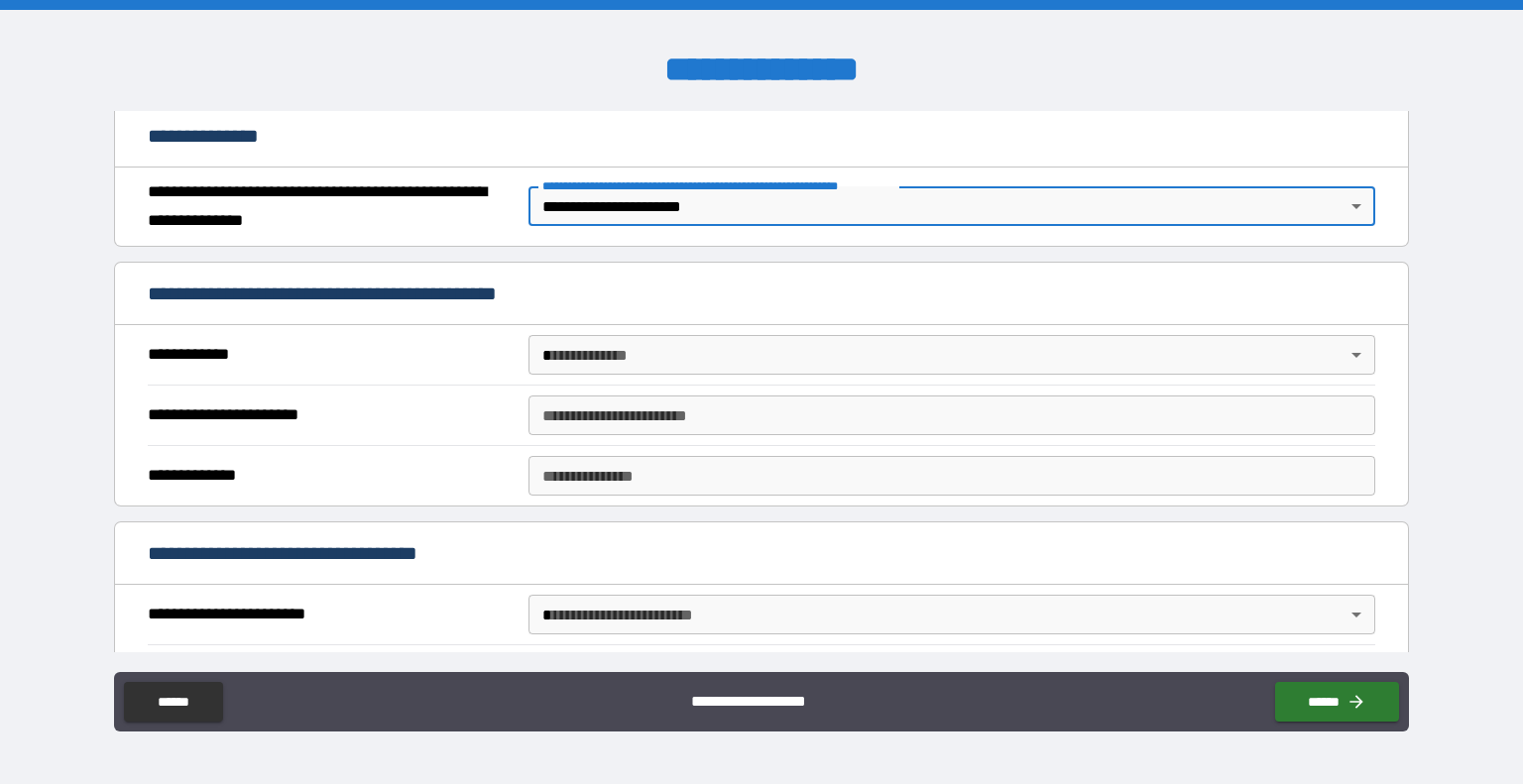 scroll, scrollTop: 243, scrollLeft: 0, axis: vertical 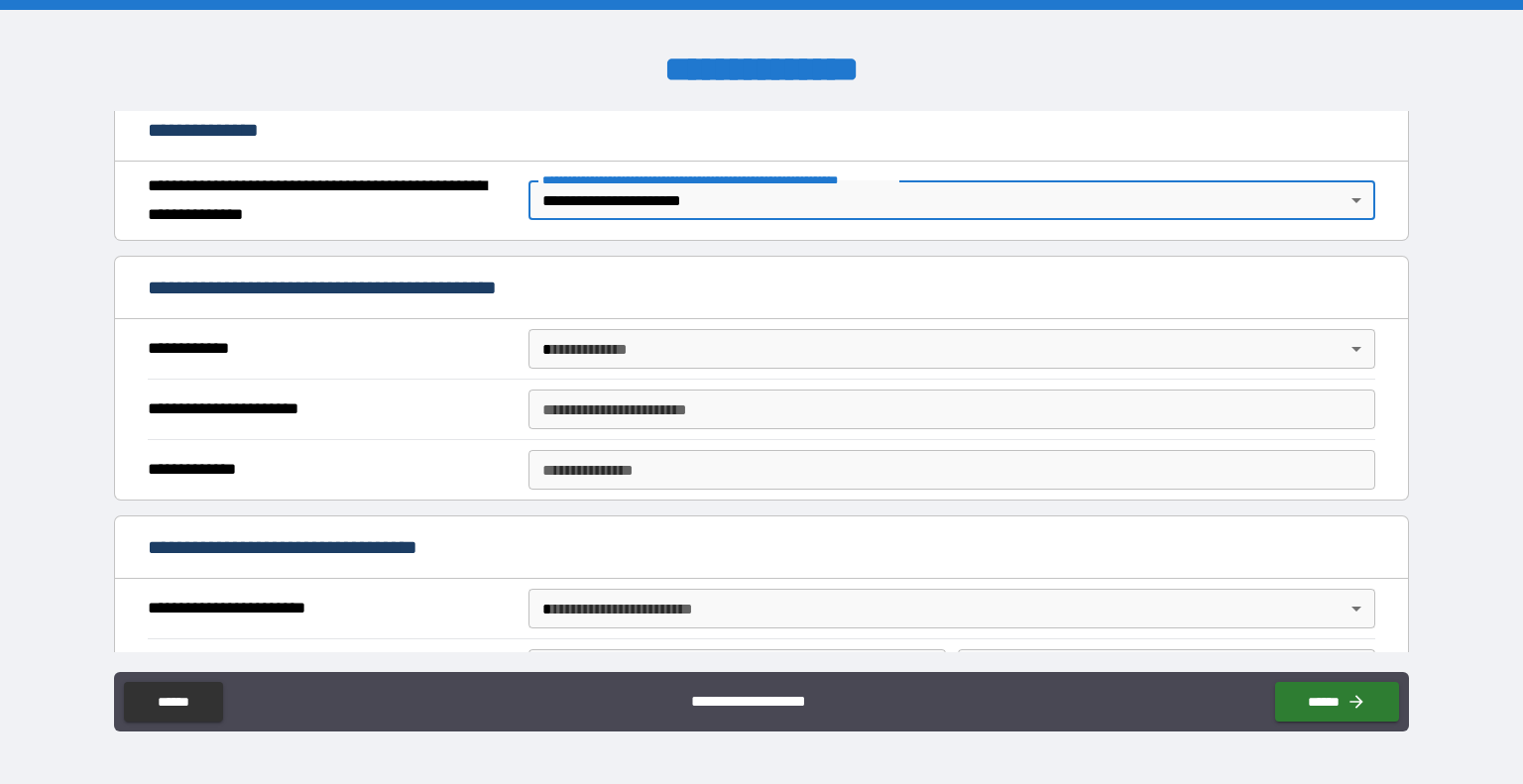 click on "[FIRST] [LAST] [STREET] [CITY], [STATE] [ZIP] [COUNTRY] [PHONE] [EMAIL] [SSN] [DLN] [CCNUM]" at bounding box center [762, 392] 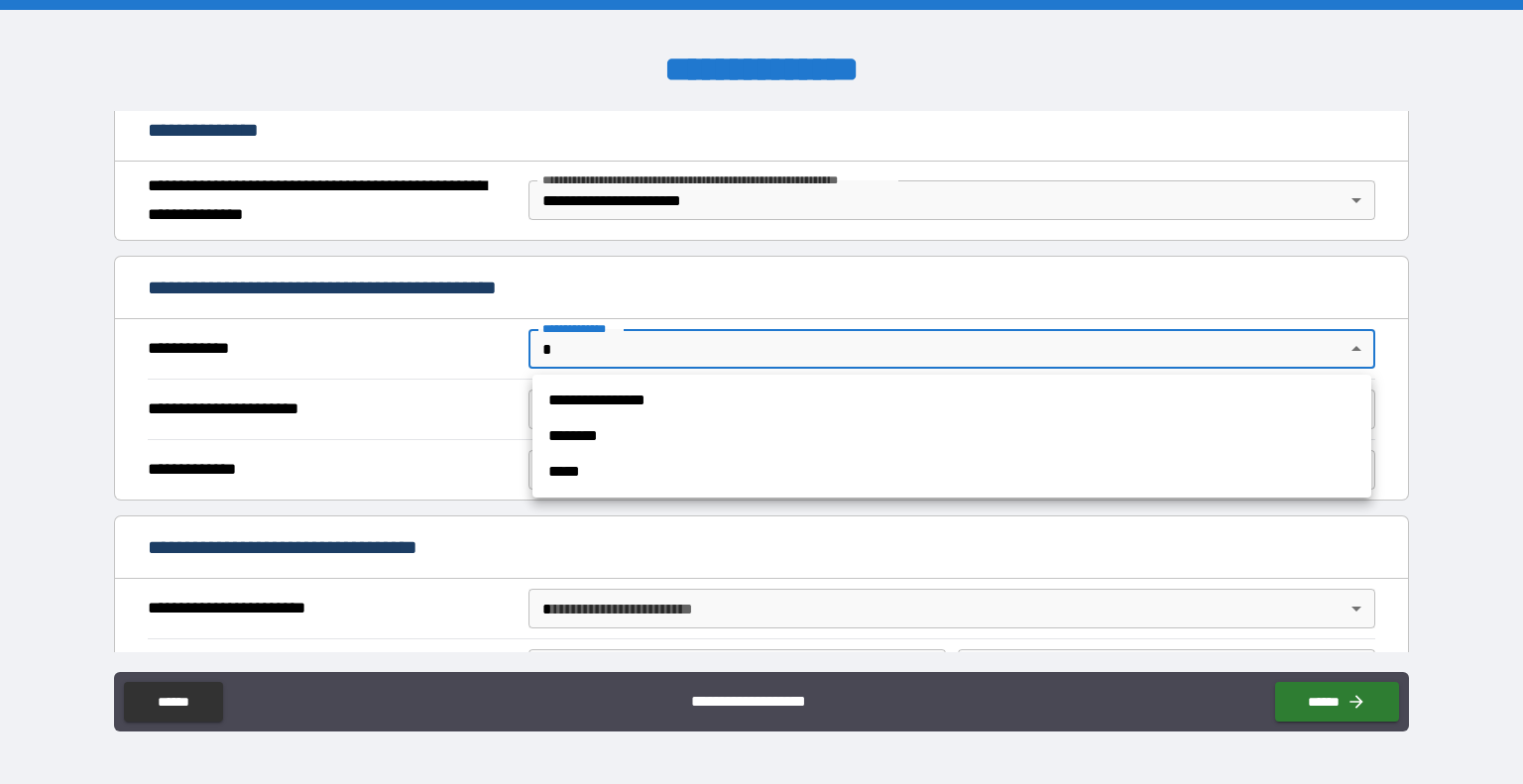 click on "**********" at bounding box center (952, 400) 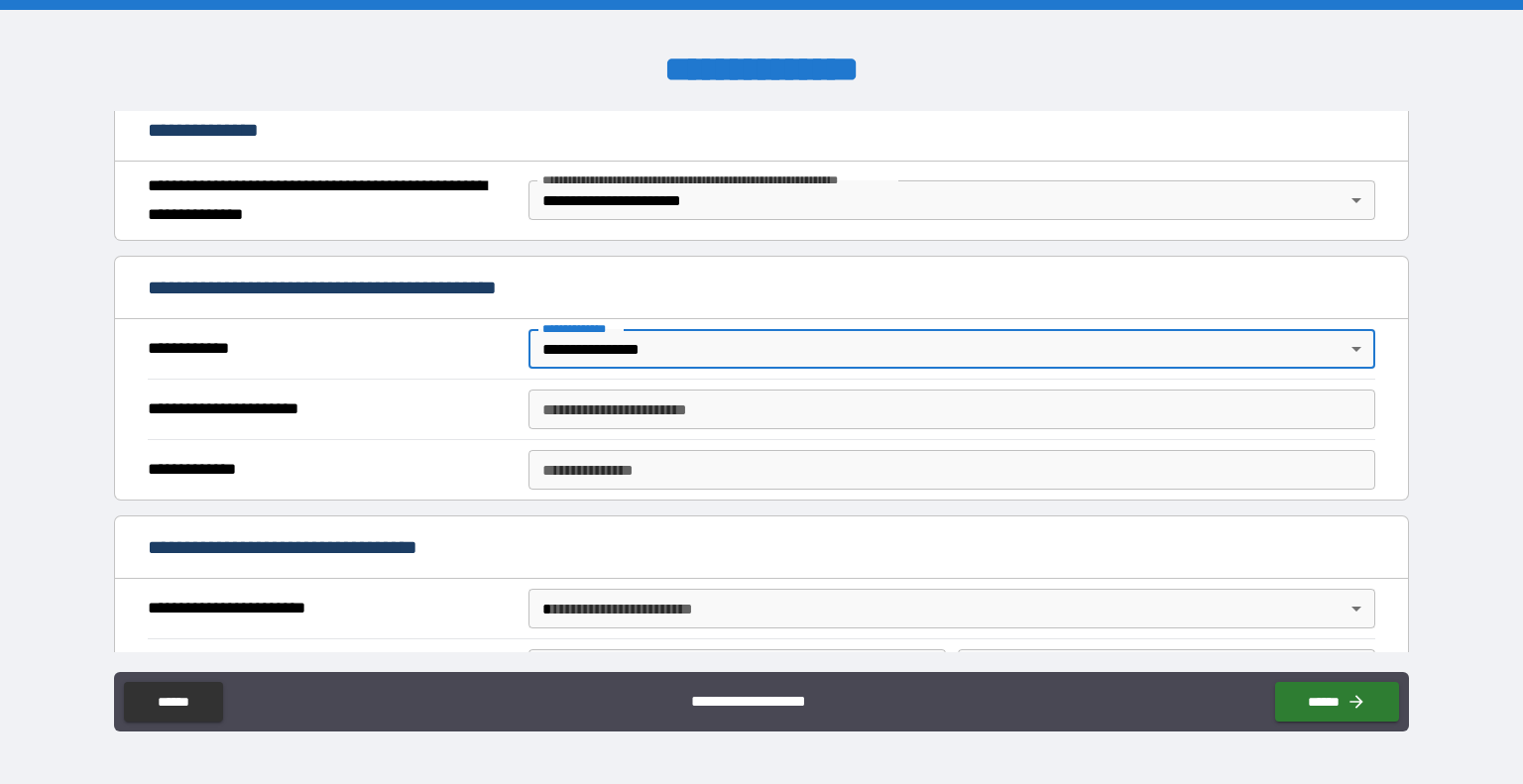 click on "**********" at bounding box center (952, 409) 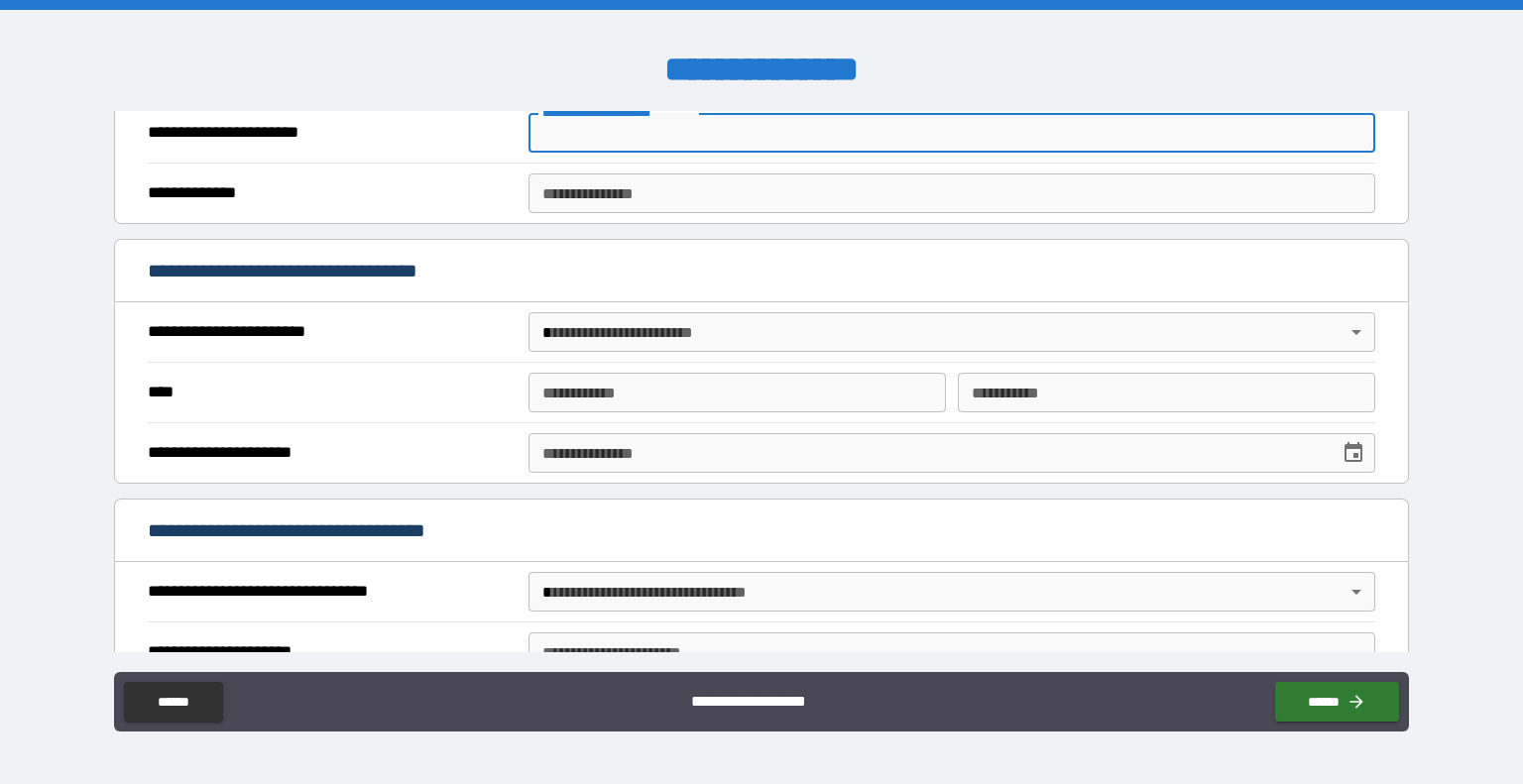 scroll, scrollTop: 519, scrollLeft: 0, axis: vertical 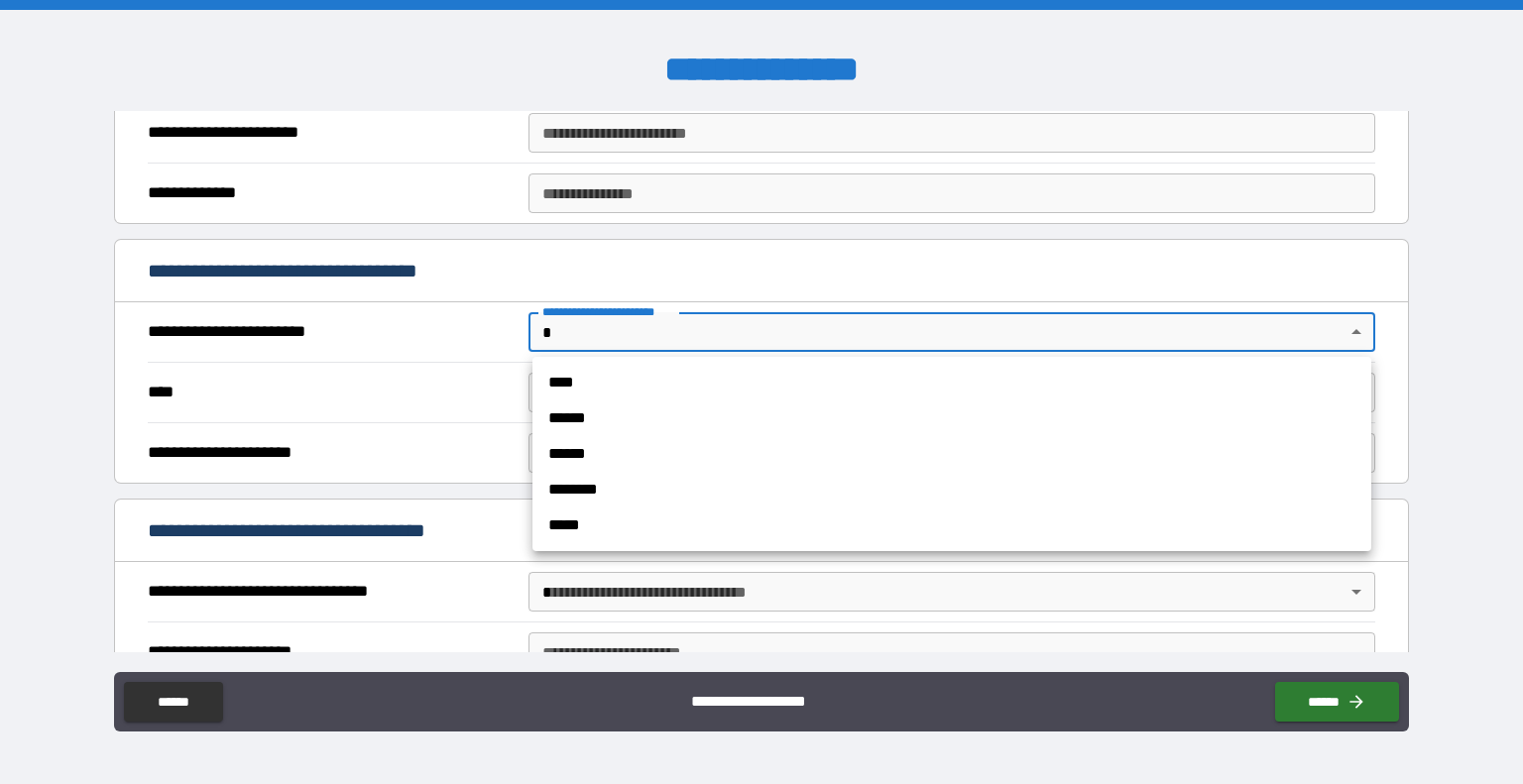 click on "****" at bounding box center [952, 383] 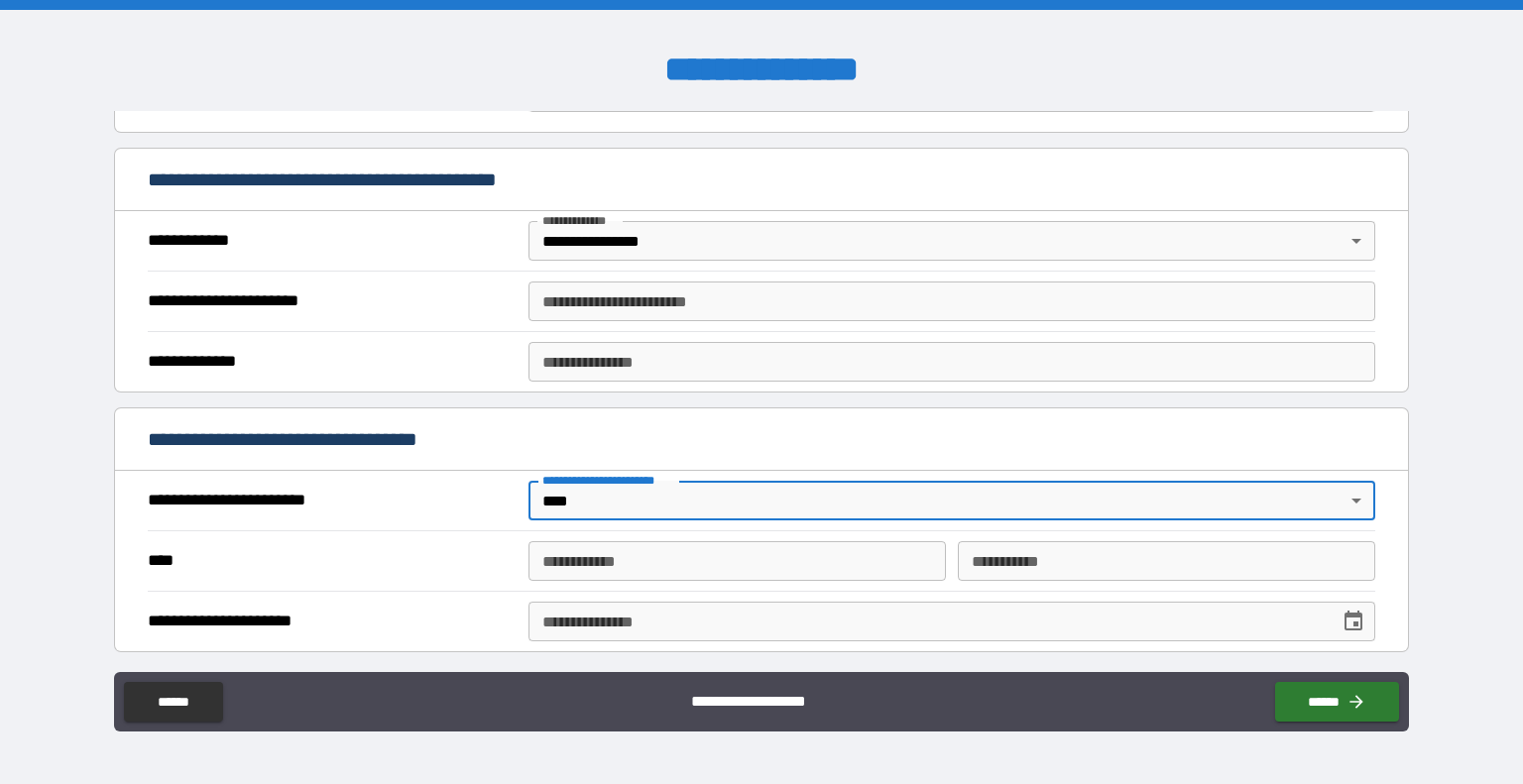 scroll, scrollTop: 344, scrollLeft: 0, axis: vertical 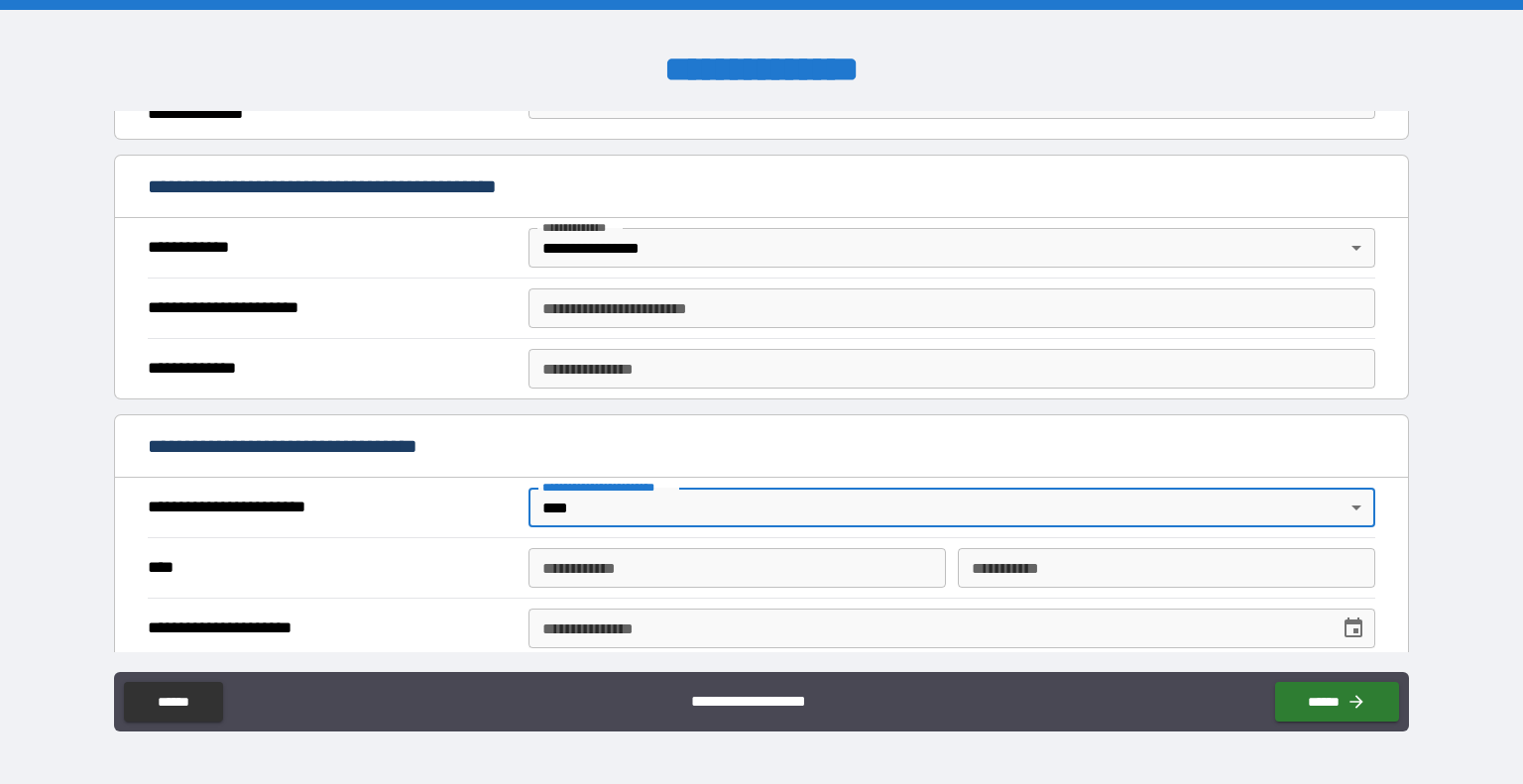 click on "**********" at bounding box center (952, 308) 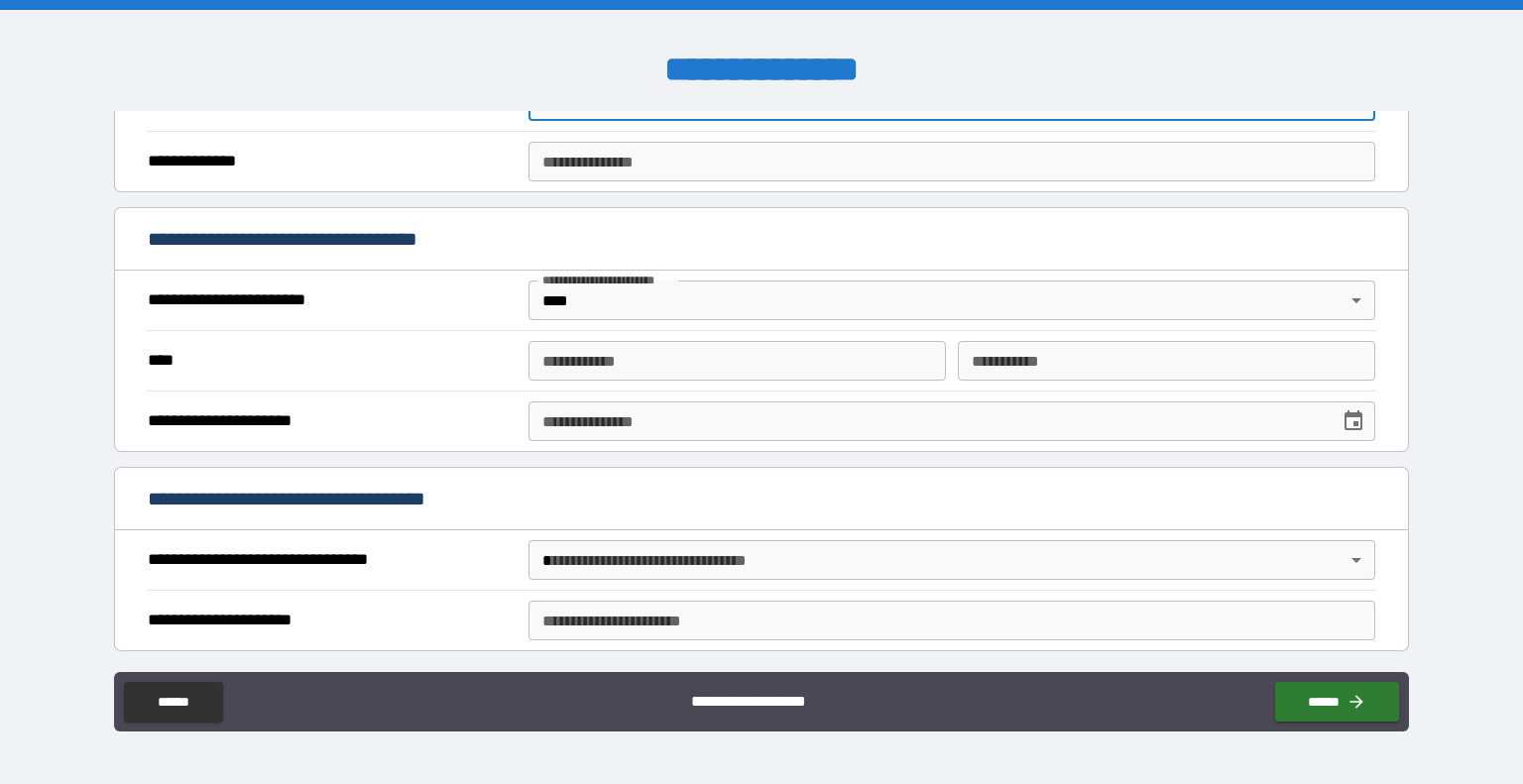 scroll, scrollTop: 543, scrollLeft: 0, axis: vertical 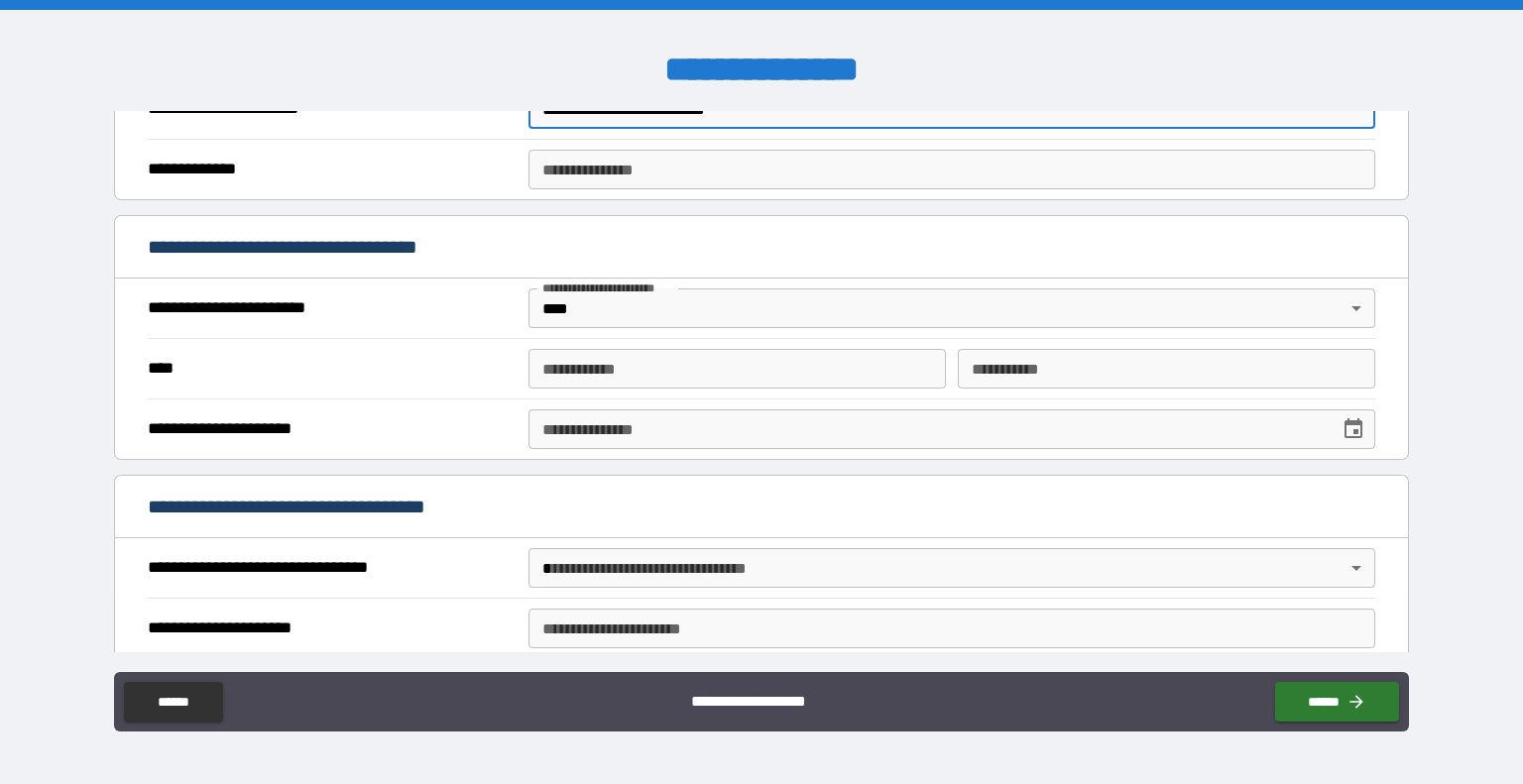 type on "**********" 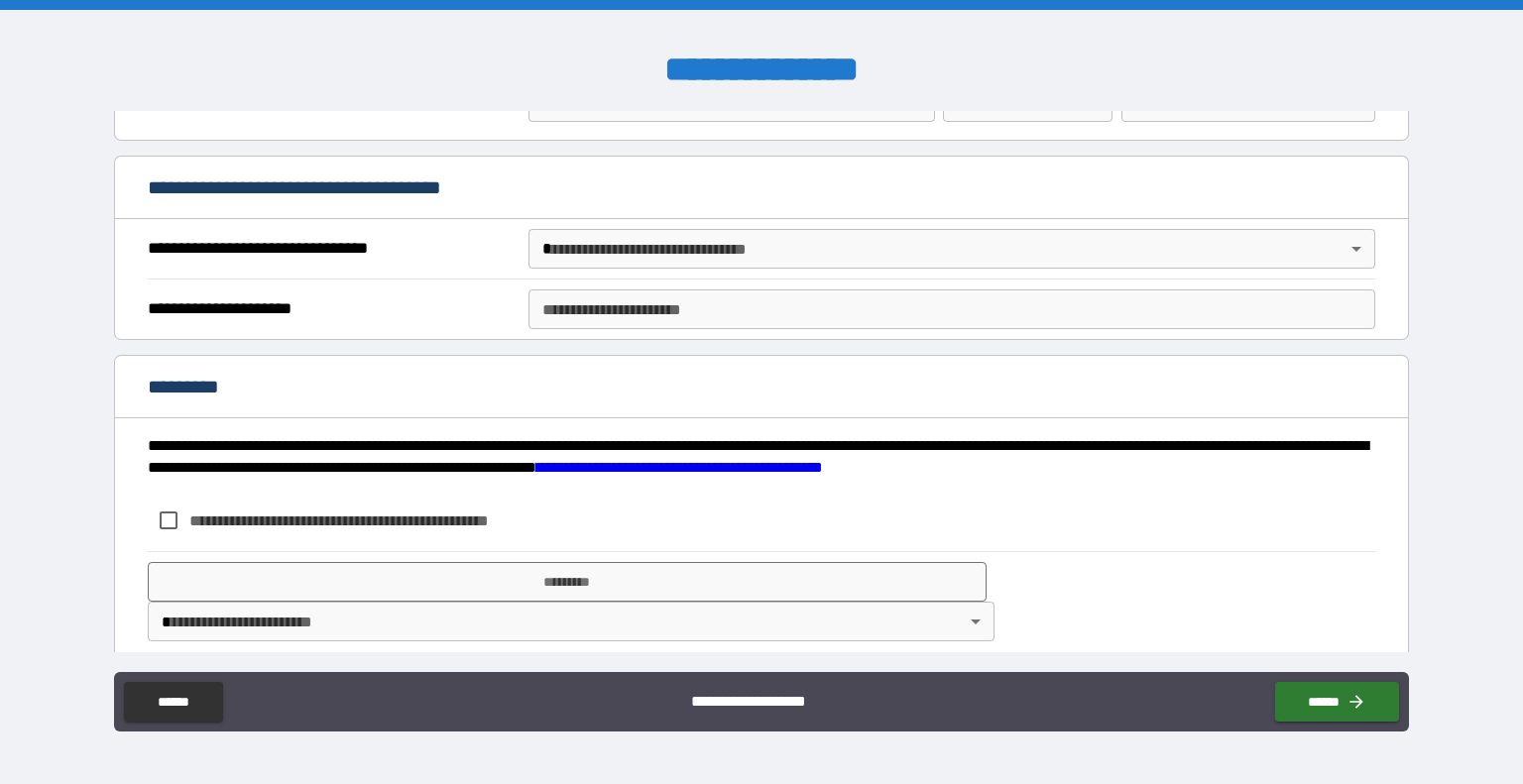scroll, scrollTop: 1896, scrollLeft: 0, axis: vertical 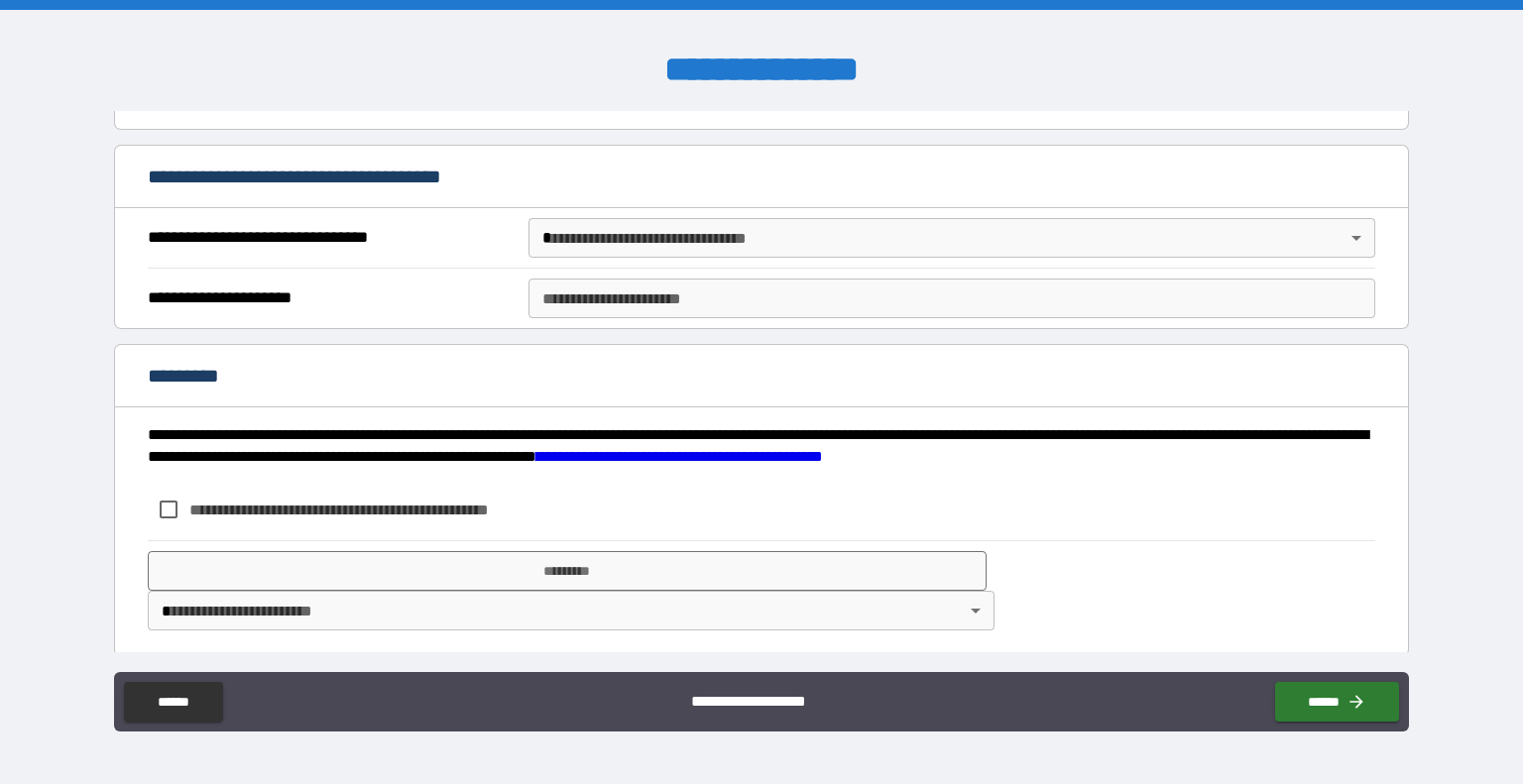 type on "**********" 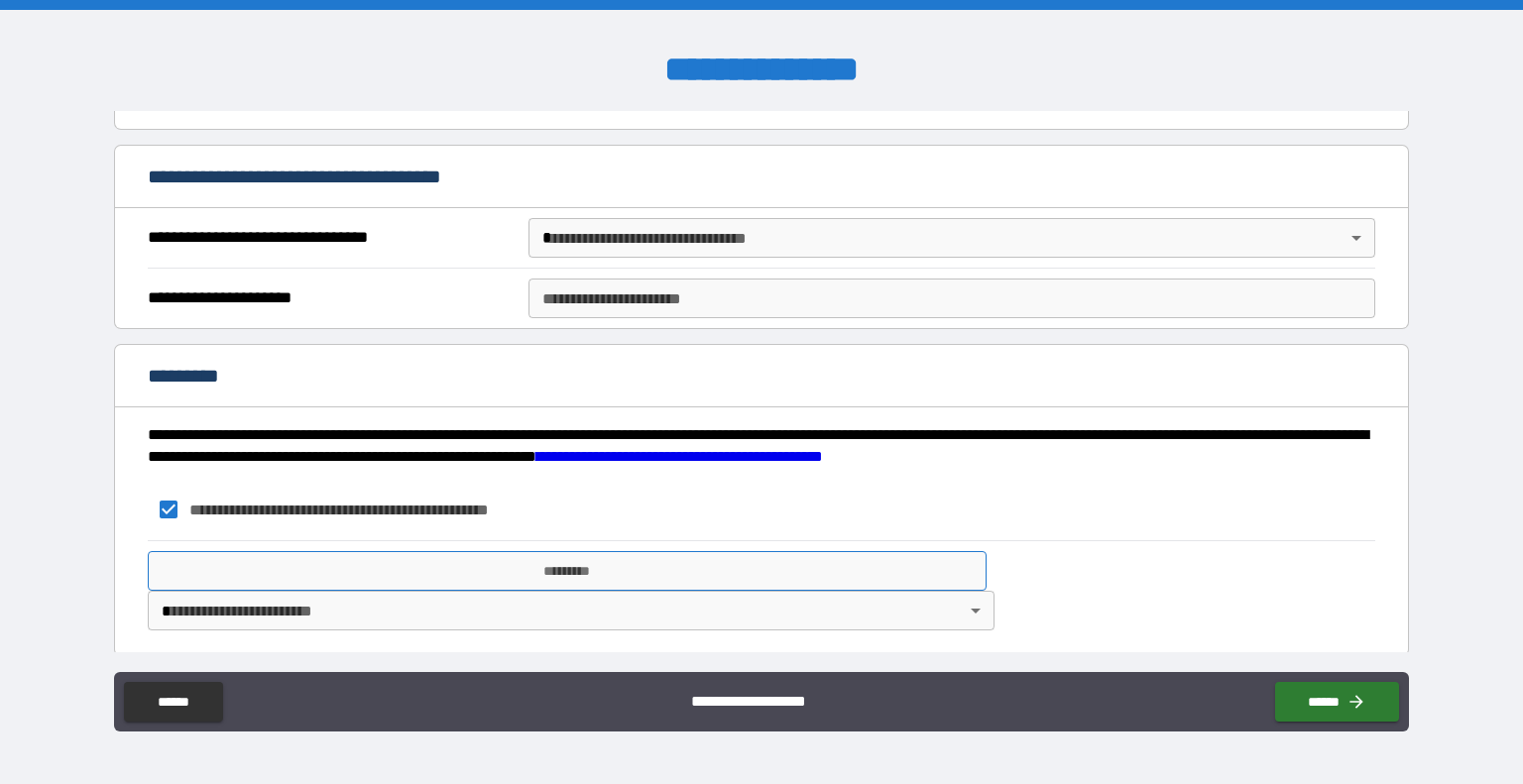 click on "*********" at bounding box center (567, 571) 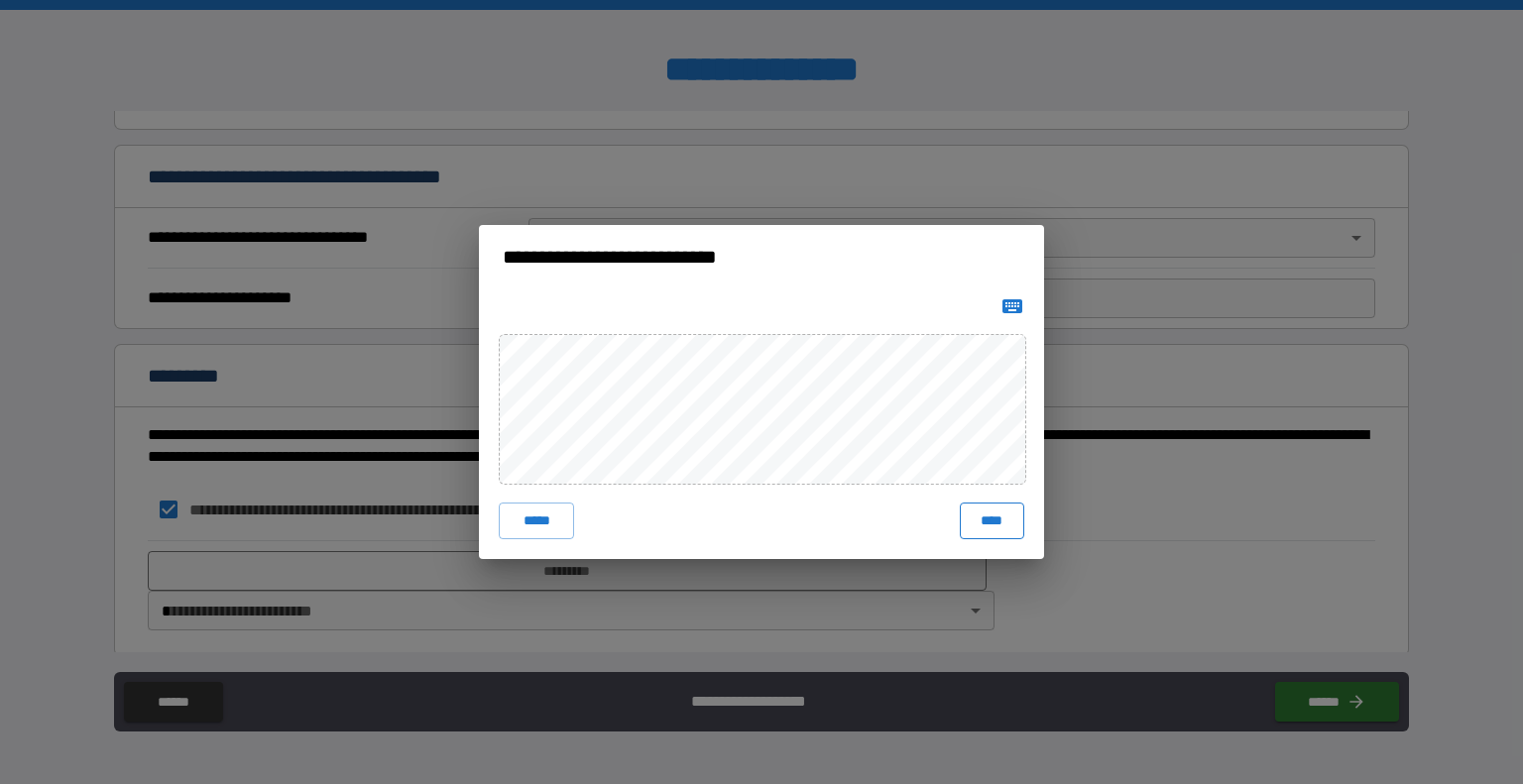 click on "****" at bounding box center [992, 520] 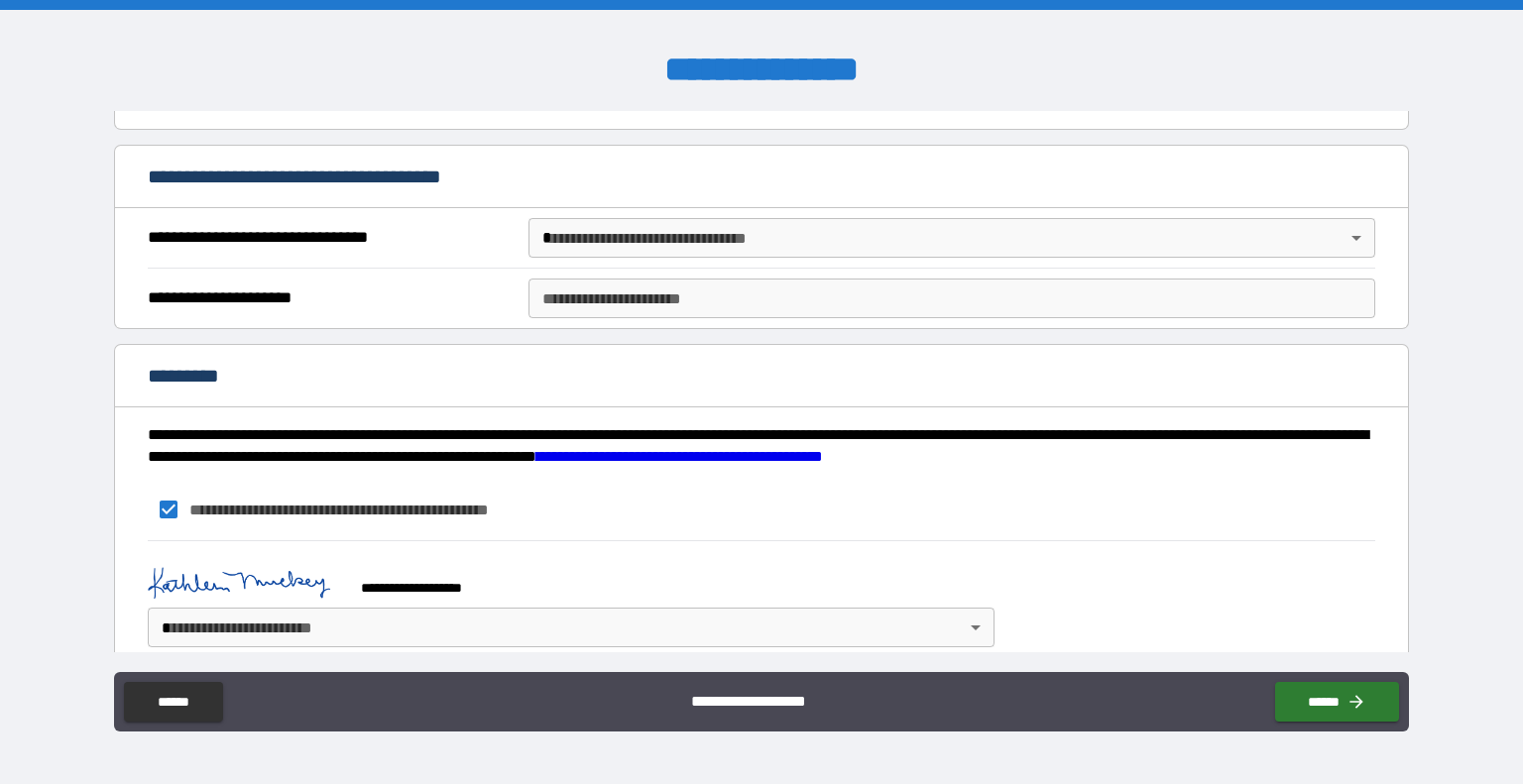 scroll, scrollTop: 1914, scrollLeft: 0, axis: vertical 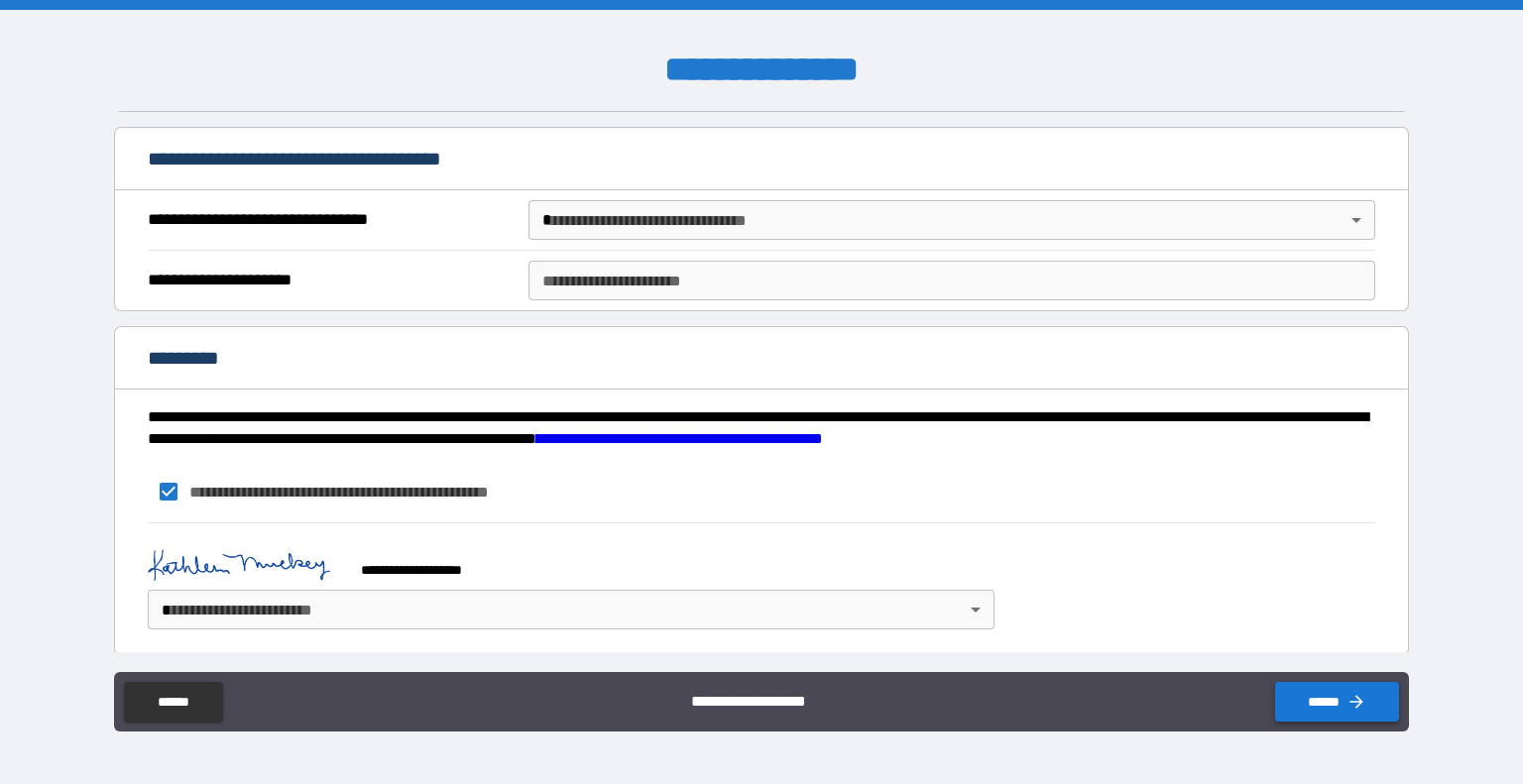 click on "******" at bounding box center (1337, 702) 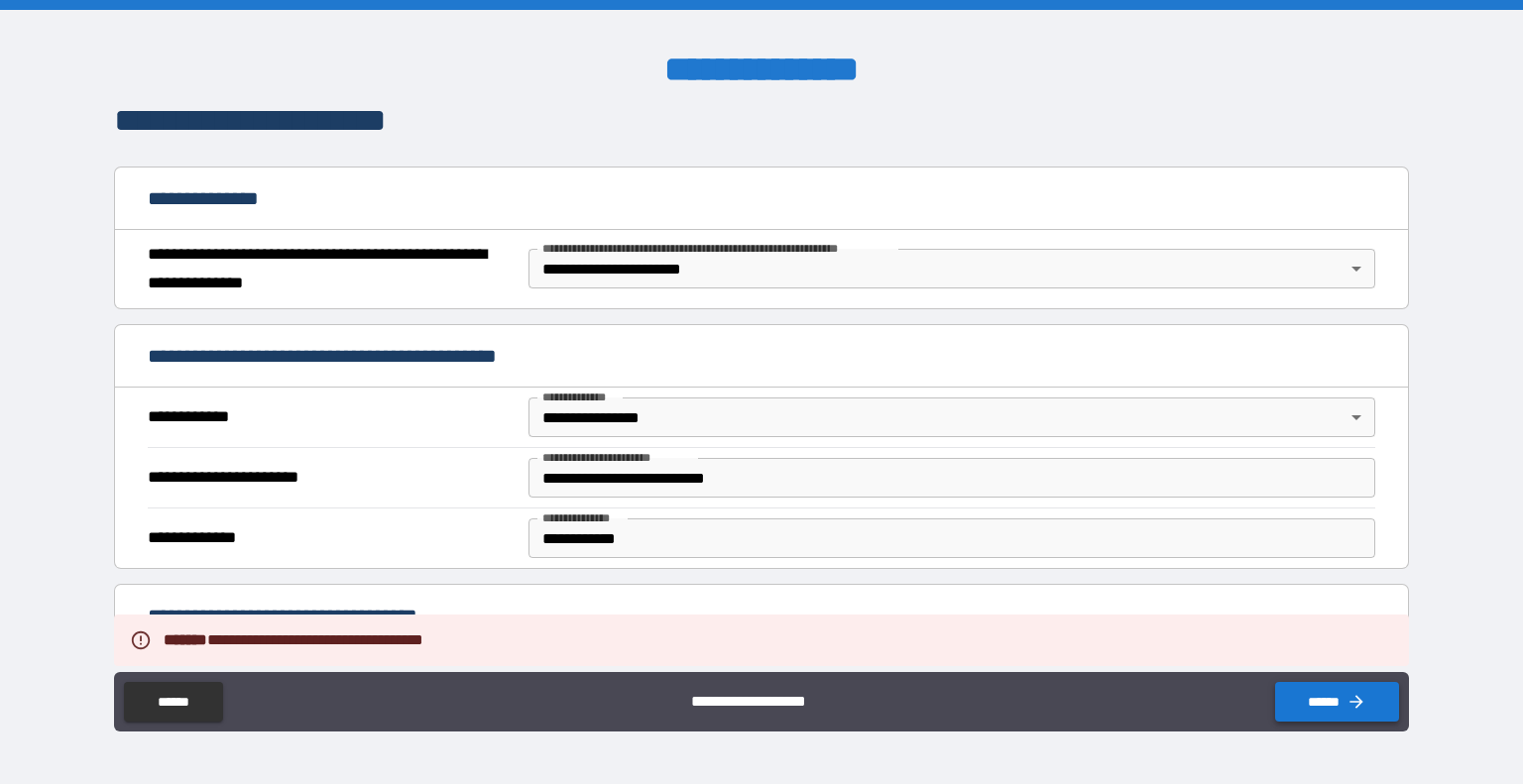 scroll, scrollTop: 0, scrollLeft: 0, axis: both 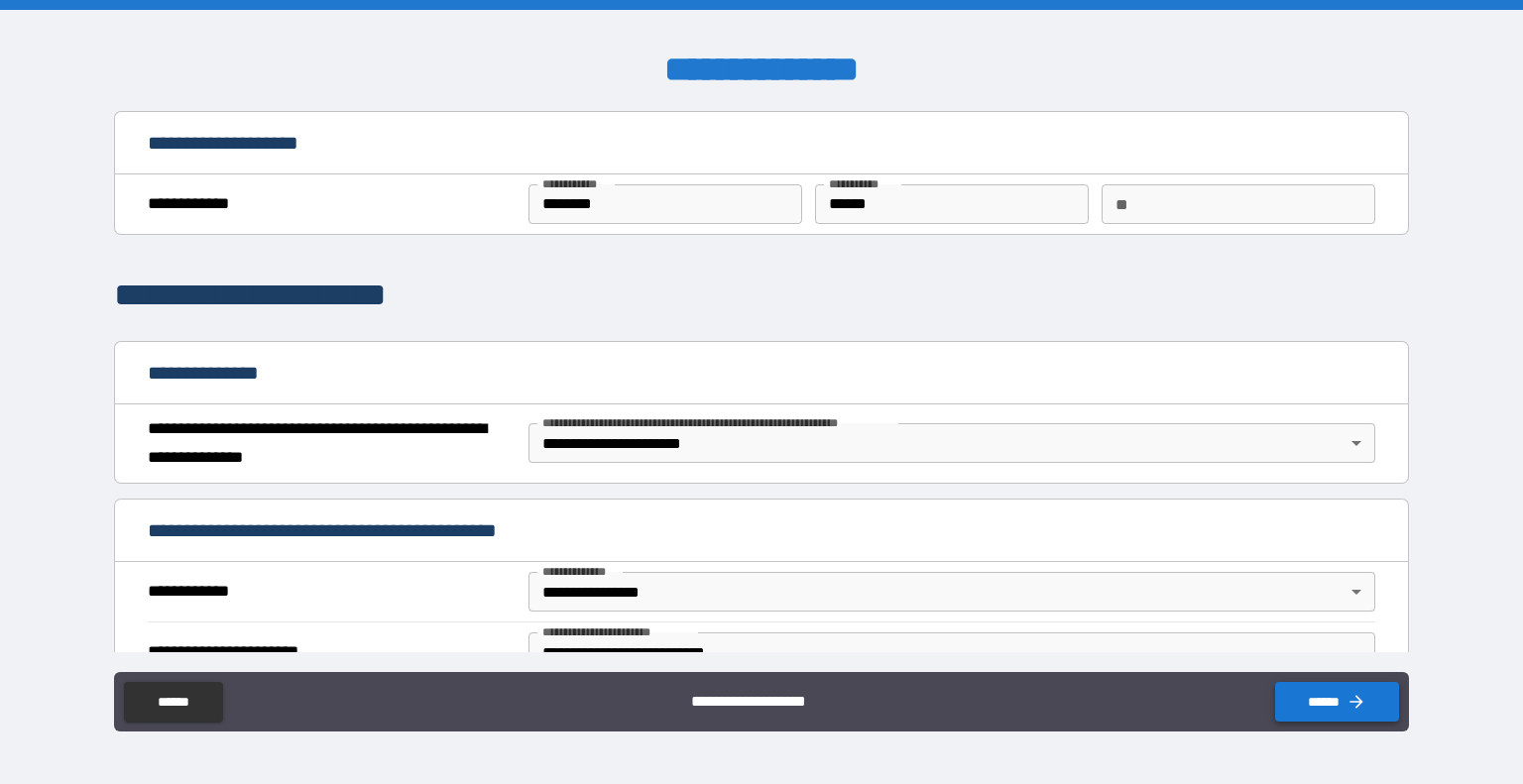 click on "******" at bounding box center [1337, 702] 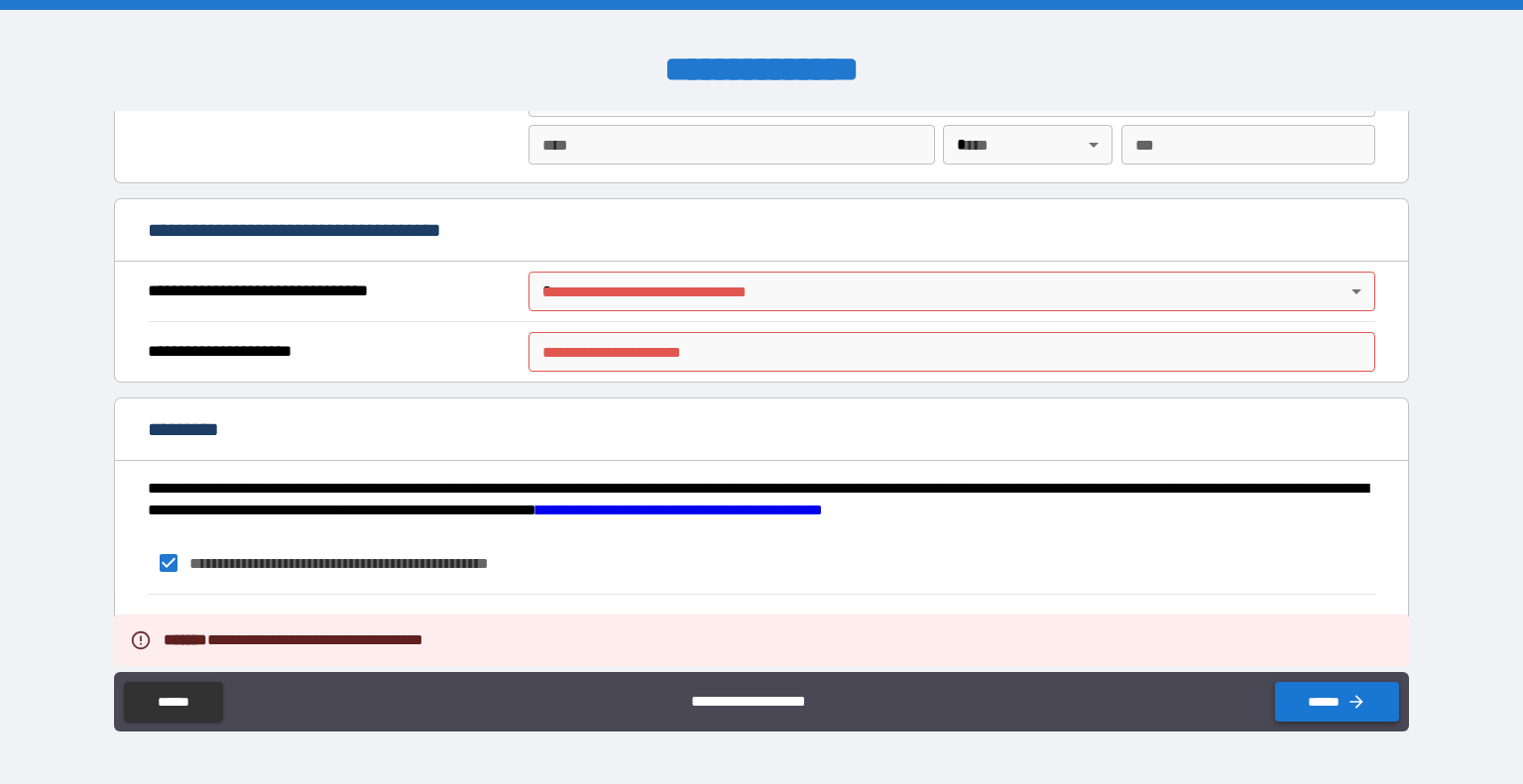 scroll, scrollTop: 1914, scrollLeft: 0, axis: vertical 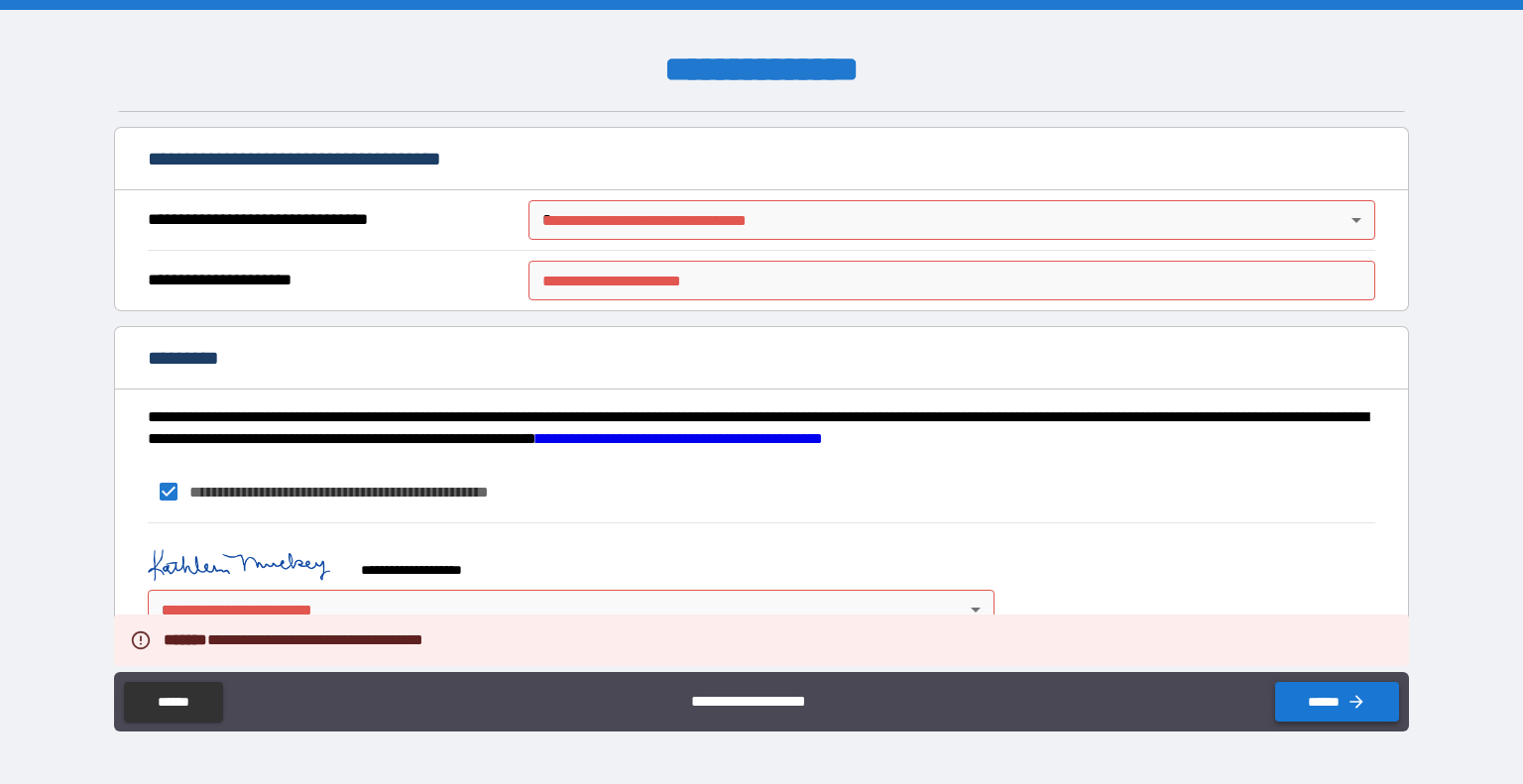 click on "******" at bounding box center (173, 702) 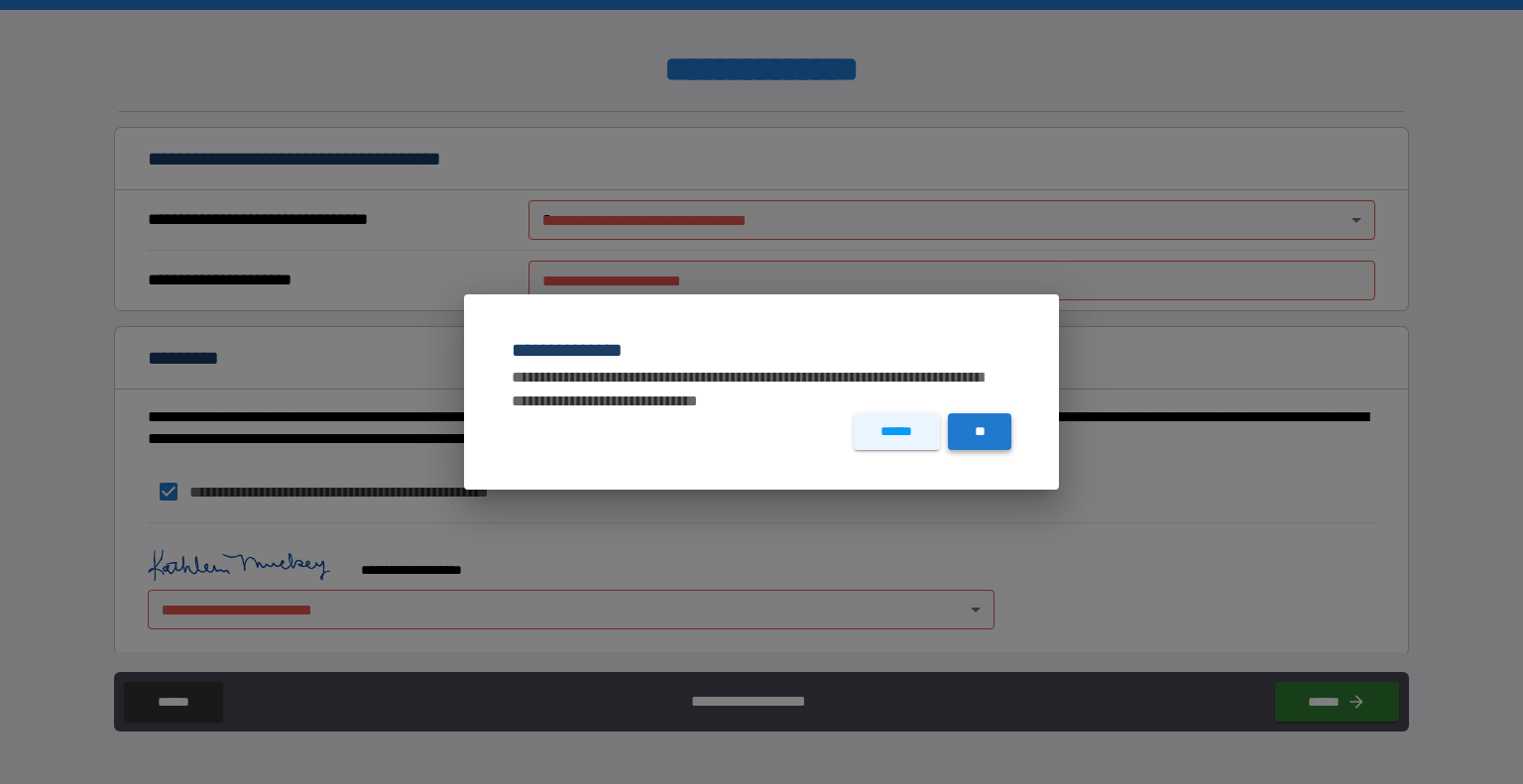 click on "**" at bounding box center [980, 431] 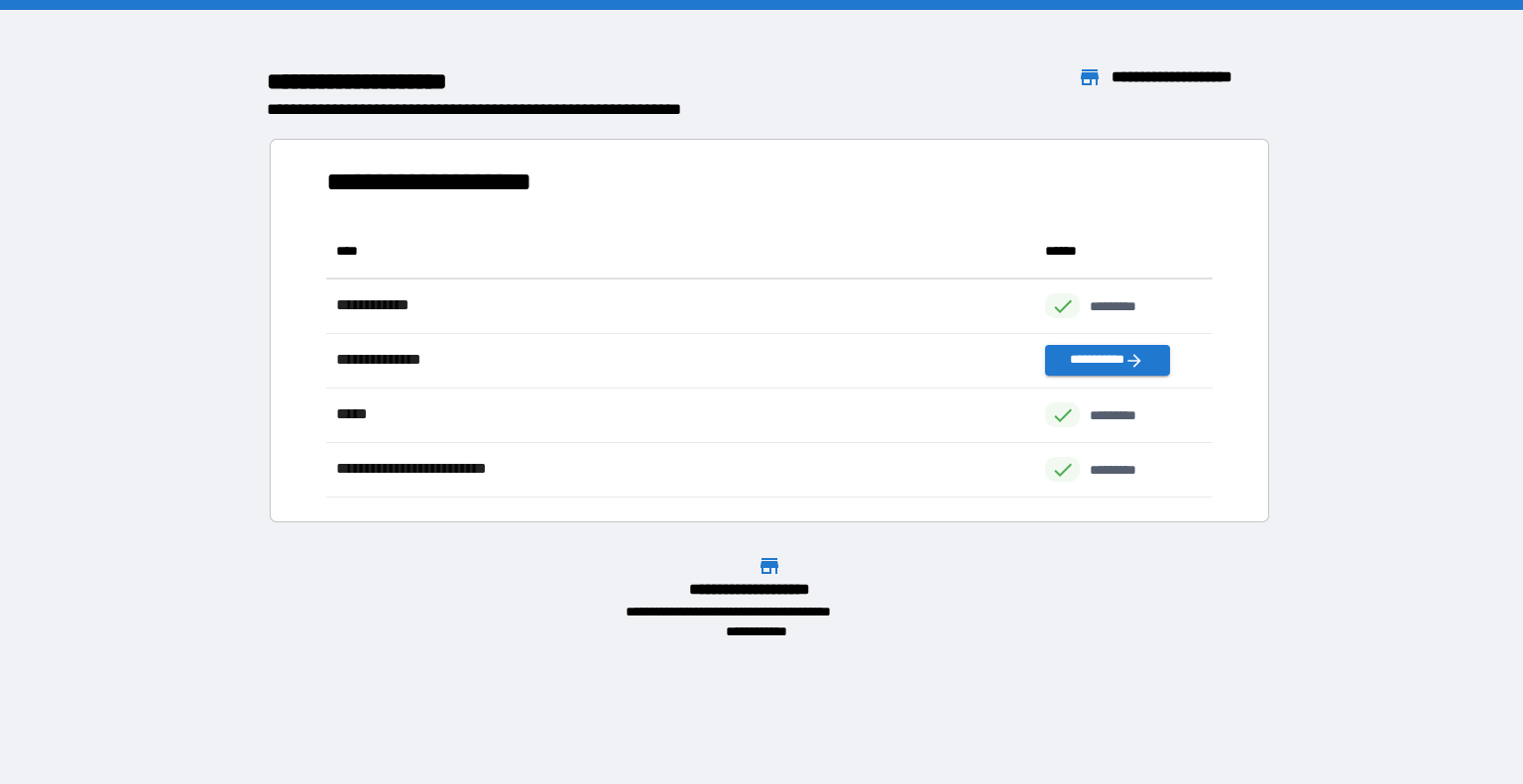 scroll, scrollTop: 16, scrollLeft: 16, axis: both 